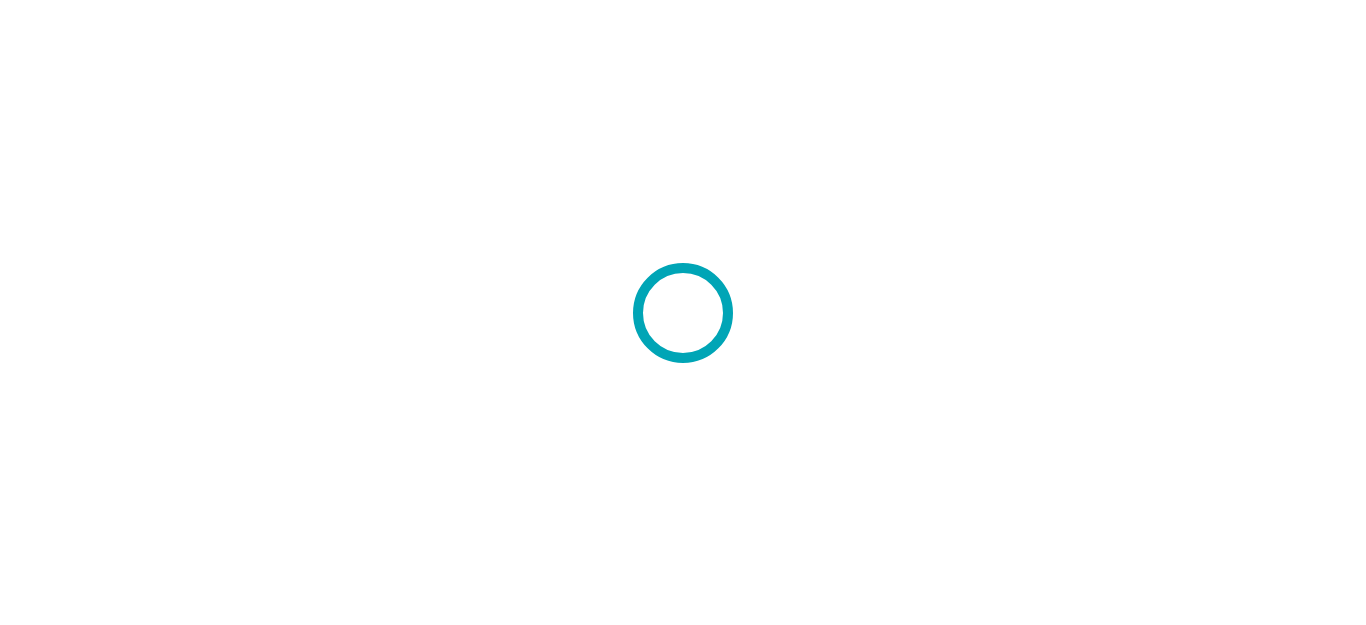 scroll, scrollTop: 0, scrollLeft: 0, axis: both 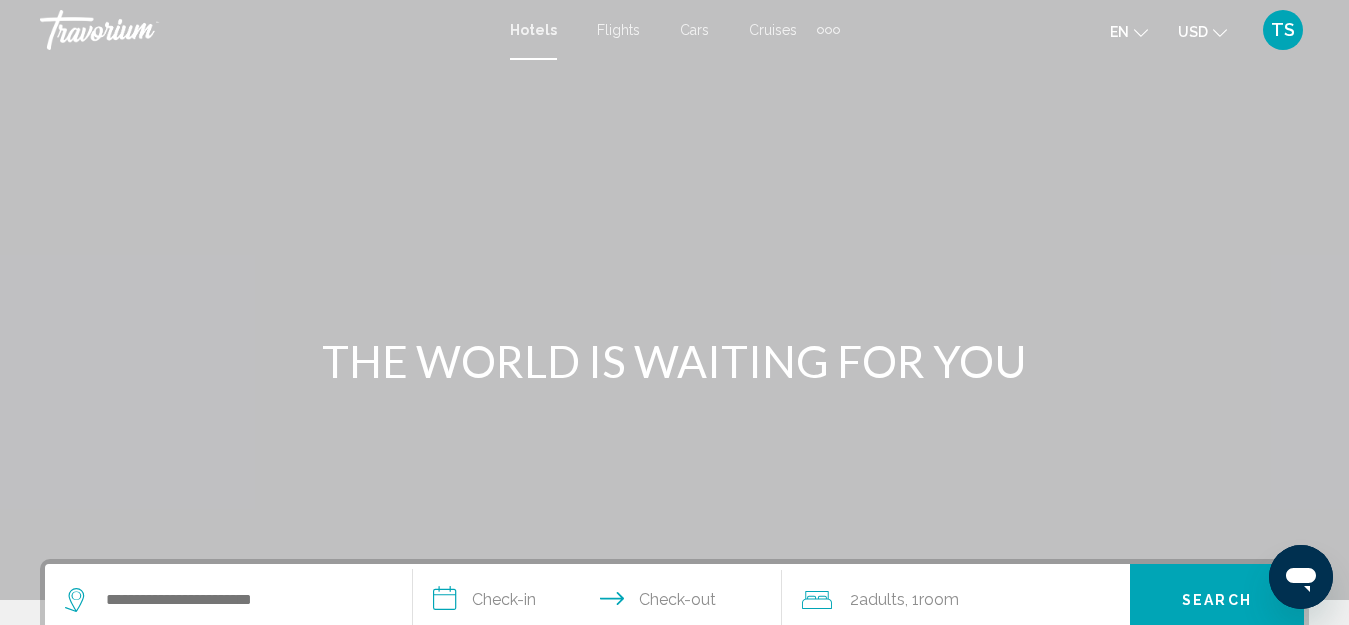 click on "Flights" at bounding box center [618, 30] 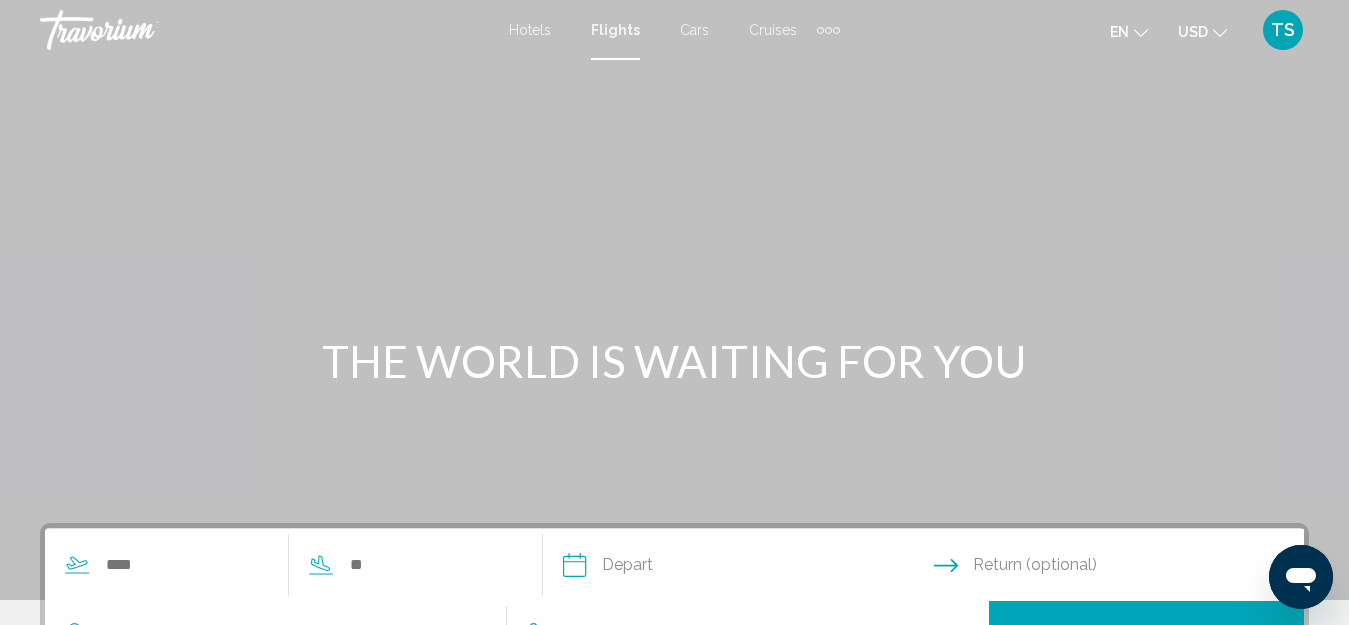 click at bounding box center (278, 565) 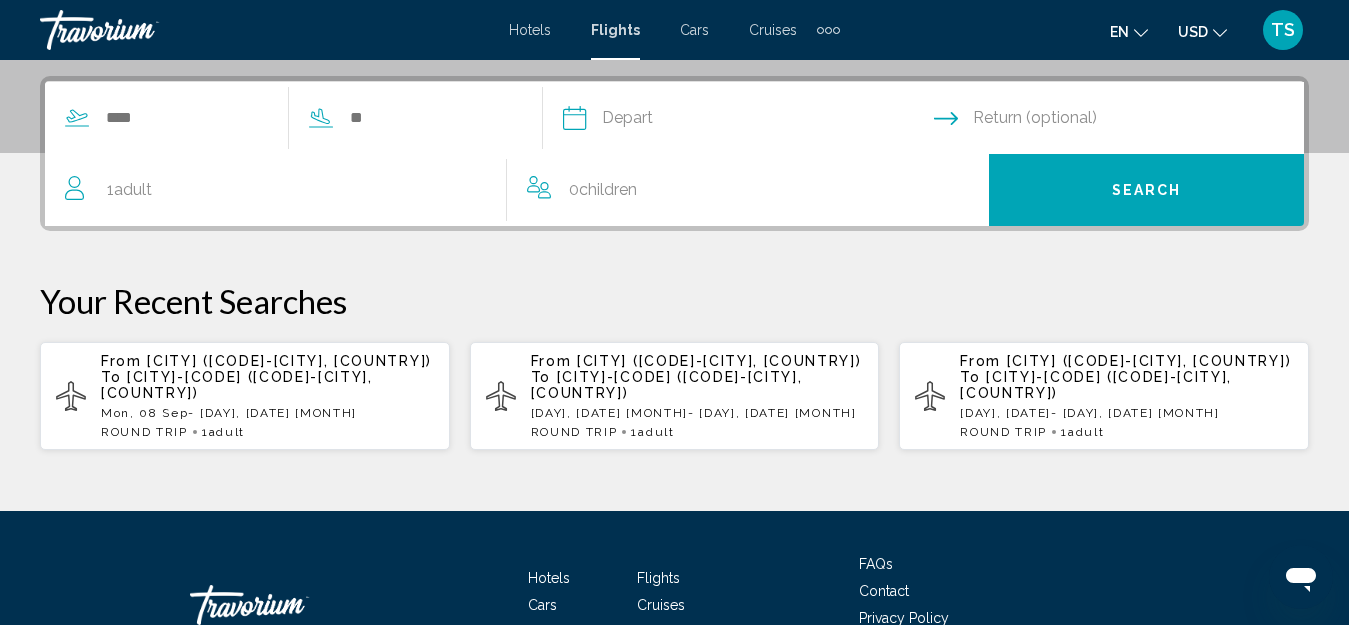 scroll, scrollTop: 458, scrollLeft: 0, axis: vertical 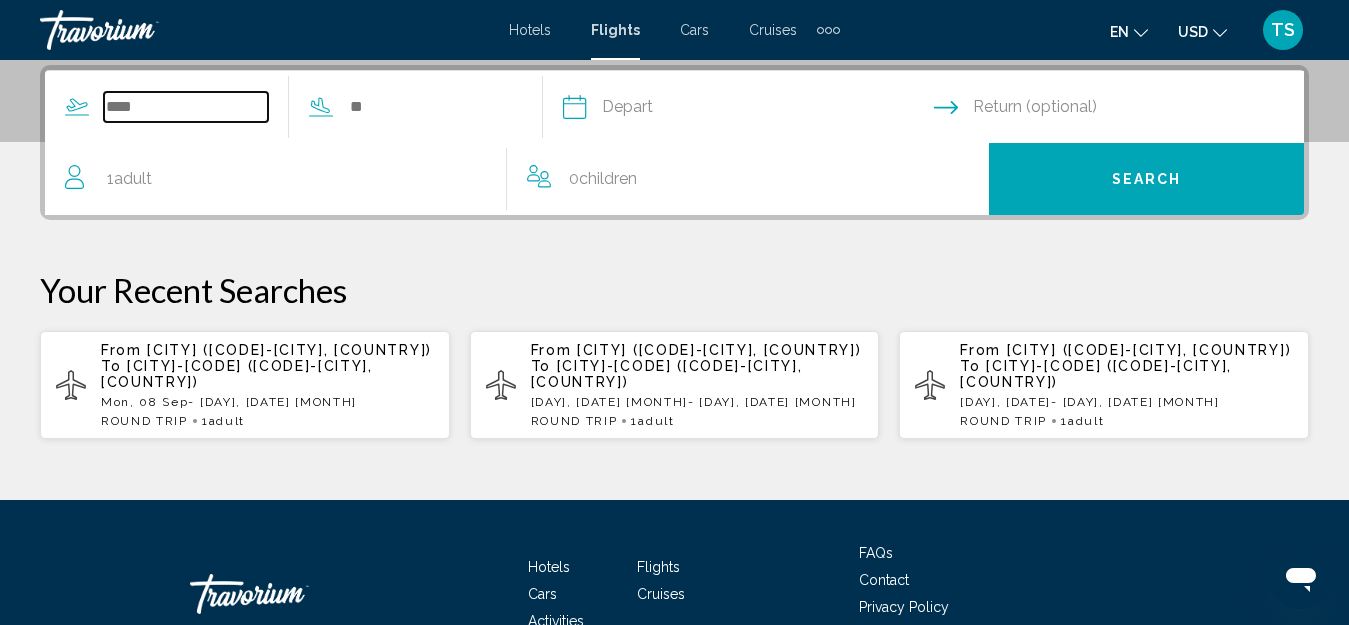 click at bounding box center (186, 107) 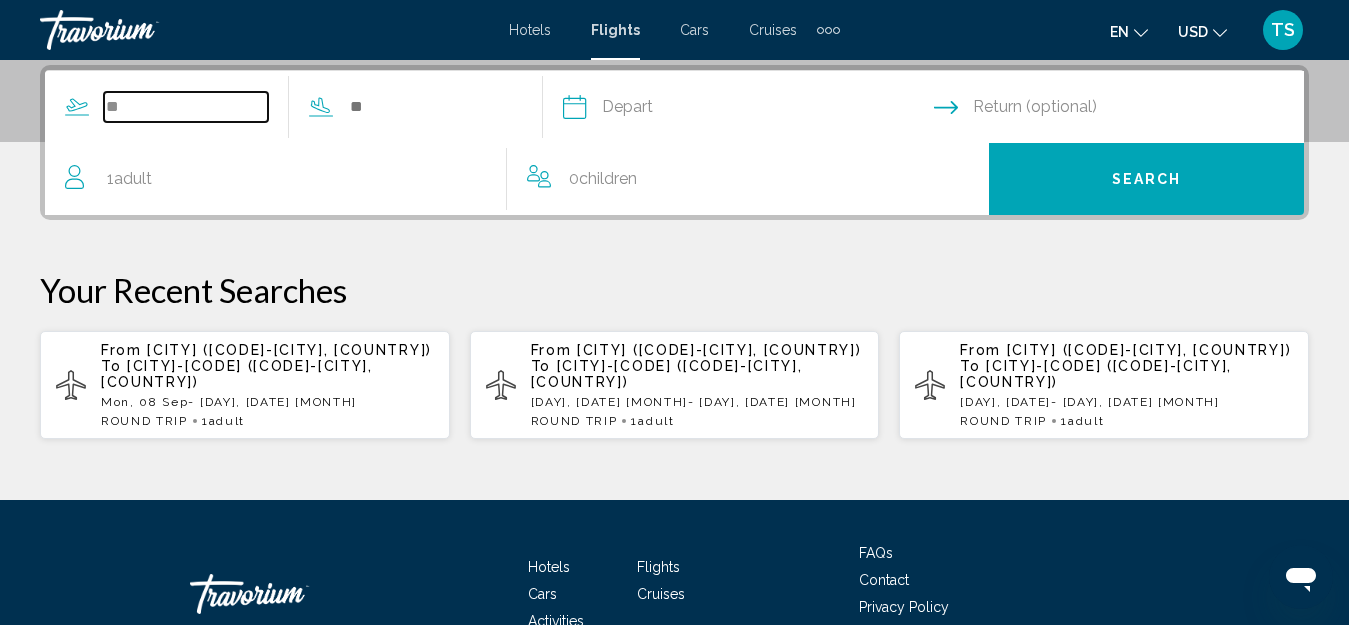 type on "*" 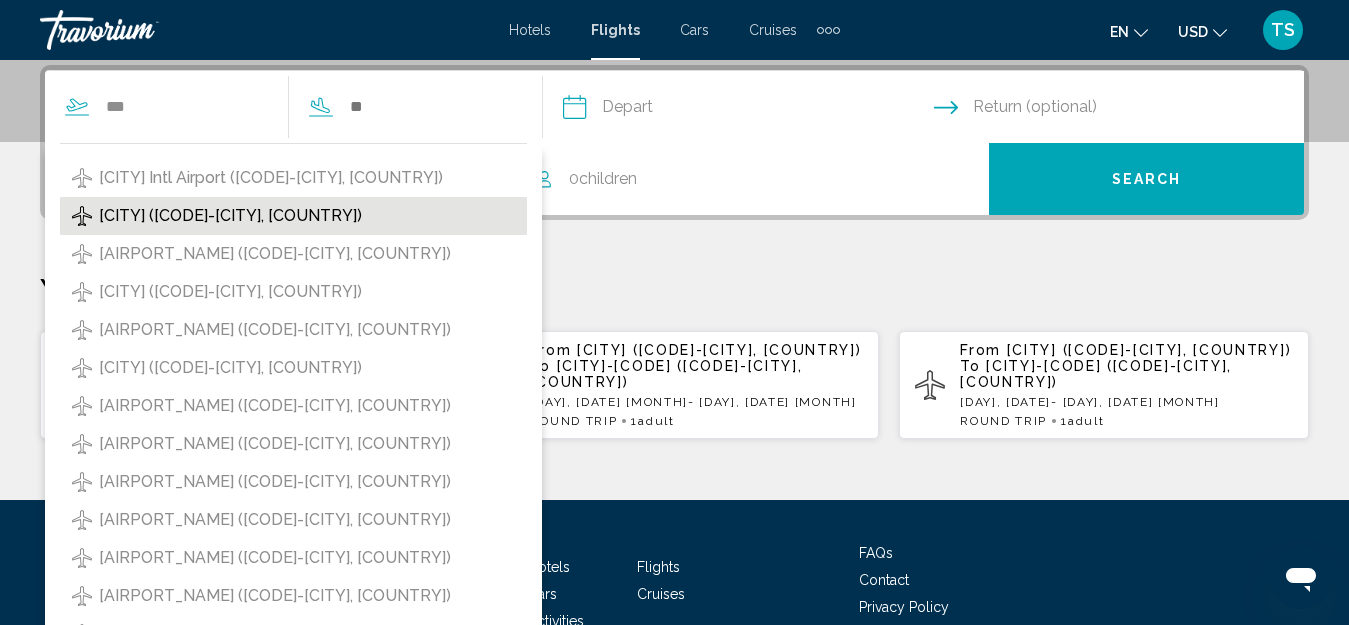 click on "[CITY] ([CODE]-[CITY], [COUNTRY])" at bounding box center [230, 216] 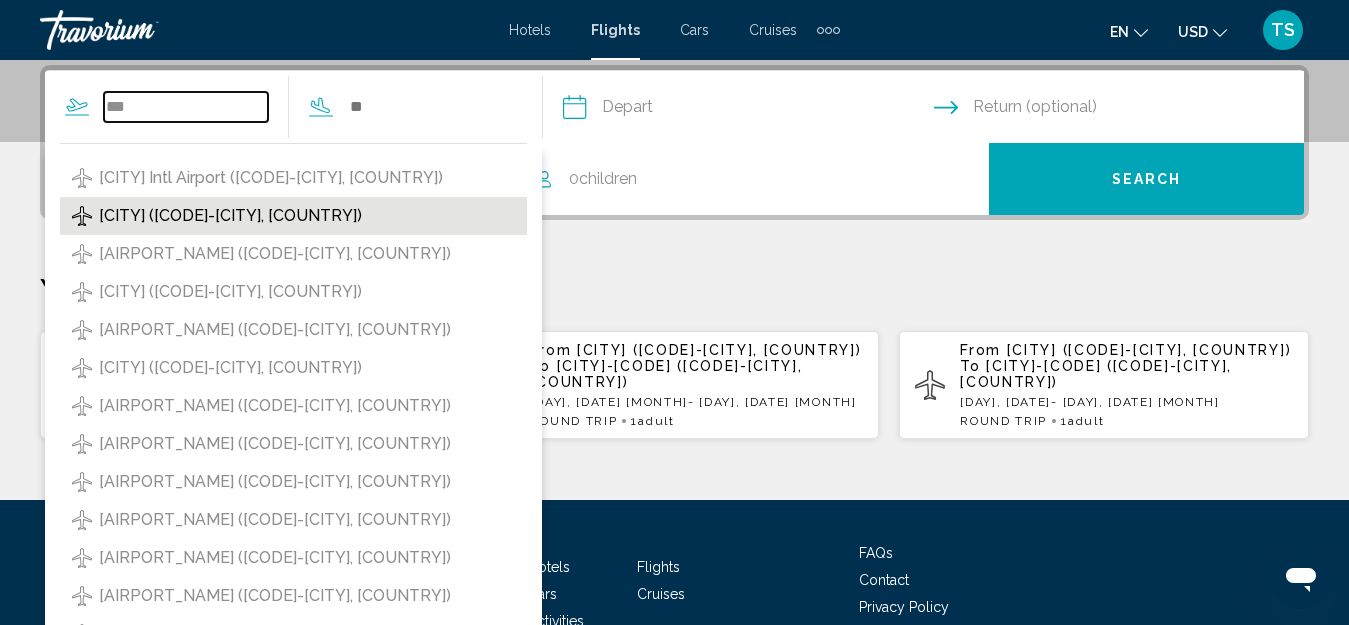 type on "**********" 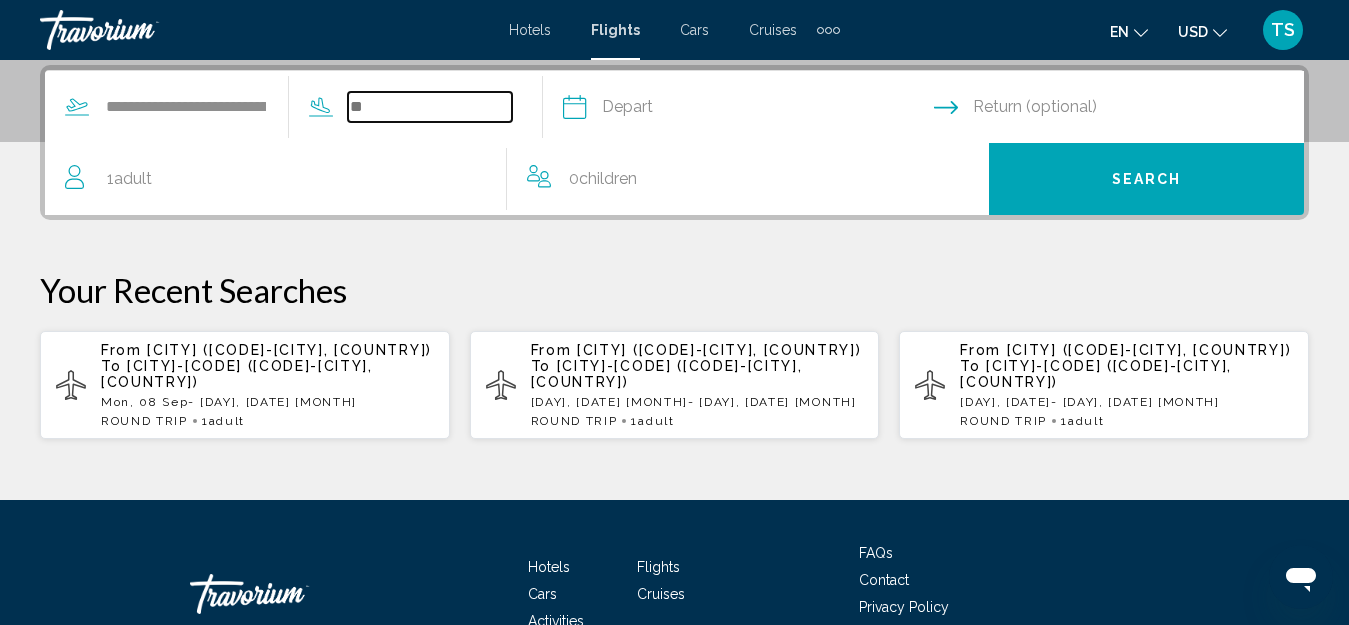 click at bounding box center [430, 107] 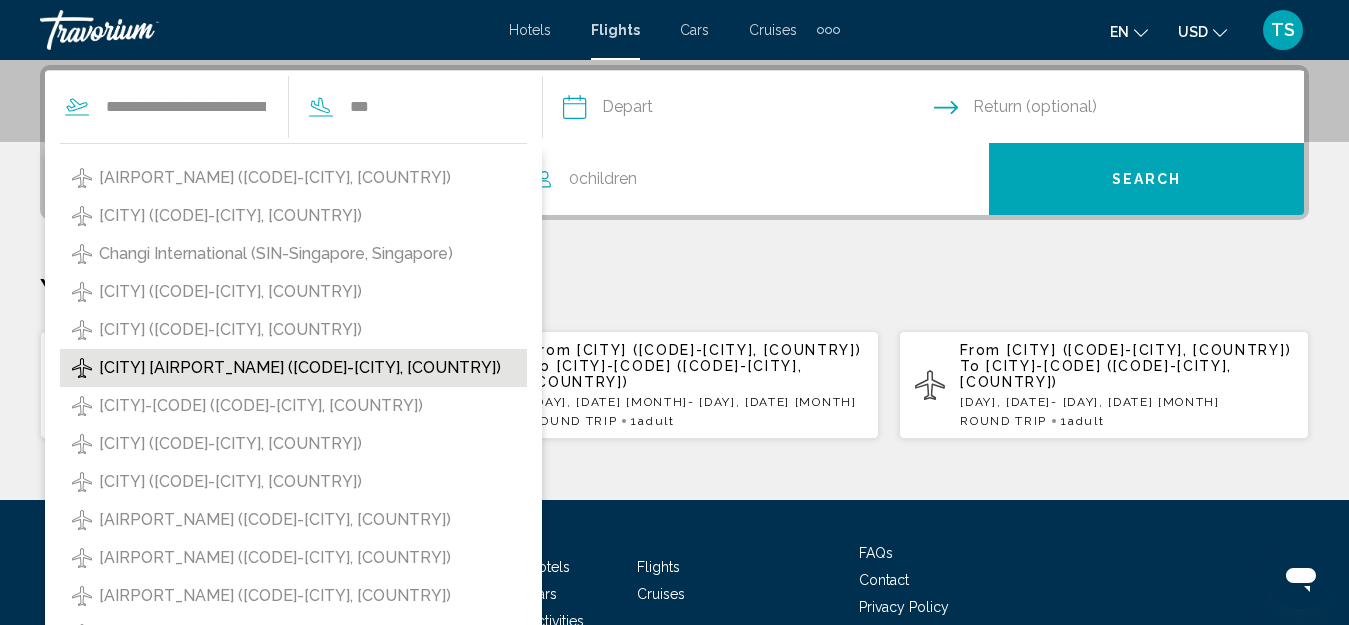 click on "[CITY] [AIRPORT_NAME] ([CODE]-[CITY], [COUNTRY])" at bounding box center [300, 368] 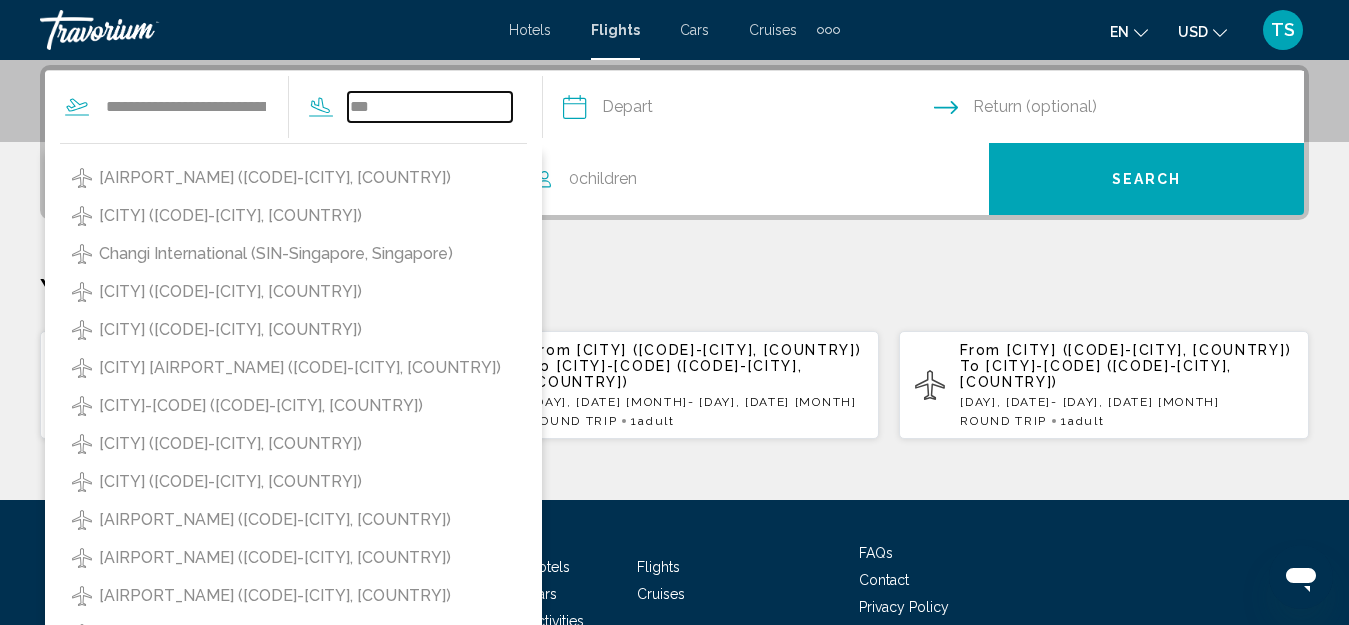 type on "**********" 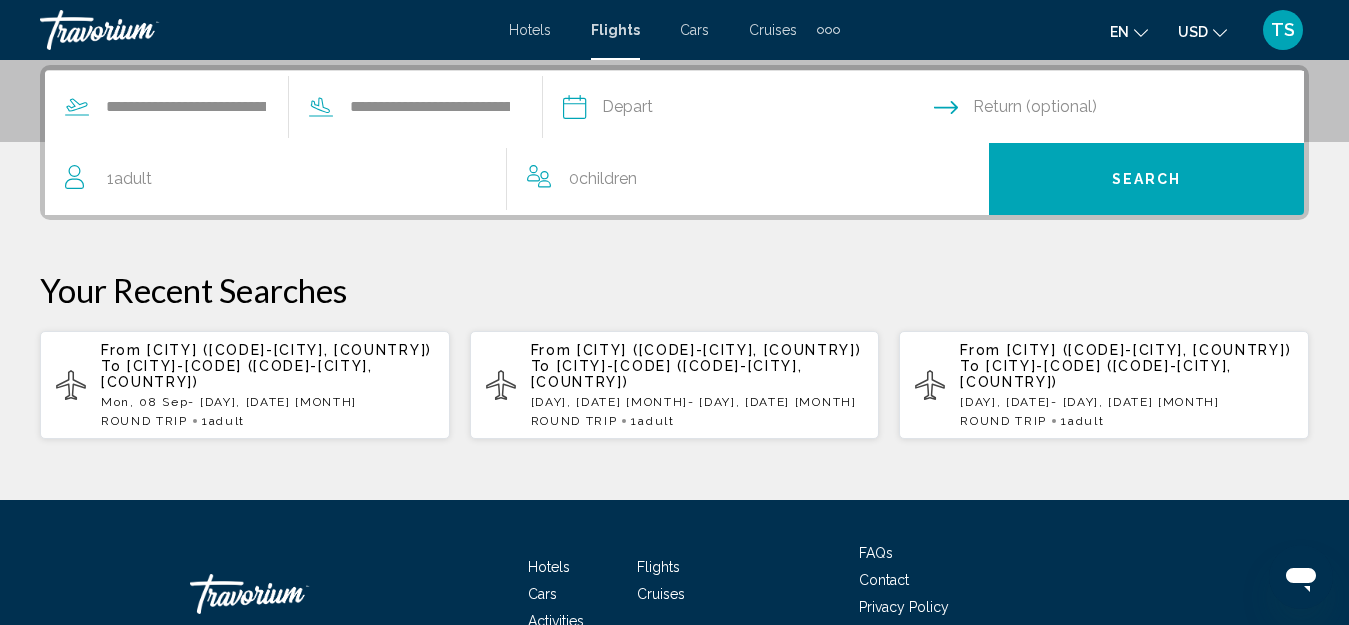 click at bounding box center [747, 110] 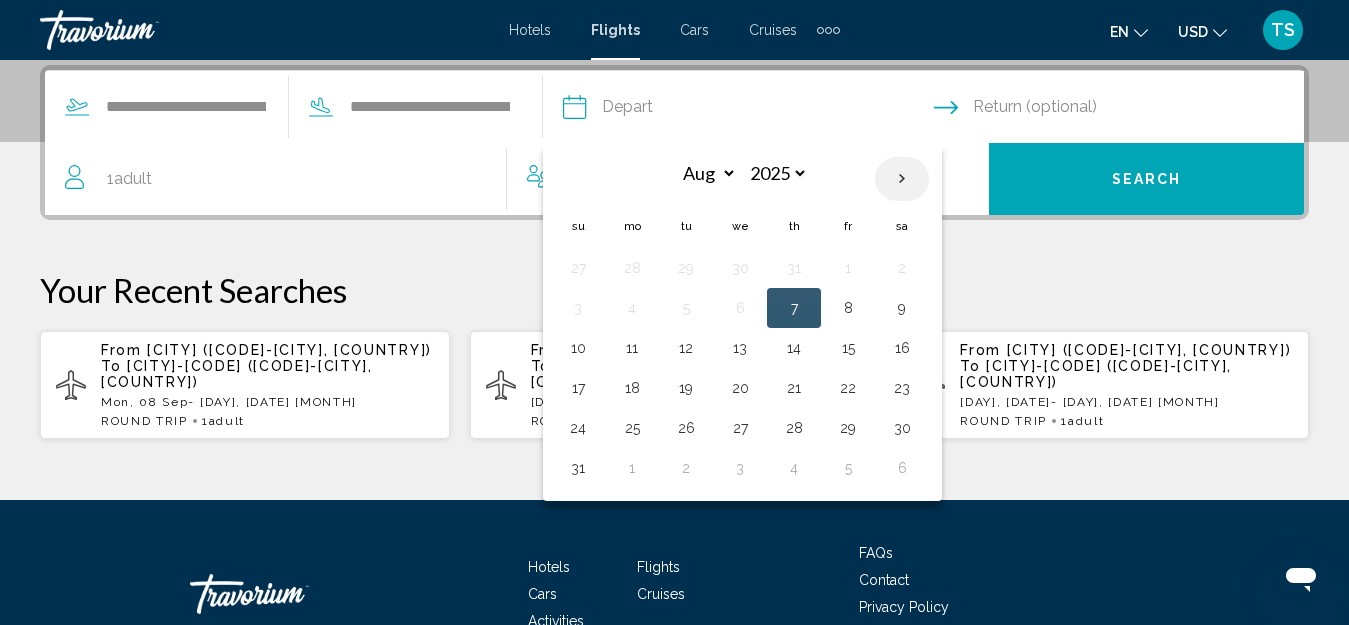 click at bounding box center [902, 179] 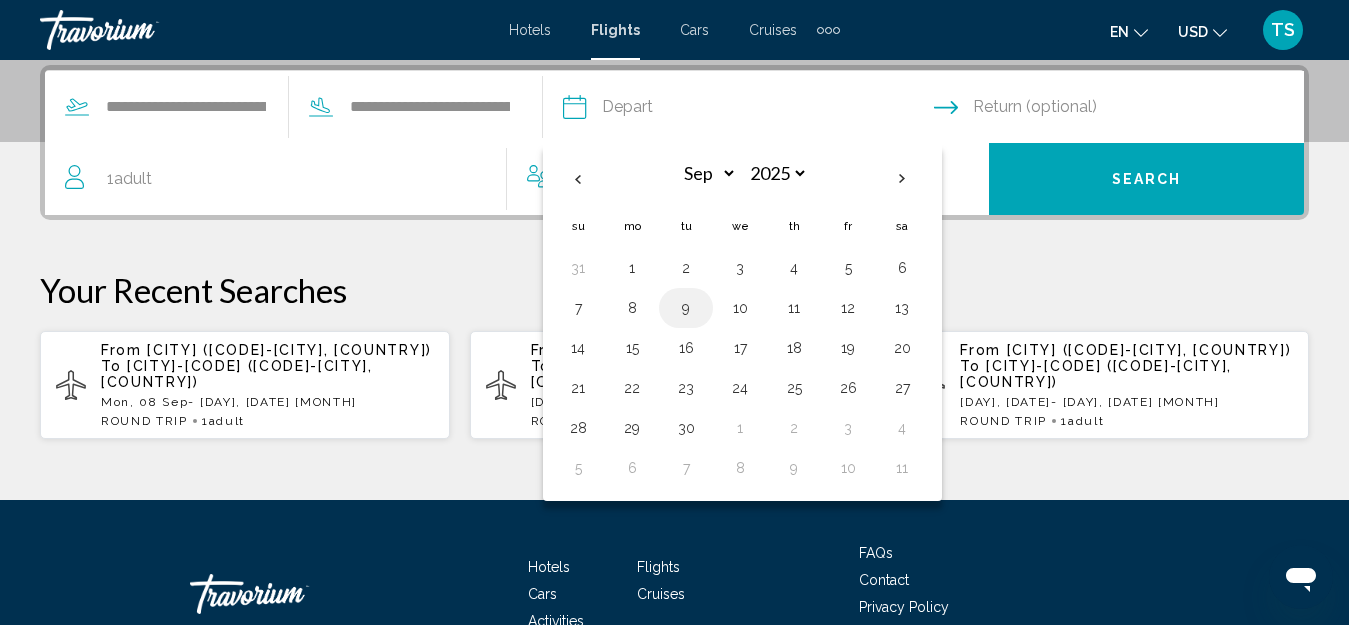 click on "9" at bounding box center (686, 308) 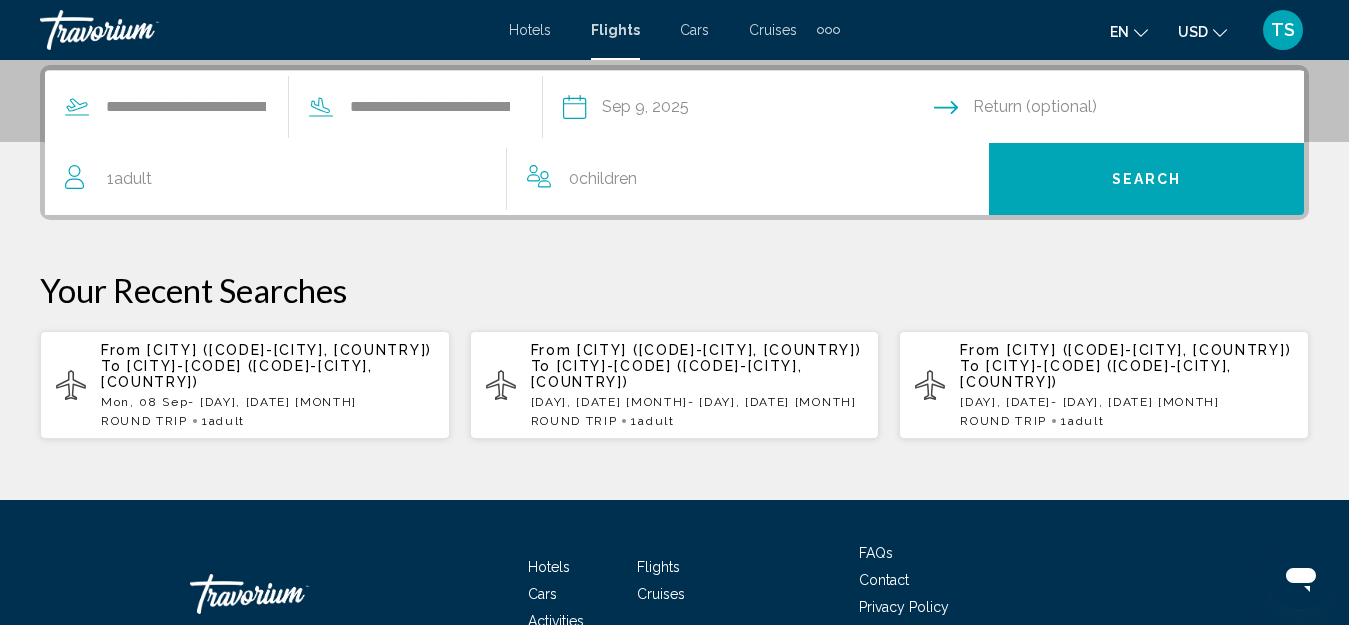 click at bounding box center [1123, 110] 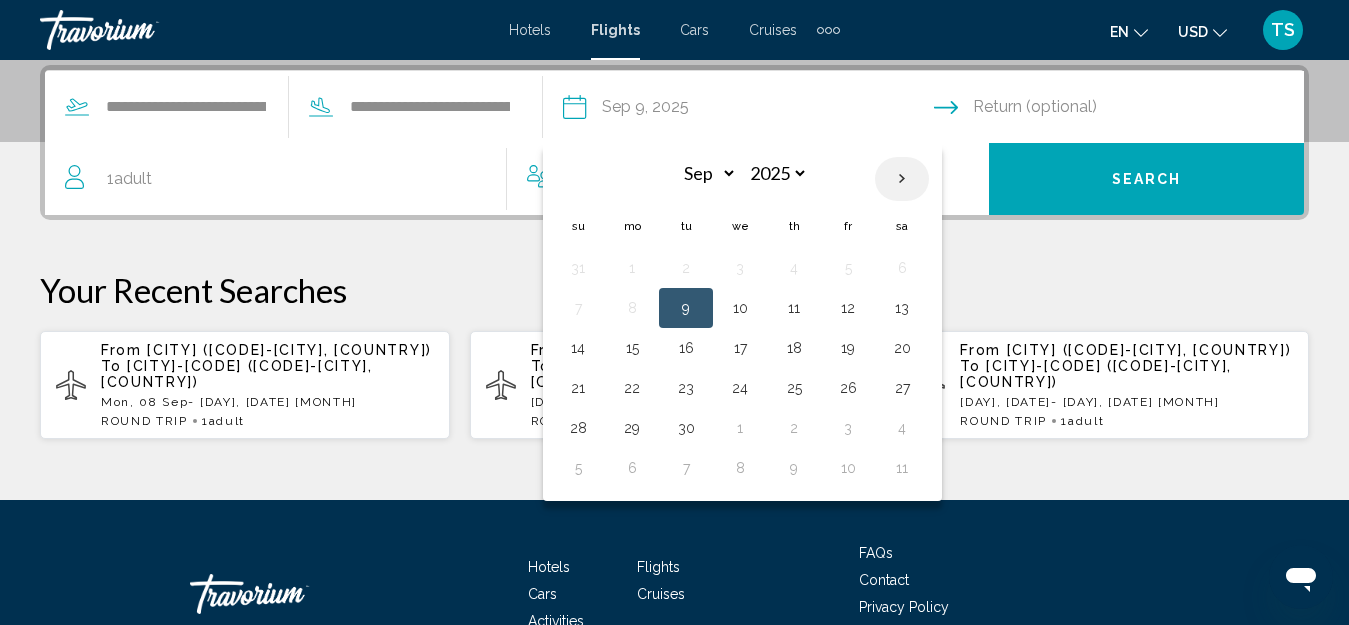 click at bounding box center (902, 179) 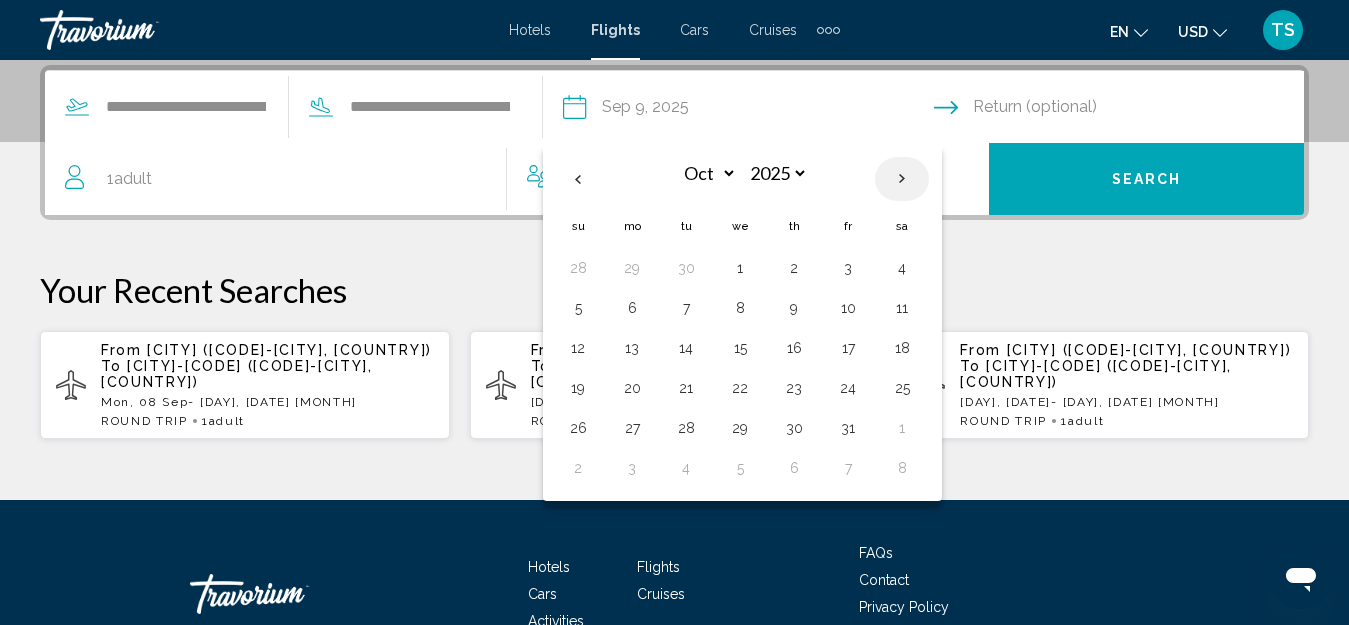 click at bounding box center [902, 179] 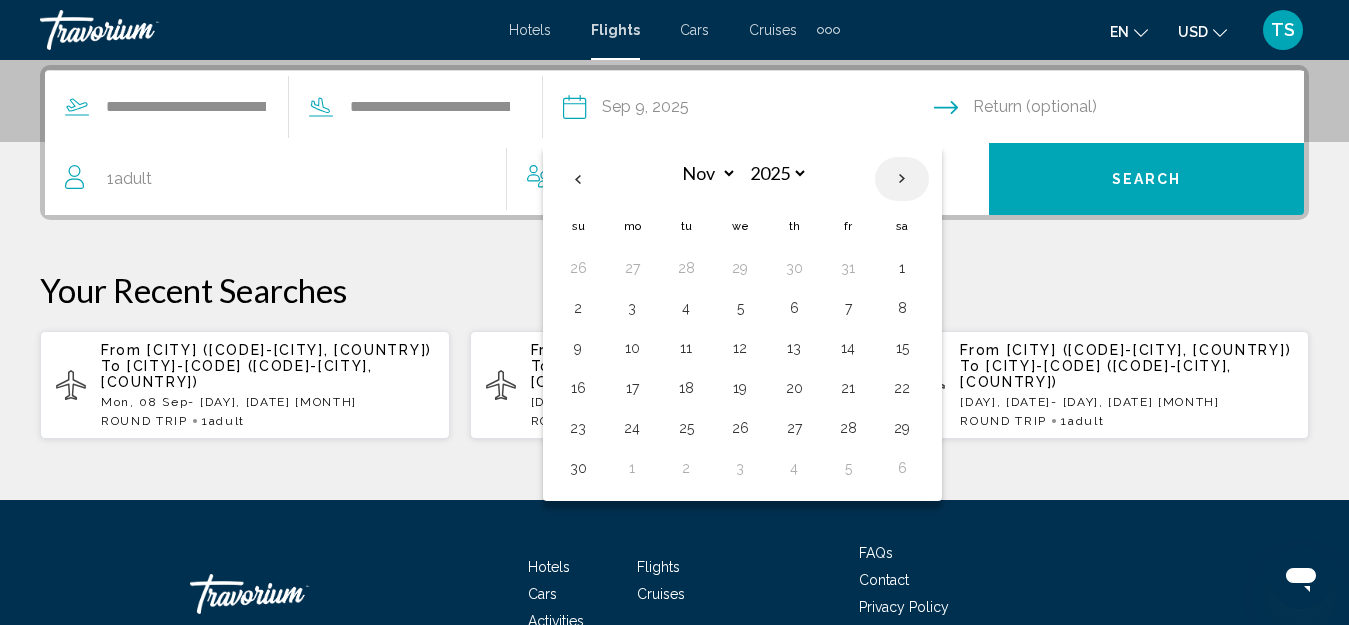 click at bounding box center (902, 179) 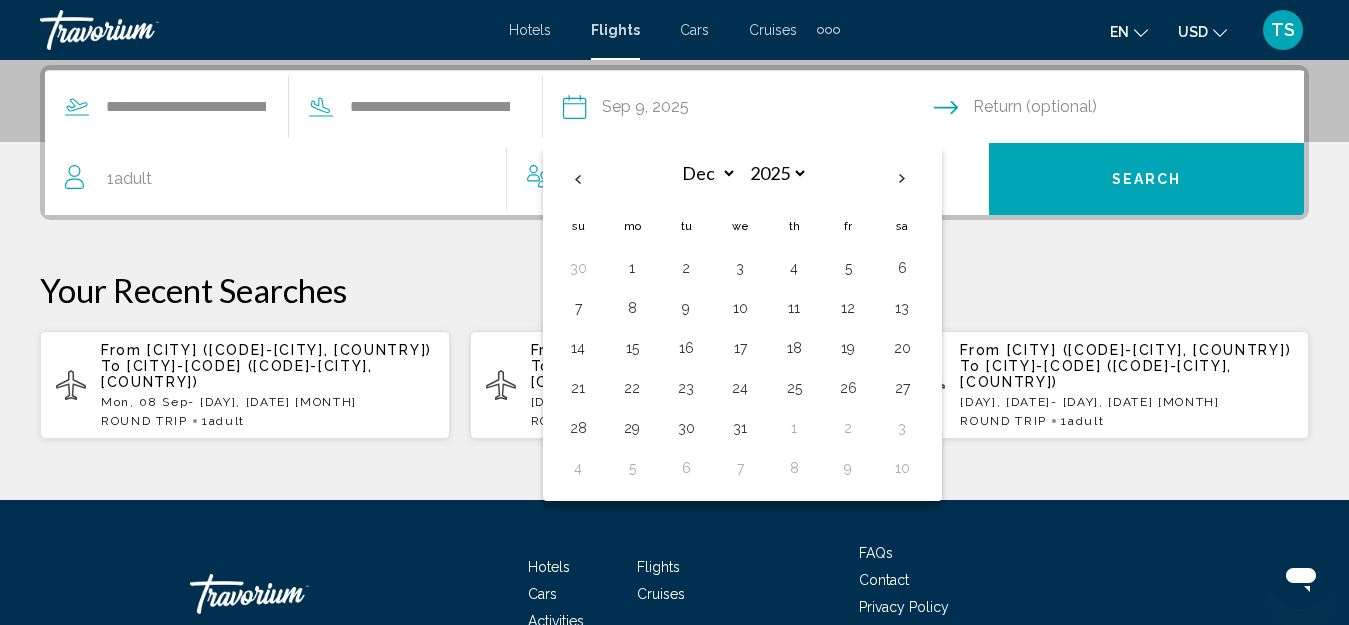 click on "3" at bounding box center [740, 268] 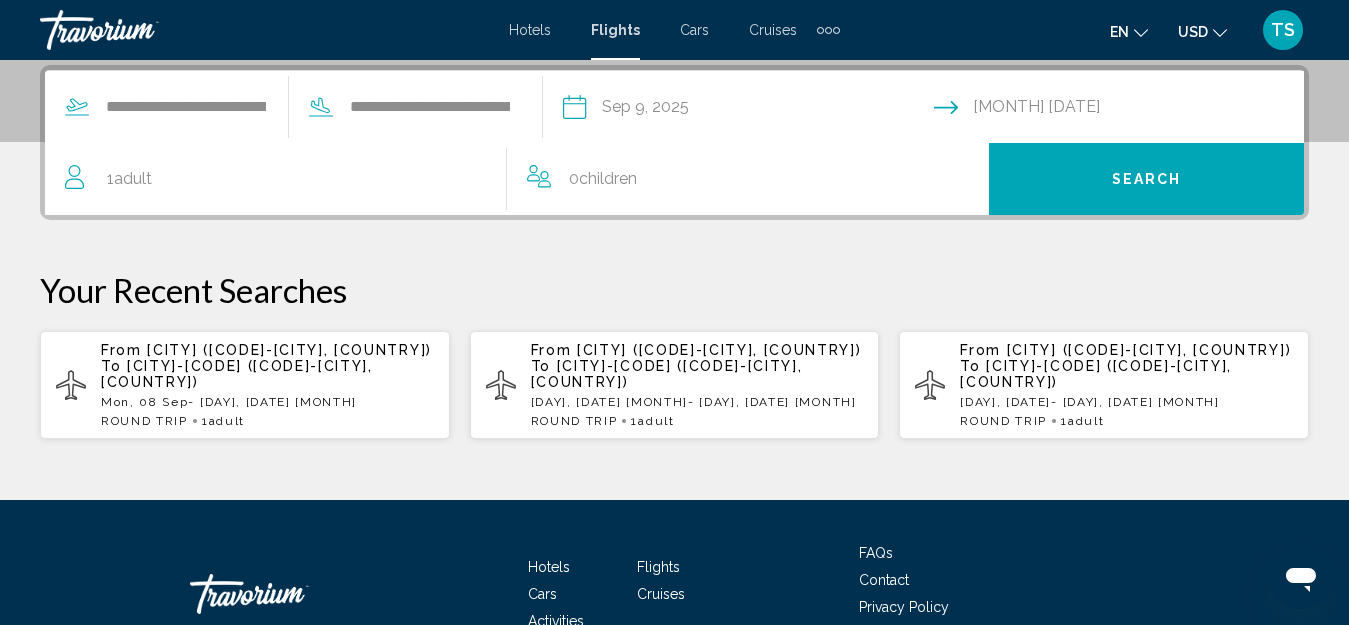 click on "Search" at bounding box center [1147, 180] 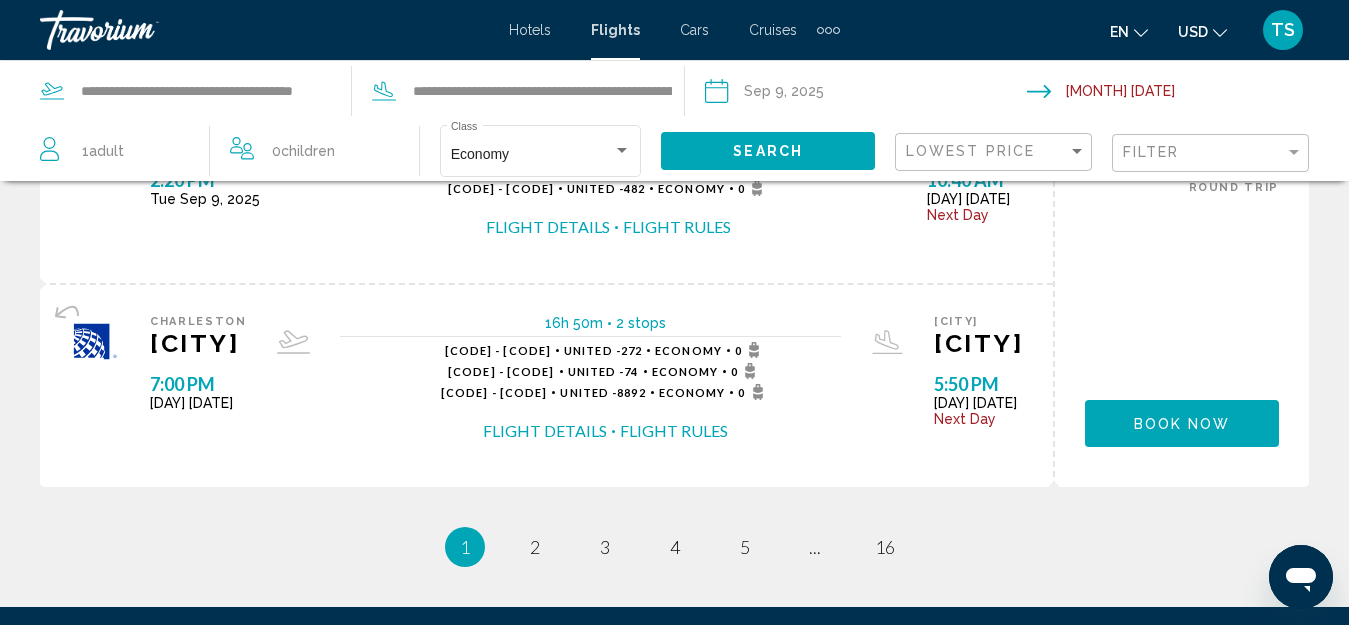 scroll, scrollTop: 2400, scrollLeft: 0, axis: vertical 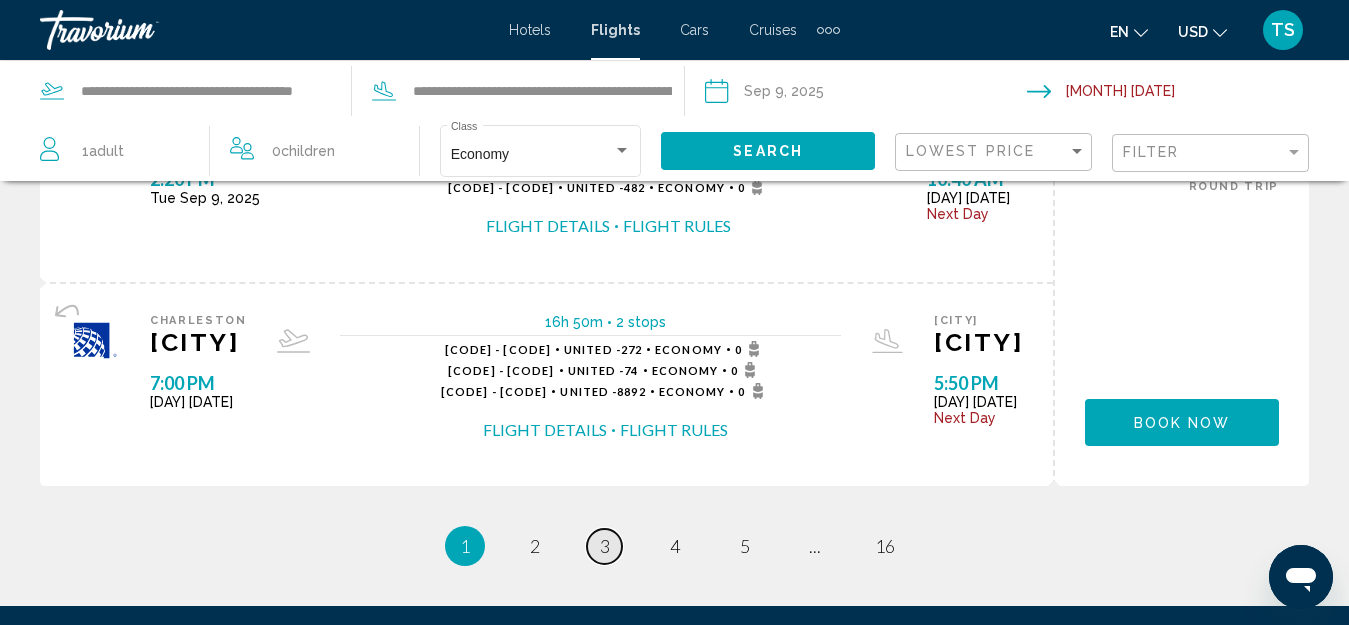 click on "3" at bounding box center (605, 546) 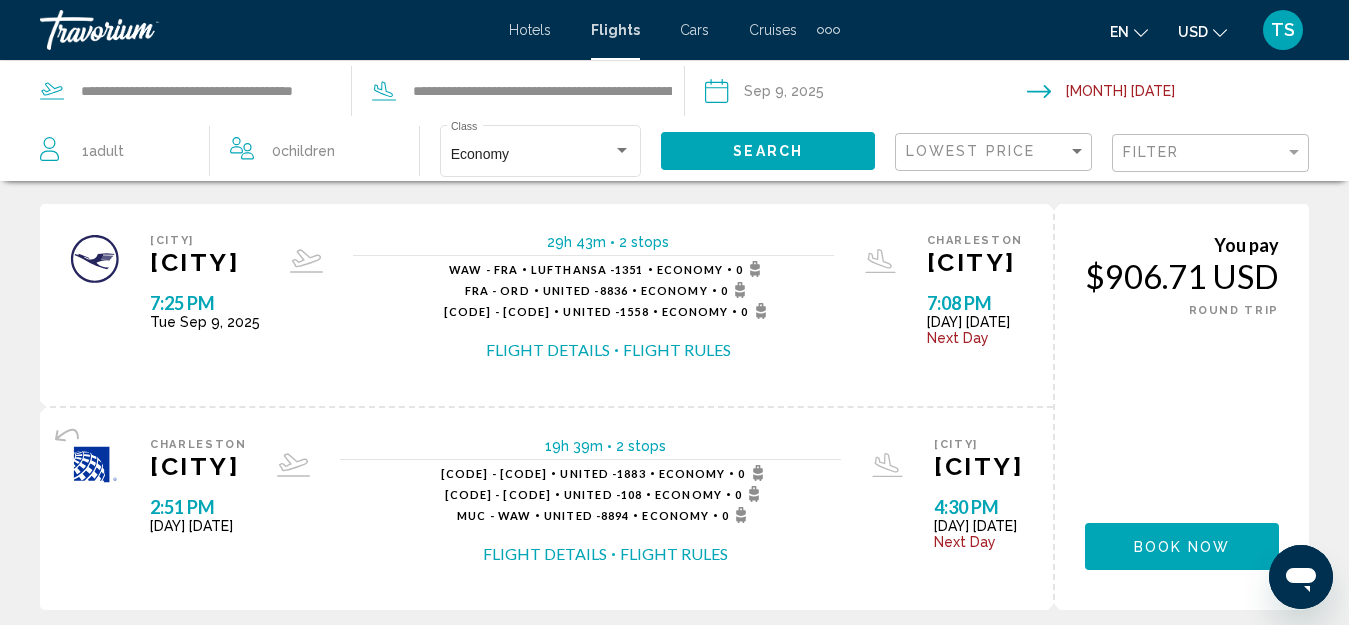 scroll, scrollTop: 2500, scrollLeft: 0, axis: vertical 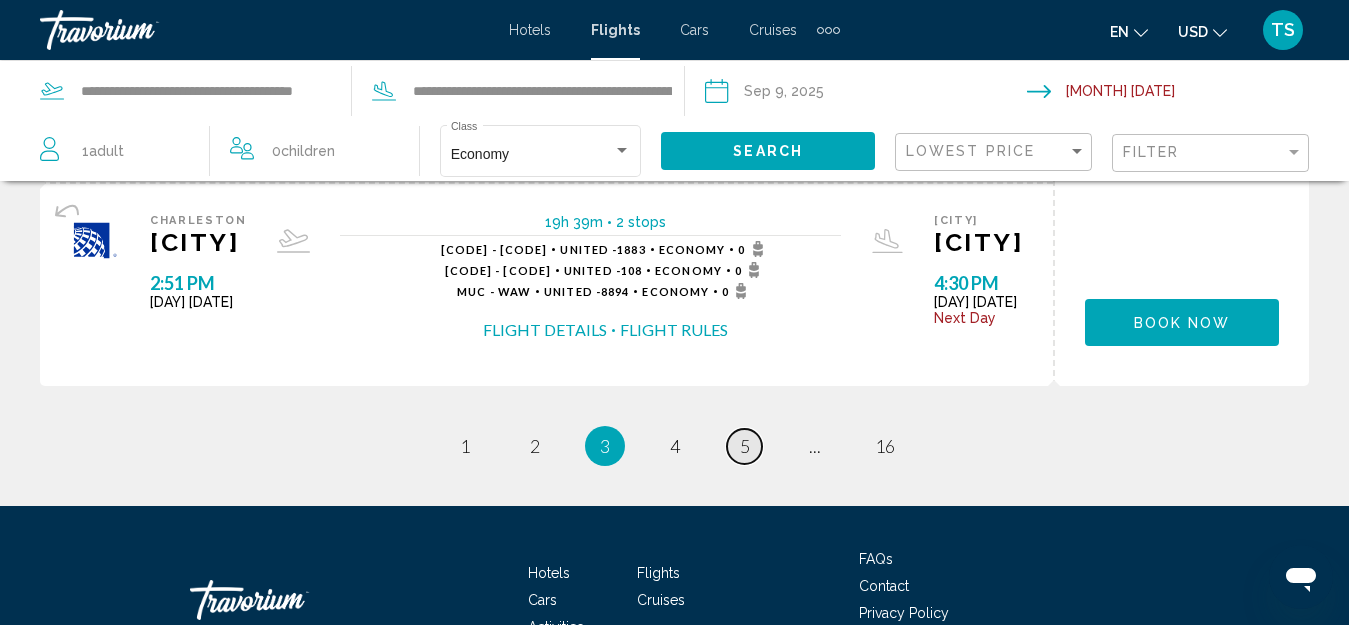 drag, startPoint x: 741, startPoint y: 434, endPoint x: 737, endPoint y: 447, distance: 13.601471 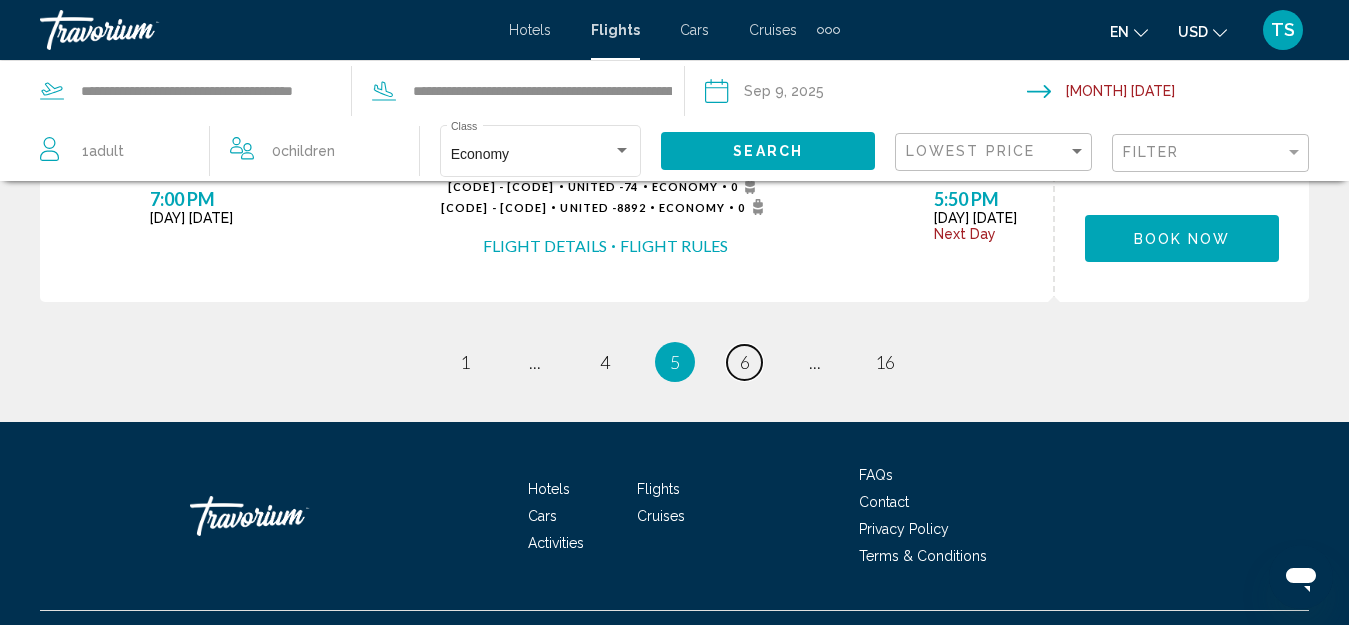 scroll, scrollTop: 2600, scrollLeft: 0, axis: vertical 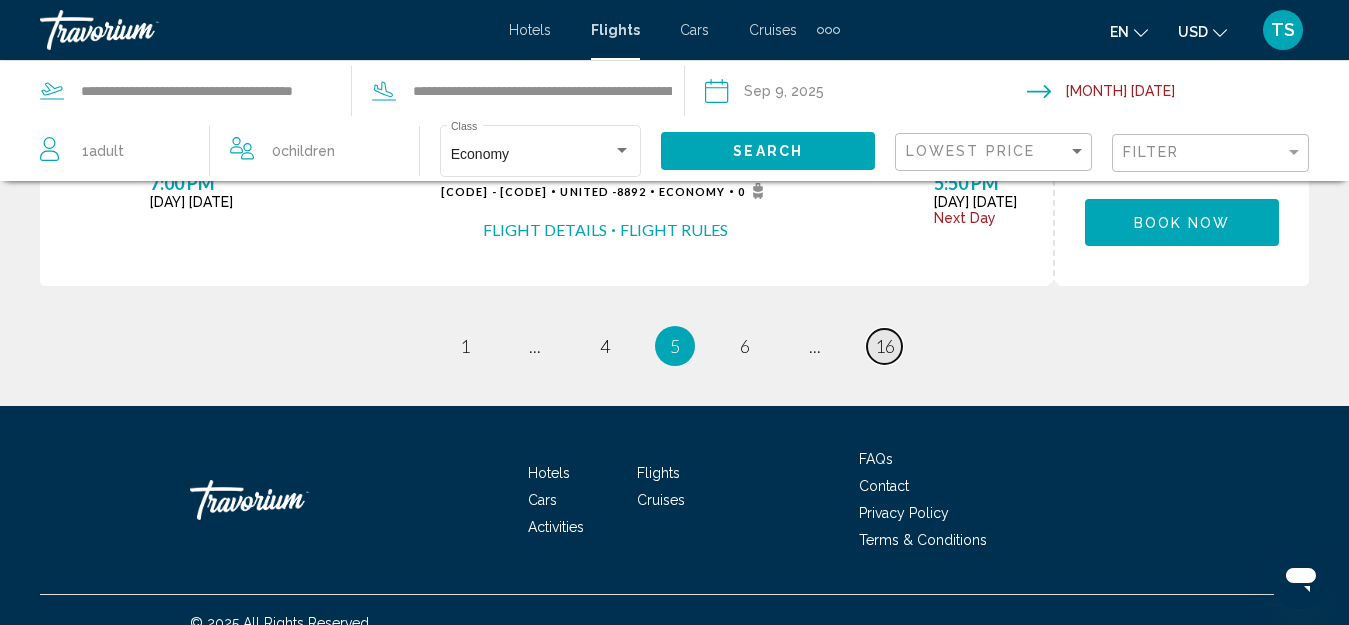 click on "16" at bounding box center [885, 346] 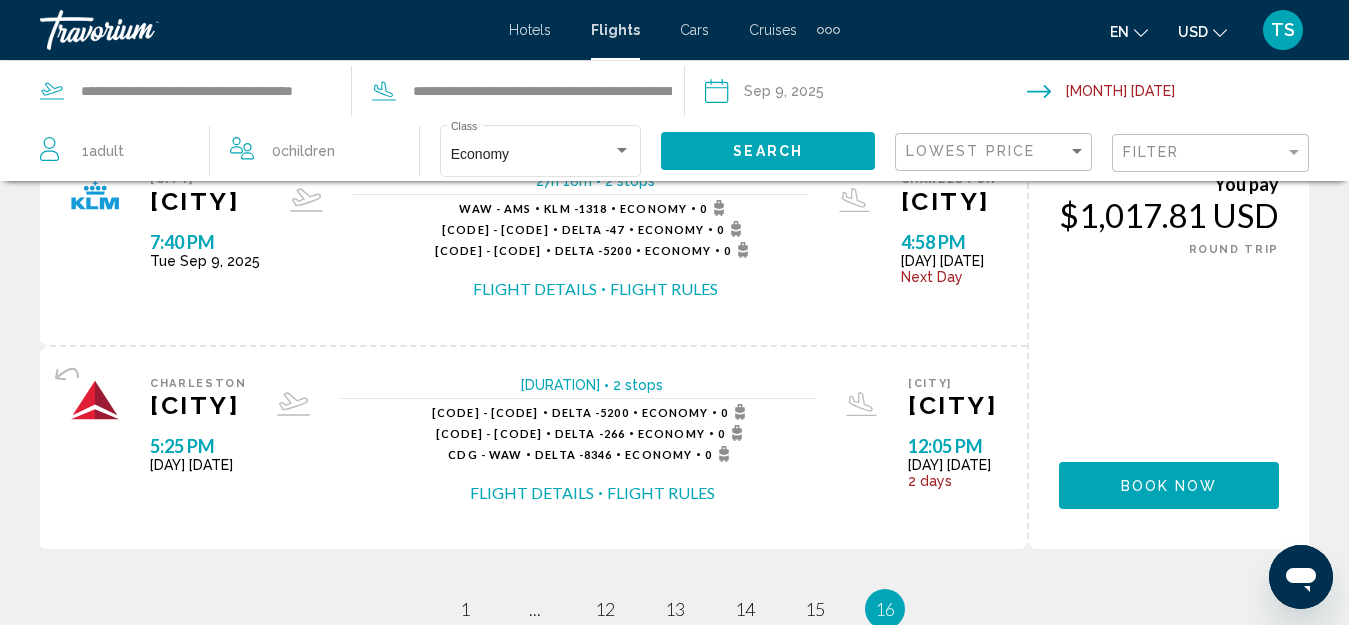 scroll, scrollTop: 1500, scrollLeft: 0, axis: vertical 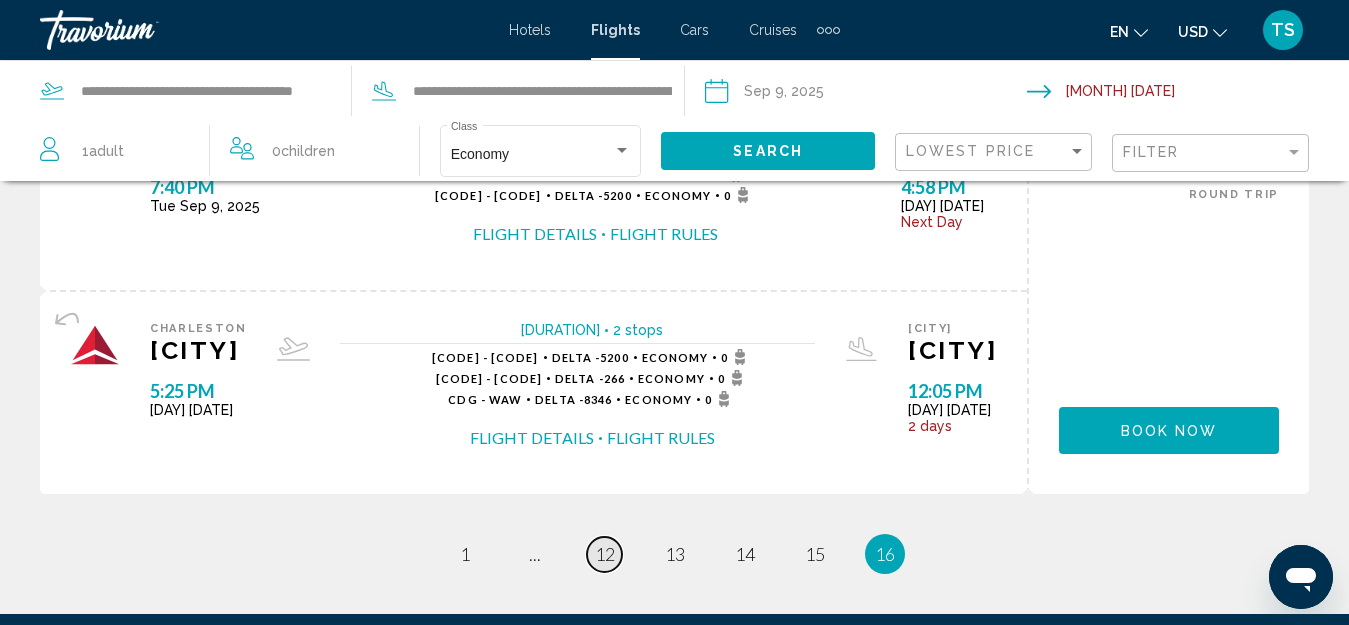 click on "12" at bounding box center (605, 554) 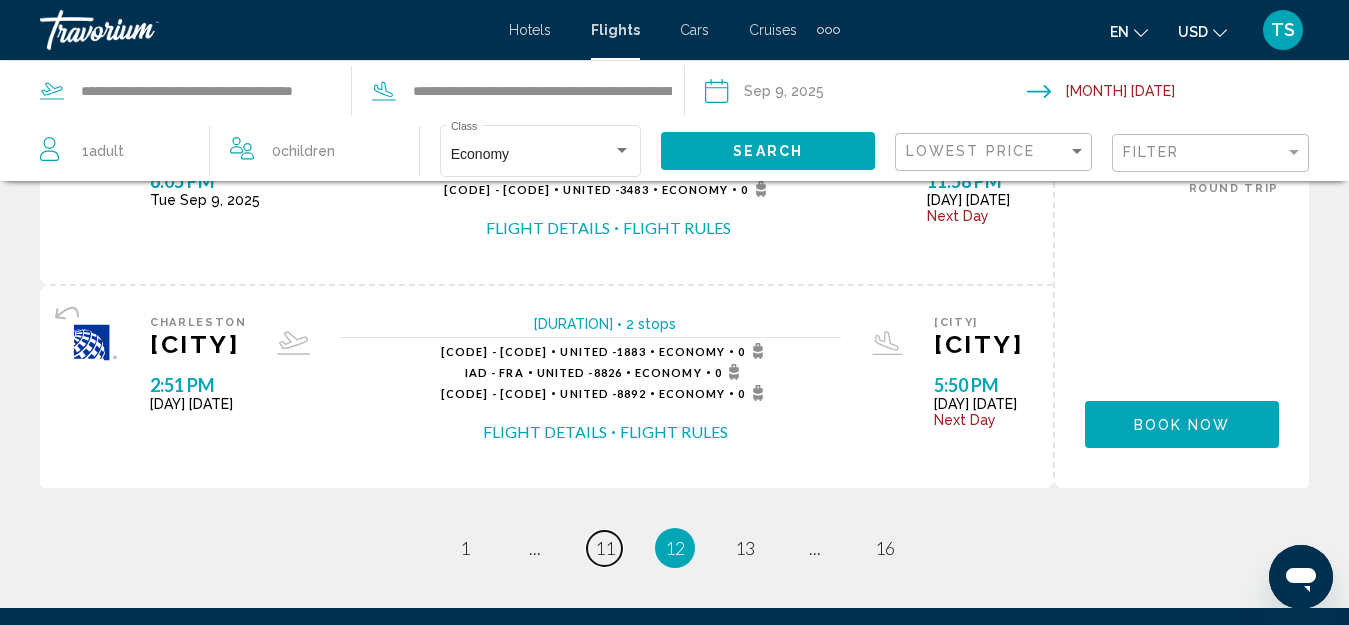 scroll, scrollTop: 2400, scrollLeft: 0, axis: vertical 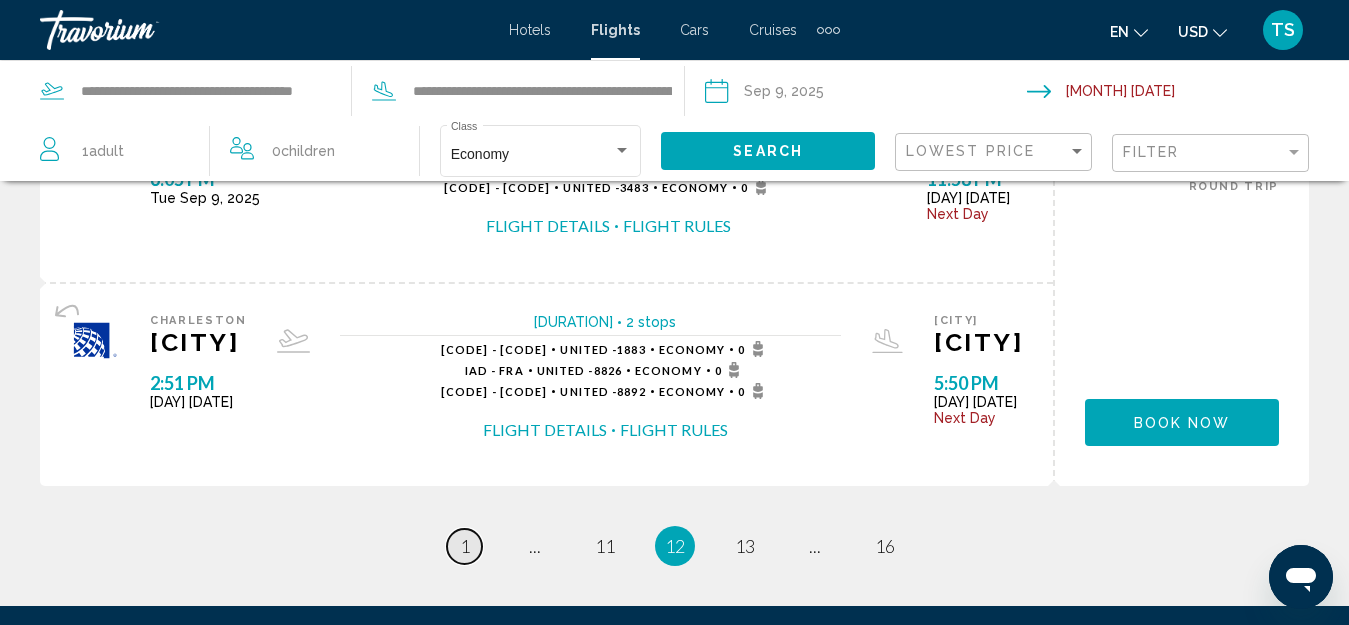 click on "1" at bounding box center [465, 546] 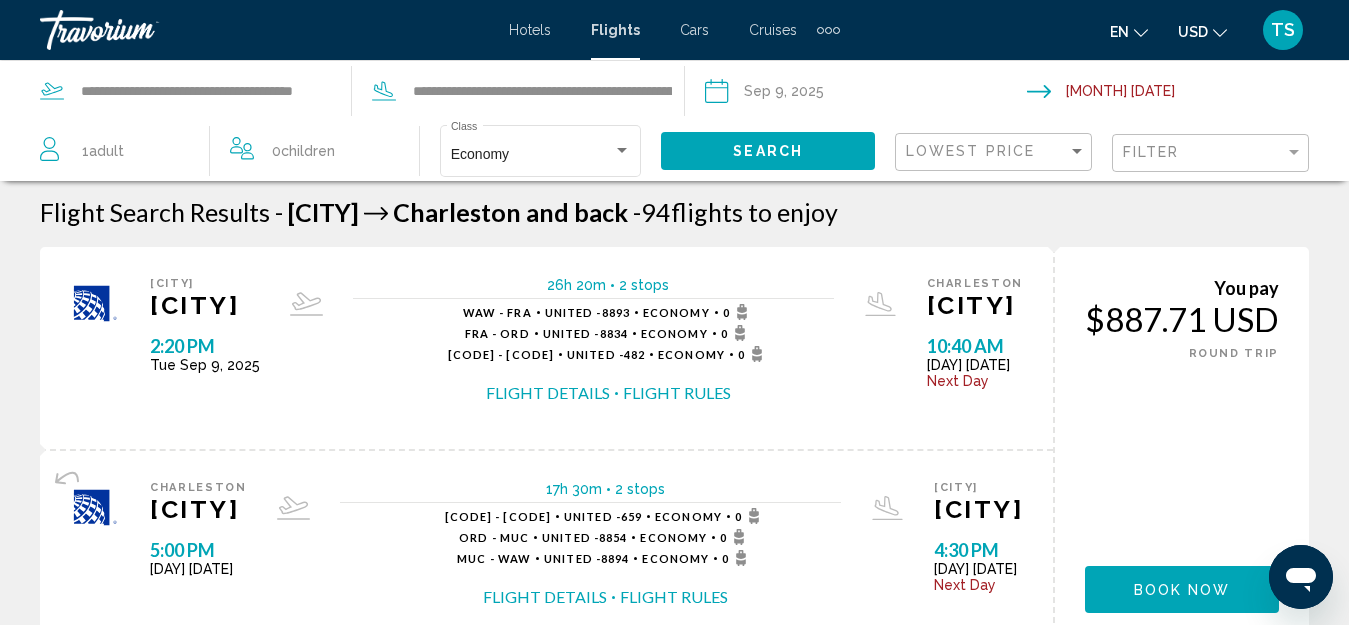 scroll, scrollTop: 0, scrollLeft: 0, axis: both 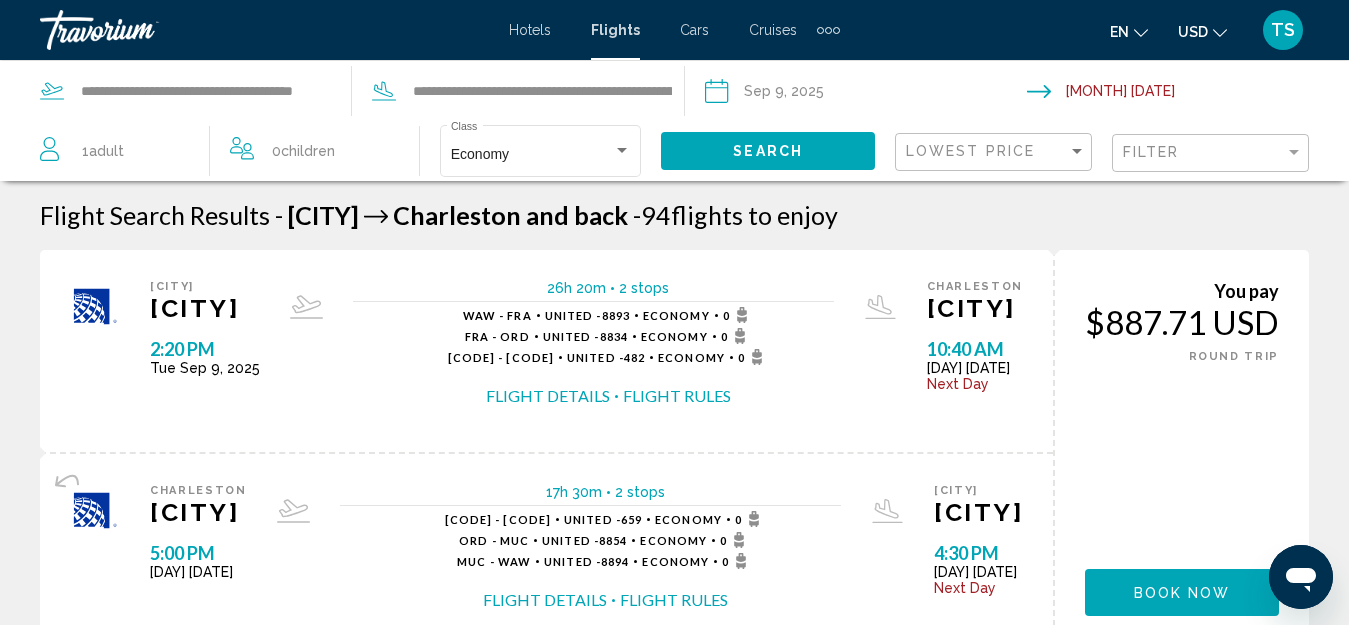 click on "Flight Details" at bounding box center (548, 396) 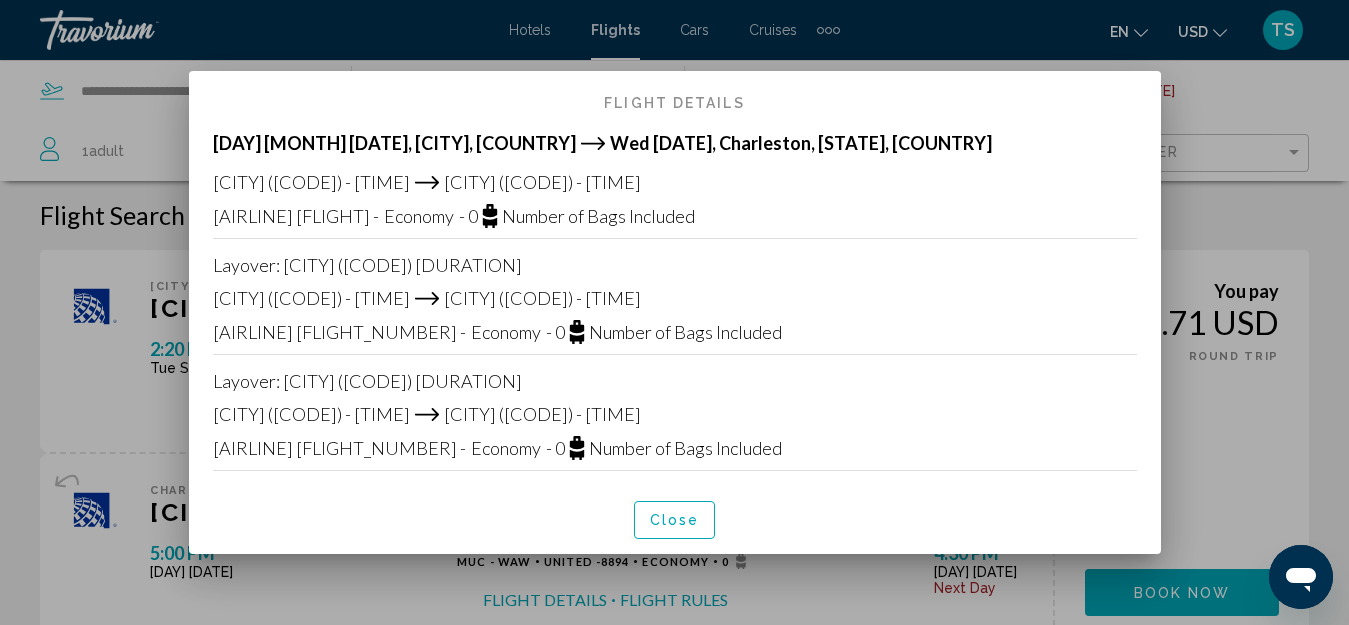 click on "Close" at bounding box center (675, 521) 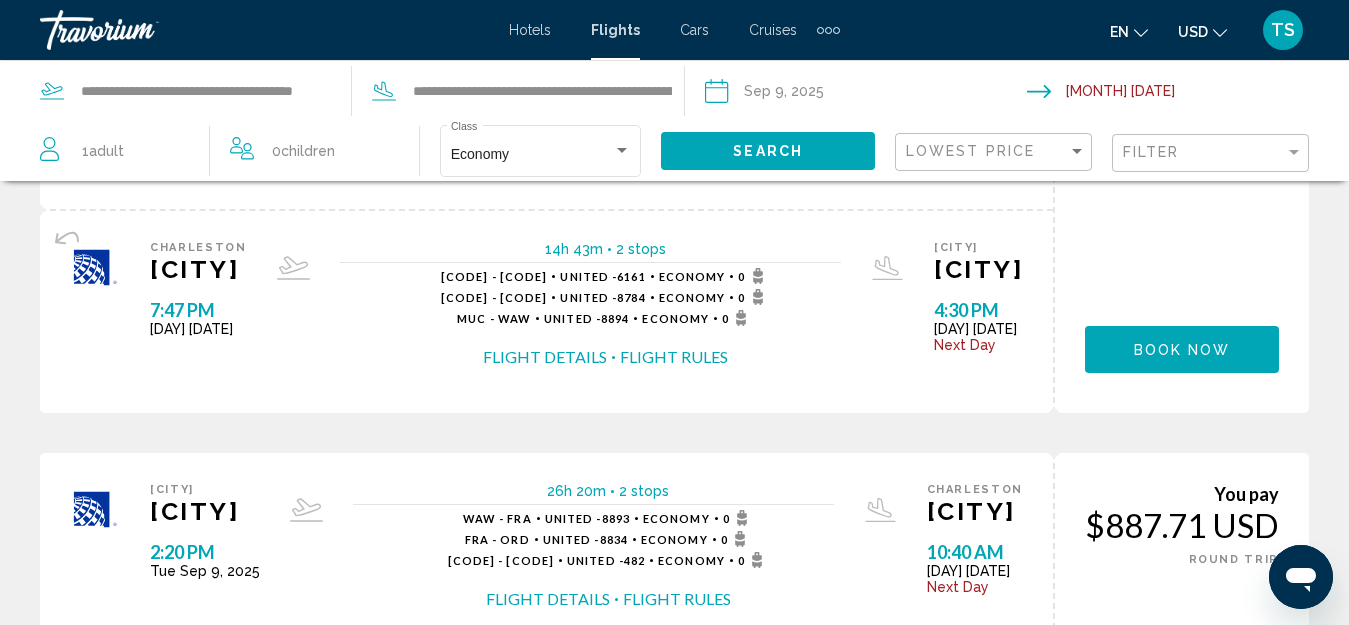 scroll, scrollTop: 700, scrollLeft: 0, axis: vertical 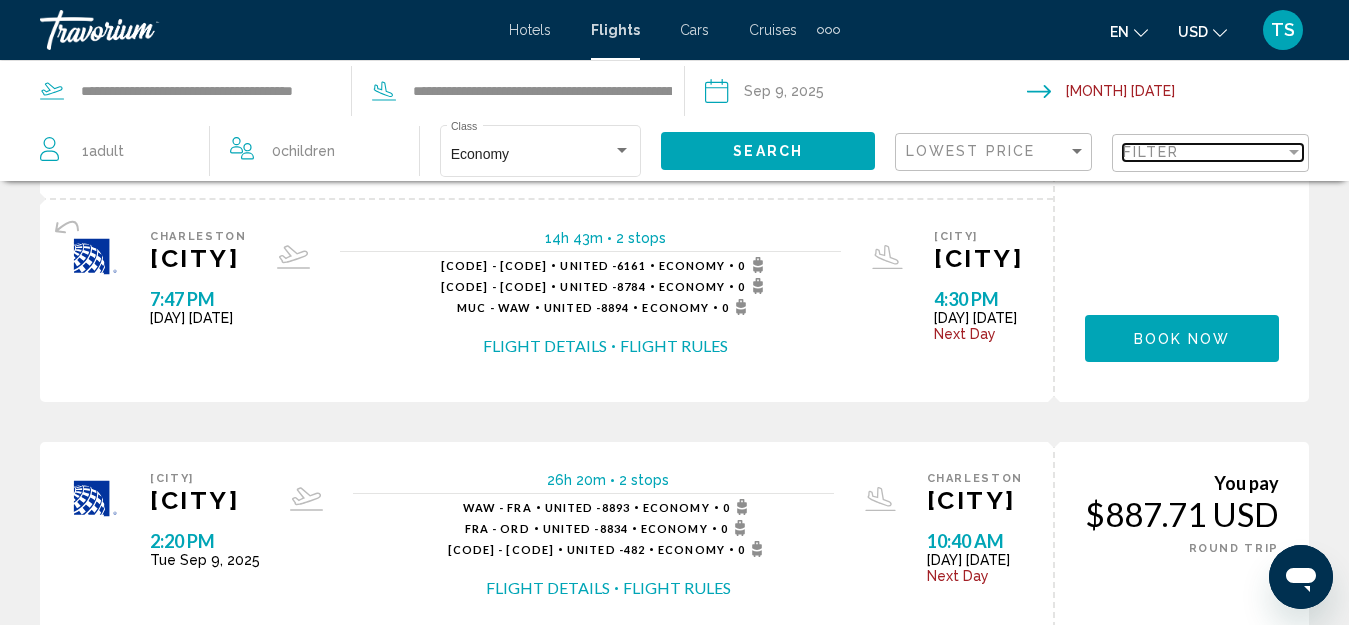 click at bounding box center (1294, 152) 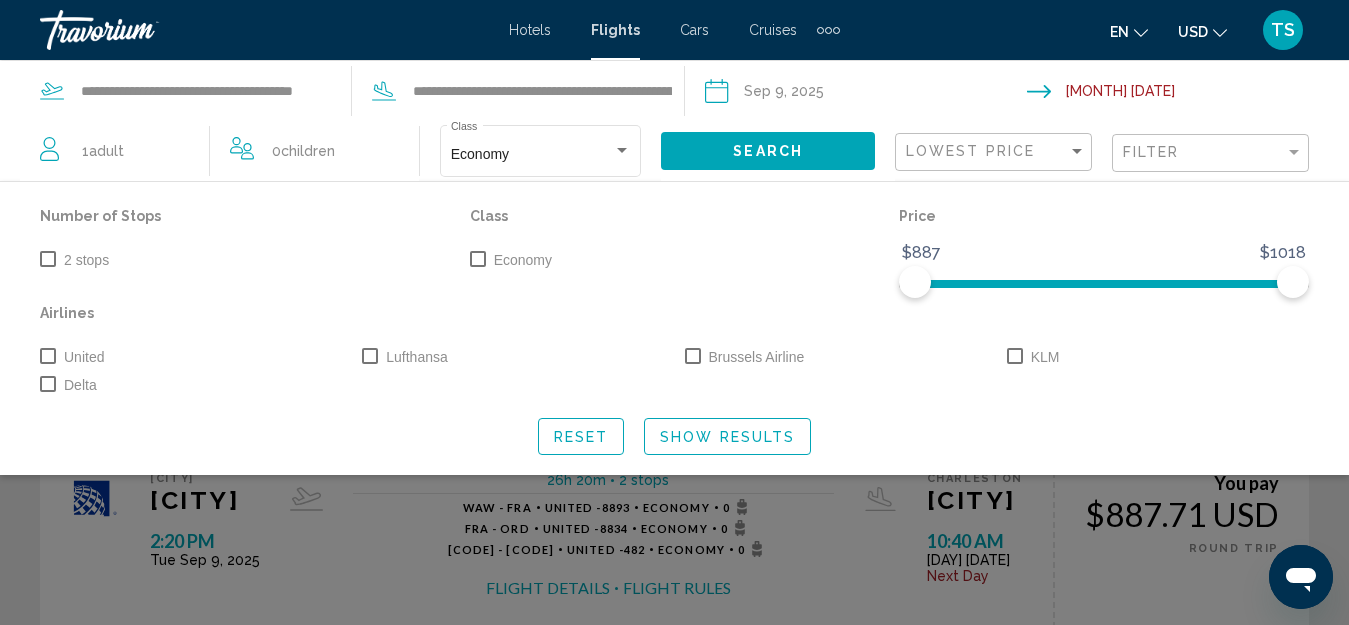 drag, startPoint x: 46, startPoint y: 351, endPoint x: 54, endPoint y: 374, distance: 24.351591 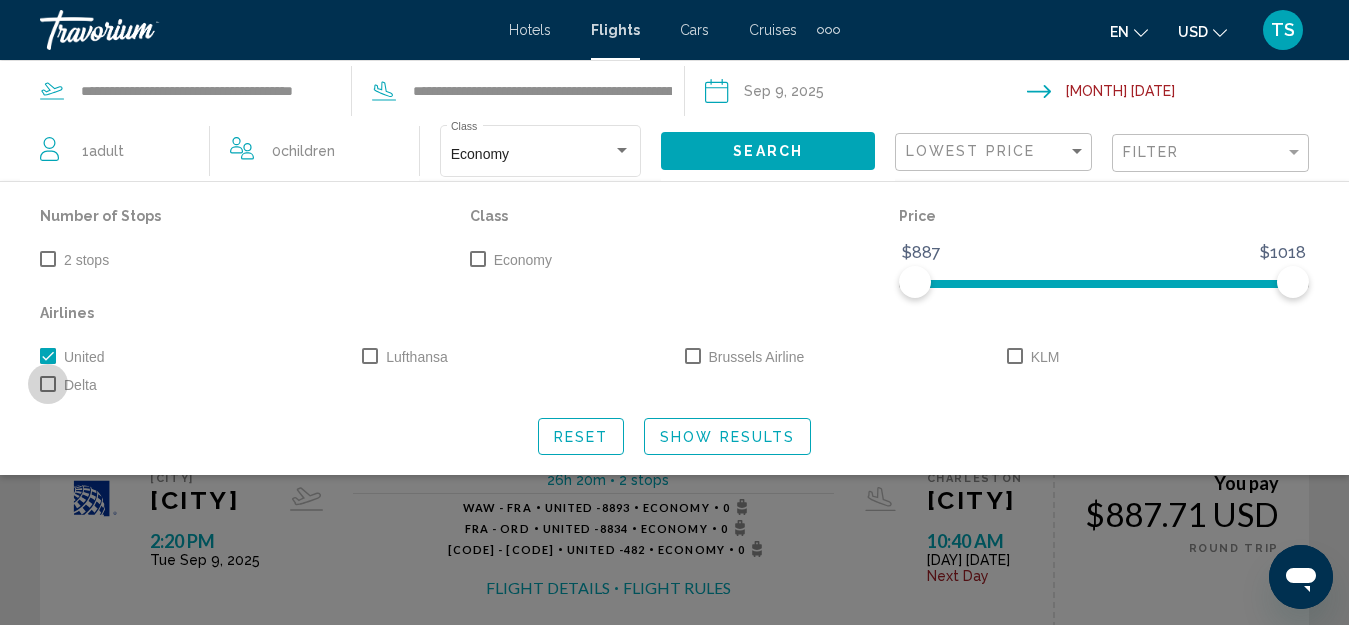 click at bounding box center [48, 384] 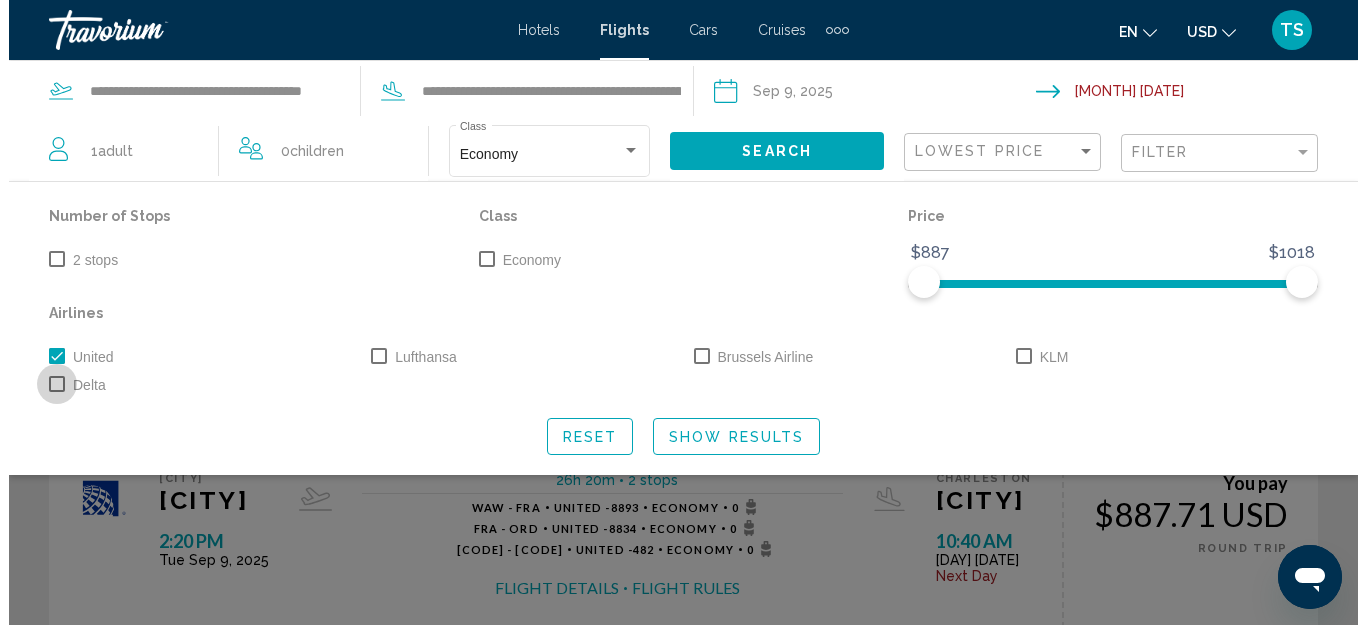scroll, scrollTop: 0, scrollLeft: 0, axis: both 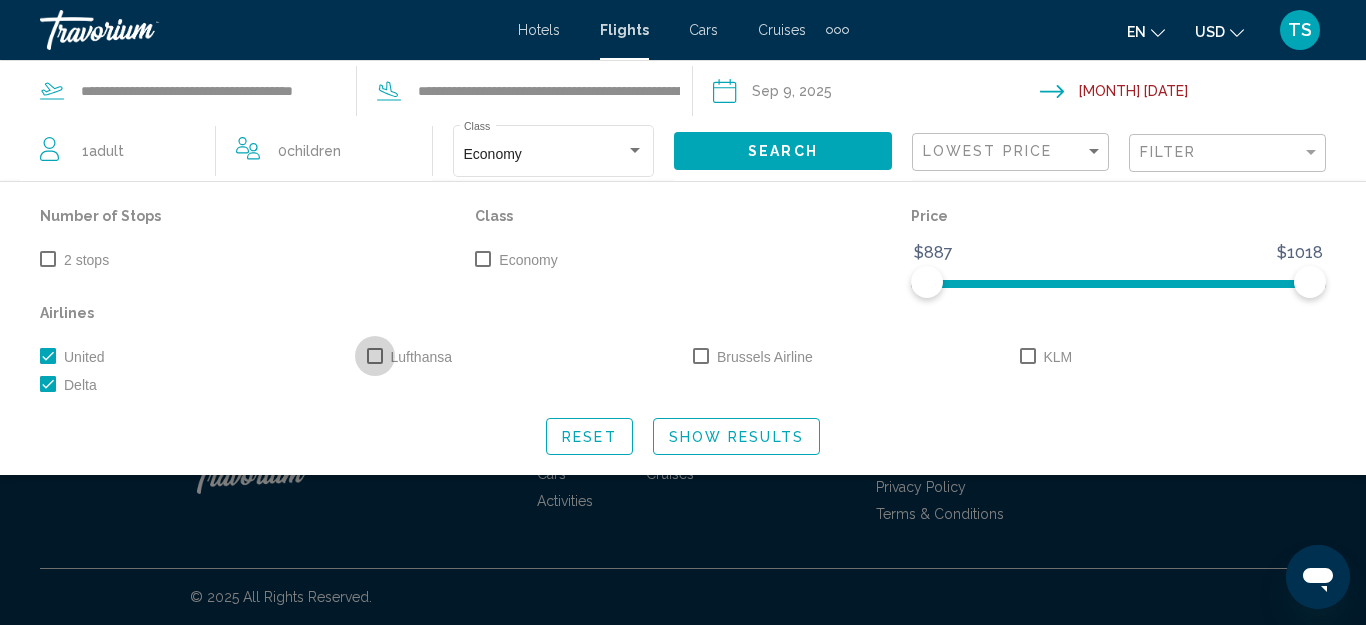 drag, startPoint x: 380, startPoint y: 353, endPoint x: 393, endPoint y: 356, distance: 13.341664 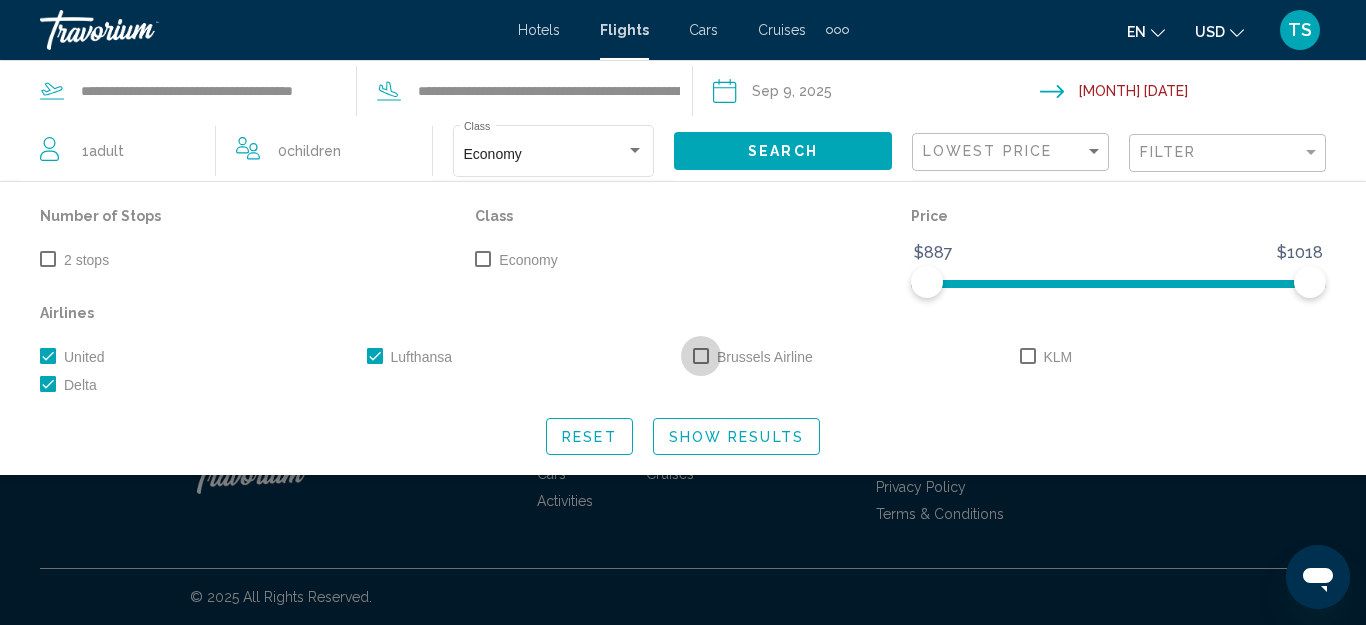 click at bounding box center [701, 356] 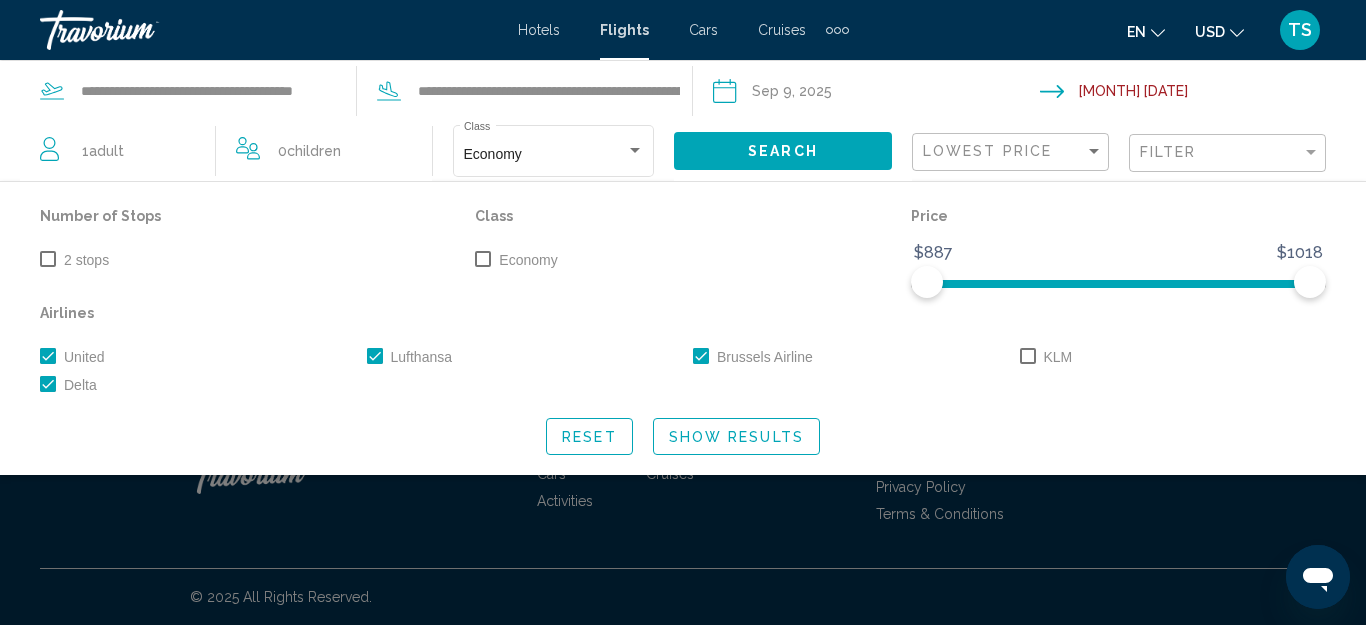 click at bounding box center [1028, 356] 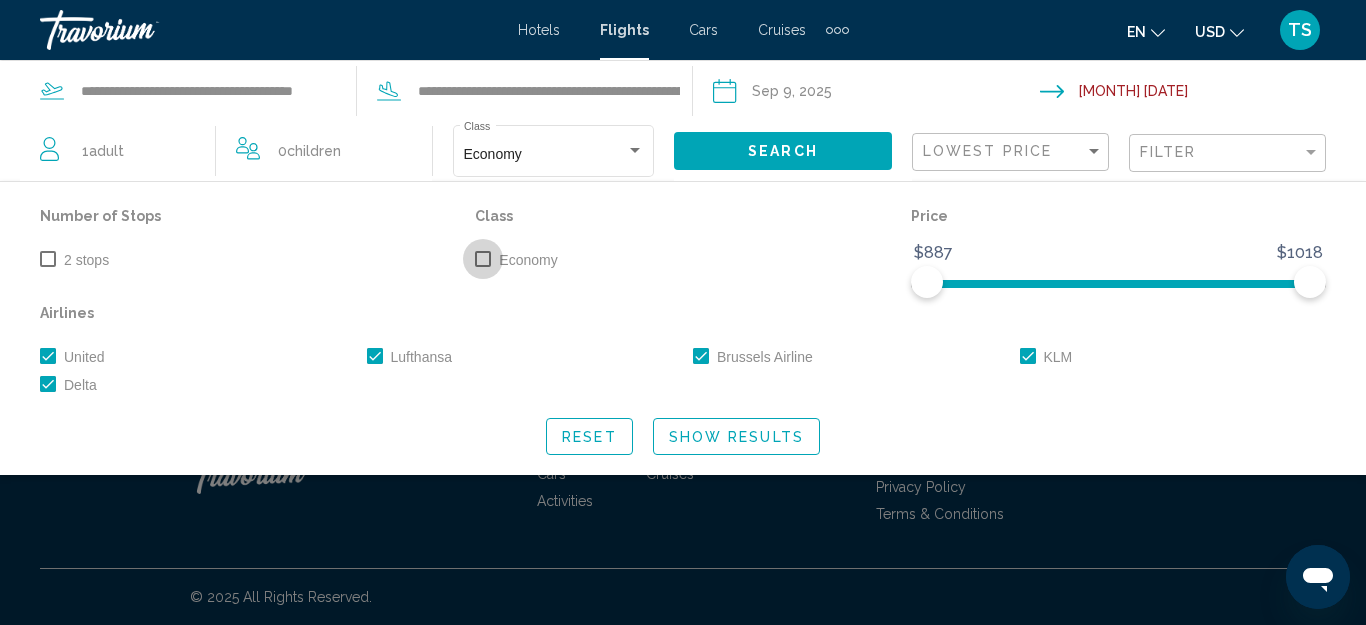 click at bounding box center [483, 259] 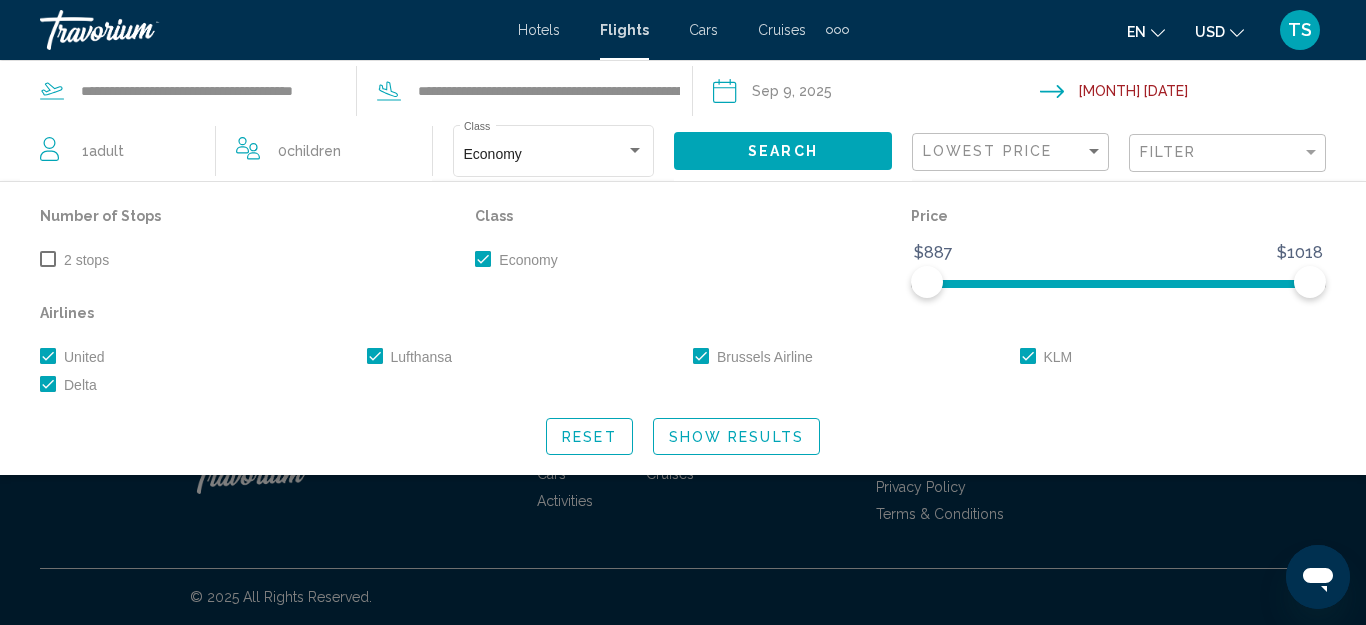 click on "Show Results" 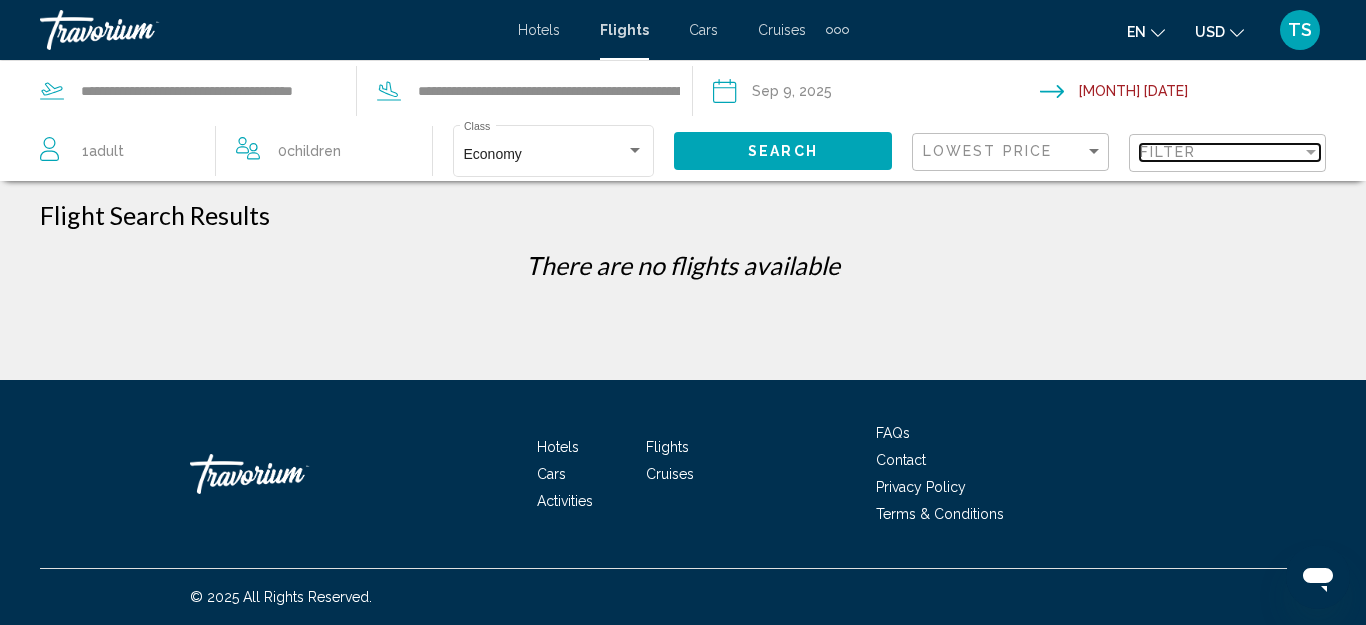 click at bounding box center [1311, 152] 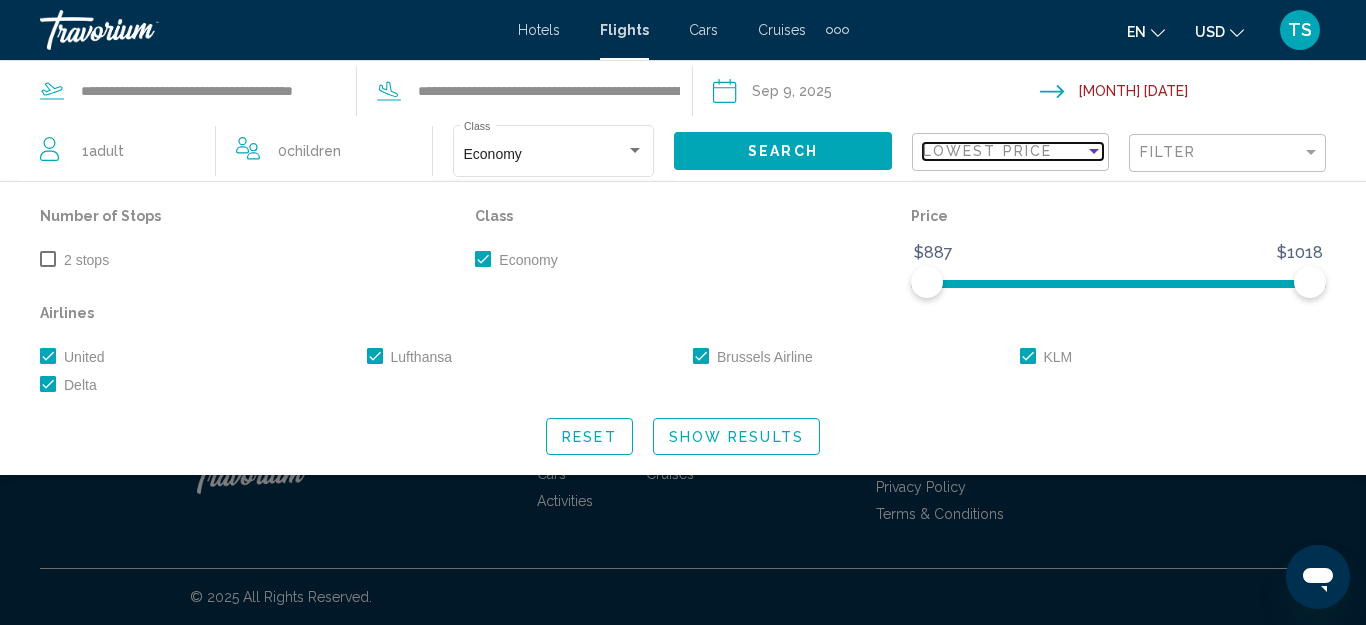 click on "Lowest Price" at bounding box center (987, 151) 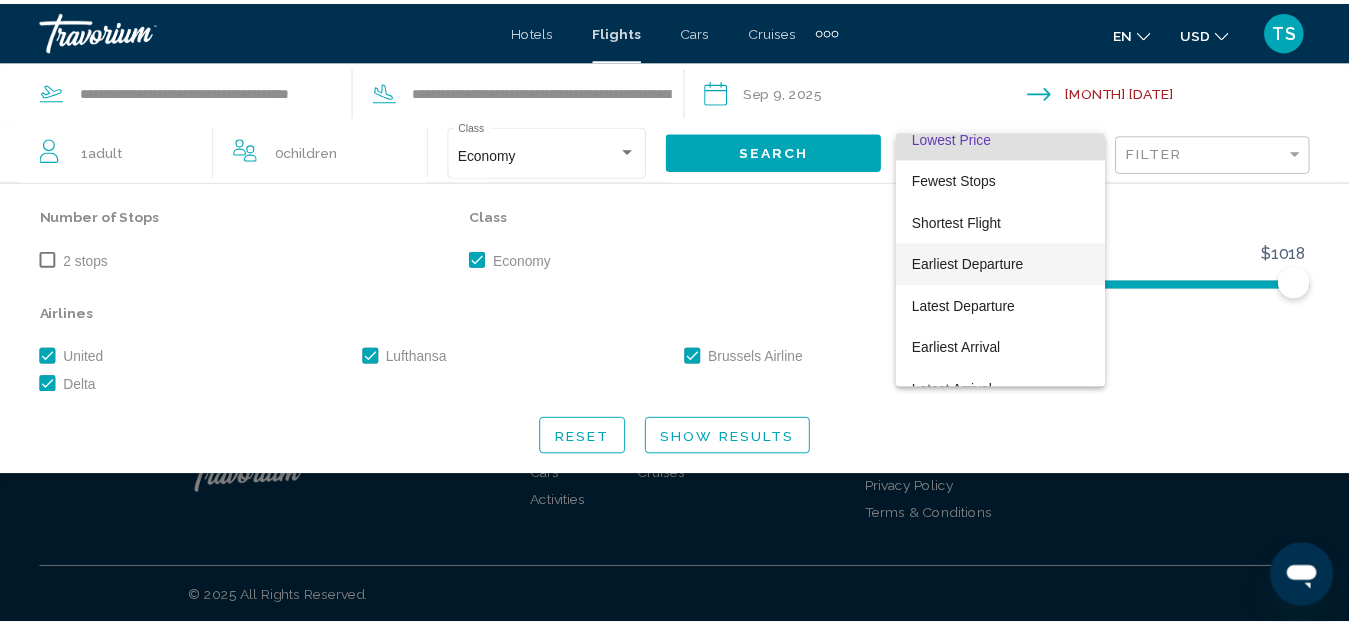 scroll, scrollTop: 0, scrollLeft: 0, axis: both 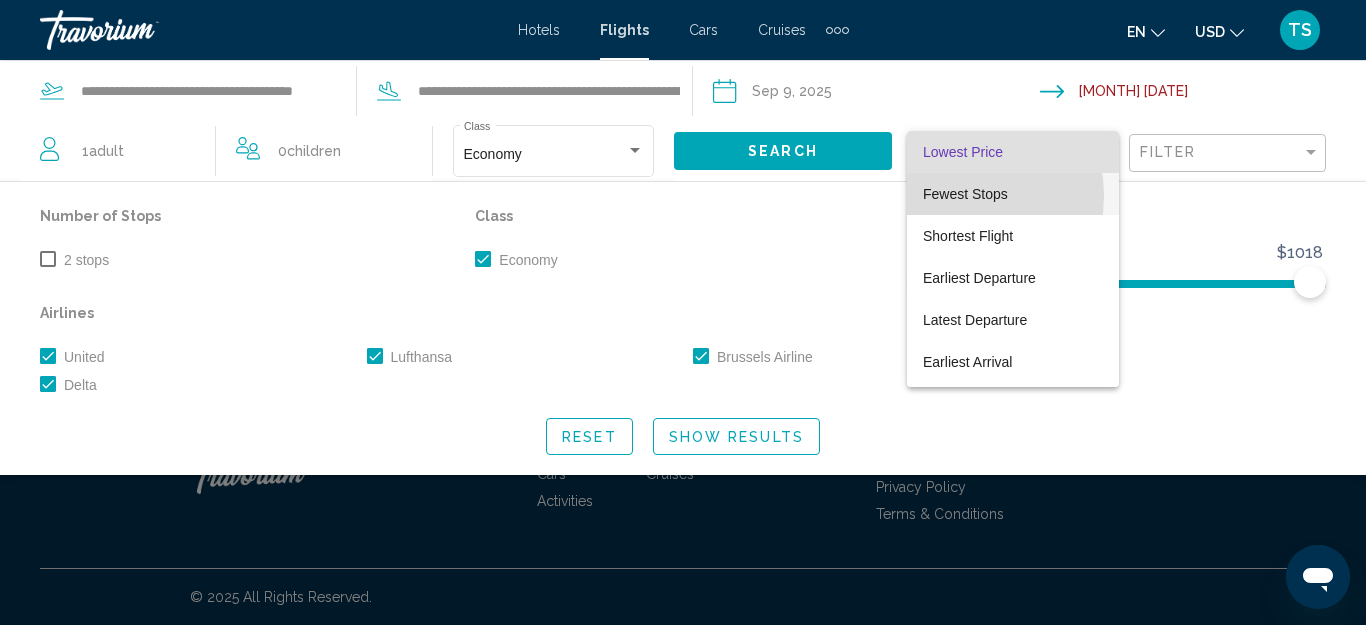 click on "Fewest Stops" at bounding box center [965, 194] 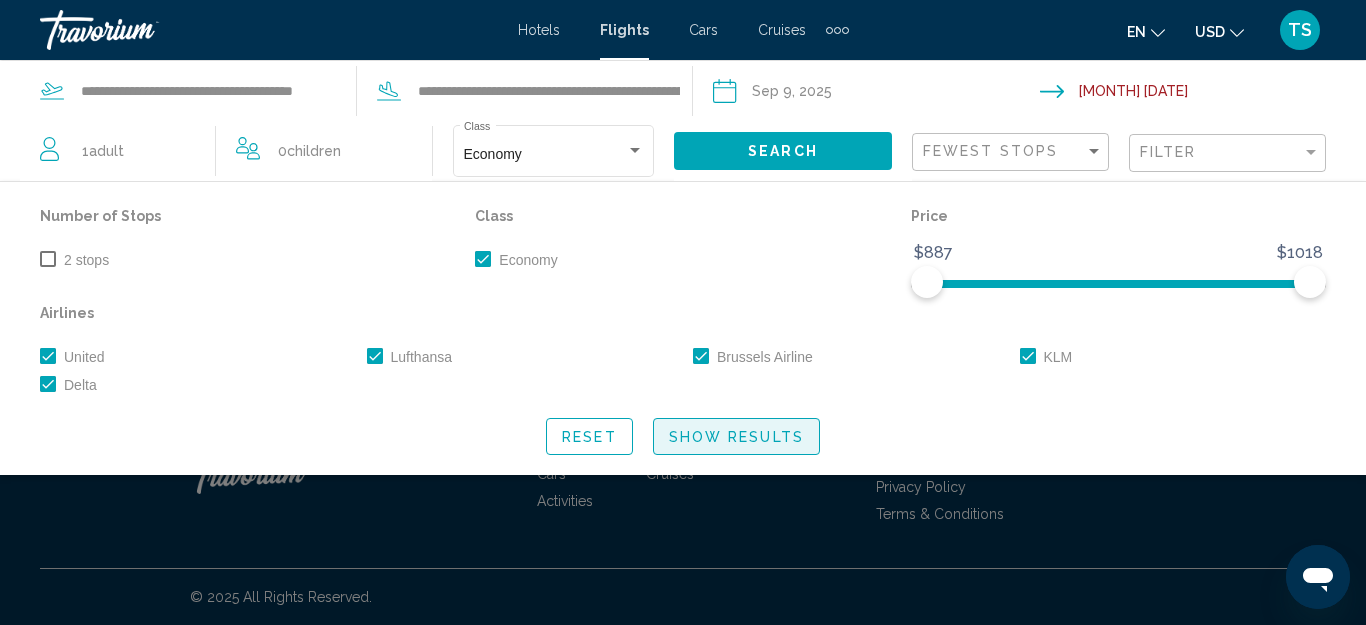 click on "Show Results" 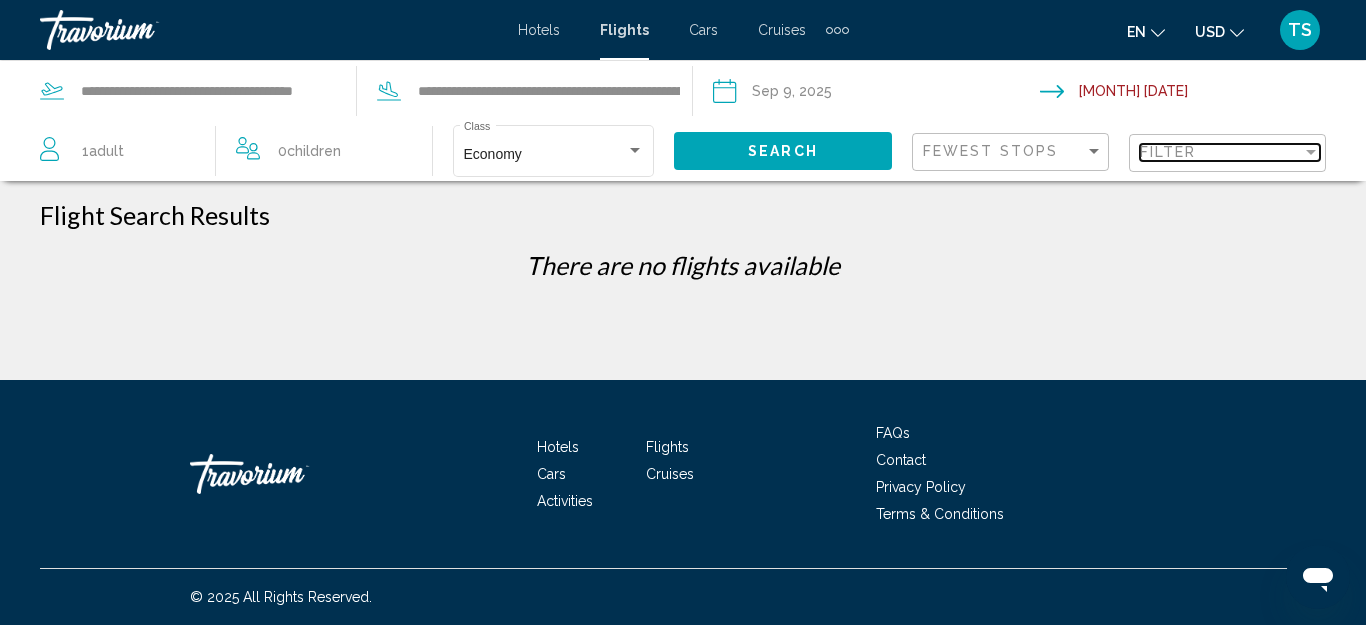 click at bounding box center [1311, 152] 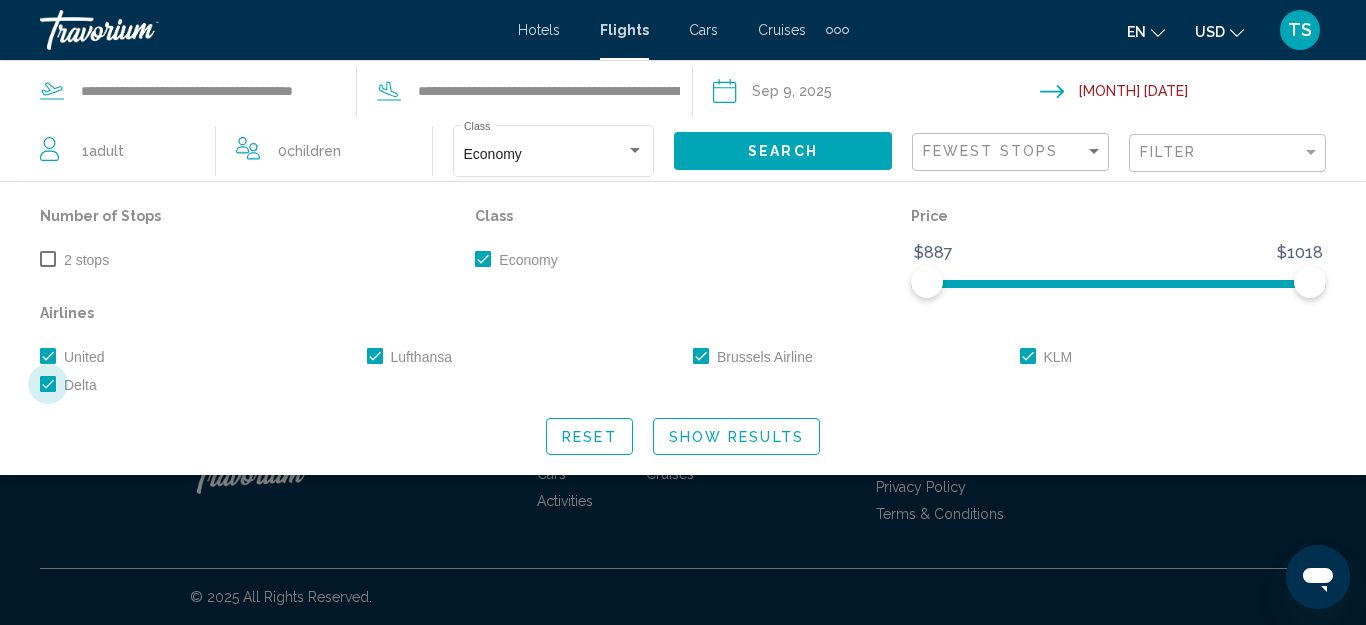 click at bounding box center [48, 384] 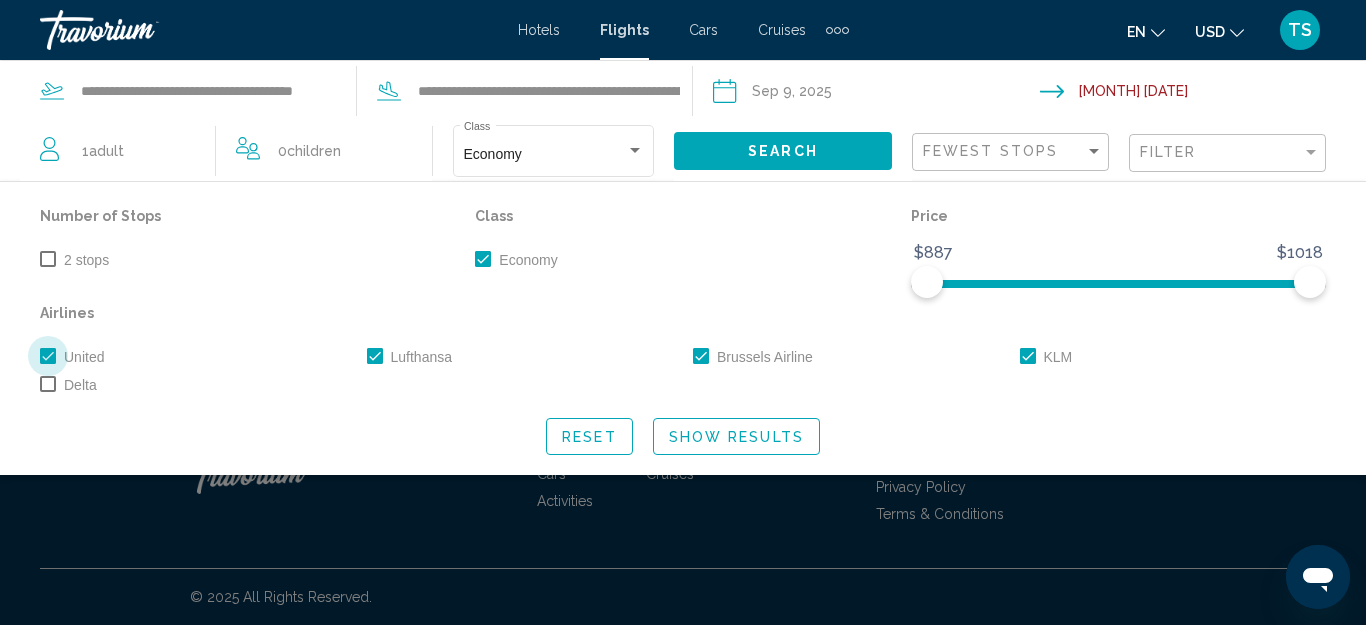 click at bounding box center (48, 356) 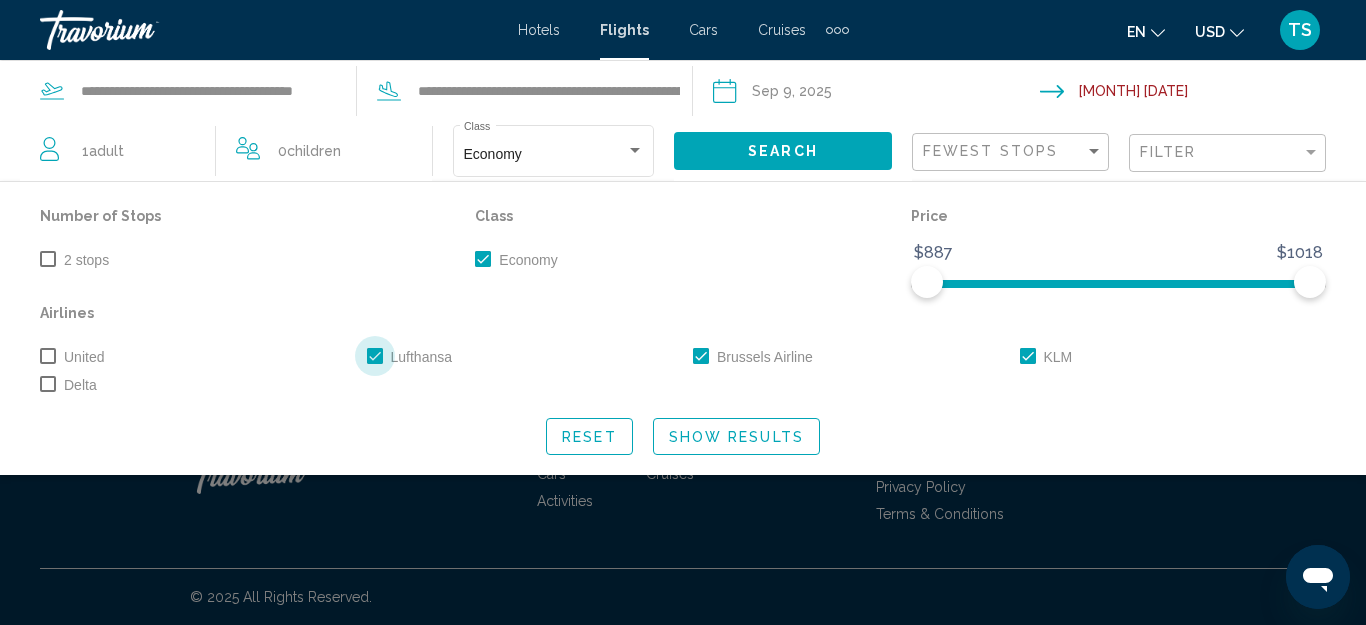 drag, startPoint x: 377, startPoint y: 355, endPoint x: 585, endPoint y: 385, distance: 210.15233 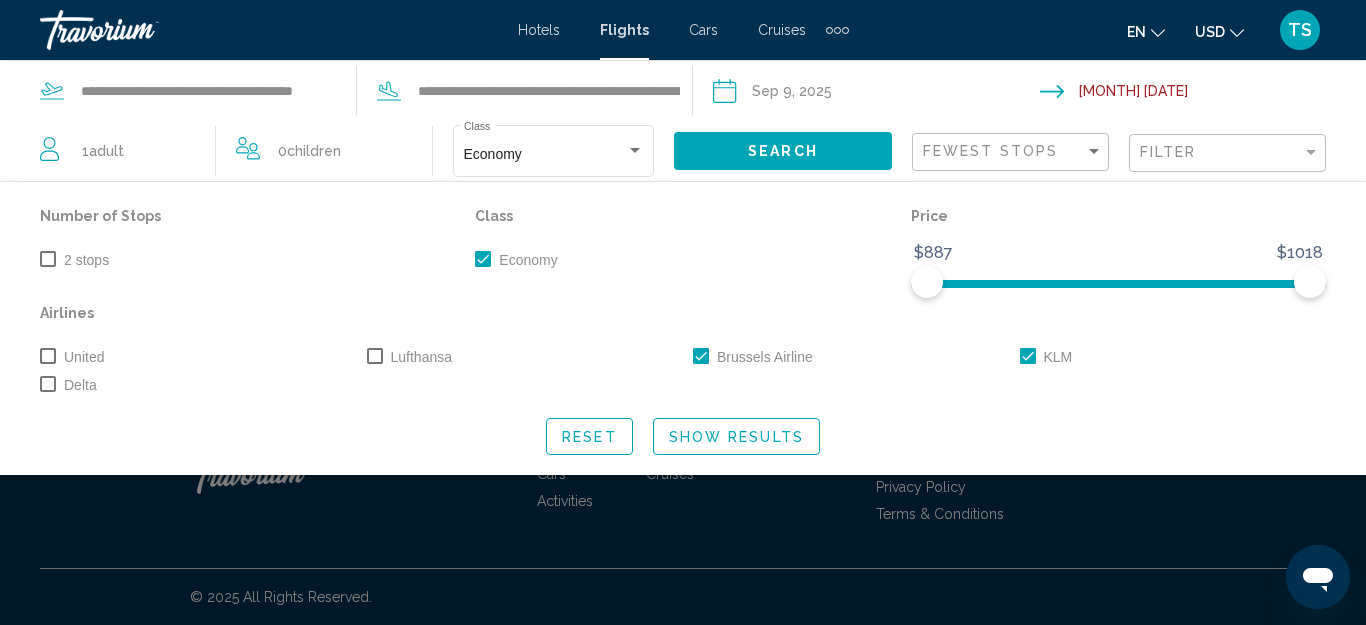 drag, startPoint x: 707, startPoint y: 358, endPoint x: 791, endPoint y: 361, distance: 84.05355 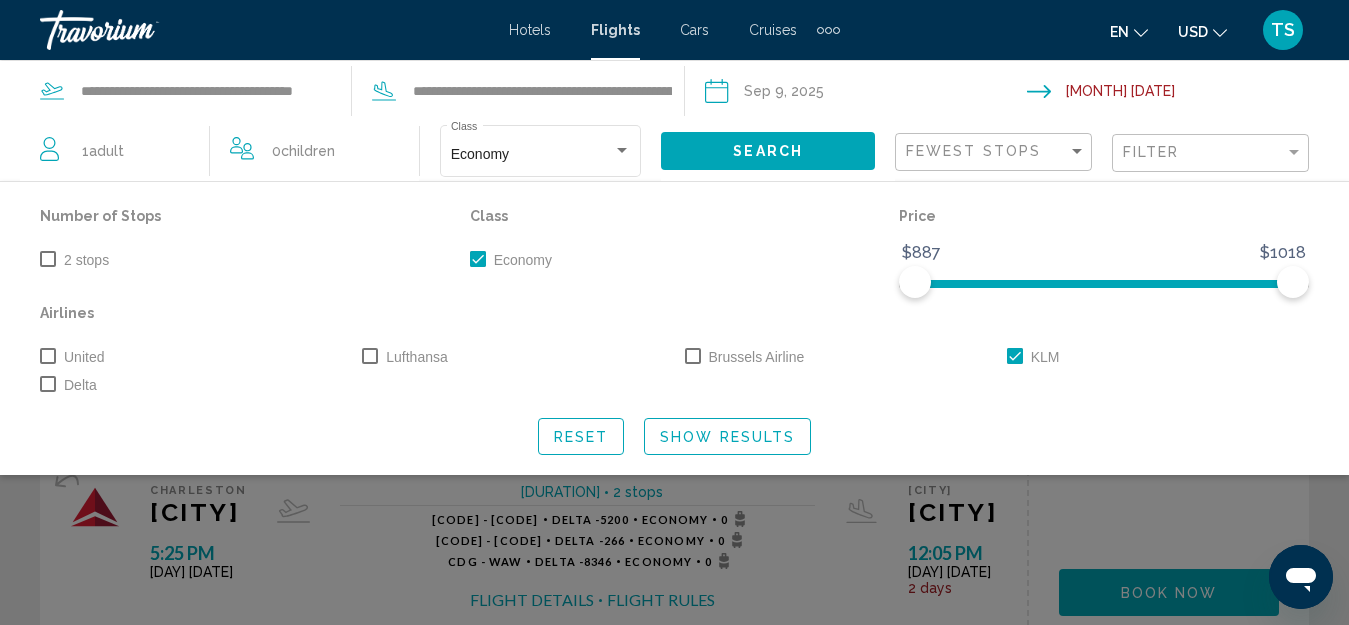 click on "KLM" 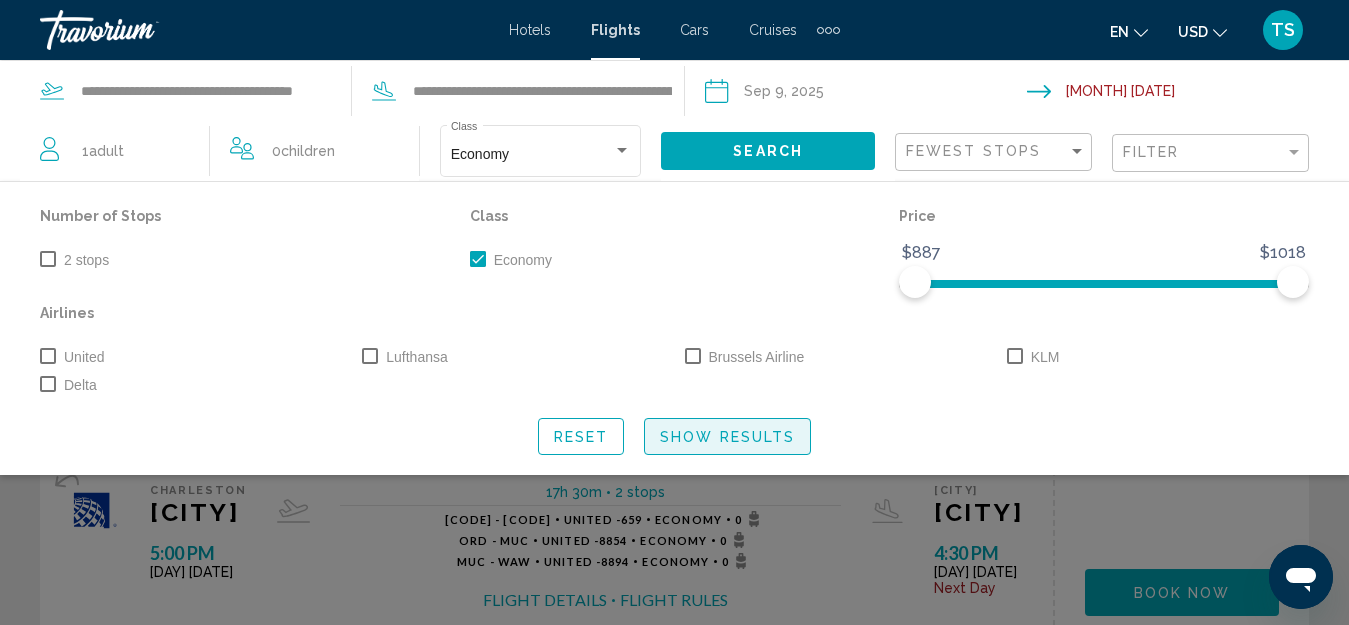 drag, startPoint x: 730, startPoint y: 458, endPoint x: 714, endPoint y: 442, distance: 22.627417 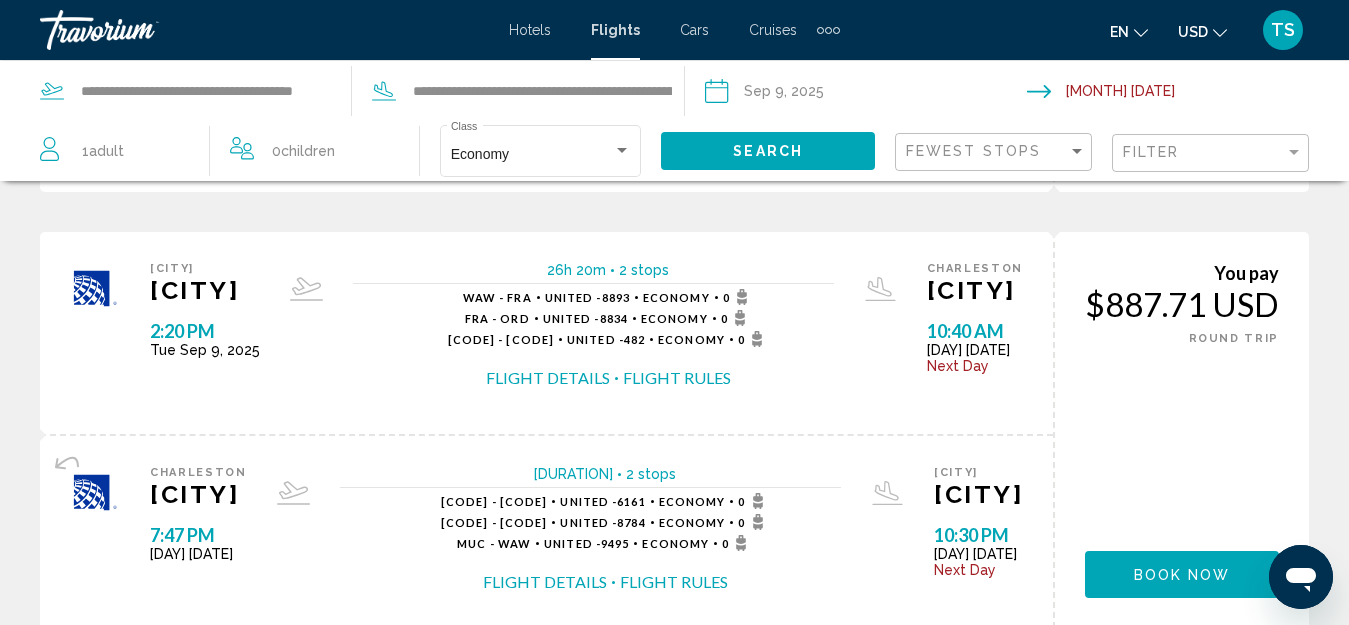 scroll, scrollTop: 1800, scrollLeft: 0, axis: vertical 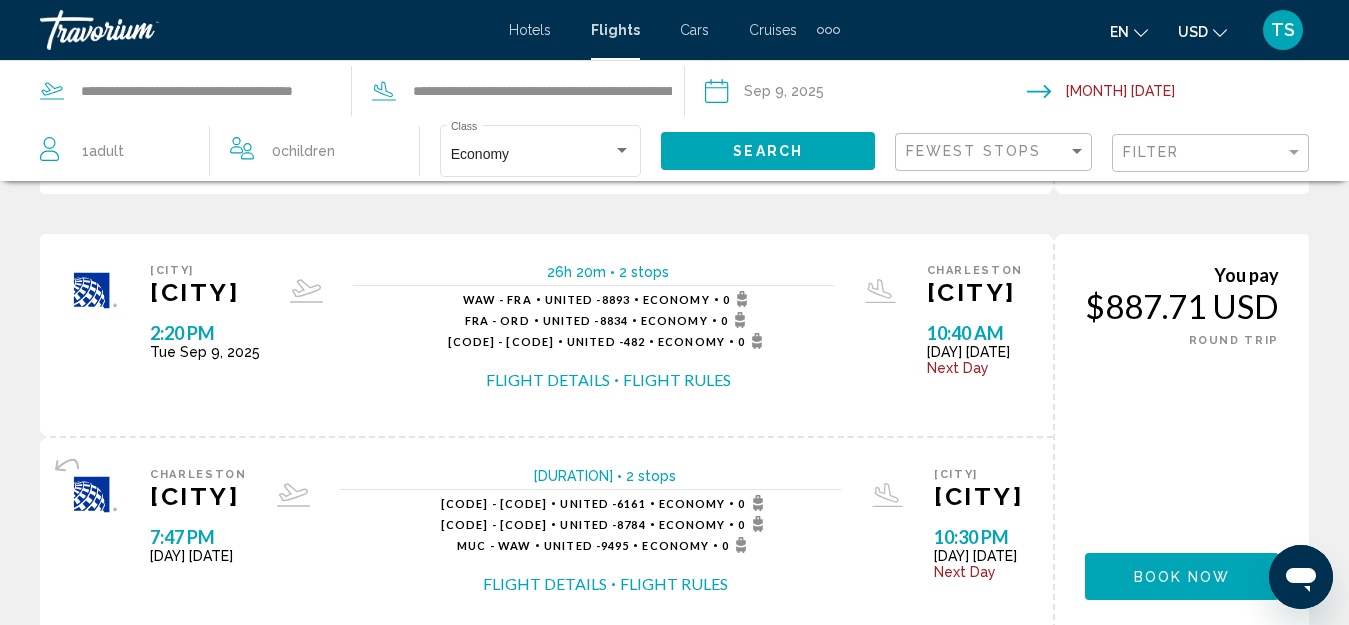 click on "Flight Details" at bounding box center [548, 380] 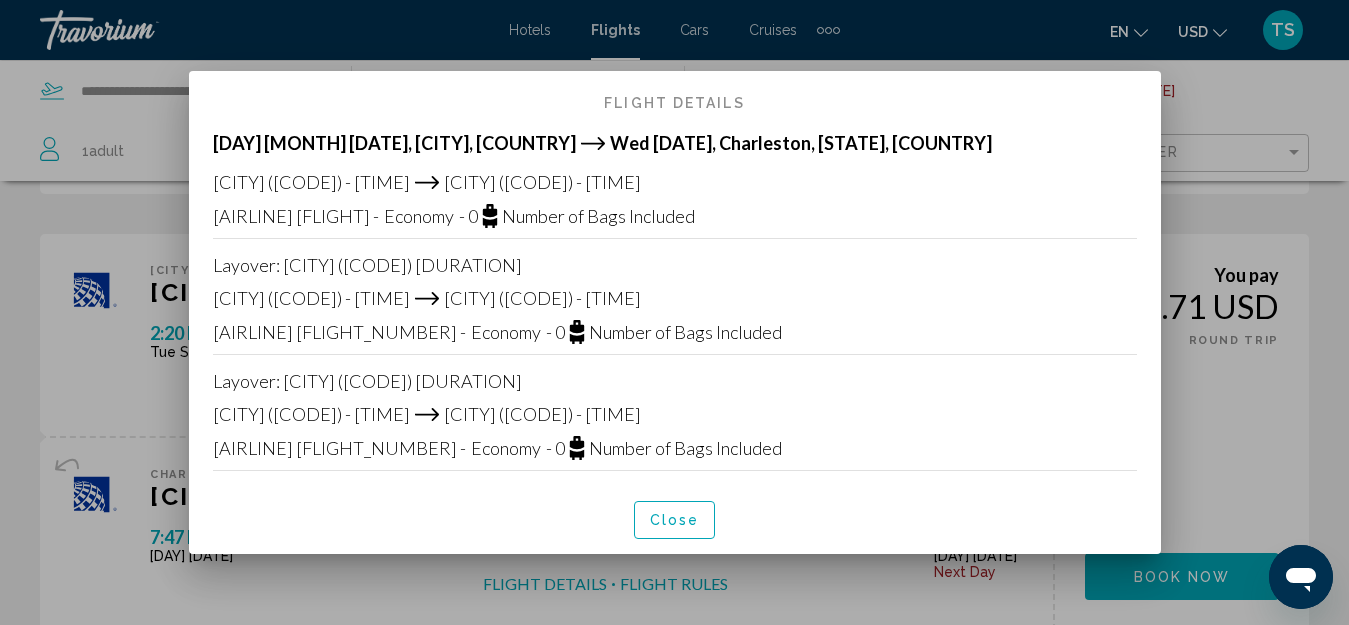 scroll, scrollTop: 0, scrollLeft: 0, axis: both 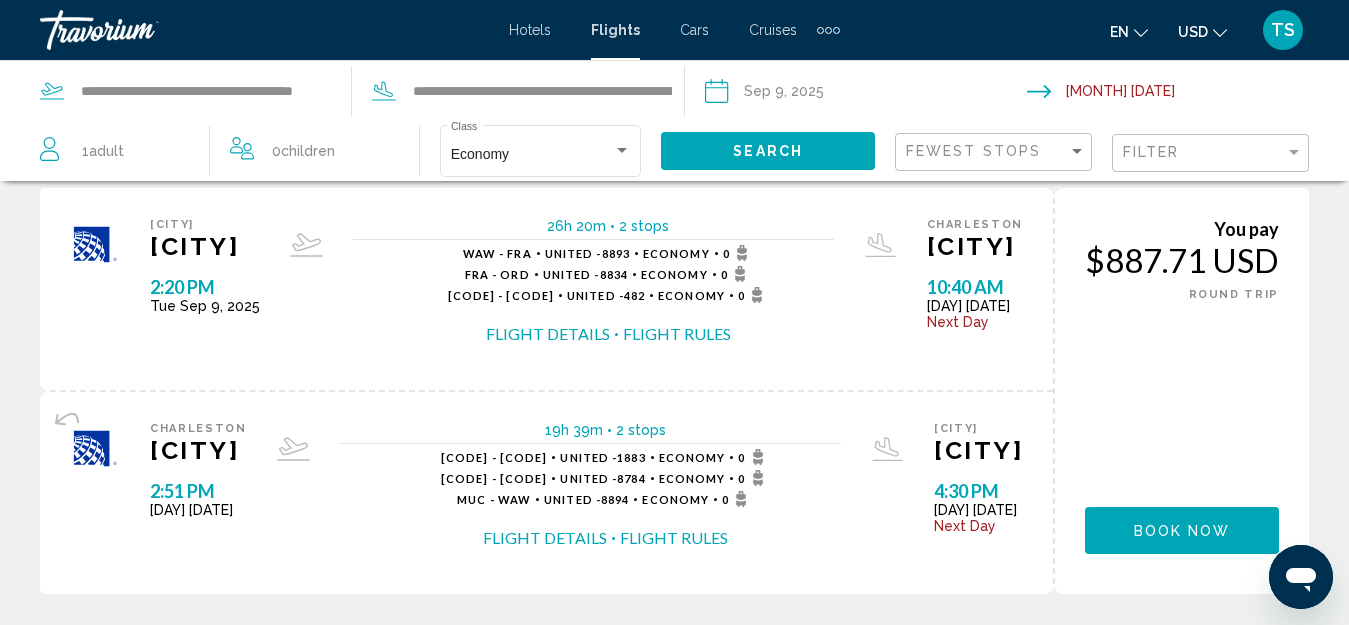 click on "Flight Details" at bounding box center (545, 538) 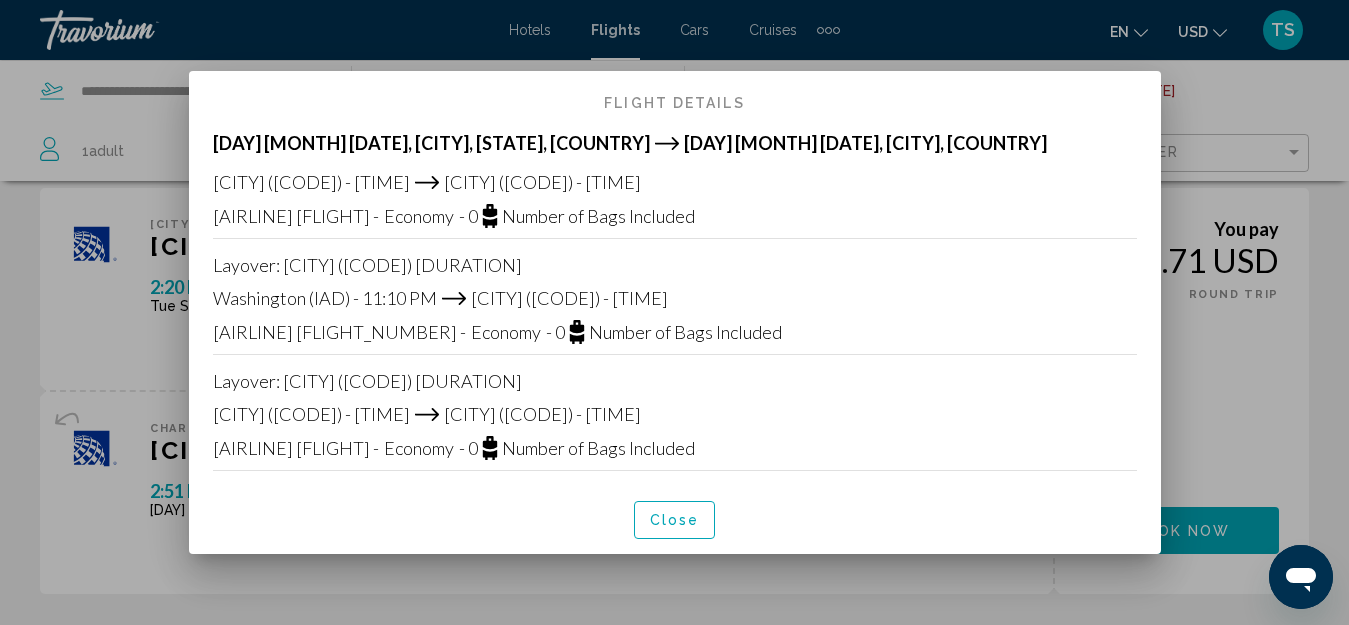 scroll, scrollTop: 0, scrollLeft: 0, axis: both 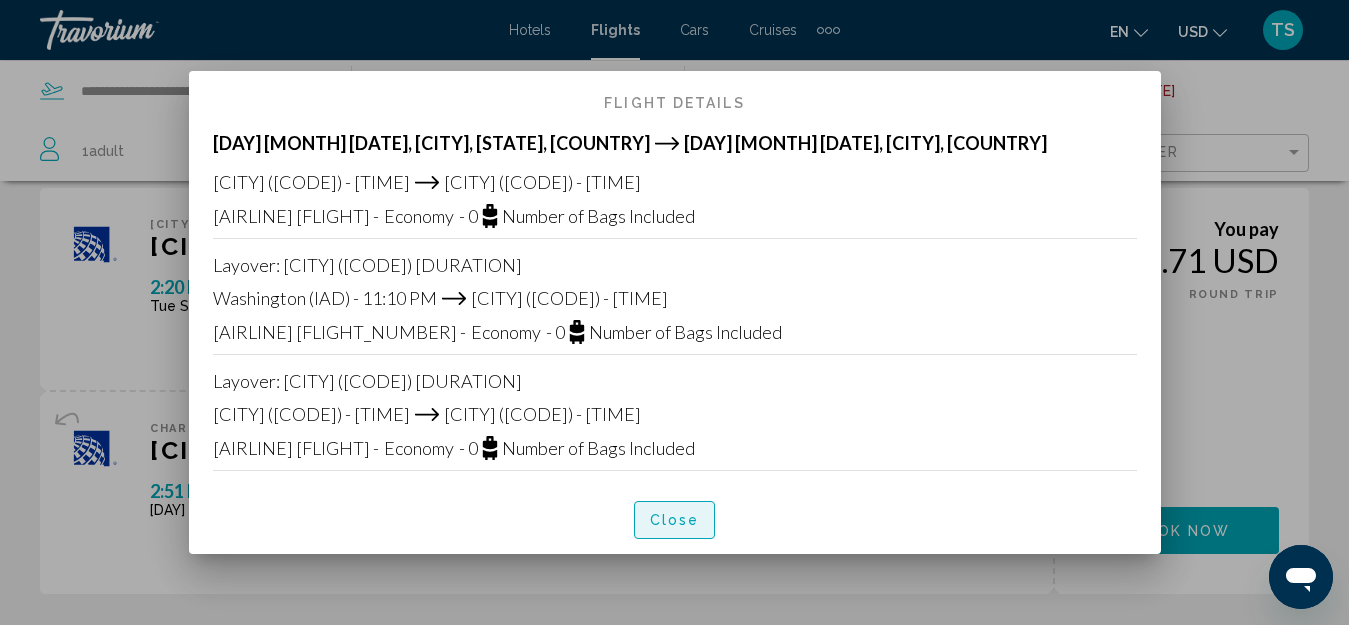click on "Close" at bounding box center [675, 519] 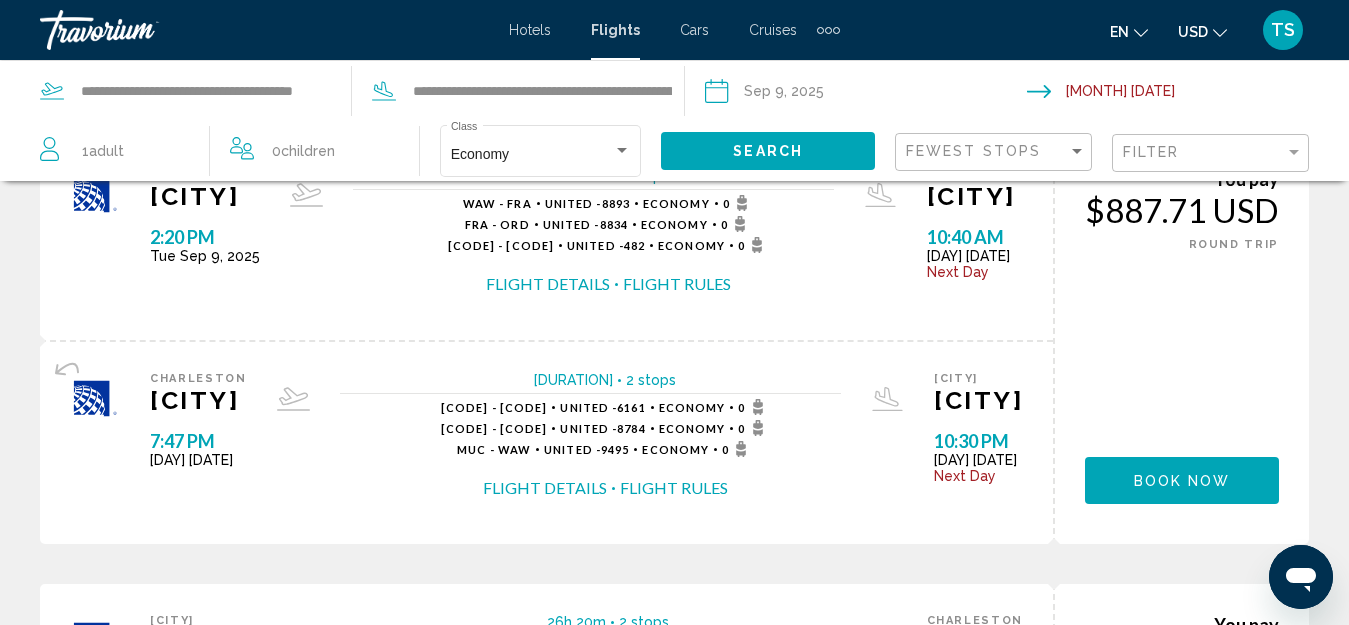 scroll, scrollTop: 1900, scrollLeft: 0, axis: vertical 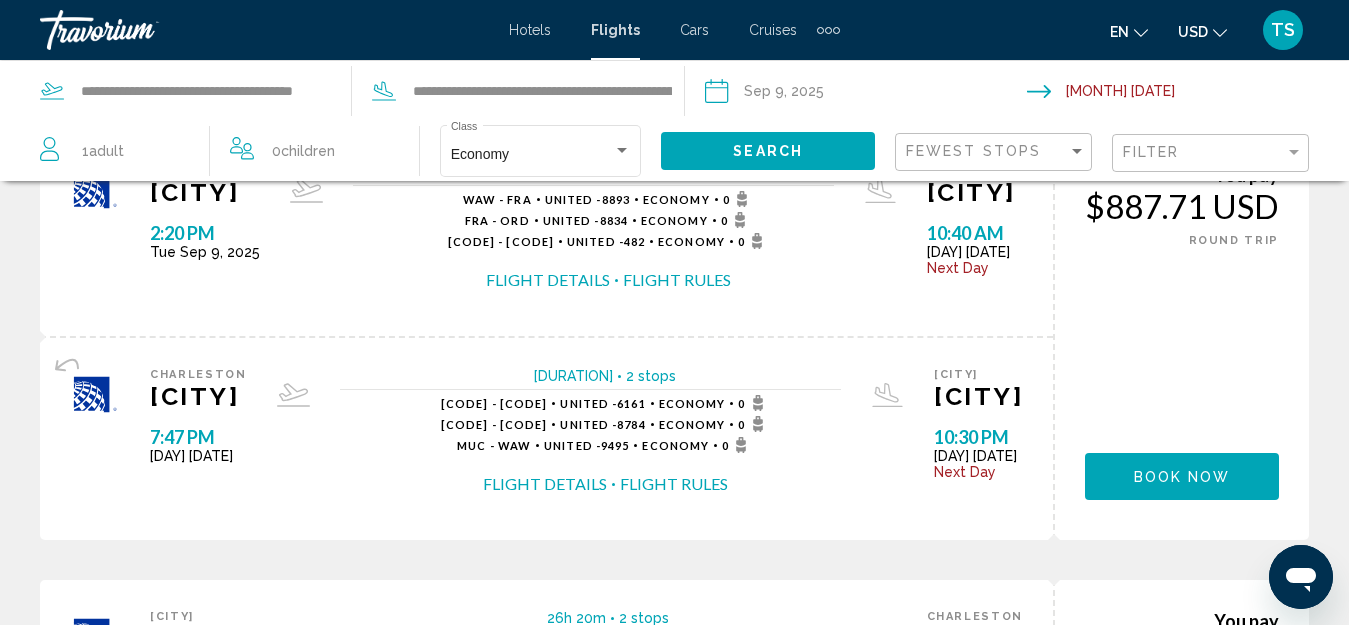 click on "Flight Details" at bounding box center [548, 280] 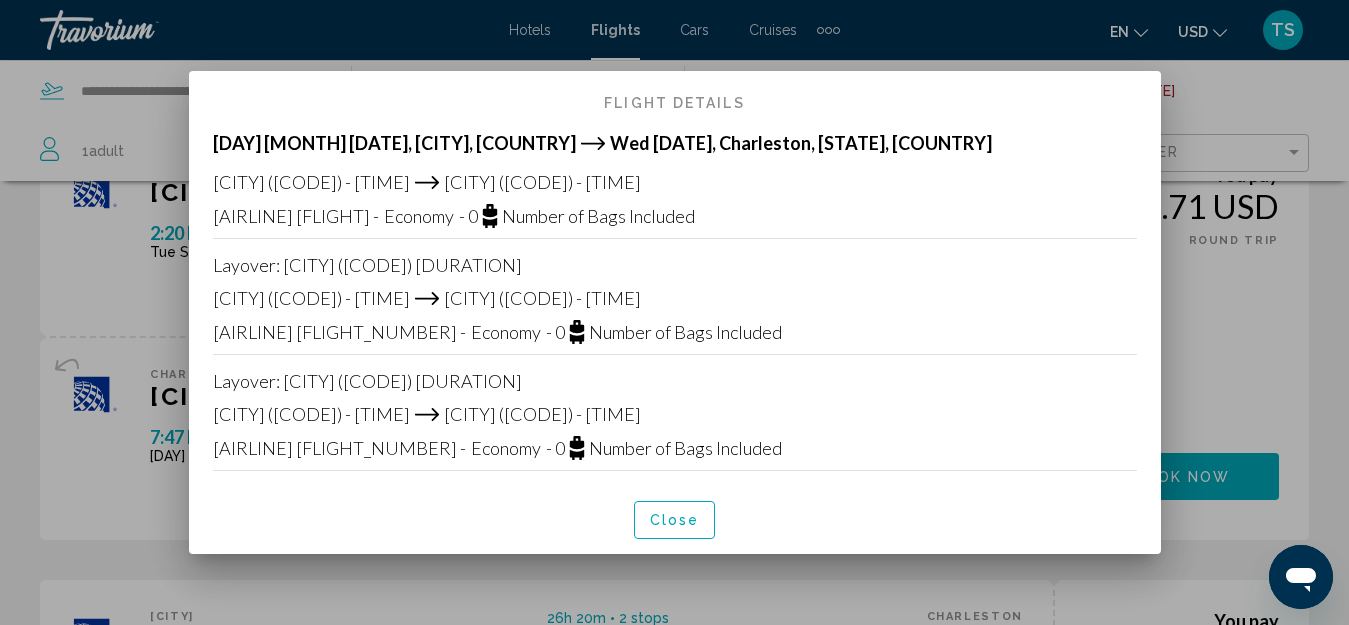 scroll, scrollTop: 0, scrollLeft: 0, axis: both 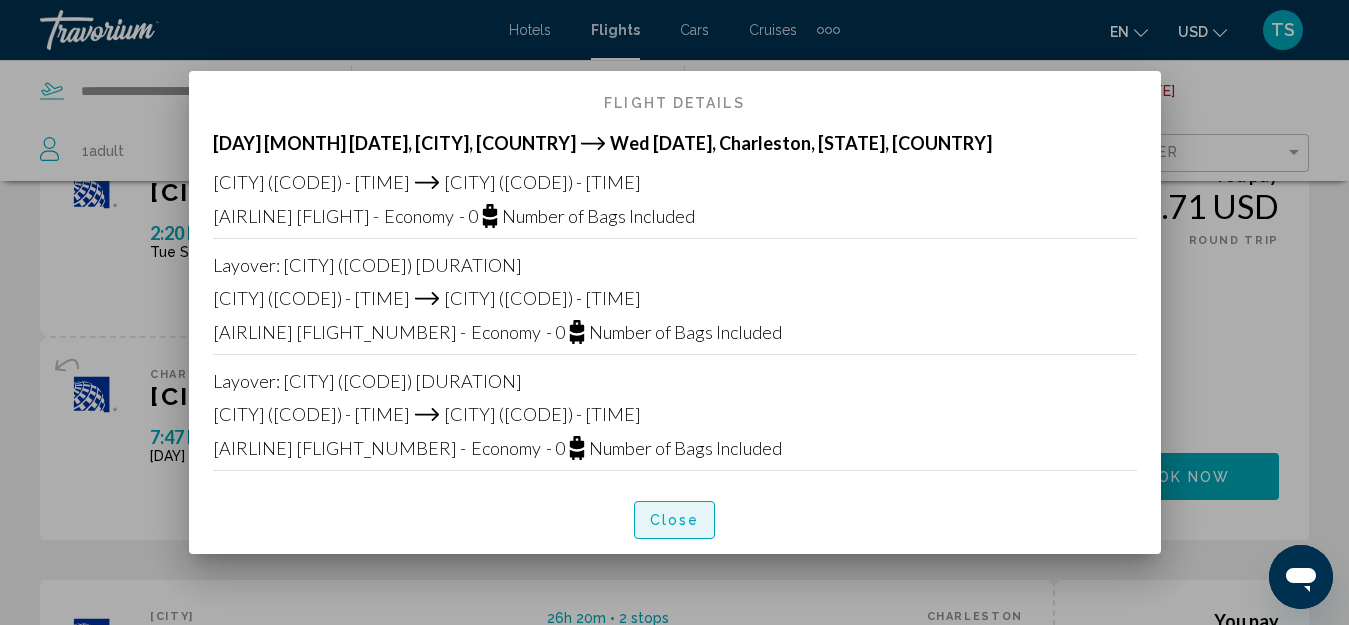 click on "Close" at bounding box center (675, 519) 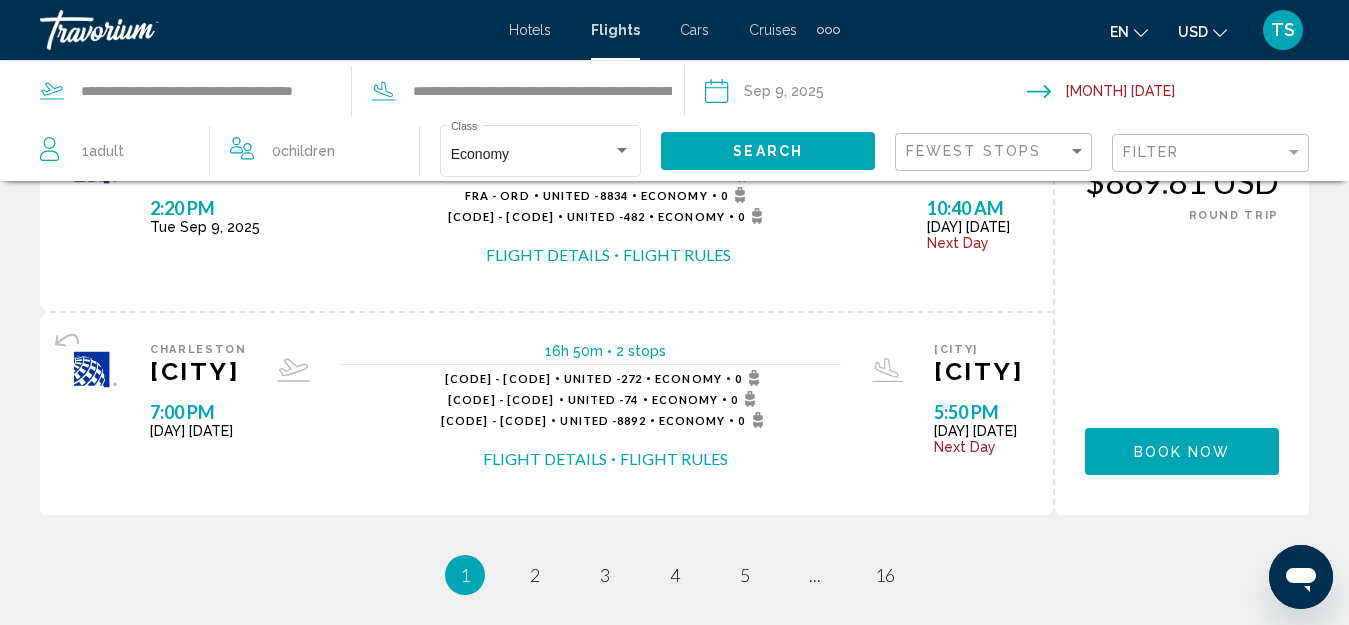 scroll, scrollTop: 2400, scrollLeft: 0, axis: vertical 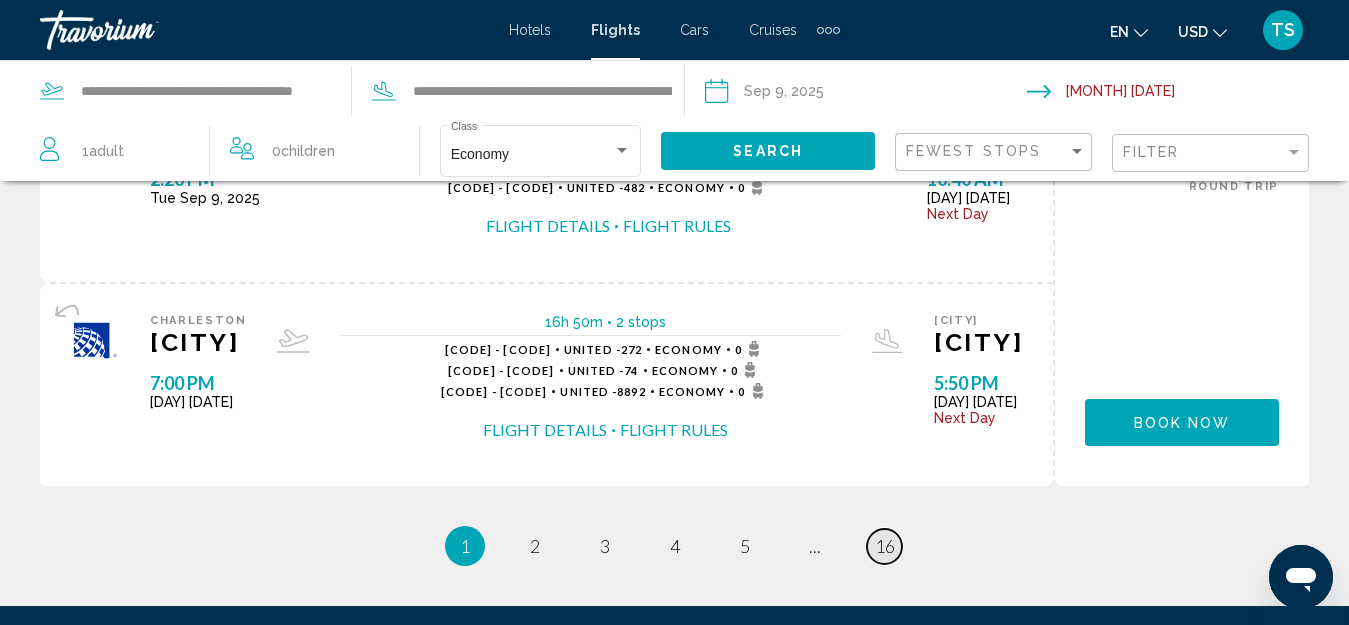click on "16" at bounding box center [885, 546] 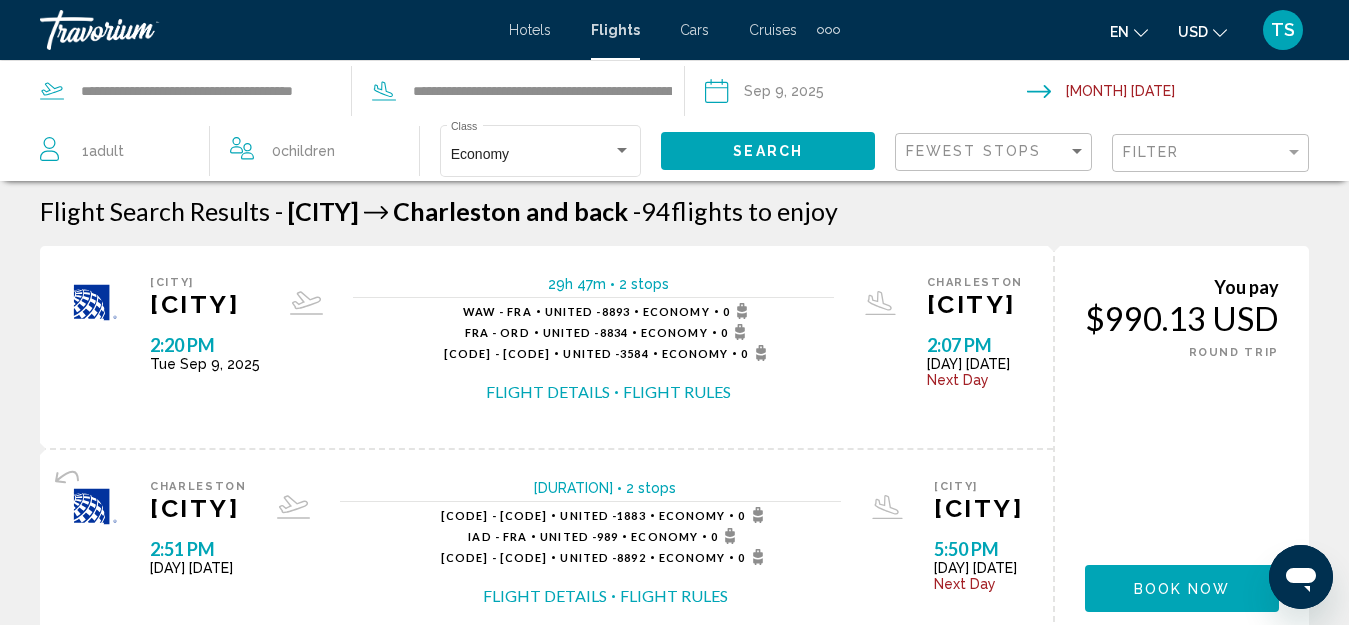 scroll, scrollTop: 0, scrollLeft: 0, axis: both 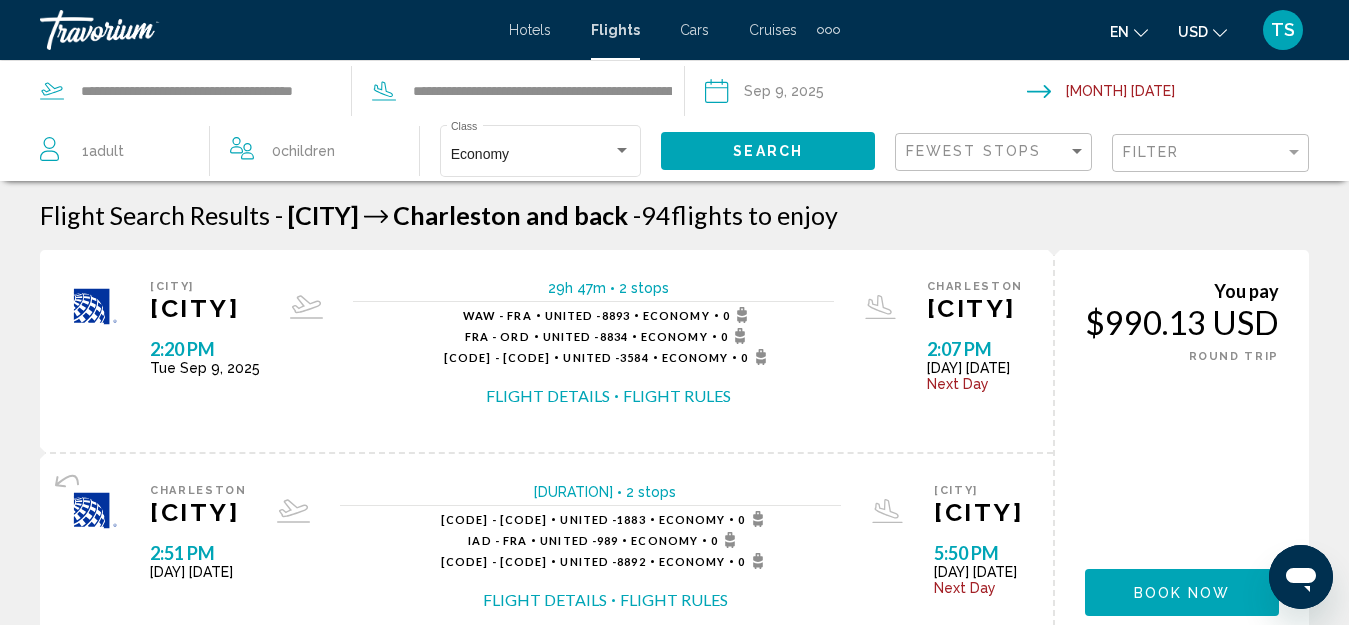 click on "Flight Details" at bounding box center [548, 396] 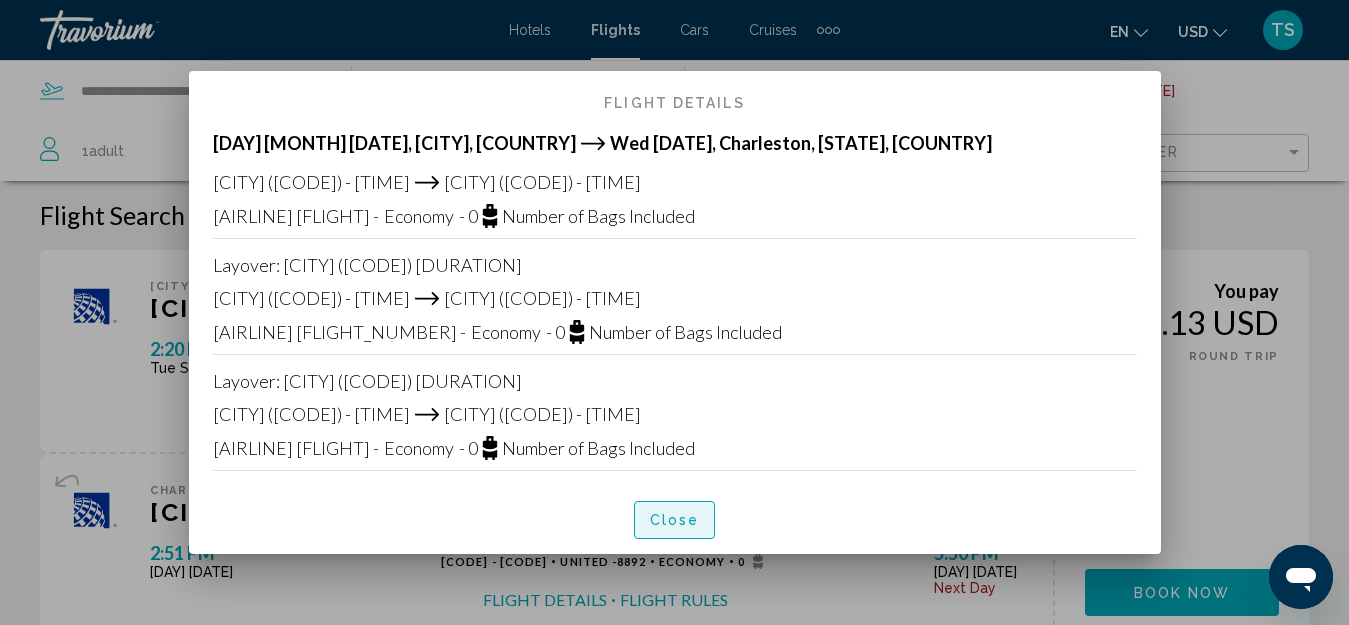 click on "Close" at bounding box center [675, 521] 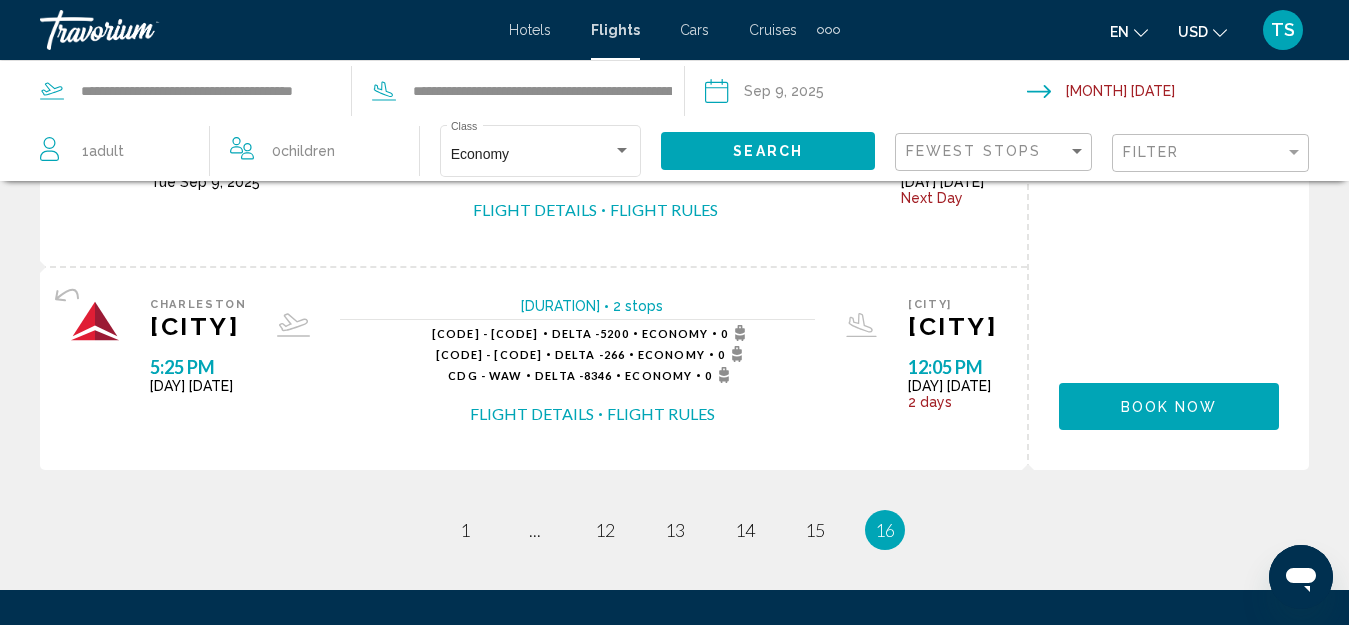 scroll, scrollTop: 1734, scrollLeft: 0, axis: vertical 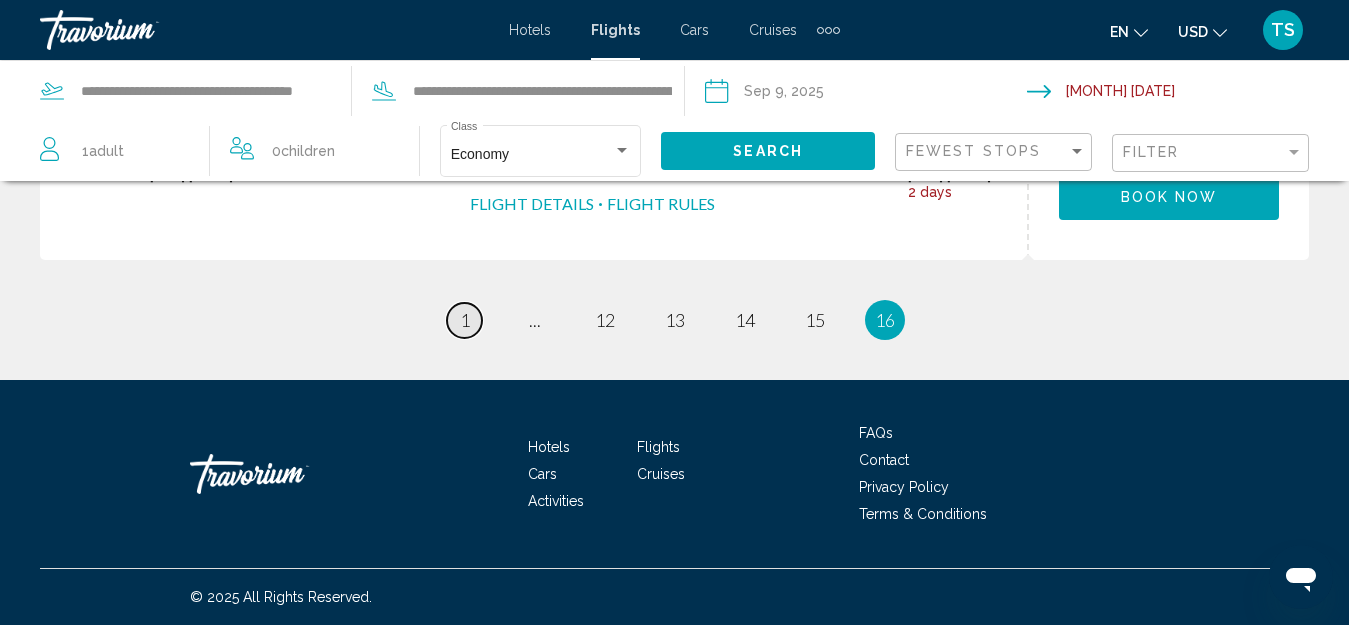 click on "1" at bounding box center [465, 320] 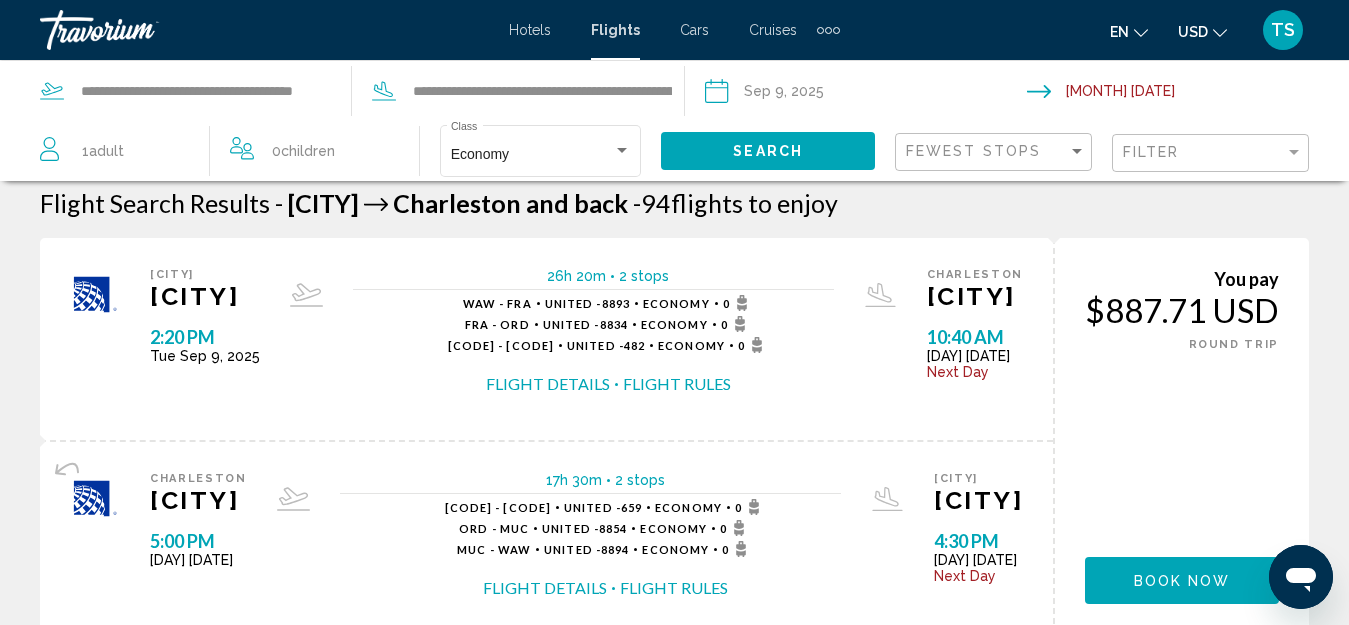scroll, scrollTop: 0, scrollLeft: 0, axis: both 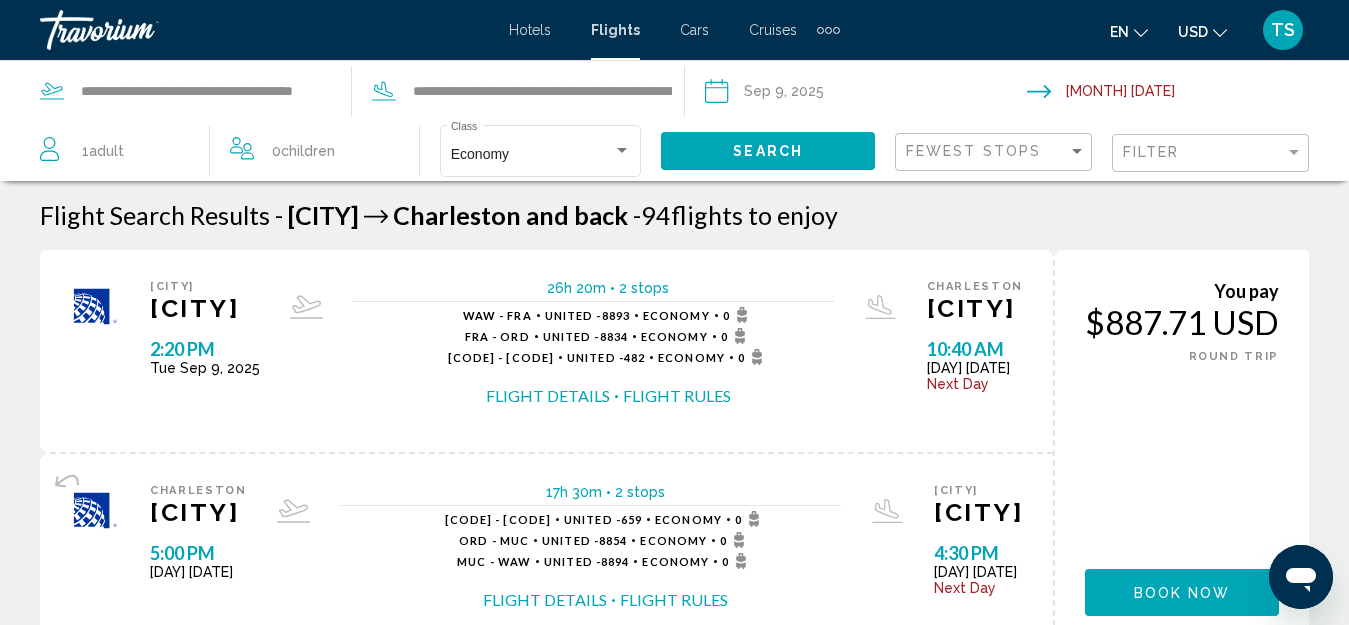 click on "Flight Details" at bounding box center (548, 396) 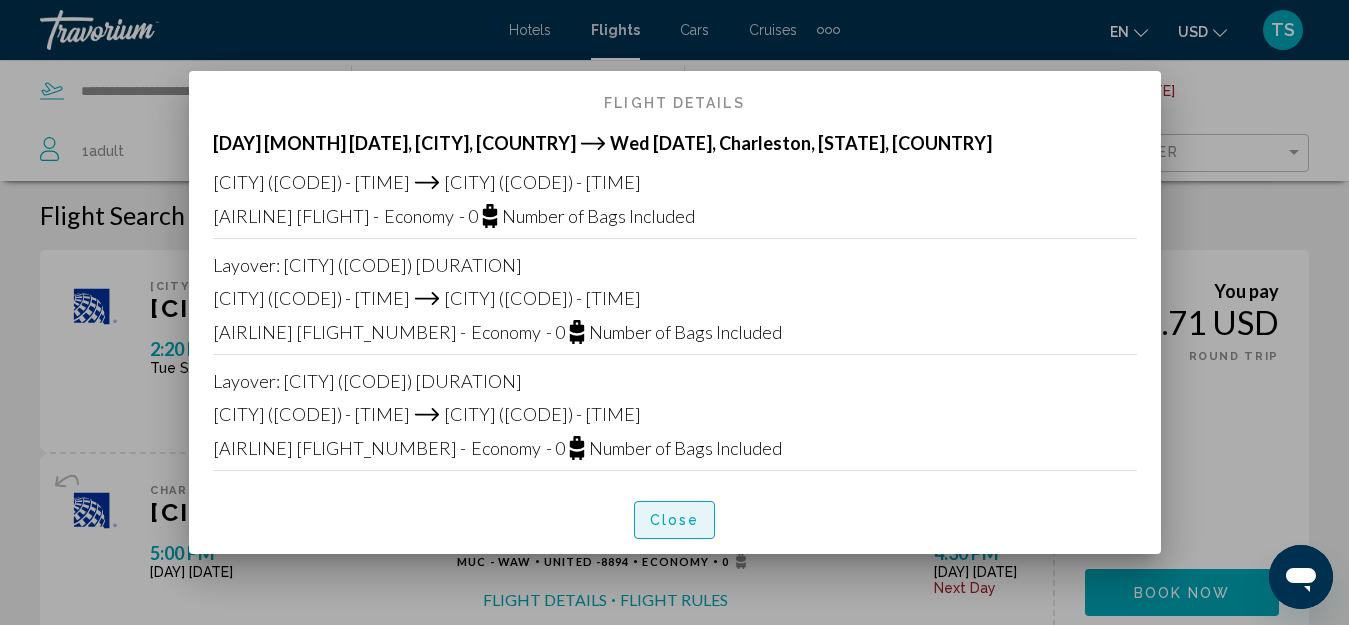 click on "Close" at bounding box center [675, 521] 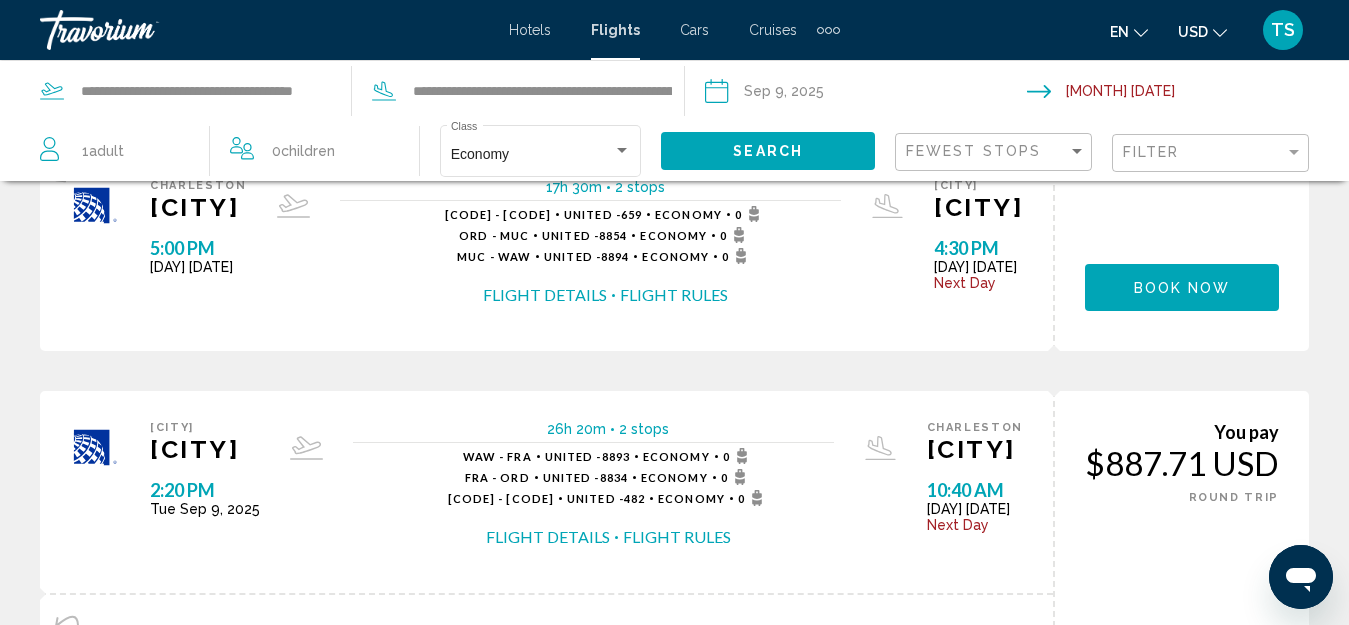 scroll, scrollTop: 0, scrollLeft: 0, axis: both 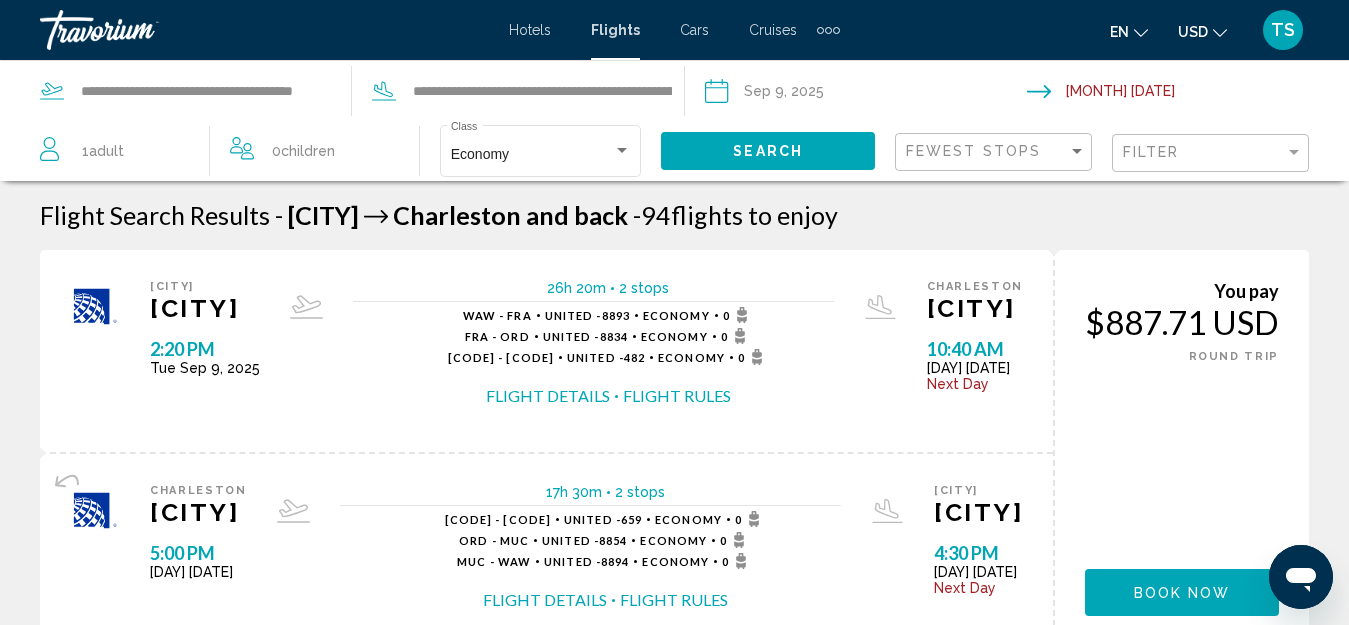 click on "Flight Details" at bounding box center [548, 396] 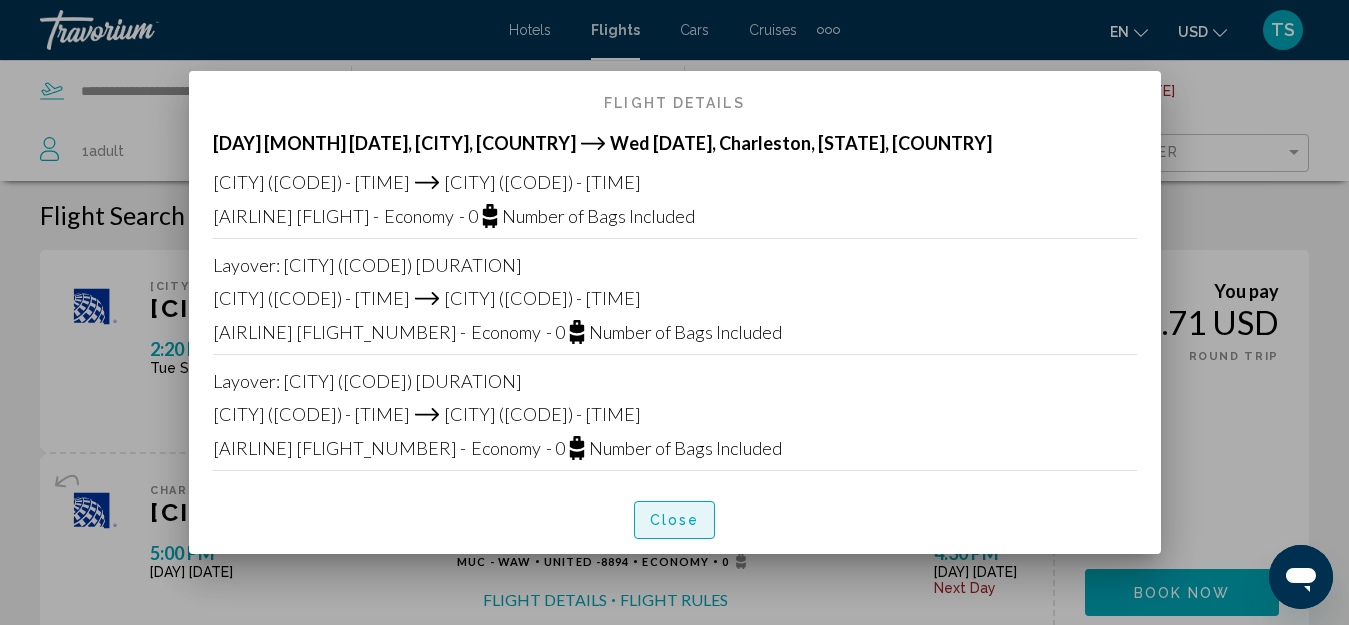 click on "Close" at bounding box center [675, 521] 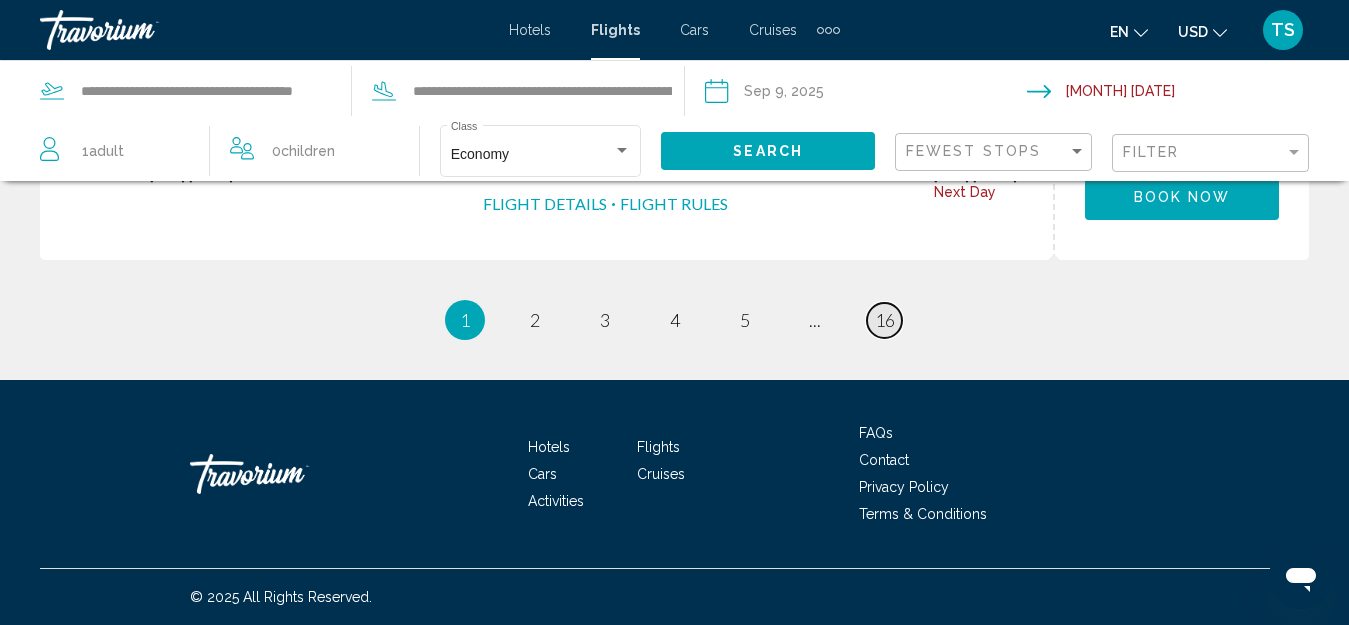 click on "16" at bounding box center (885, 320) 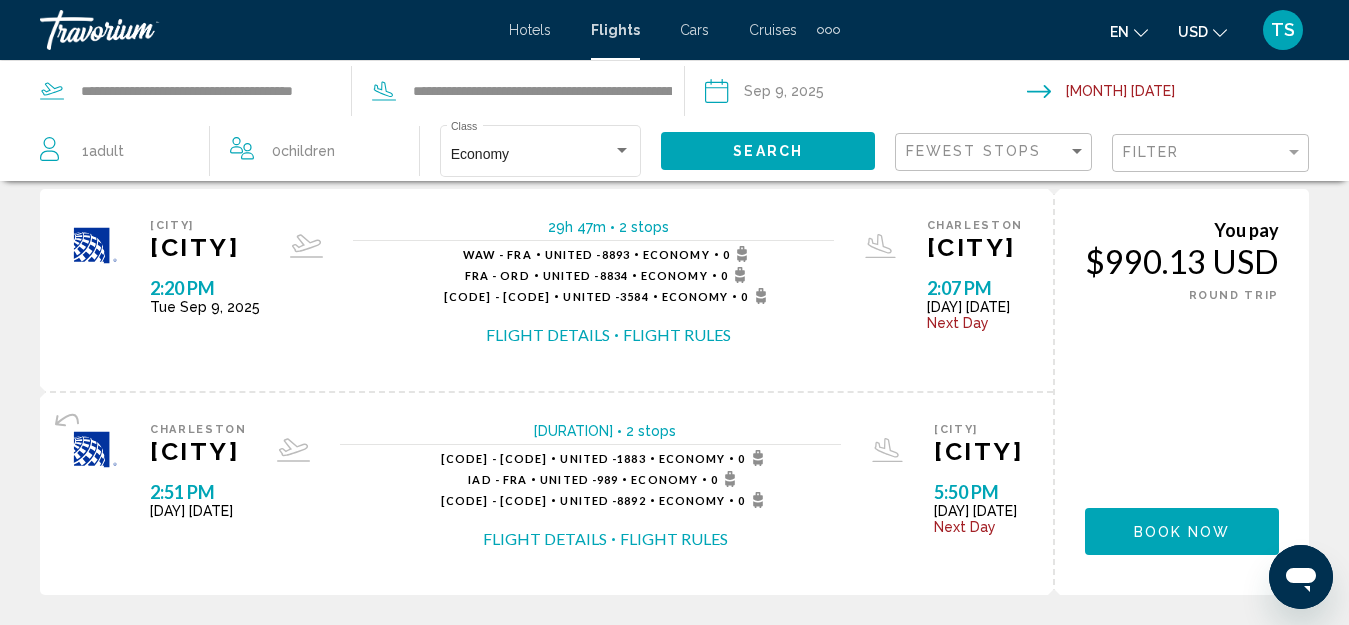 scroll, scrollTop: 0, scrollLeft: 0, axis: both 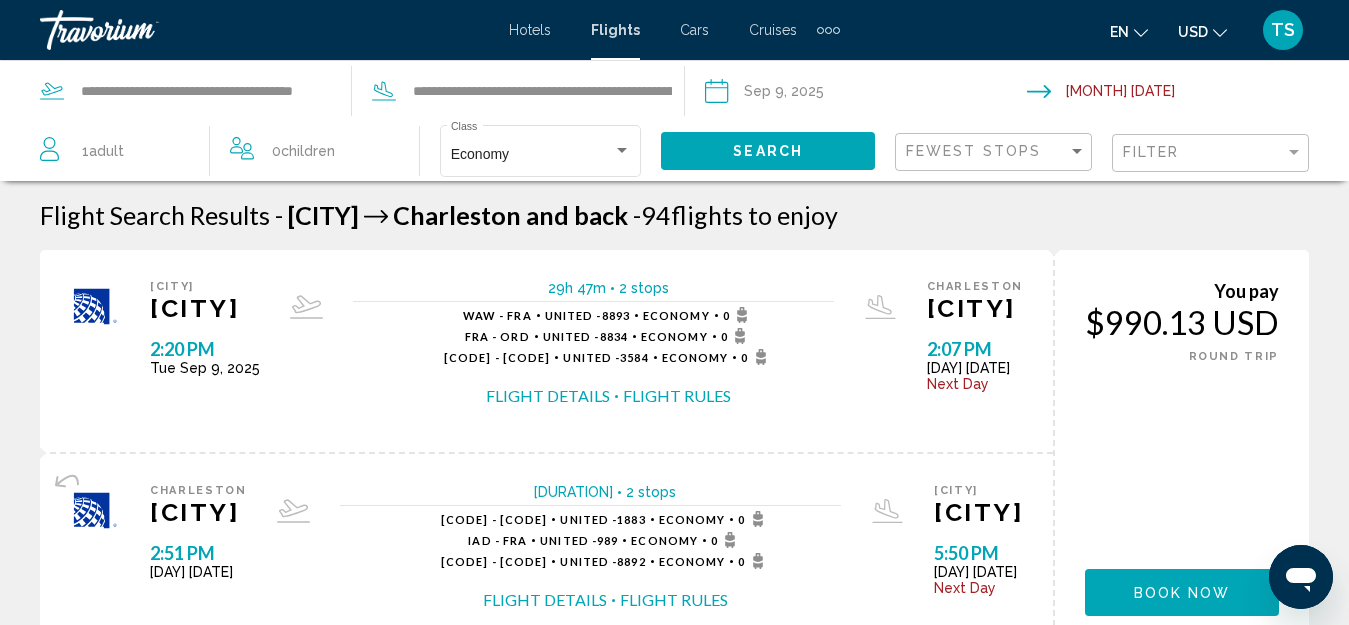 click on "Flight Details" at bounding box center [548, 396] 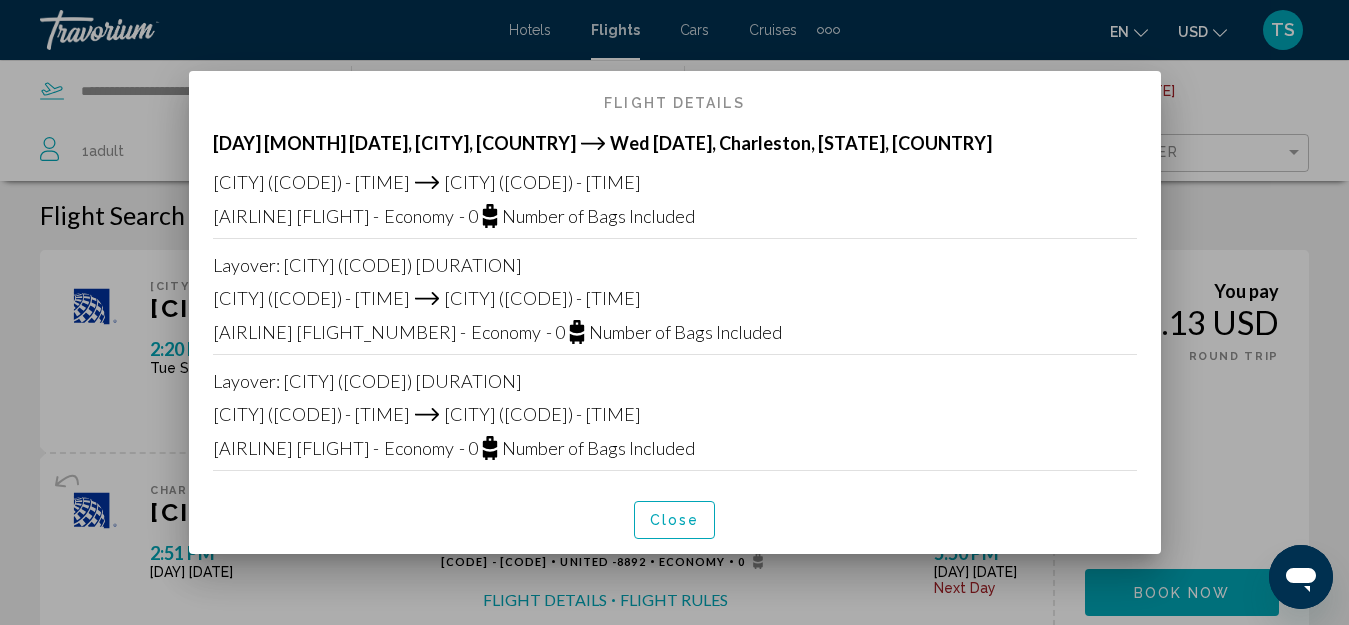 click on "Close" at bounding box center [675, 521] 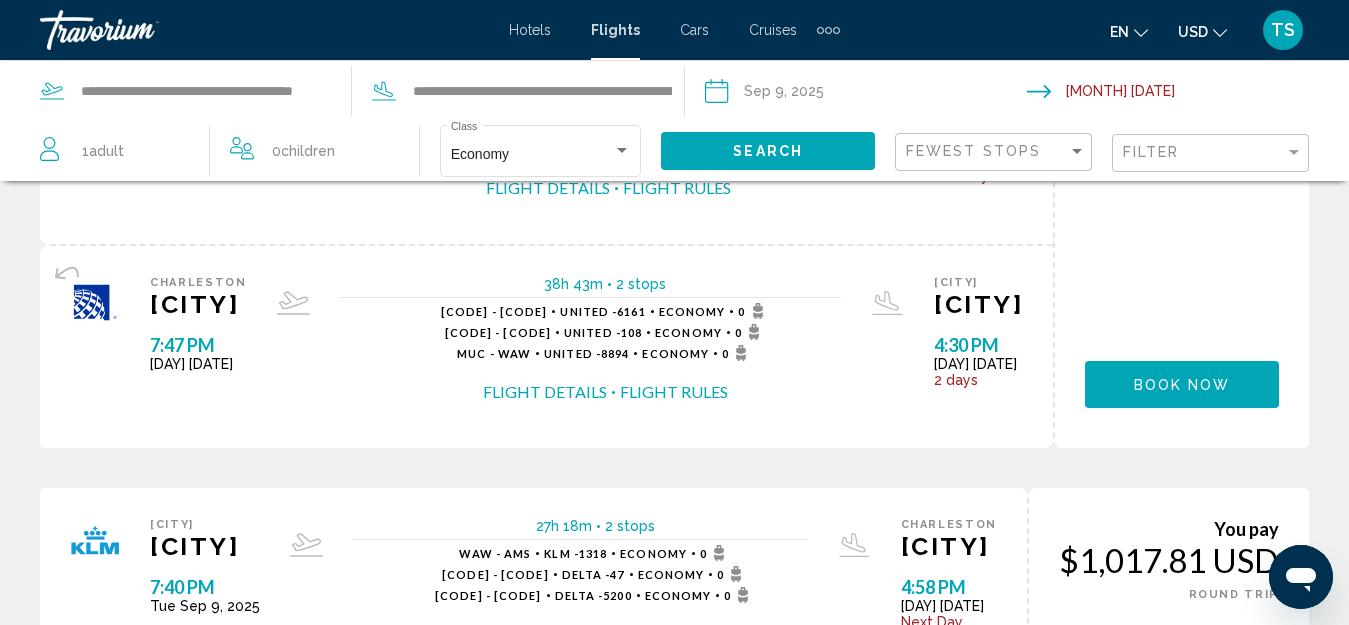 scroll, scrollTop: 1300, scrollLeft: 0, axis: vertical 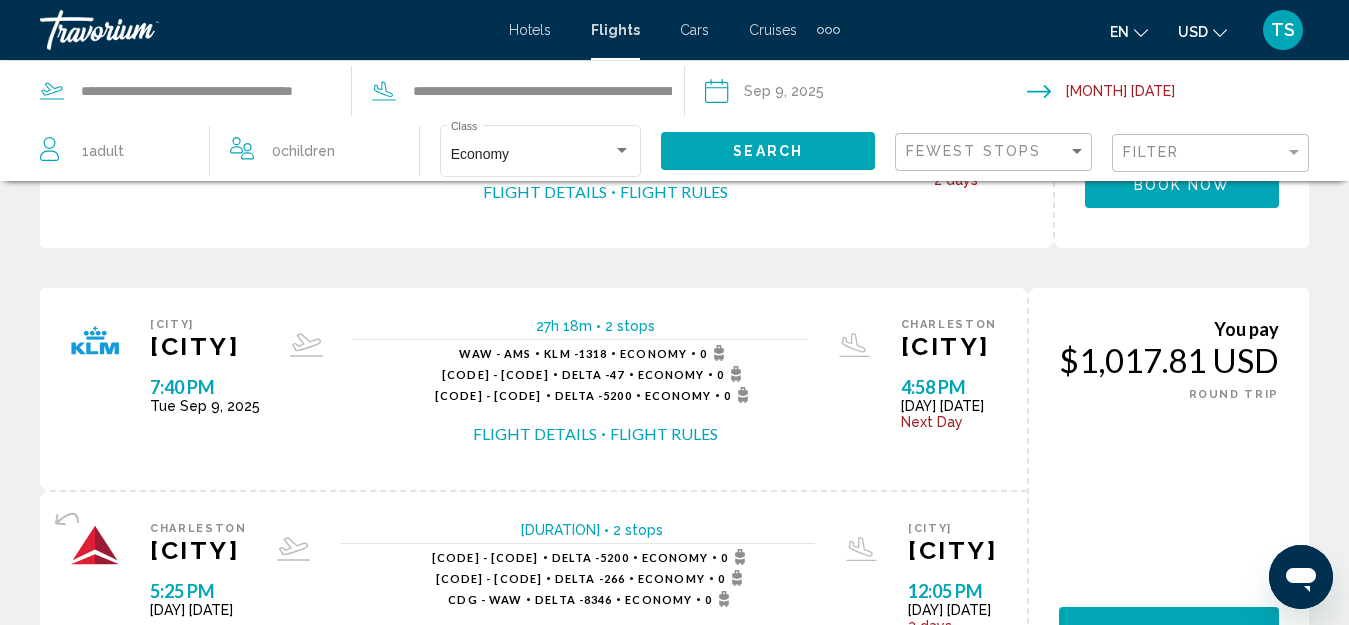 click on "Flight Details" at bounding box center [535, 434] 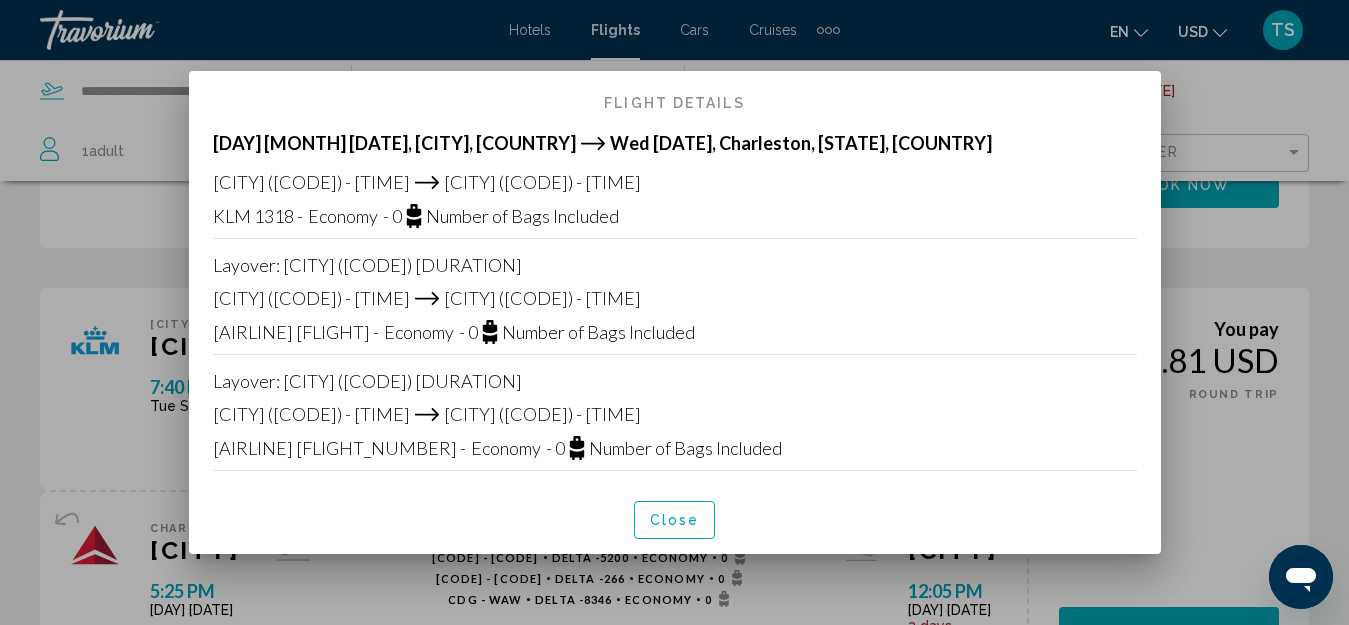 click on "Close" at bounding box center [675, 521] 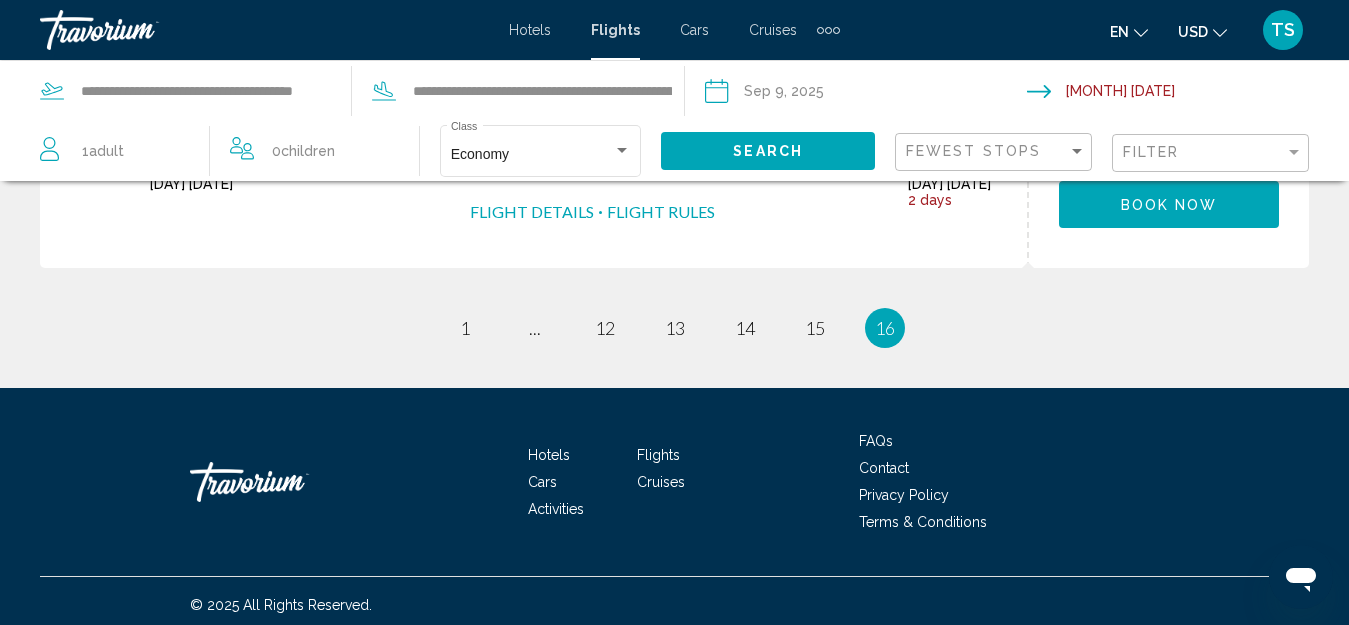 scroll, scrollTop: 1734, scrollLeft: 0, axis: vertical 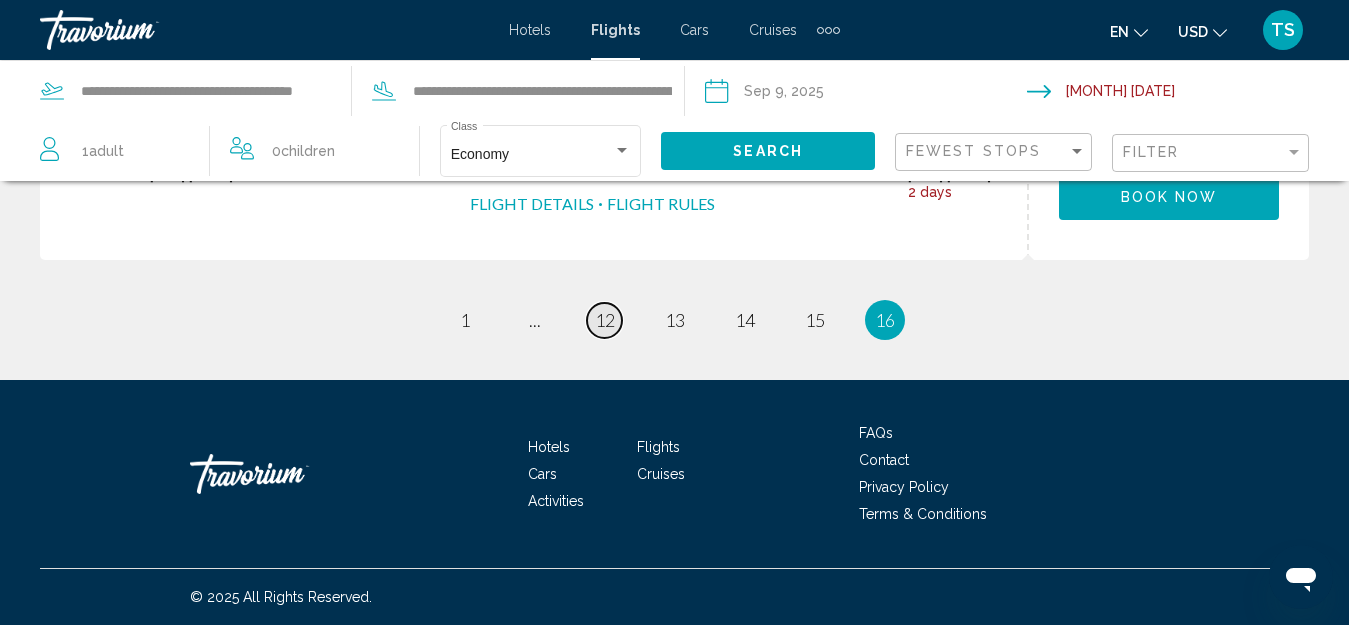 click on "12" at bounding box center (605, 320) 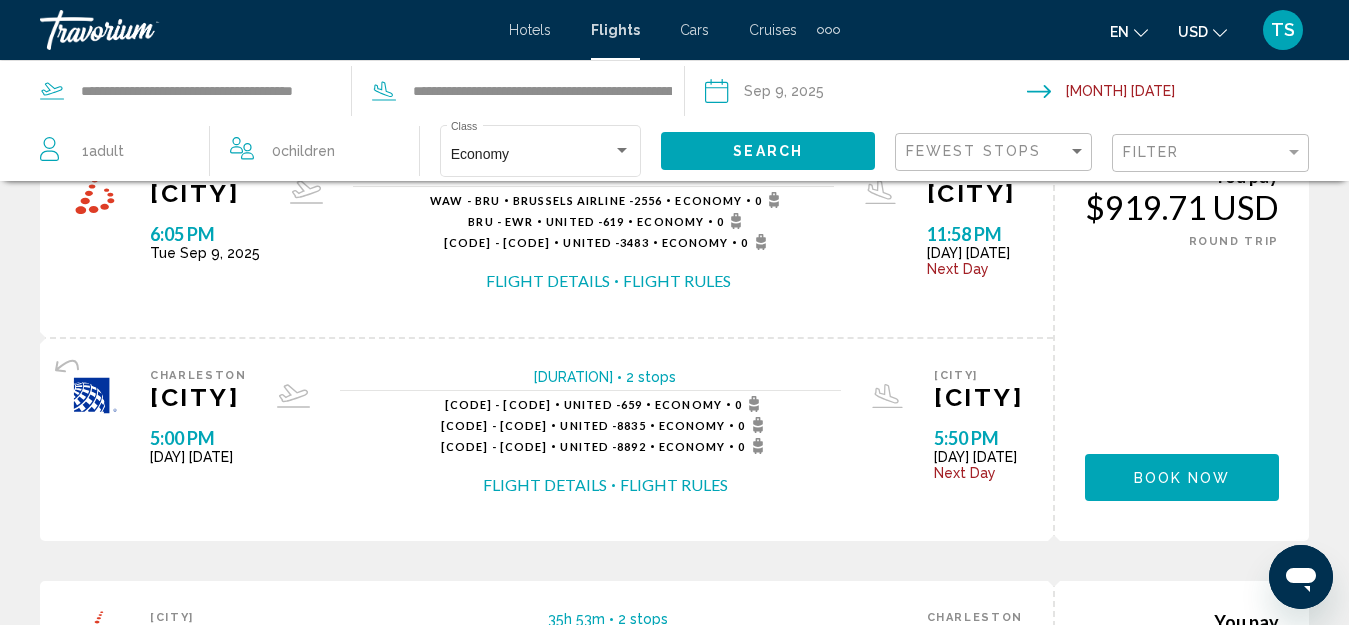 scroll, scrollTop: 0, scrollLeft: 0, axis: both 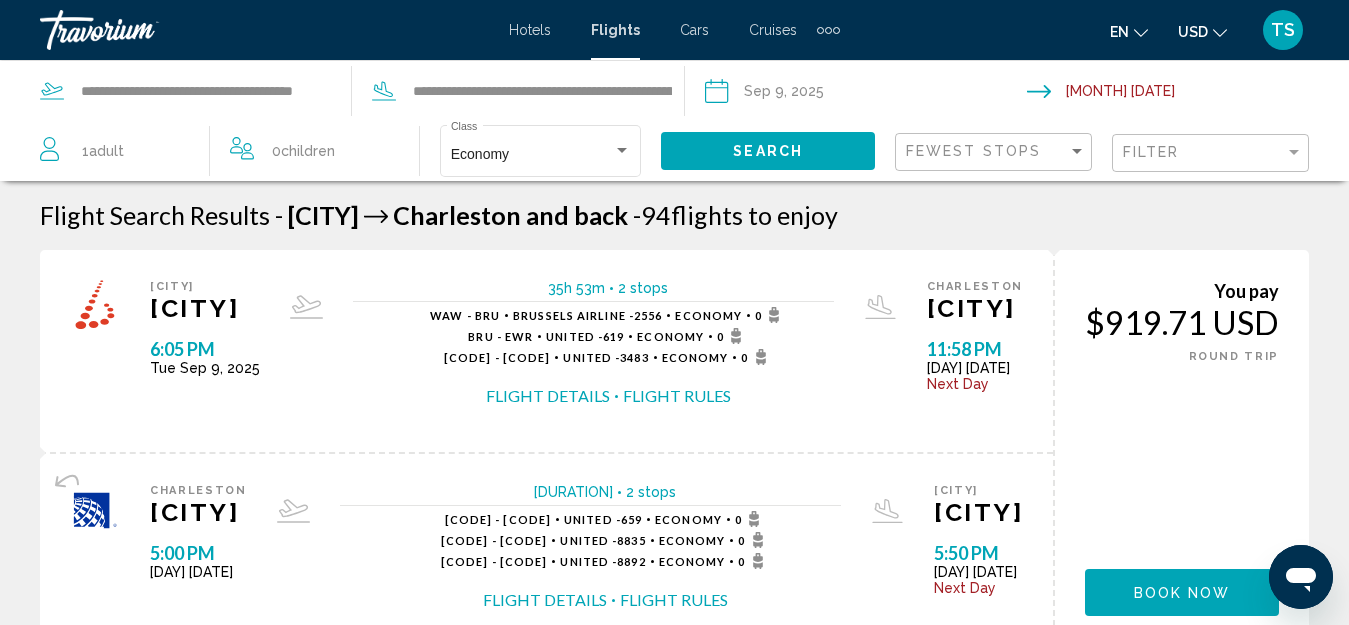click on "Flight Details" at bounding box center (548, 396) 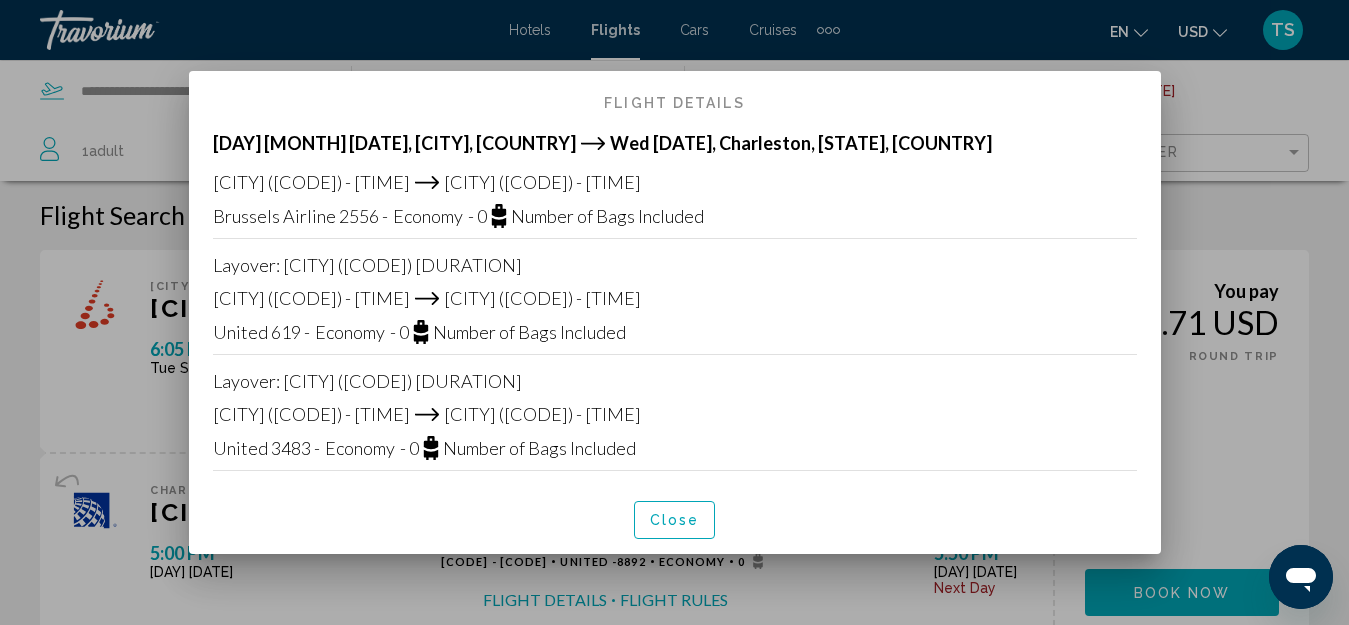 click on "Close" at bounding box center (675, 519) 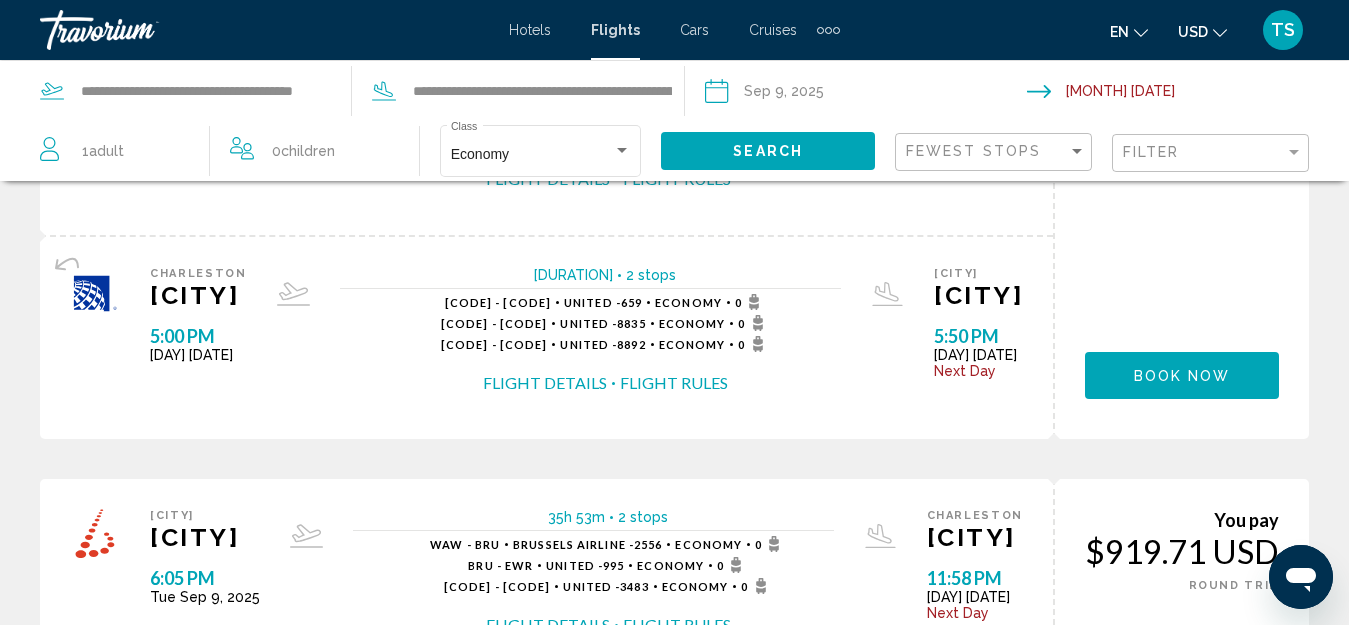 scroll, scrollTop: 0, scrollLeft: 0, axis: both 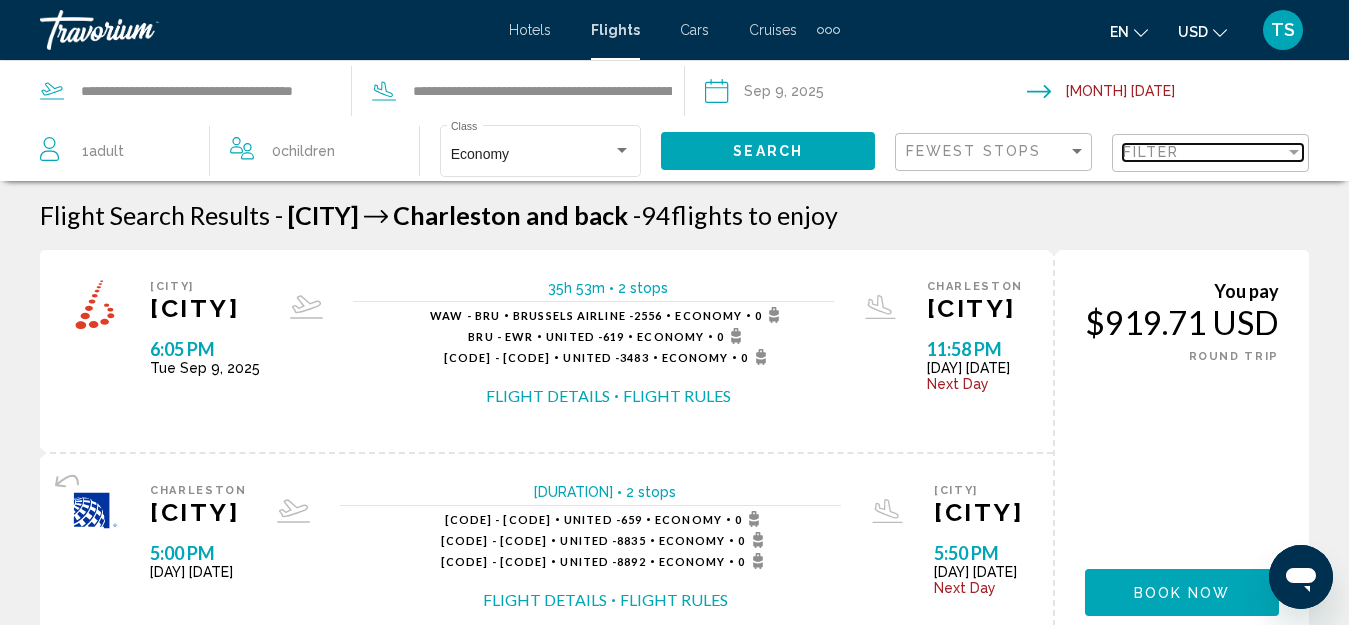 click at bounding box center [1294, 152] 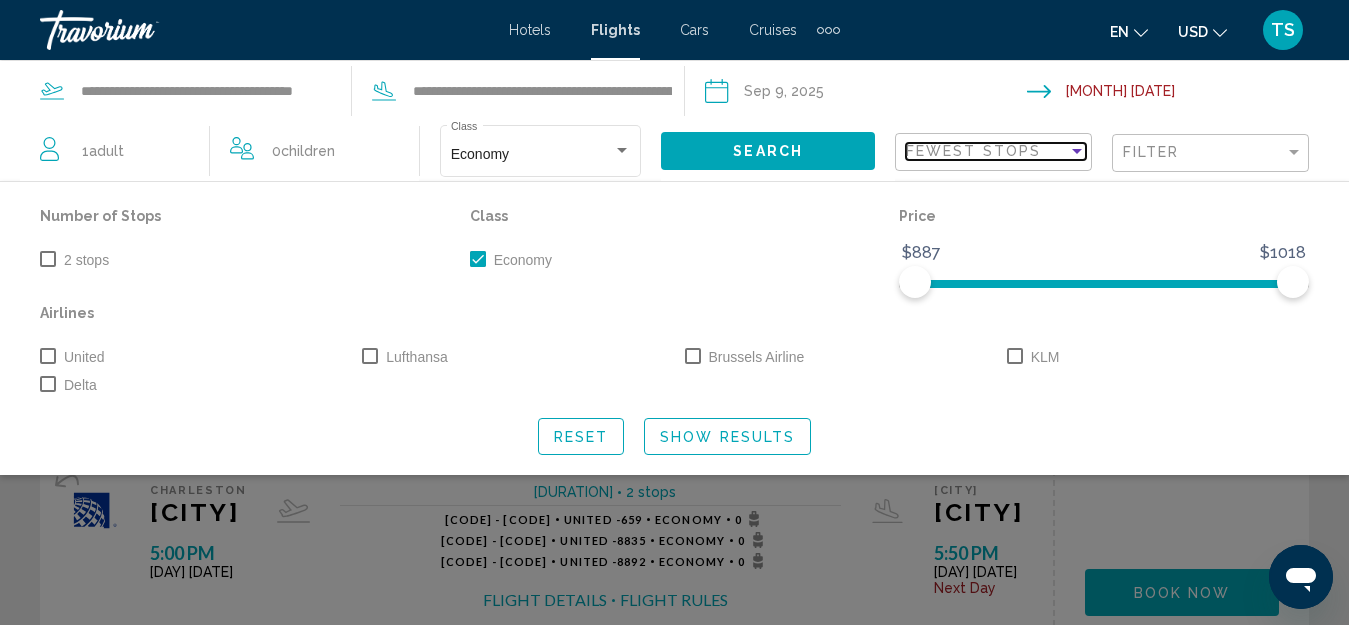 click at bounding box center [1077, 151] 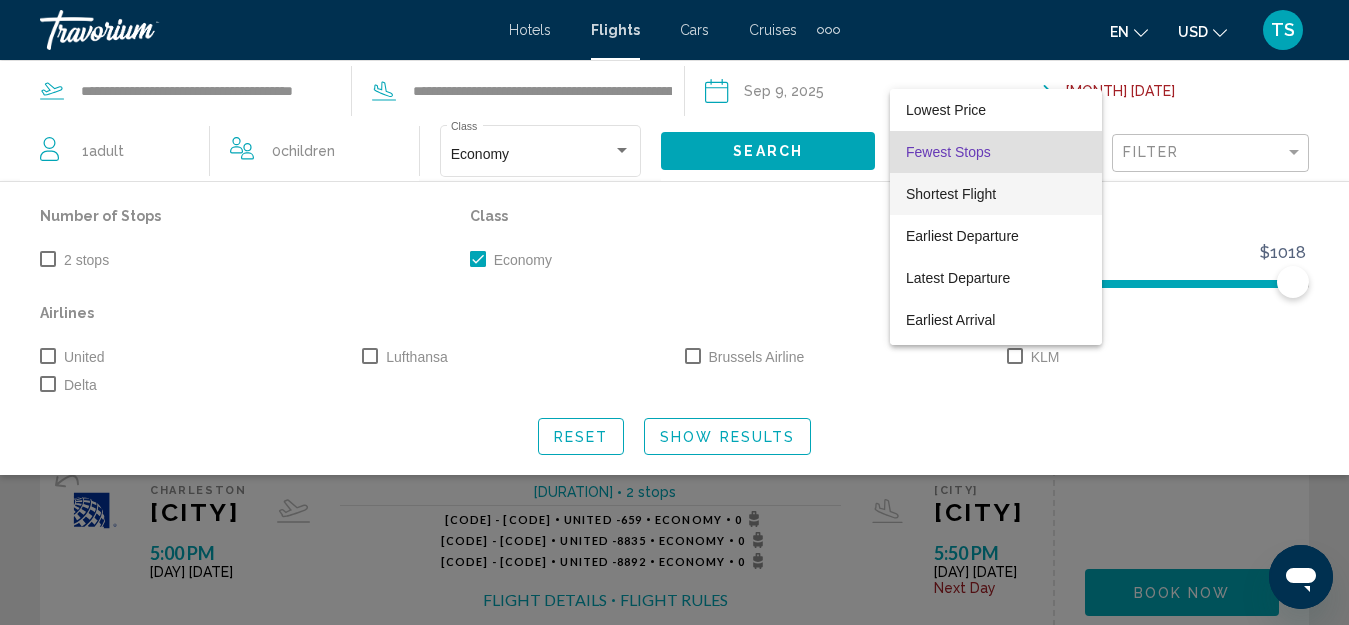 click on "Shortest Flight" at bounding box center (948, 152) 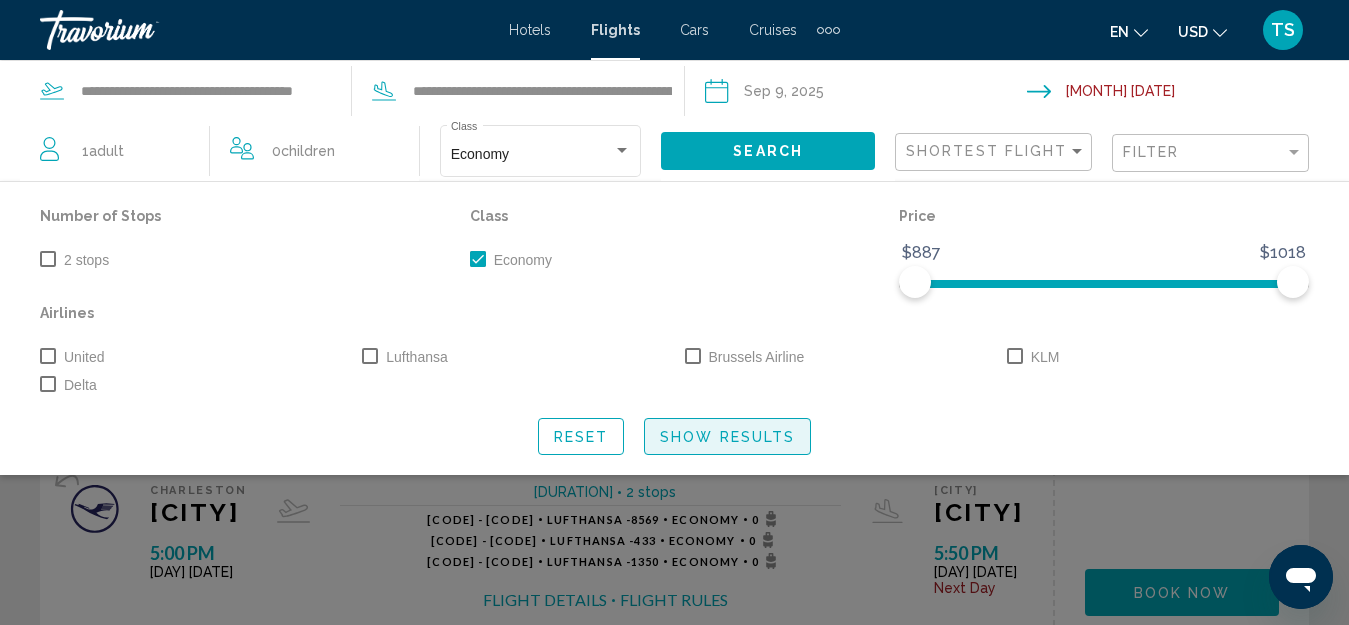 click on "Show Results" 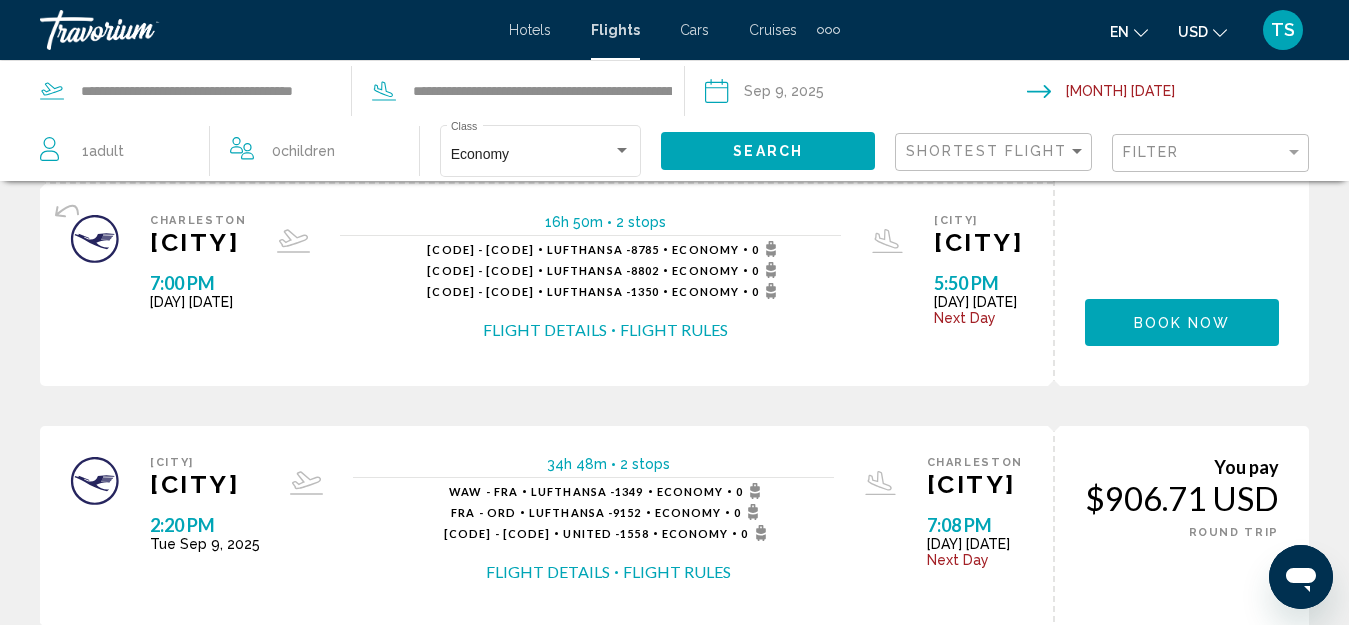 scroll, scrollTop: 1326, scrollLeft: 0, axis: vertical 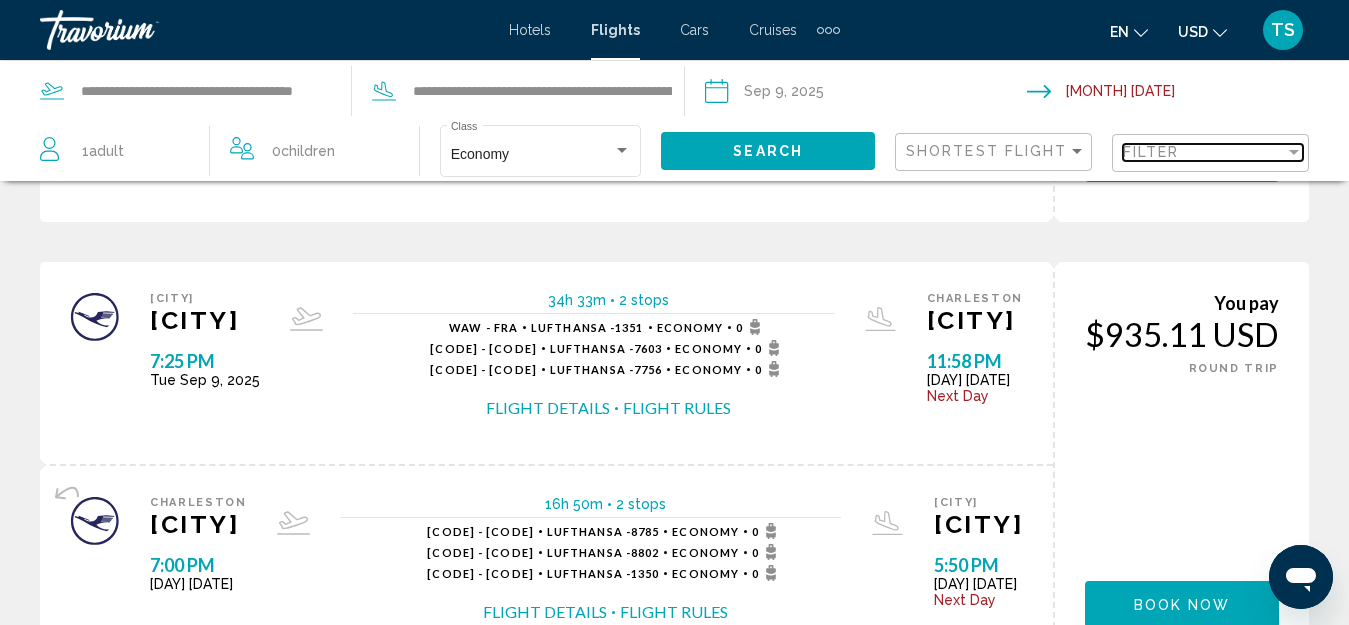 click at bounding box center [1294, 152] 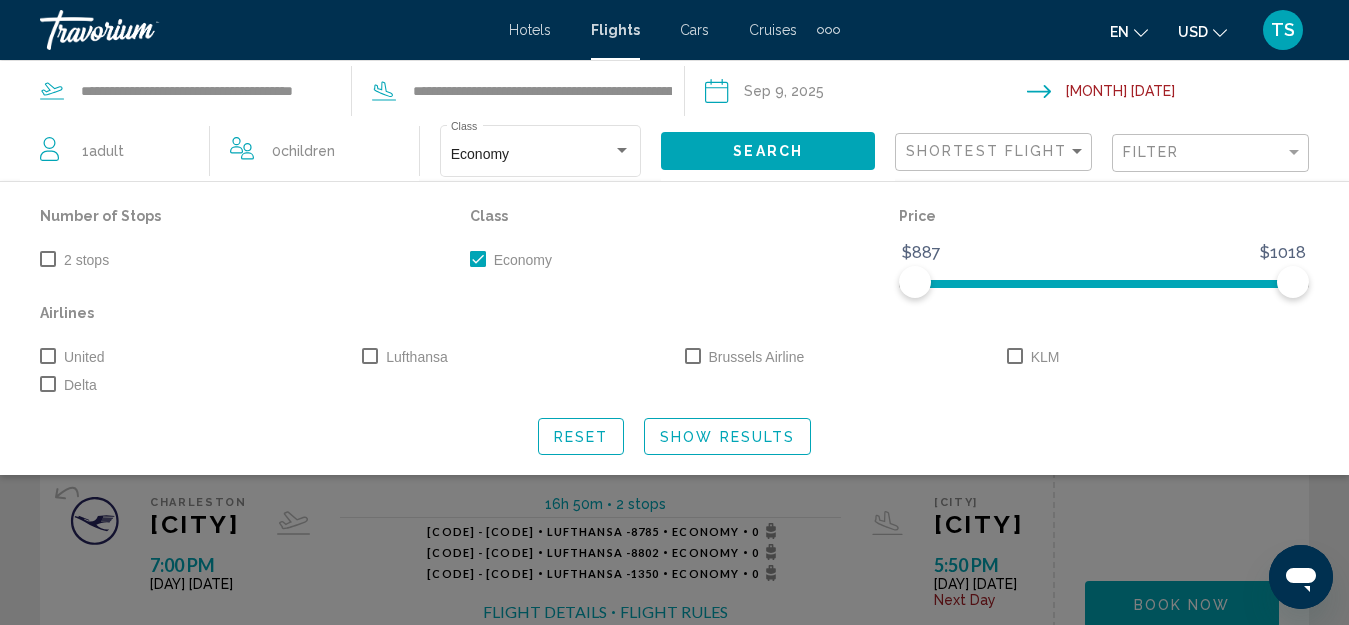 click on "Reset" 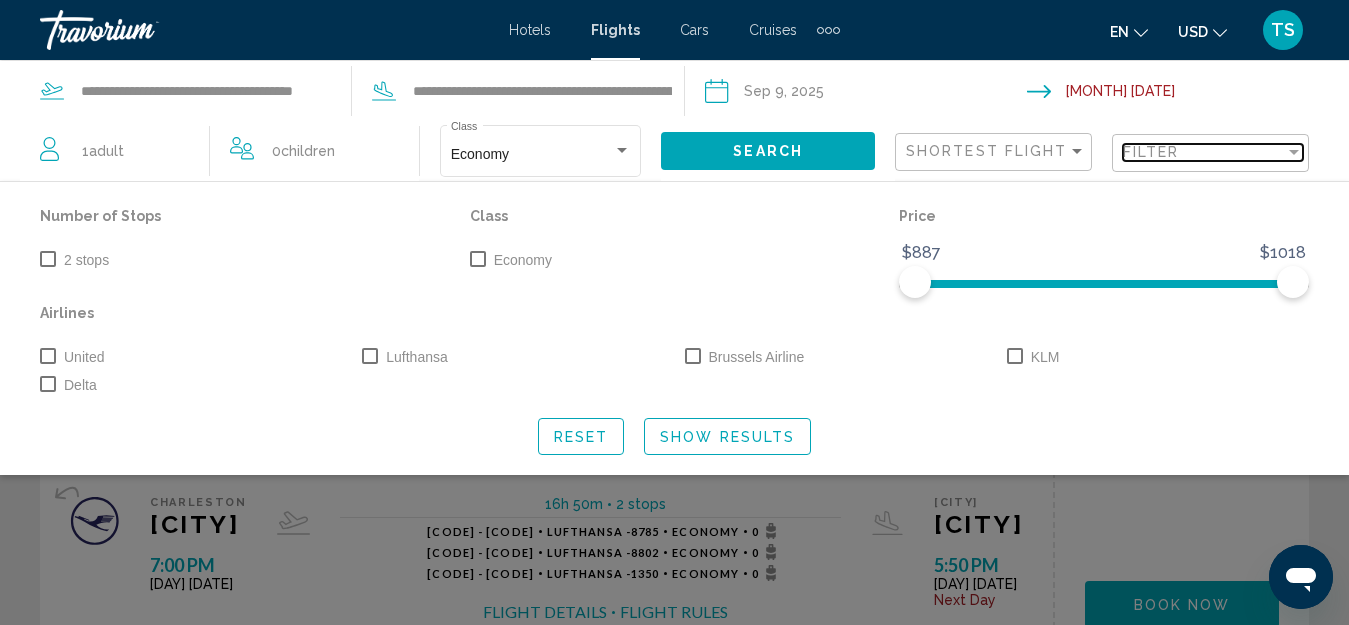 click at bounding box center (1294, 152) 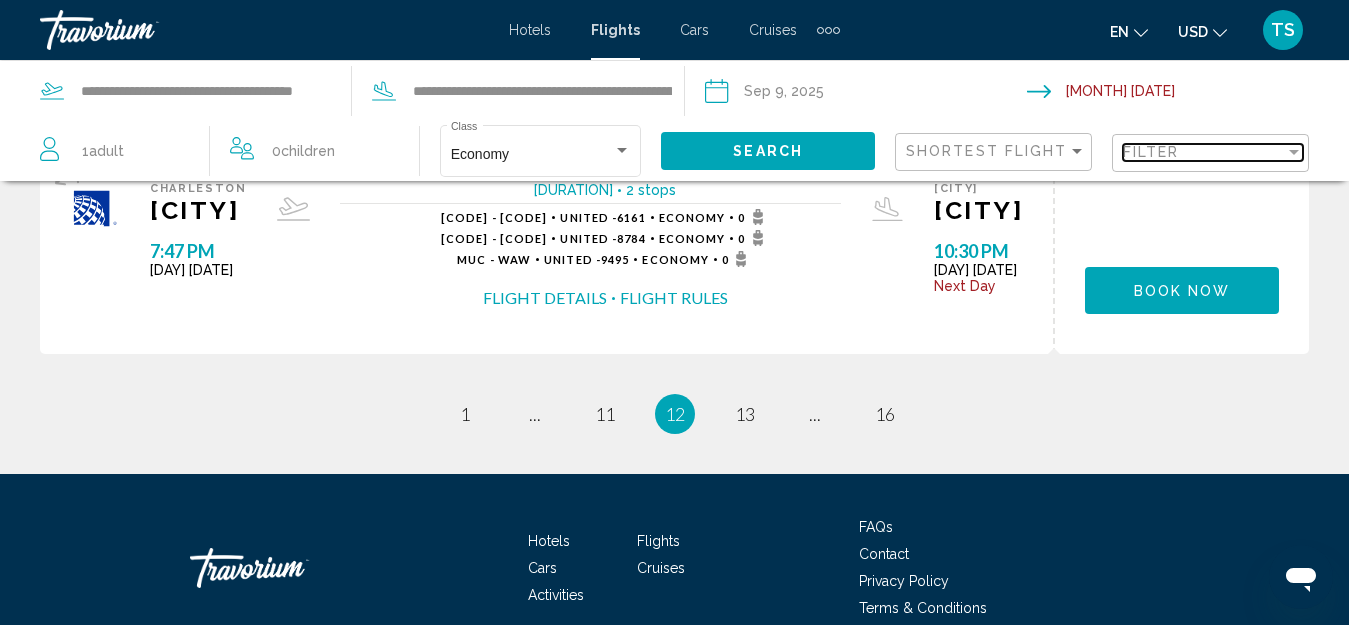 scroll, scrollTop: 2626, scrollLeft: 0, axis: vertical 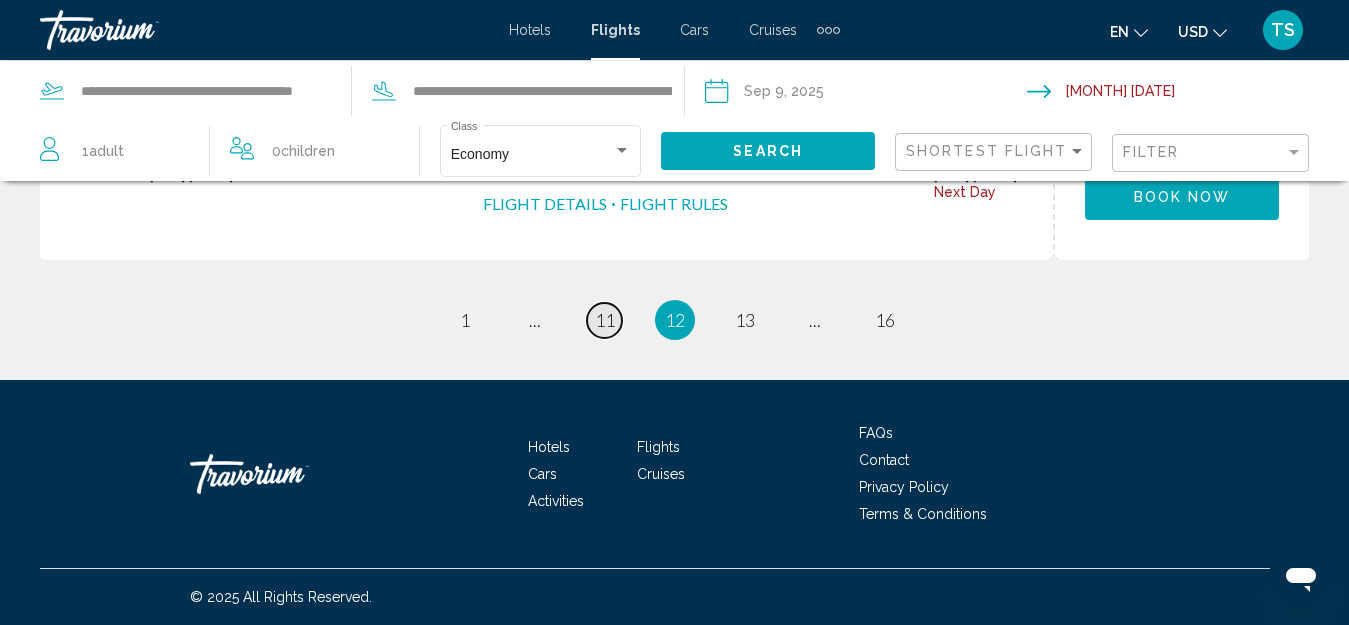 click on "11" at bounding box center (605, 320) 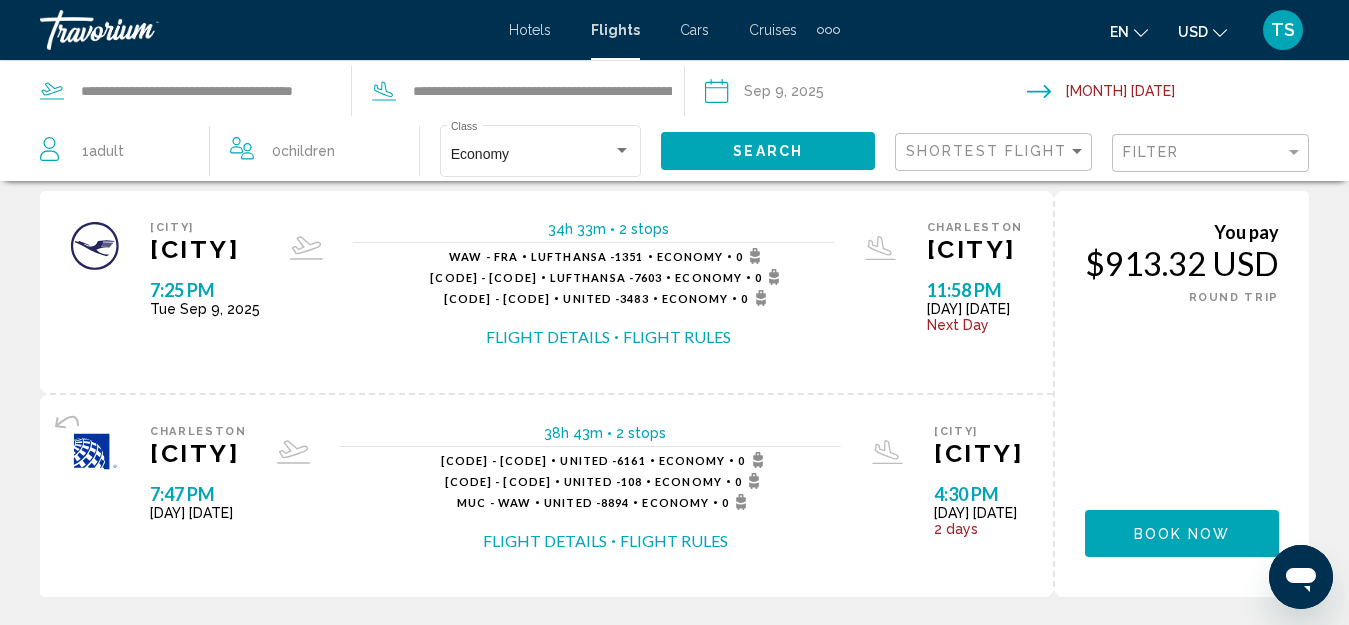 scroll, scrollTop: 2500, scrollLeft: 0, axis: vertical 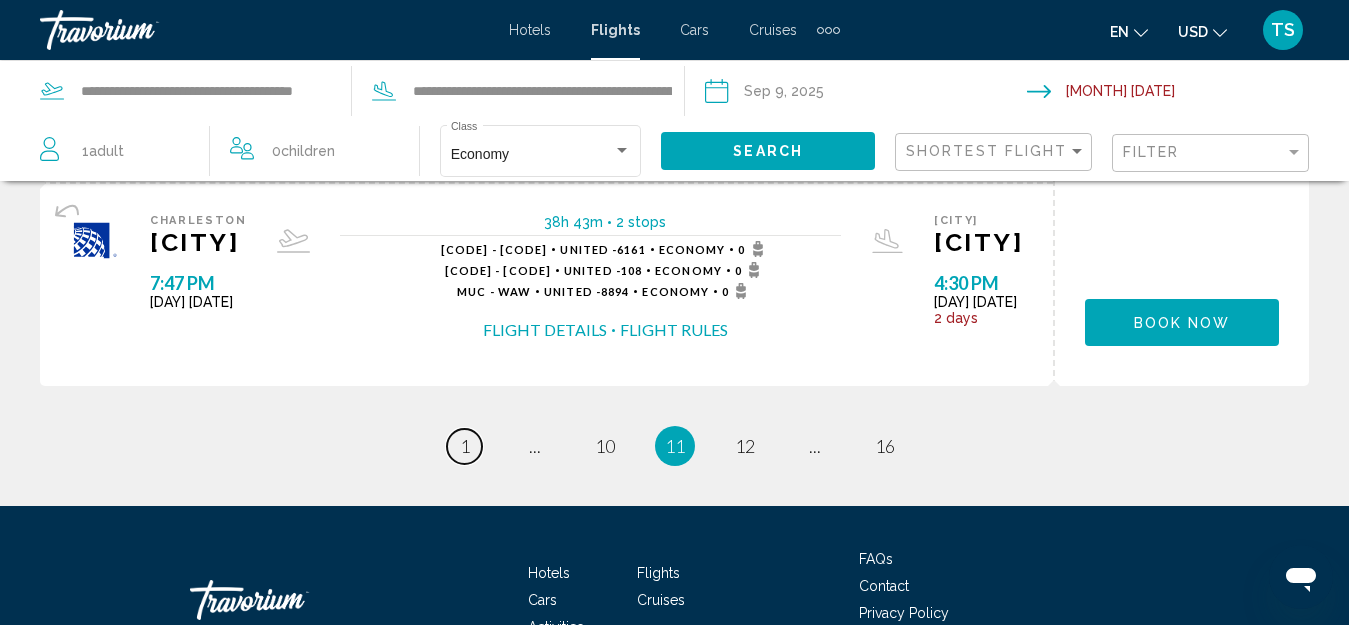 click on "page  1" at bounding box center [464, 446] 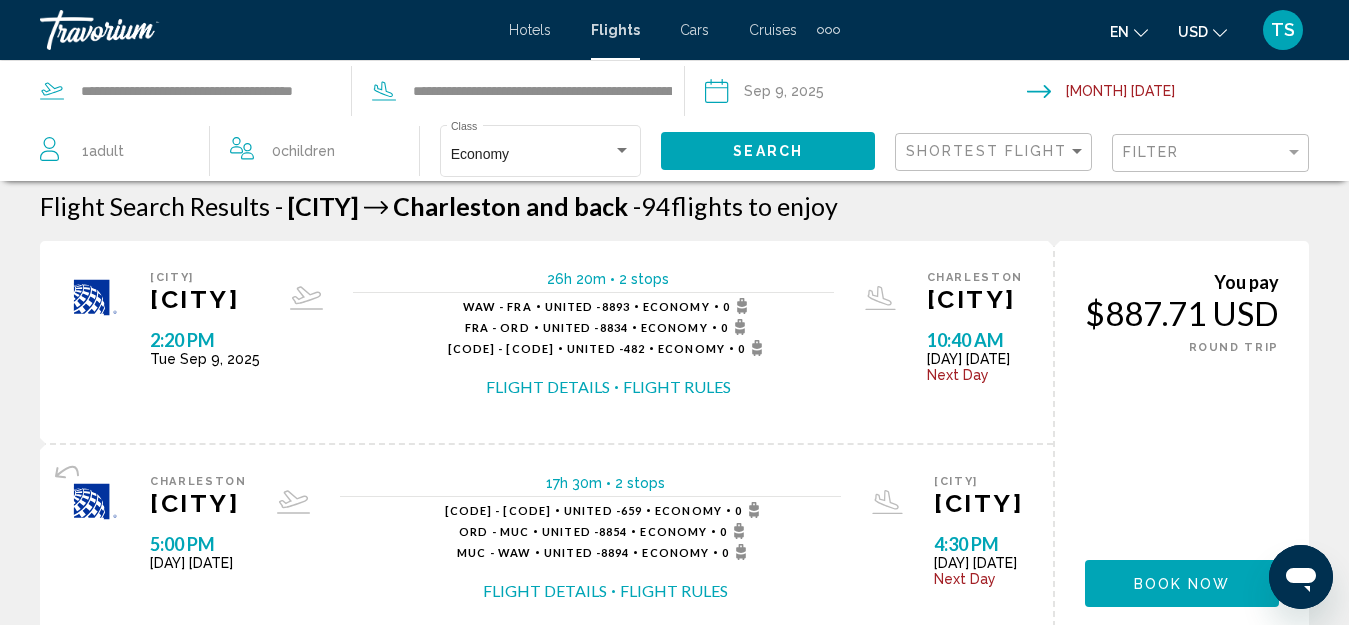 scroll, scrollTop: 0, scrollLeft: 0, axis: both 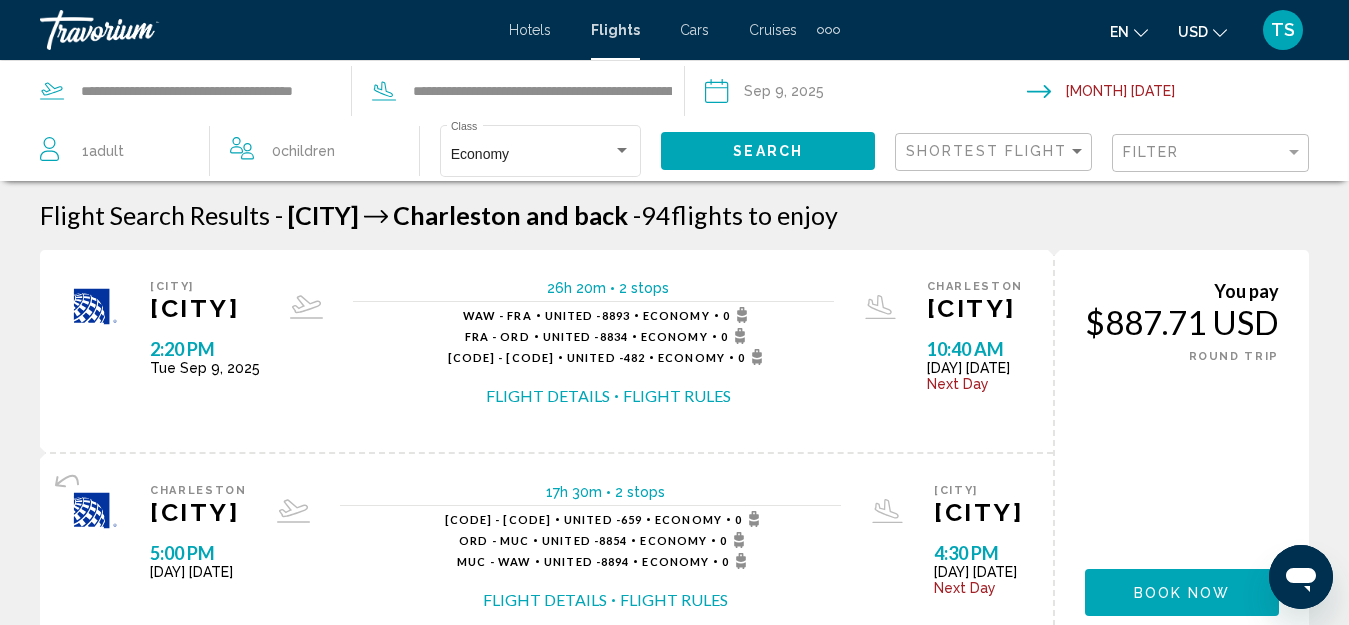 click on "Flight Details" at bounding box center (548, 396) 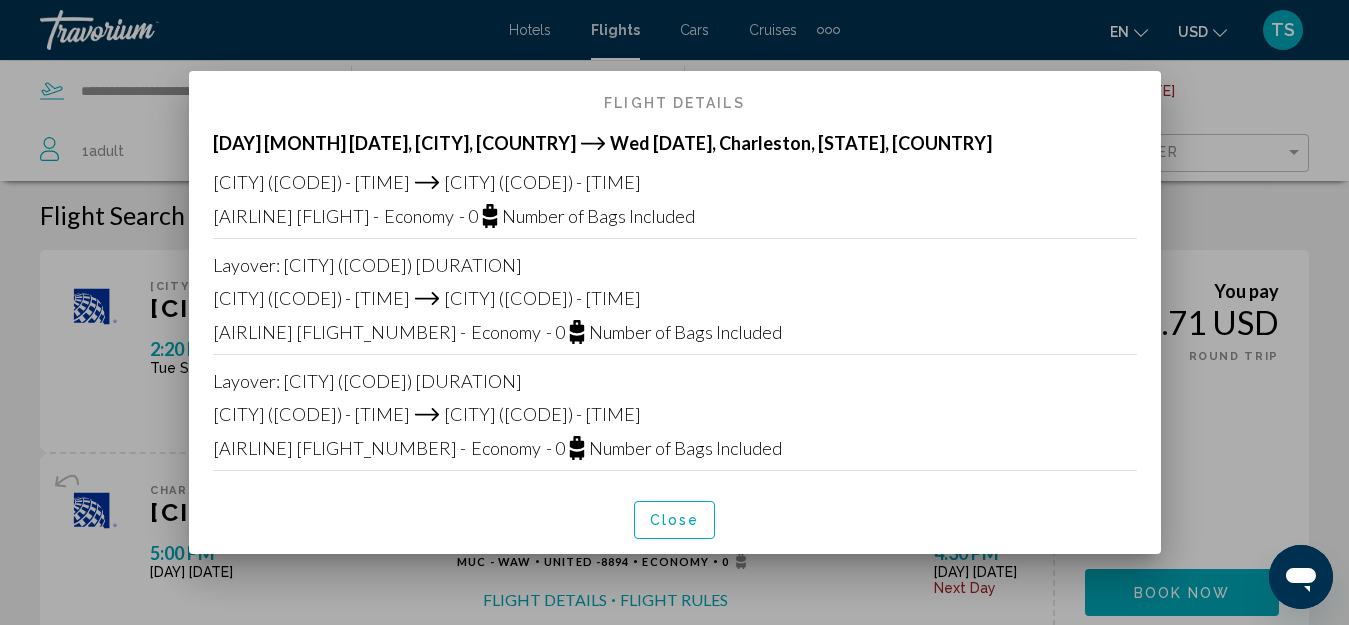 click on "Close" at bounding box center [675, 519] 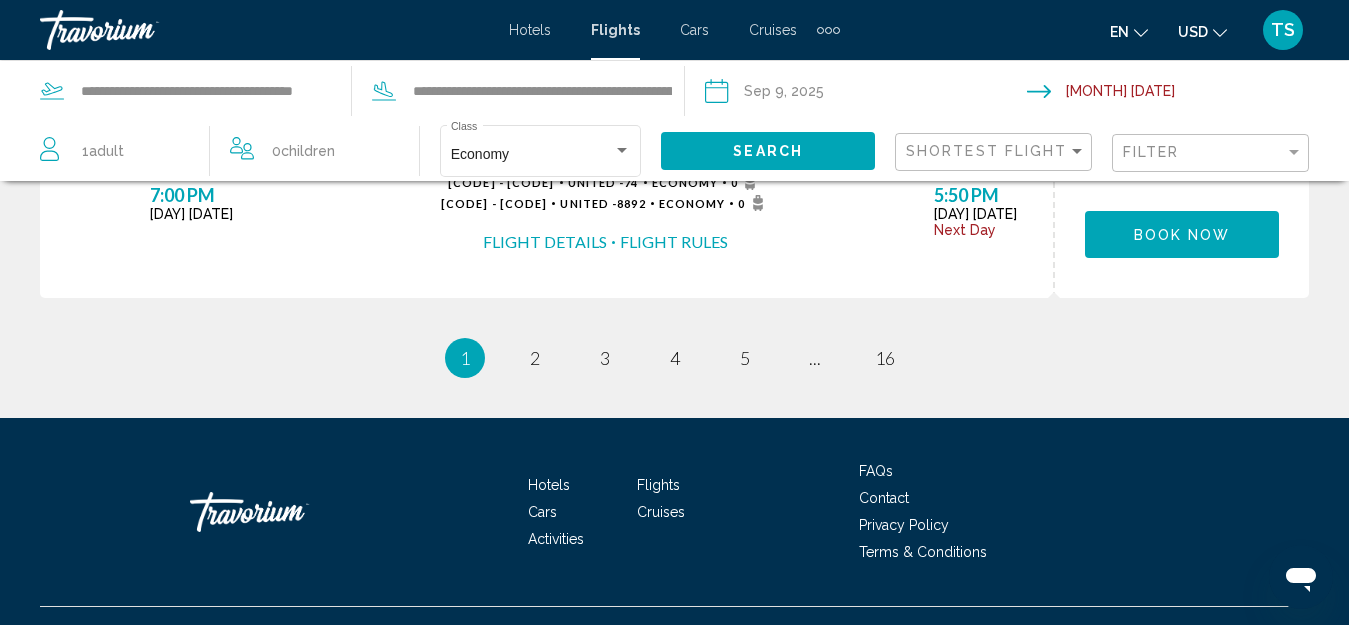scroll, scrollTop: 2600, scrollLeft: 0, axis: vertical 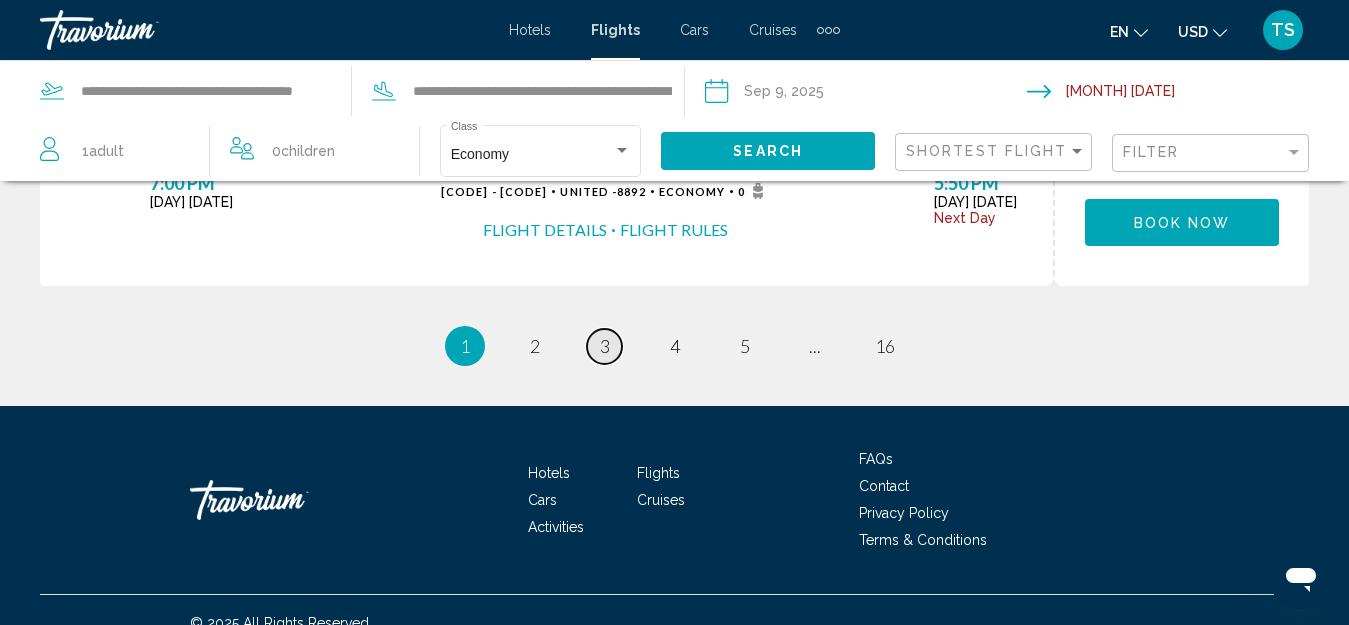 click on "3" at bounding box center [605, 346] 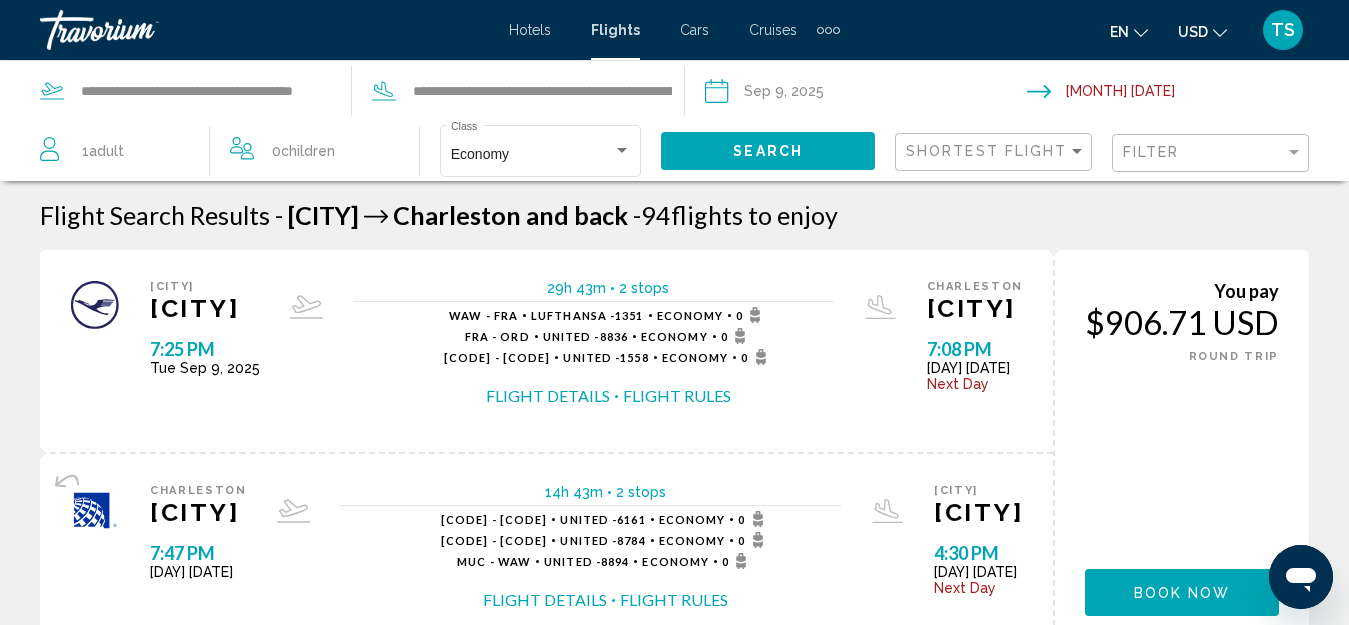 scroll, scrollTop: 400, scrollLeft: 0, axis: vertical 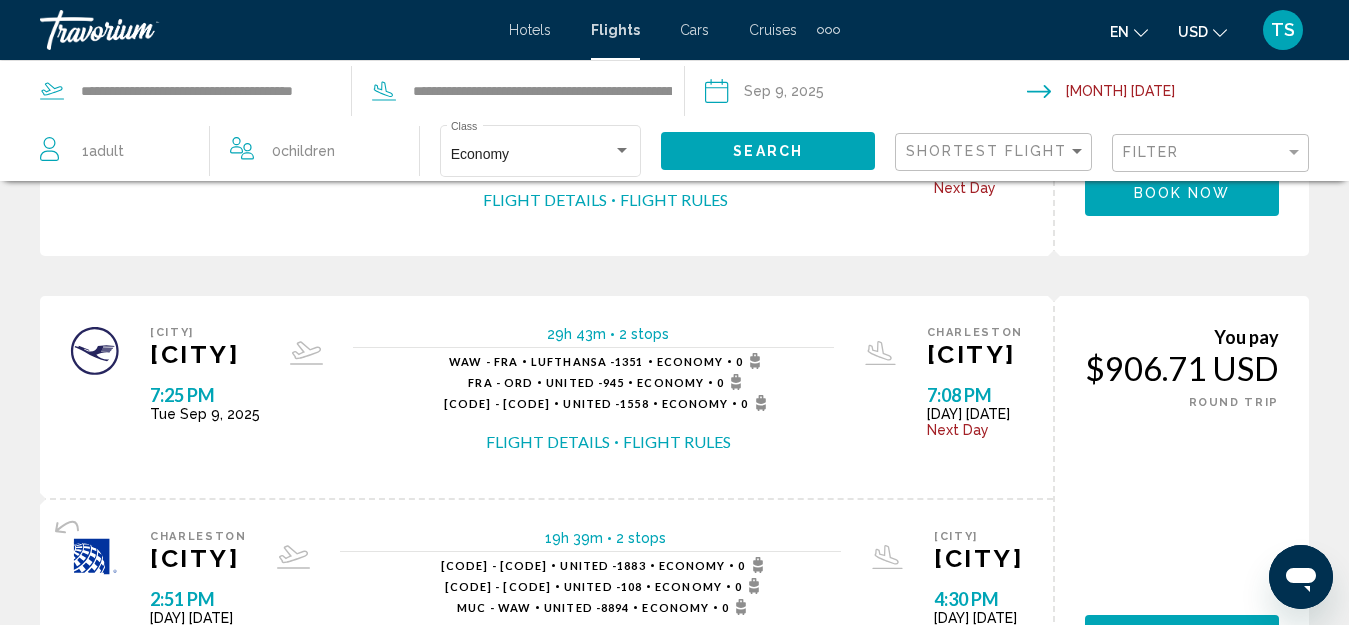 click on "Flight Details" at bounding box center [548, 442] 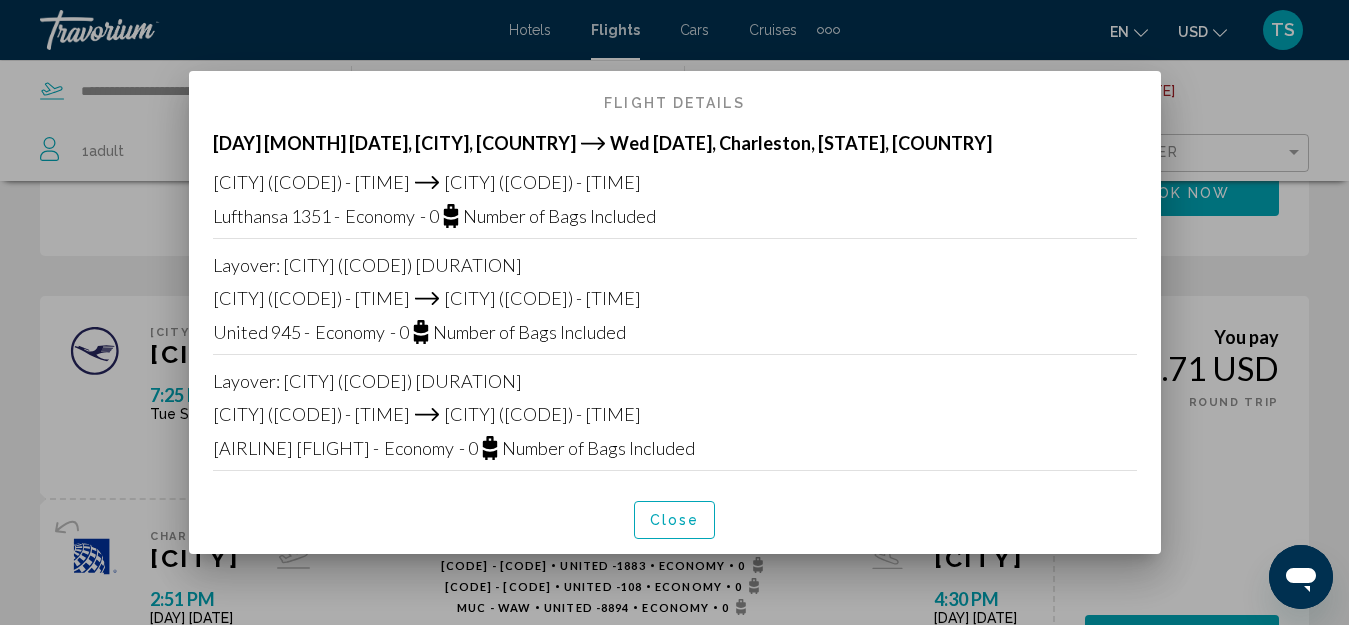 scroll, scrollTop: 0, scrollLeft: 0, axis: both 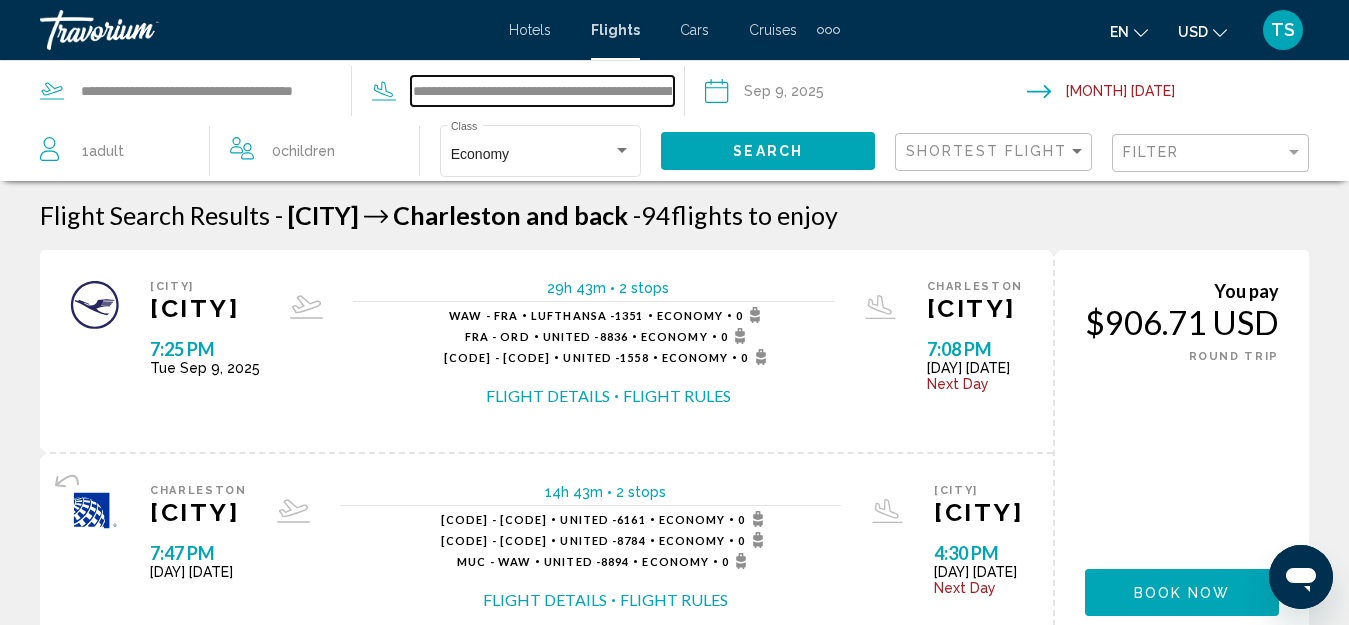 click on "**********" at bounding box center (542, 91) 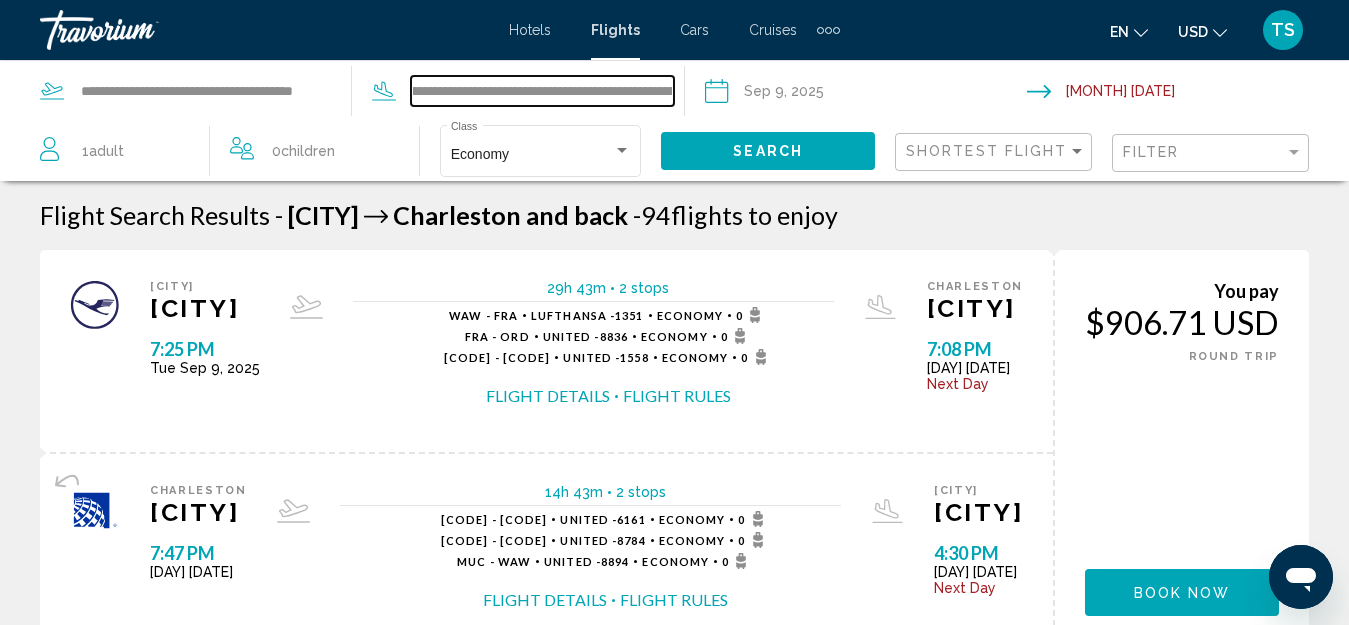 scroll, scrollTop: 0, scrollLeft: 0, axis: both 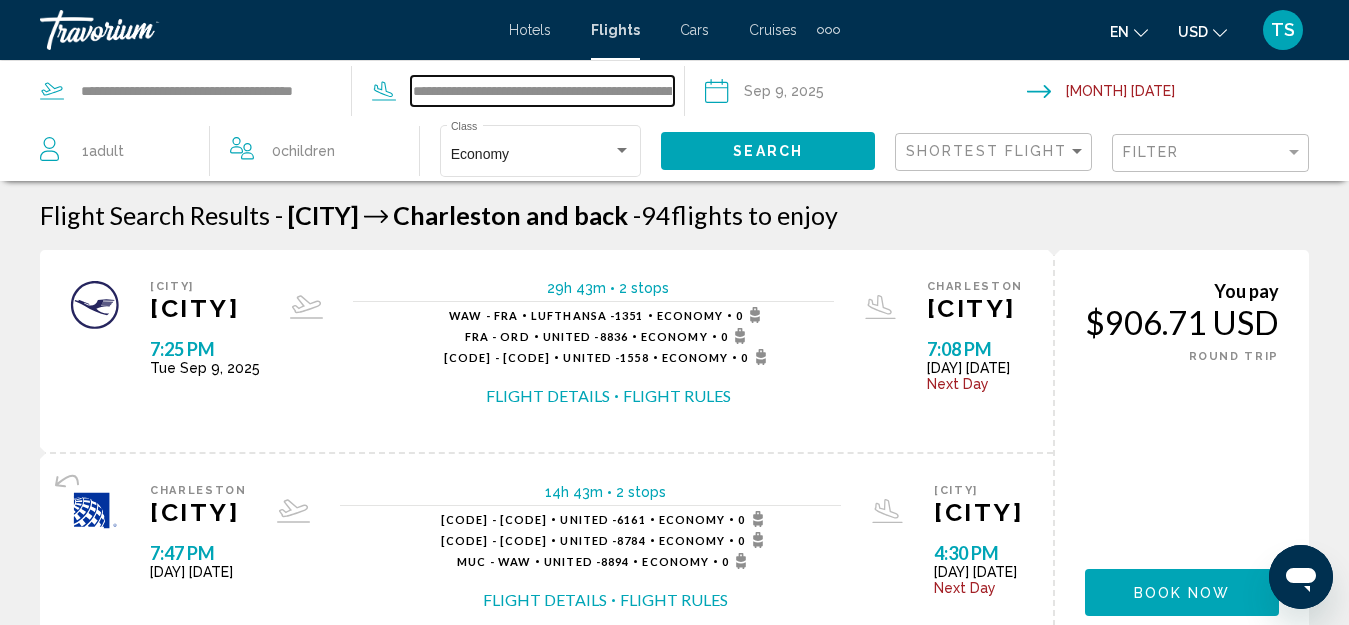 drag, startPoint x: 666, startPoint y: 90, endPoint x: 389, endPoint y: 88, distance: 277.00723 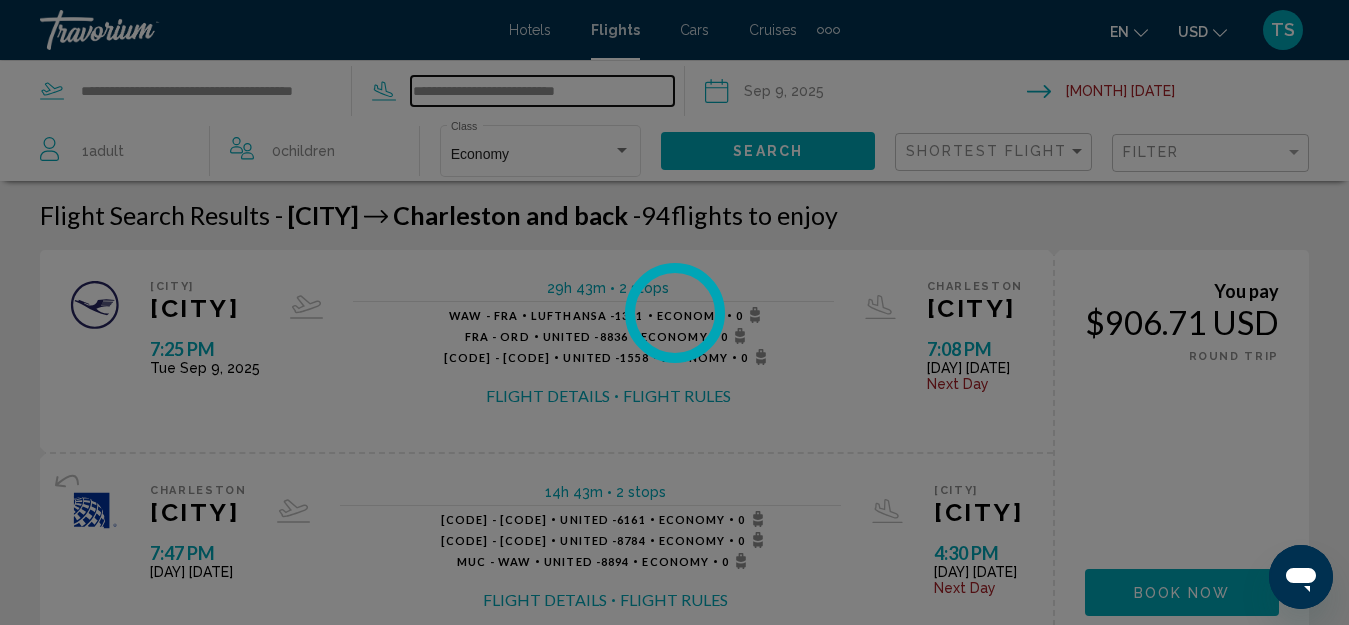 type on "**********" 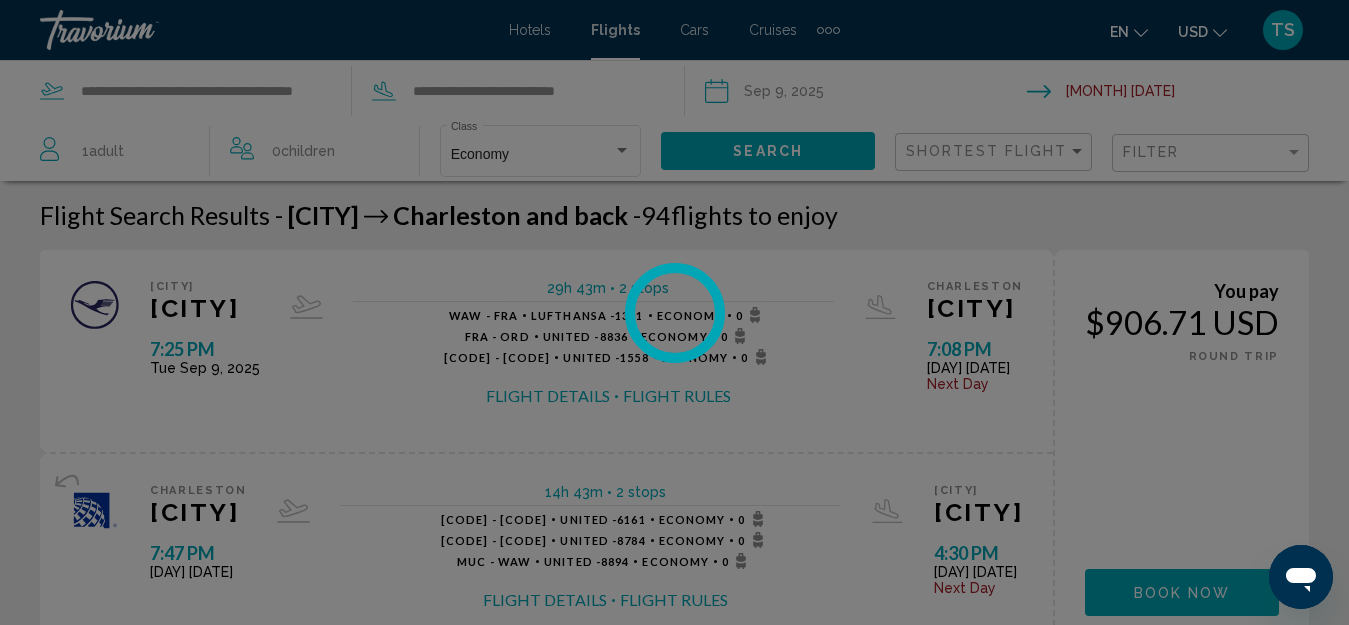 drag, startPoint x: 615, startPoint y: 83, endPoint x: 595, endPoint y: 86, distance: 20.22375 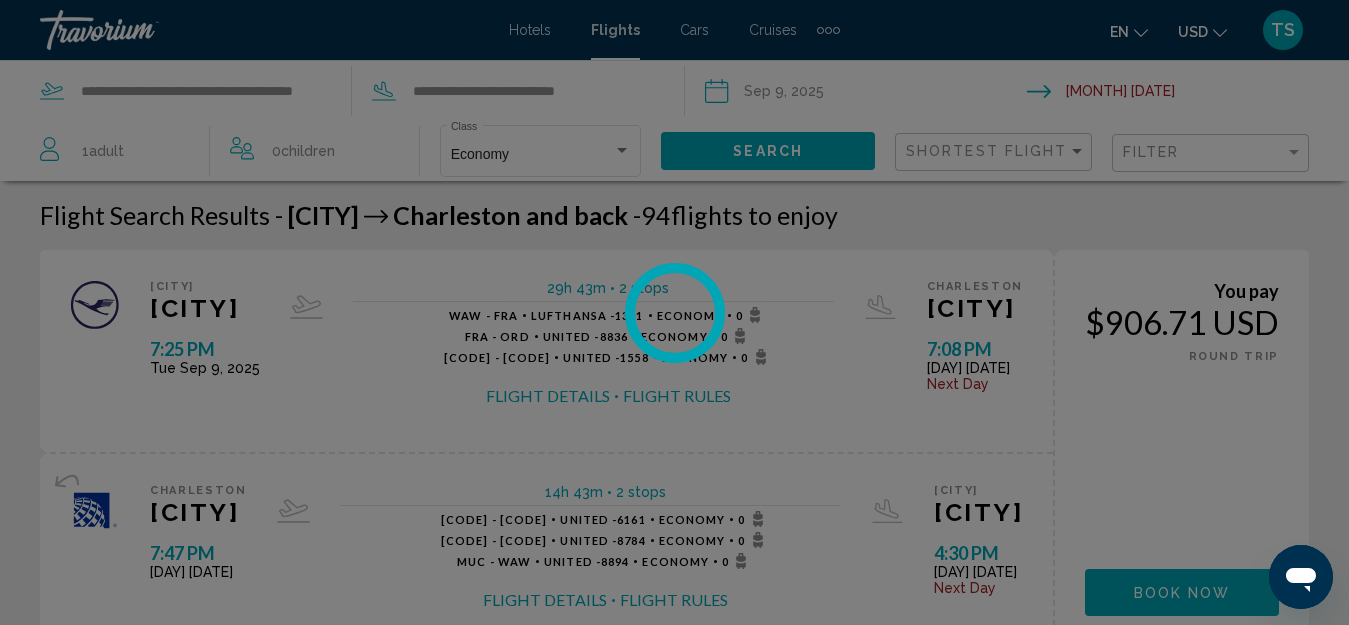 click at bounding box center (674, 312) 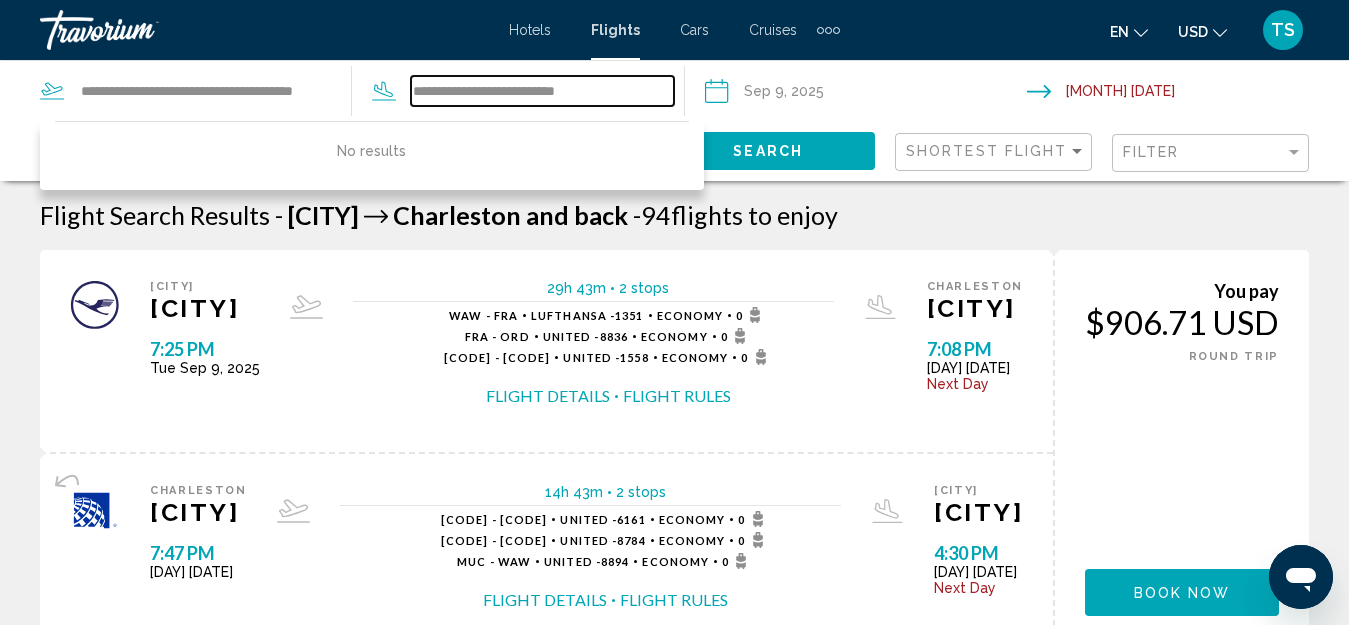 drag, startPoint x: 617, startPoint y: 92, endPoint x: 375, endPoint y: 83, distance: 242.1673 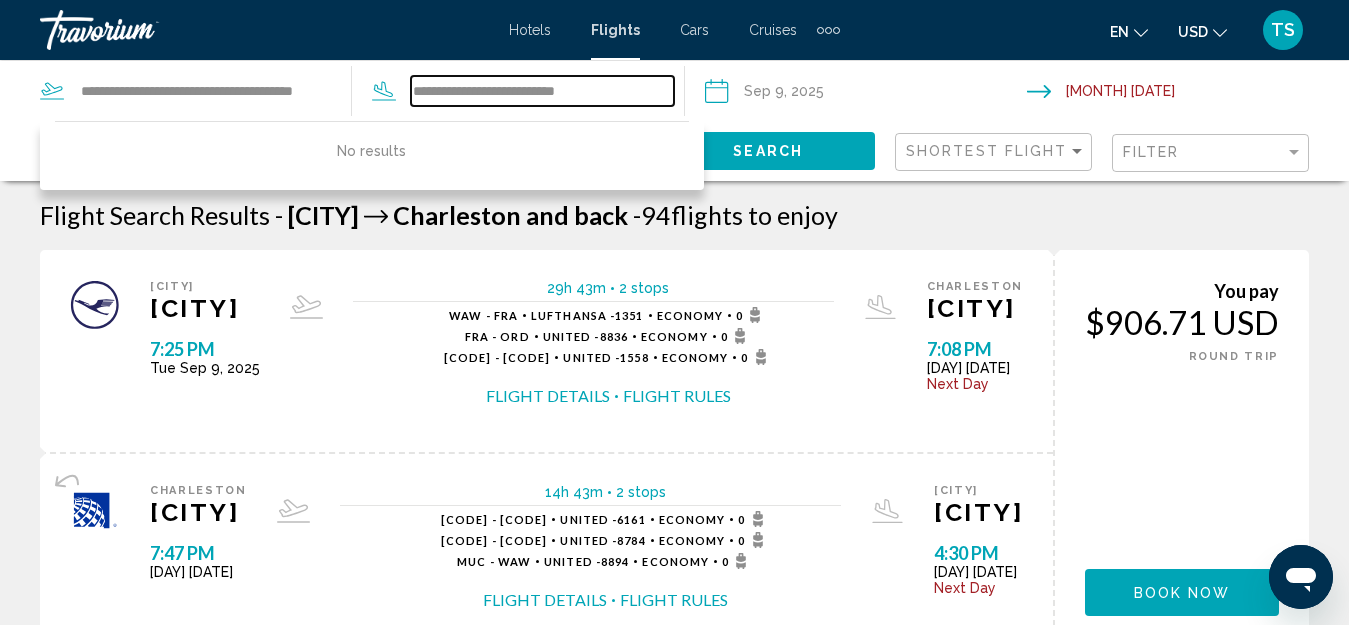 click on "**********" 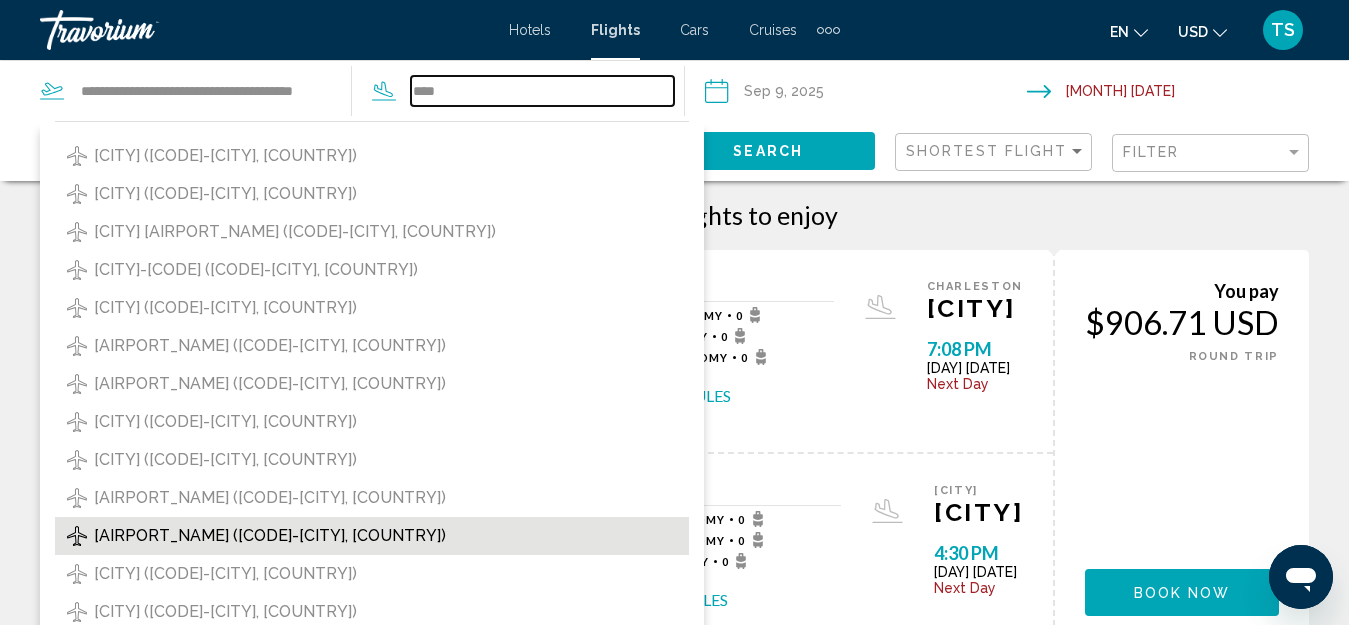 scroll, scrollTop: 100, scrollLeft: 0, axis: vertical 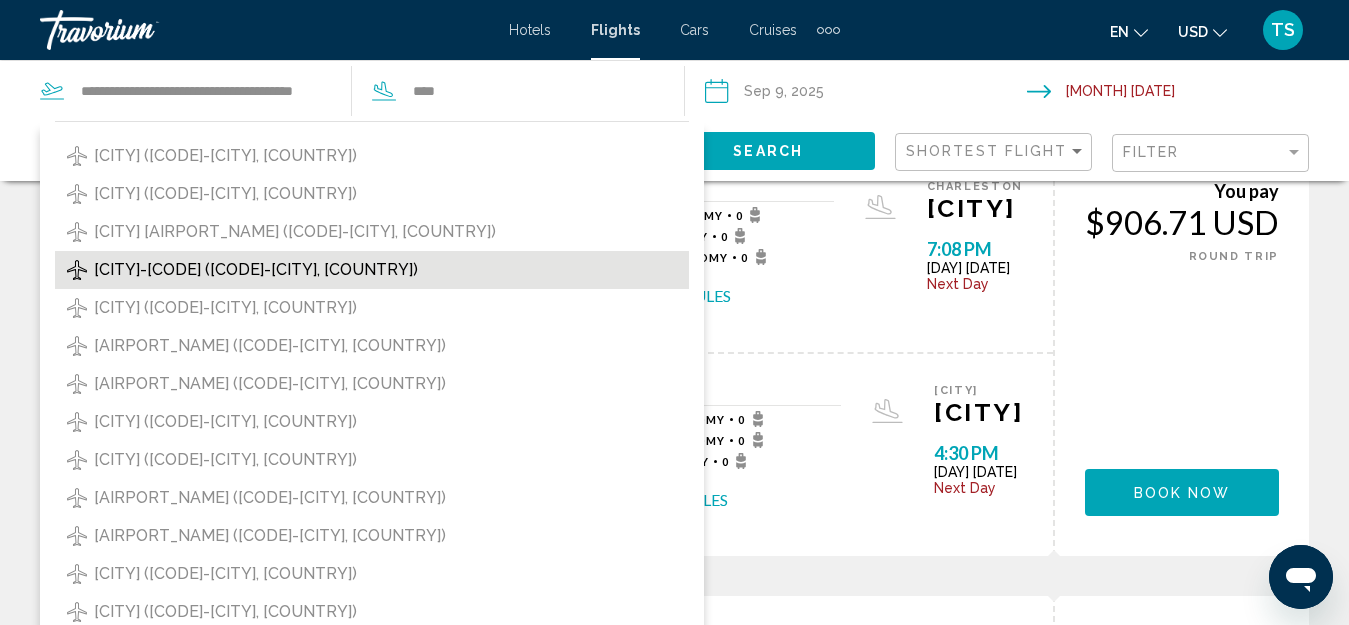 click on "[CITY]-[CODE] ([CODE]-[CITY], [COUNTRY])" at bounding box center [256, 270] 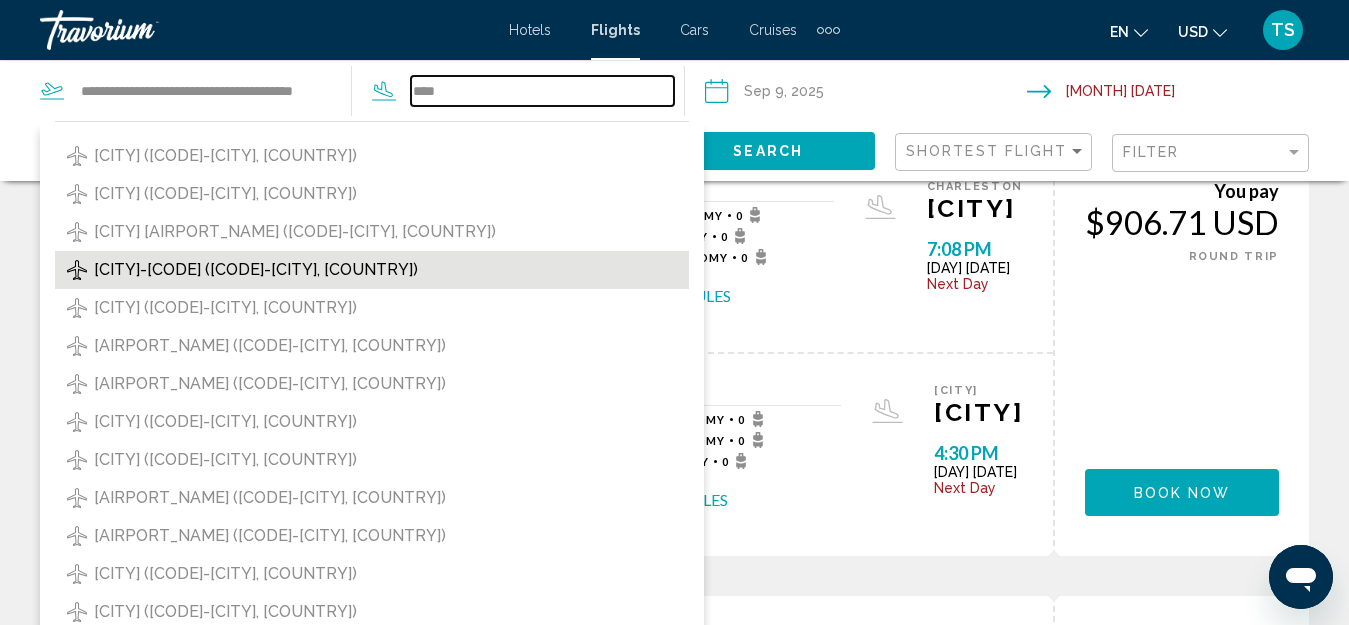 type on "**********" 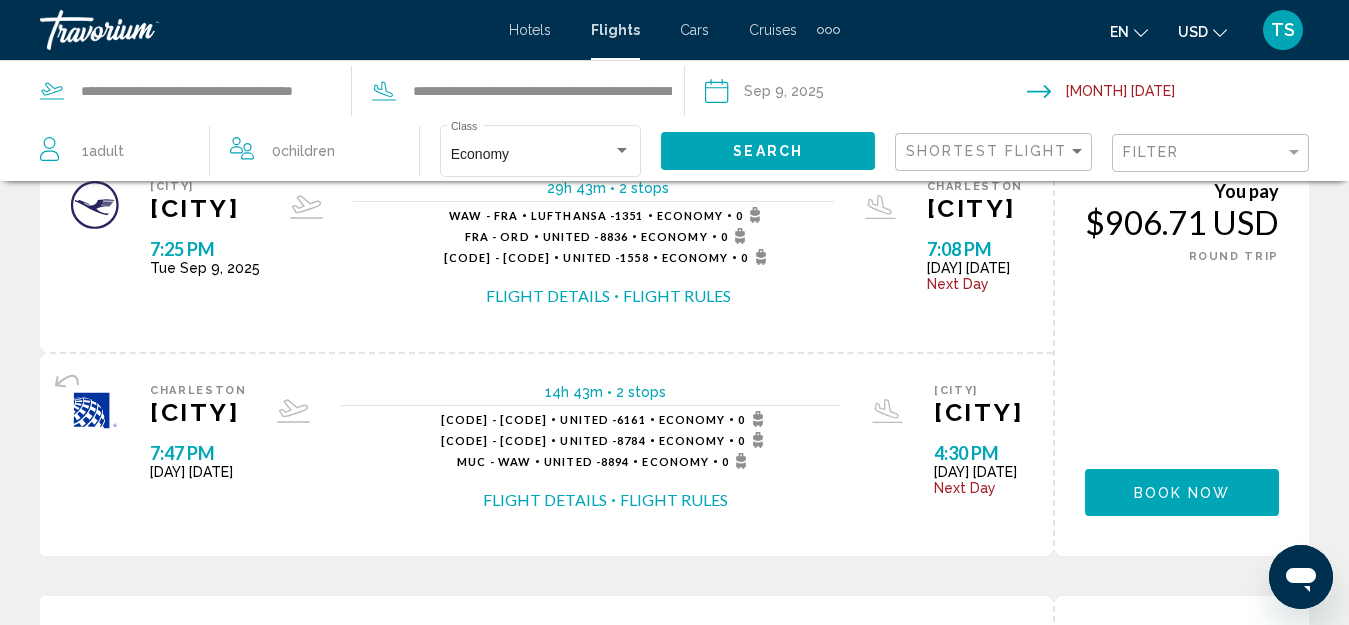 click on "Search" 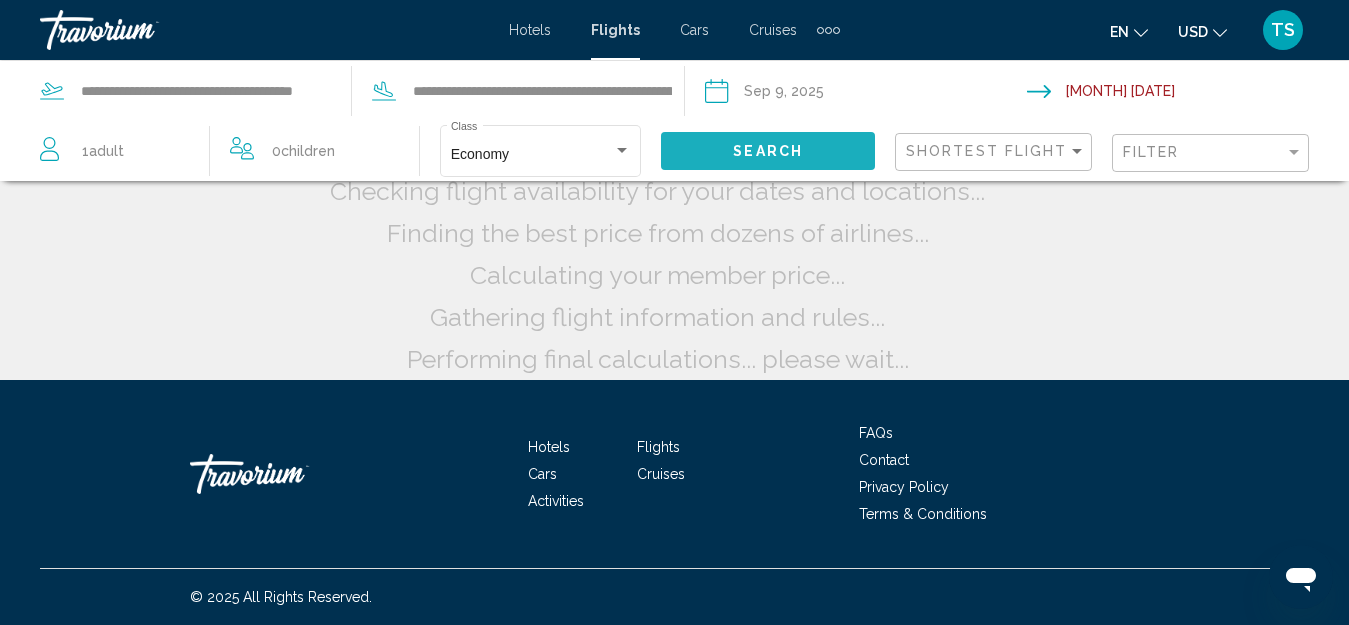 scroll, scrollTop: 0, scrollLeft: 0, axis: both 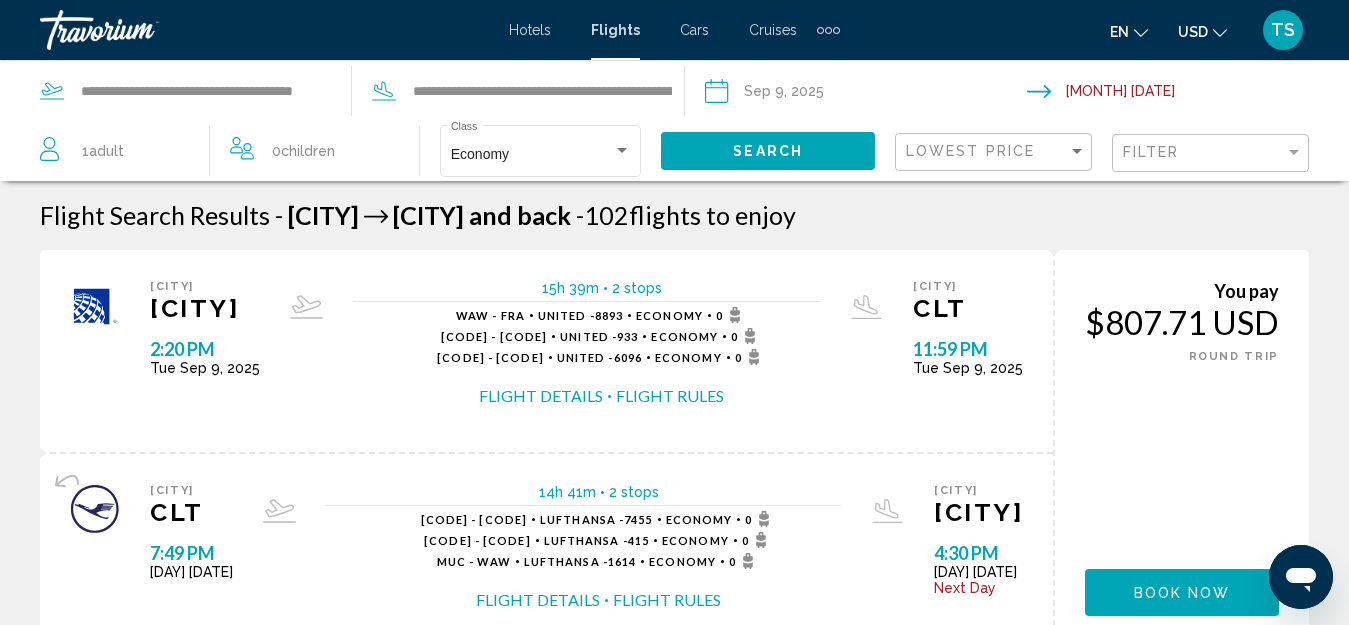 click on "Flight Details" at bounding box center [541, 396] 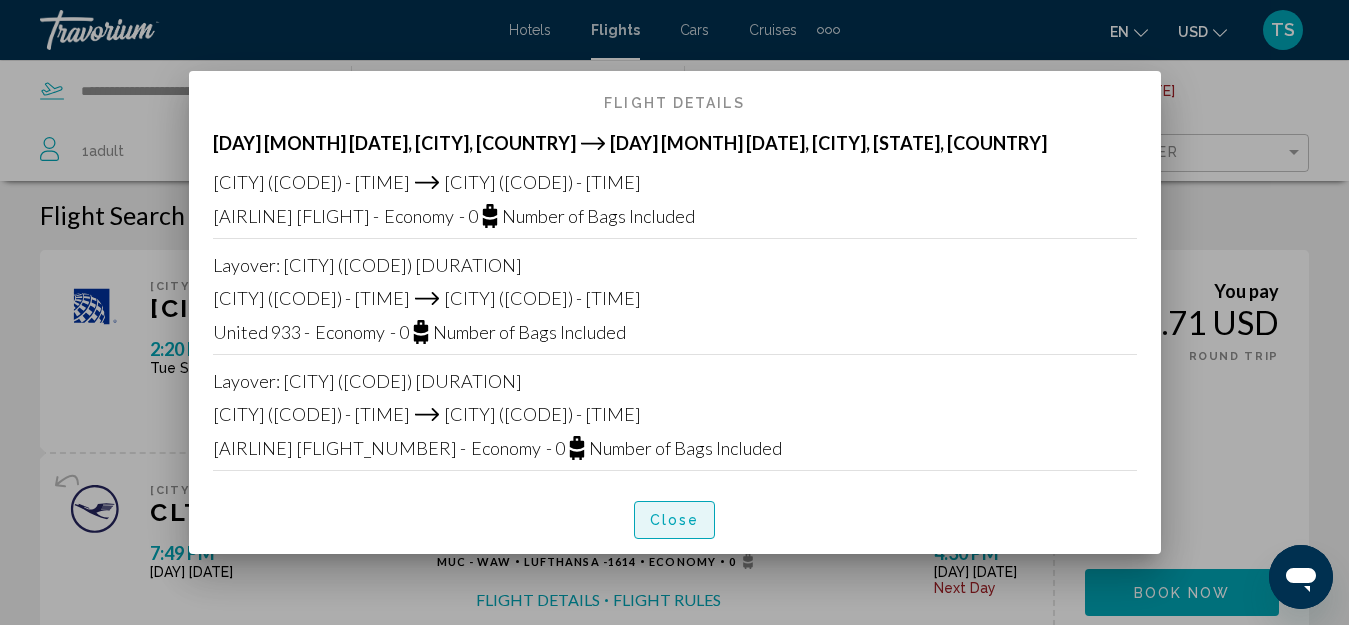 click on "Close" at bounding box center (675, 521) 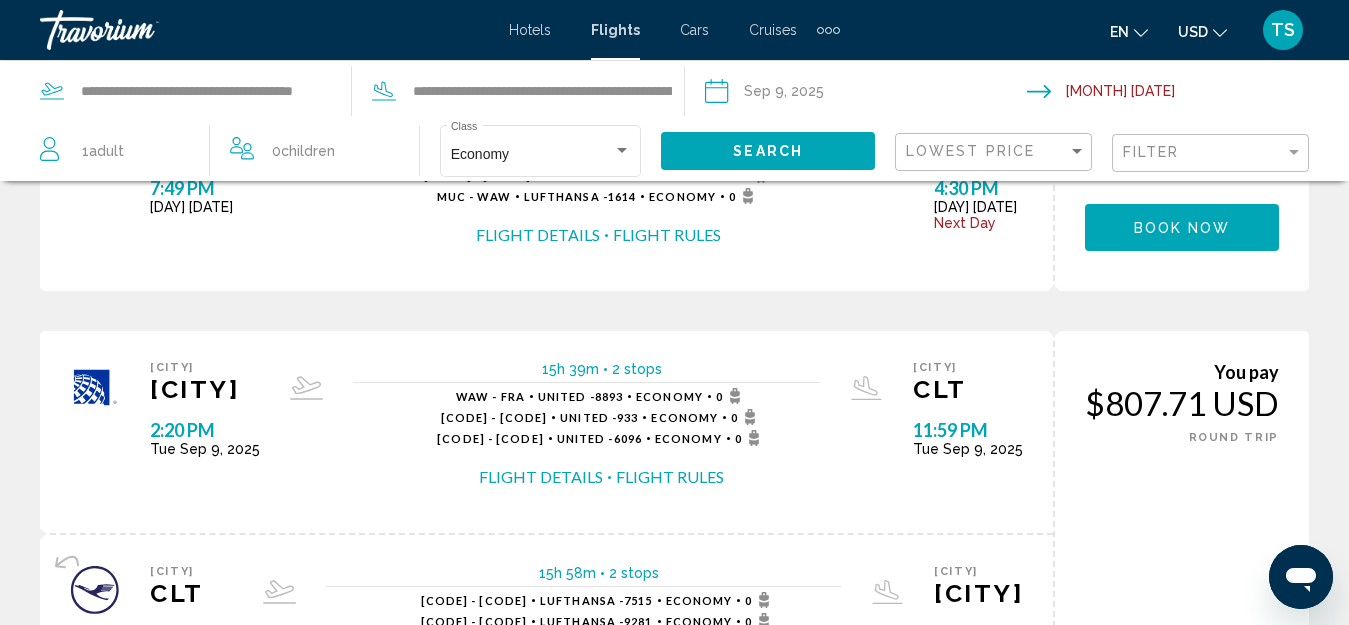 scroll, scrollTop: 400, scrollLeft: 0, axis: vertical 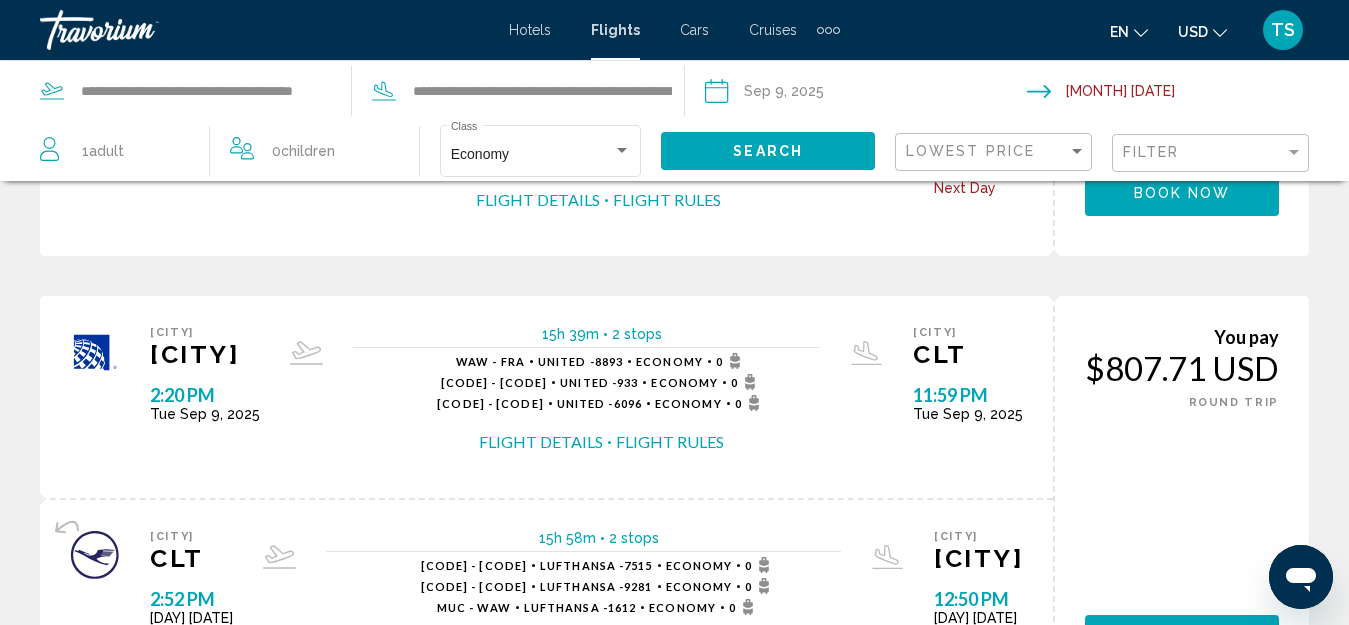 click on "Flight Details" at bounding box center (541, 442) 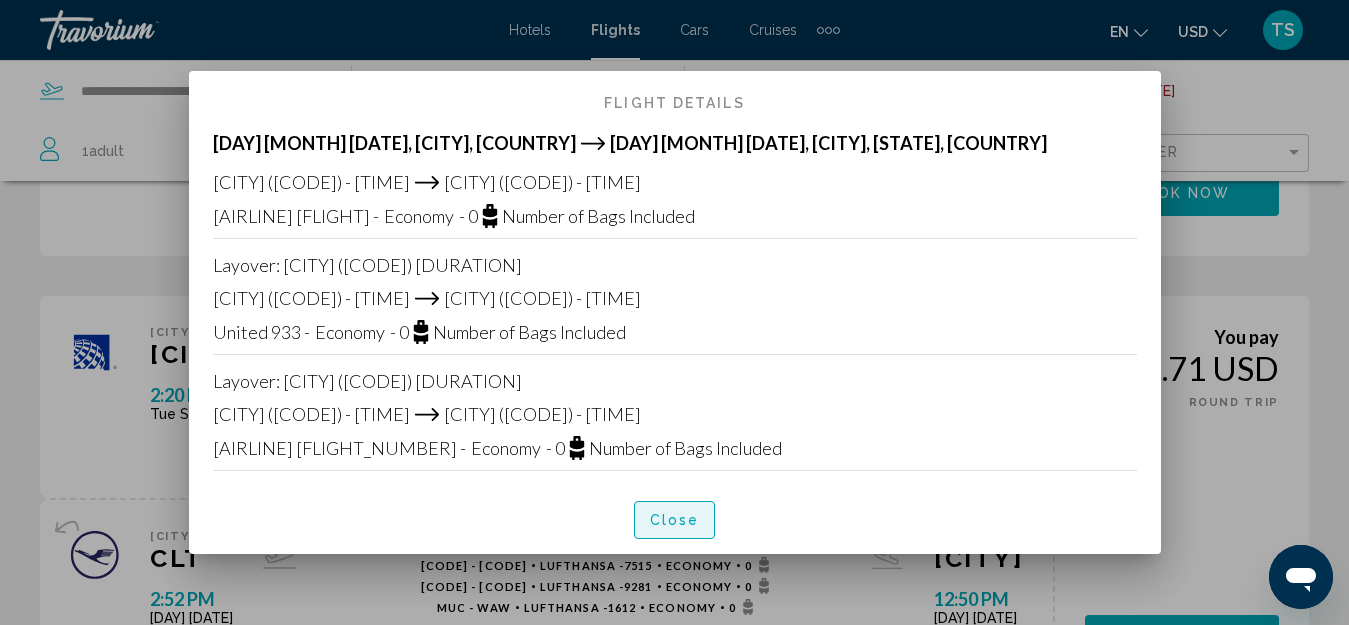 click on "Close" at bounding box center [675, 519] 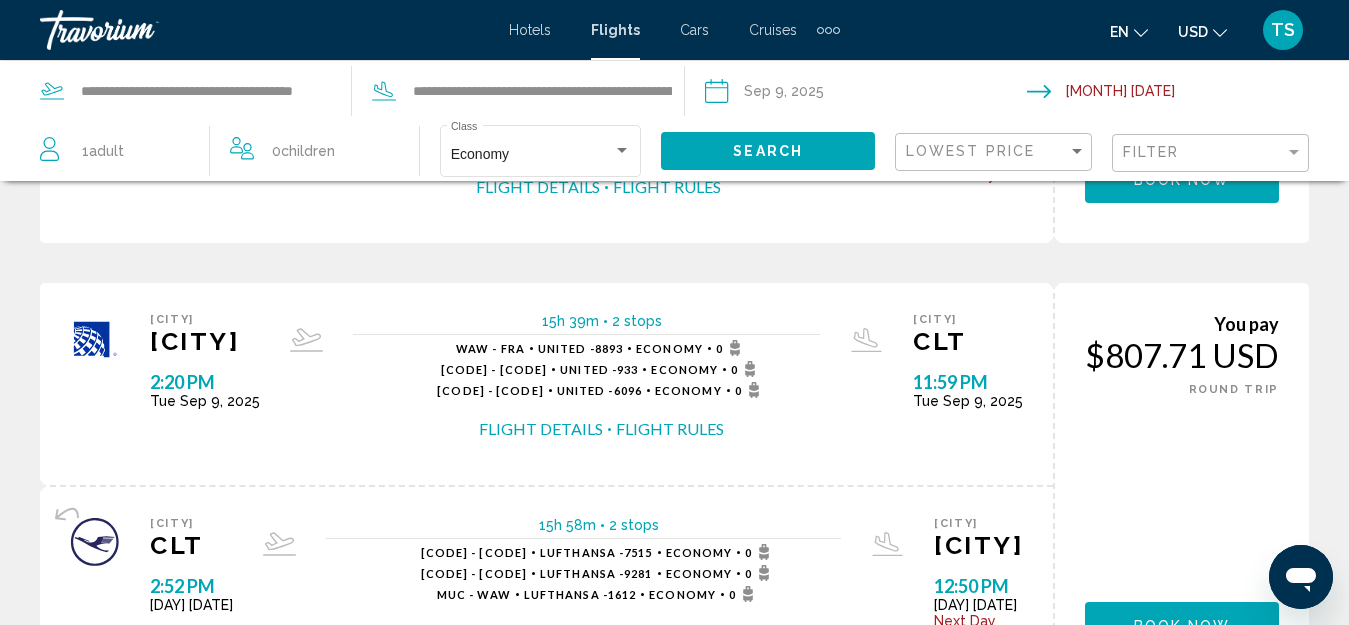 scroll, scrollTop: 400, scrollLeft: 0, axis: vertical 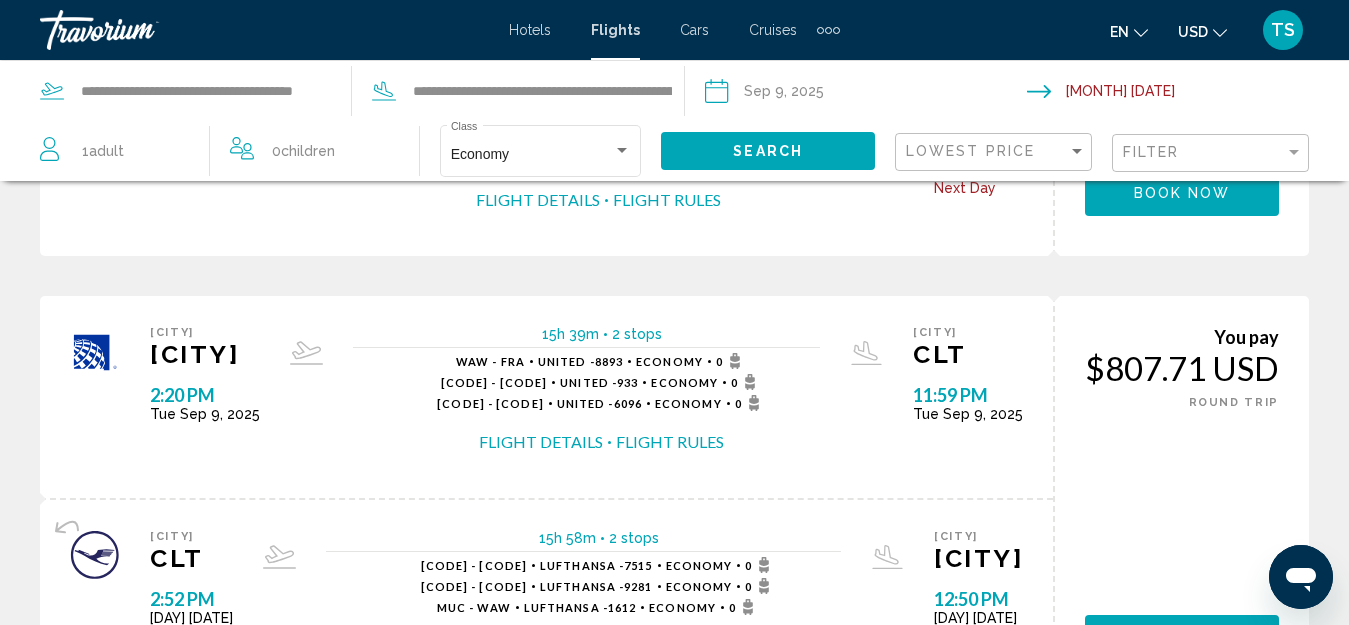 click on "Flight Details" at bounding box center [541, 442] 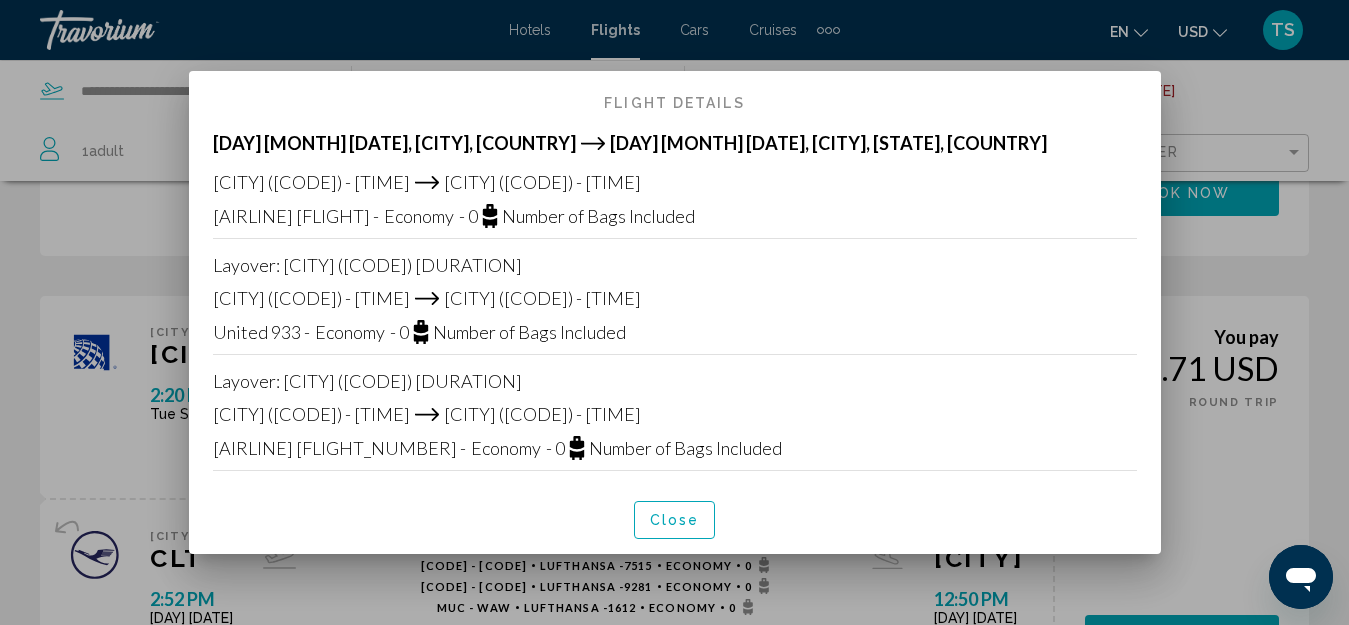 scroll, scrollTop: 0, scrollLeft: 0, axis: both 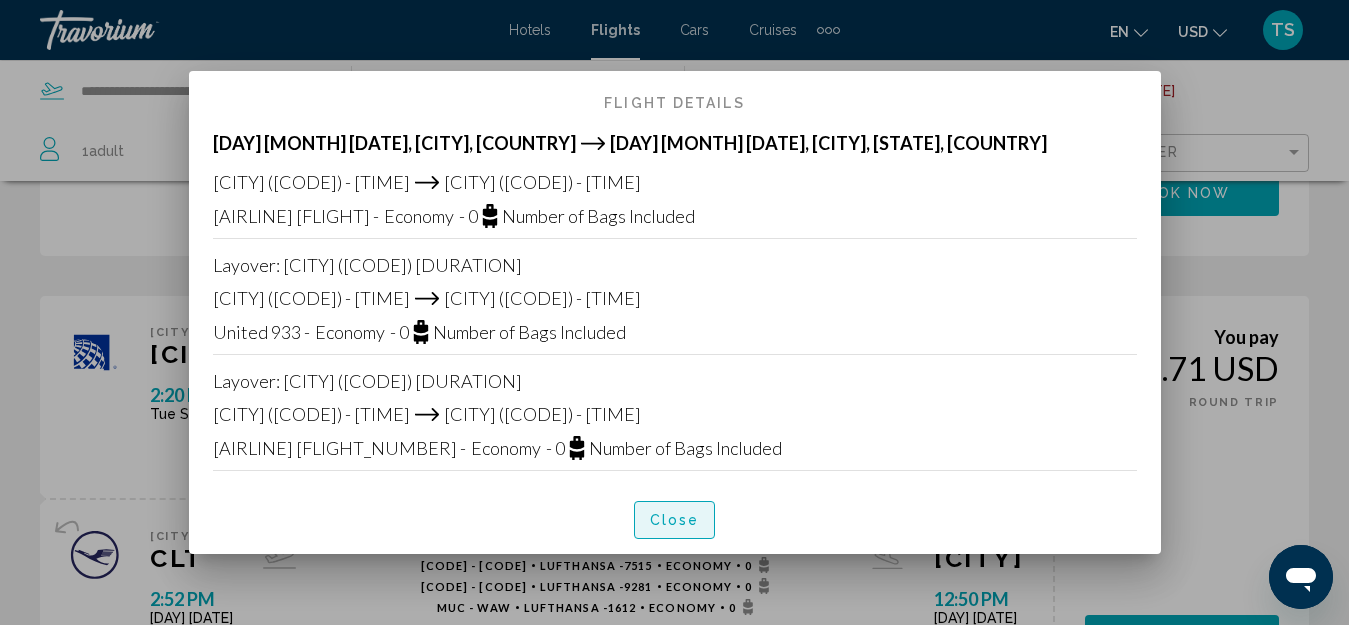 click on "Close" at bounding box center (675, 521) 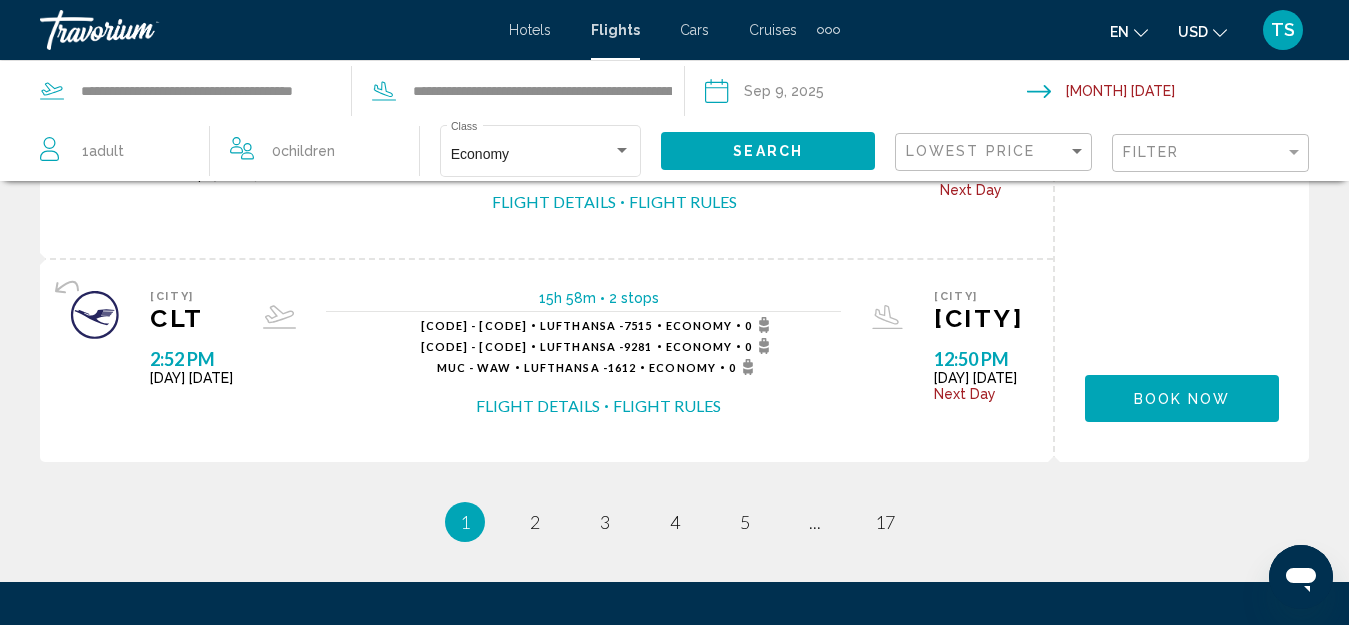 scroll, scrollTop: 2500, scrollLeft: 0, axis: vertical 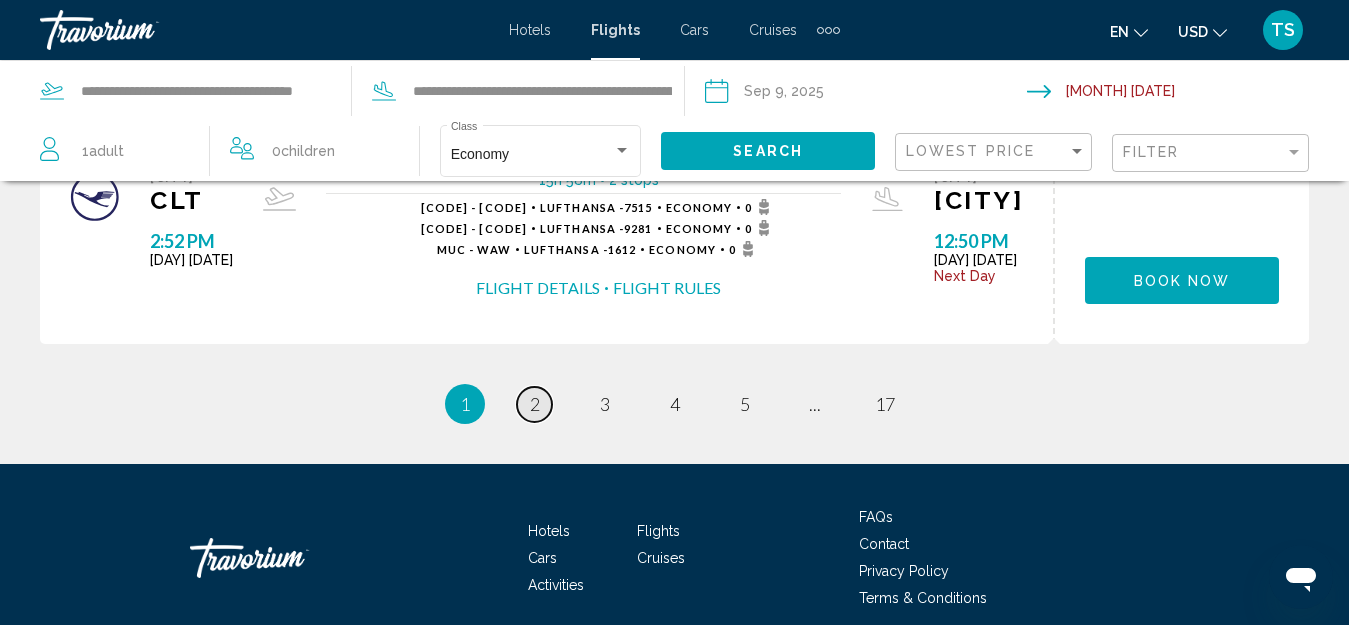 click on "2" at bounding box center [535, 404] 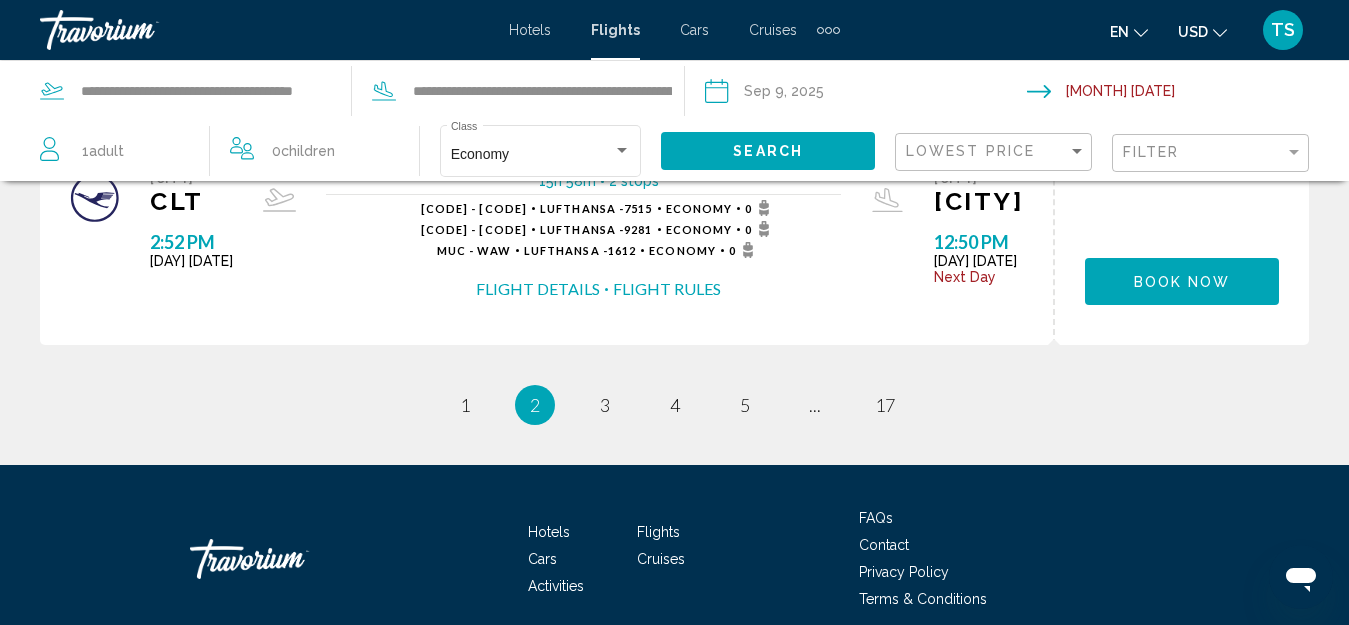 scroll, scrollTop: 2500, scrollLeft: 0, axis: vertical 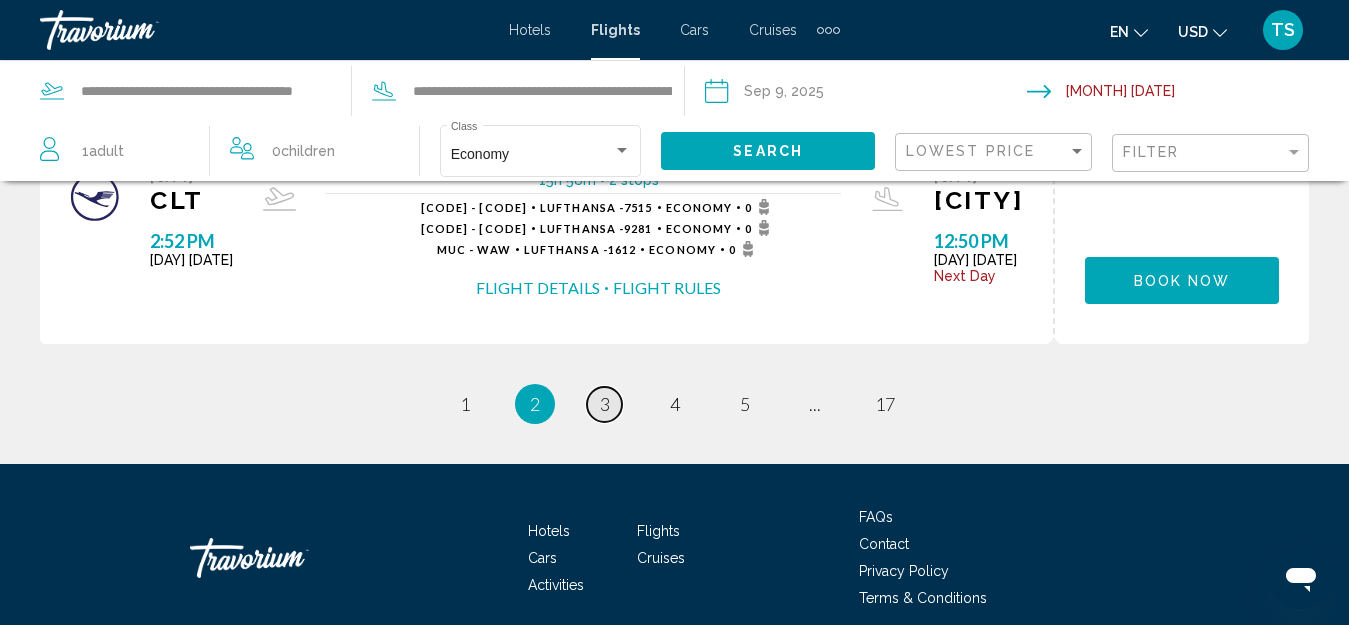 click on "page  3" at bounding box center (604, 404) 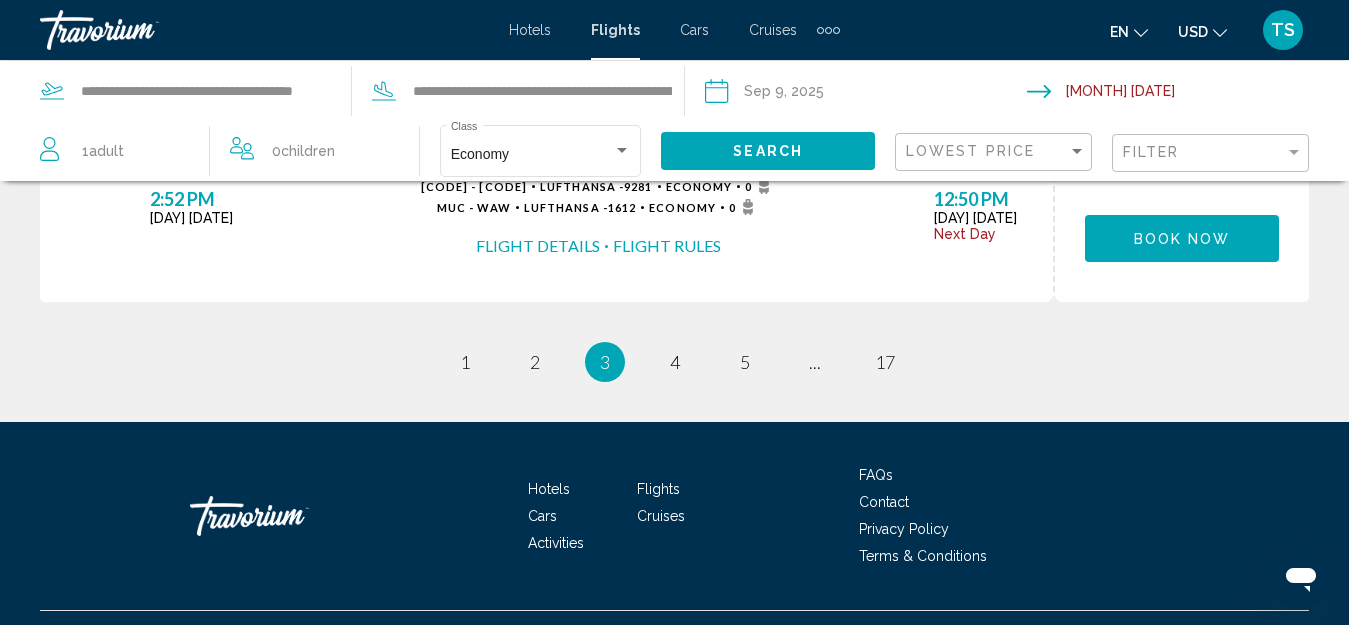 scroll, scrollTop: 2626, scrollLeft: 0, axis: vertical 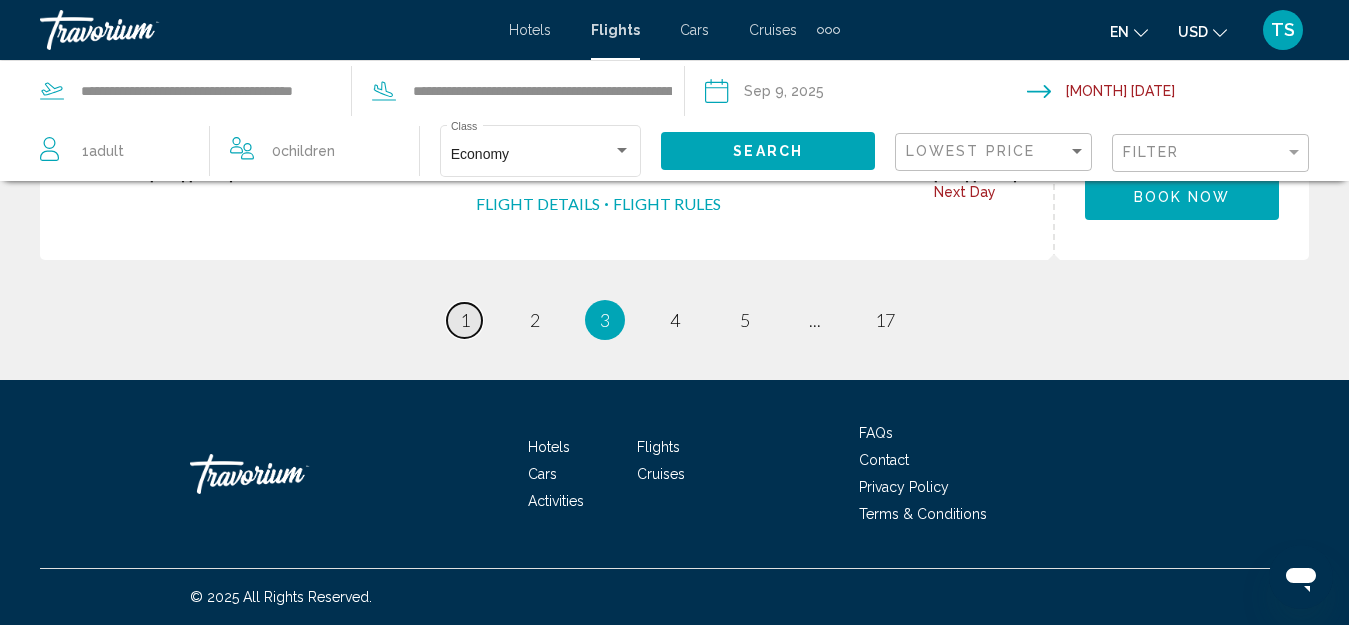 click on "page  1" at bounding box center [464, 320] 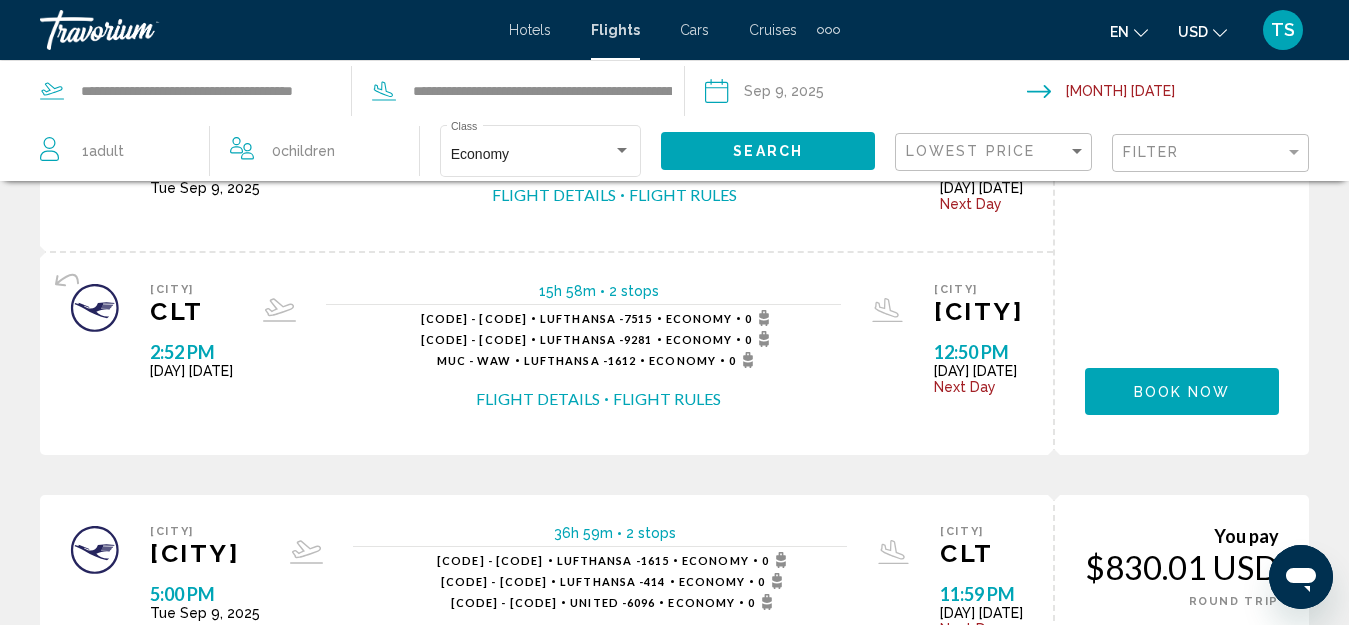 scroll, scrollTop: 0, scrollLeft: 0, axis: both 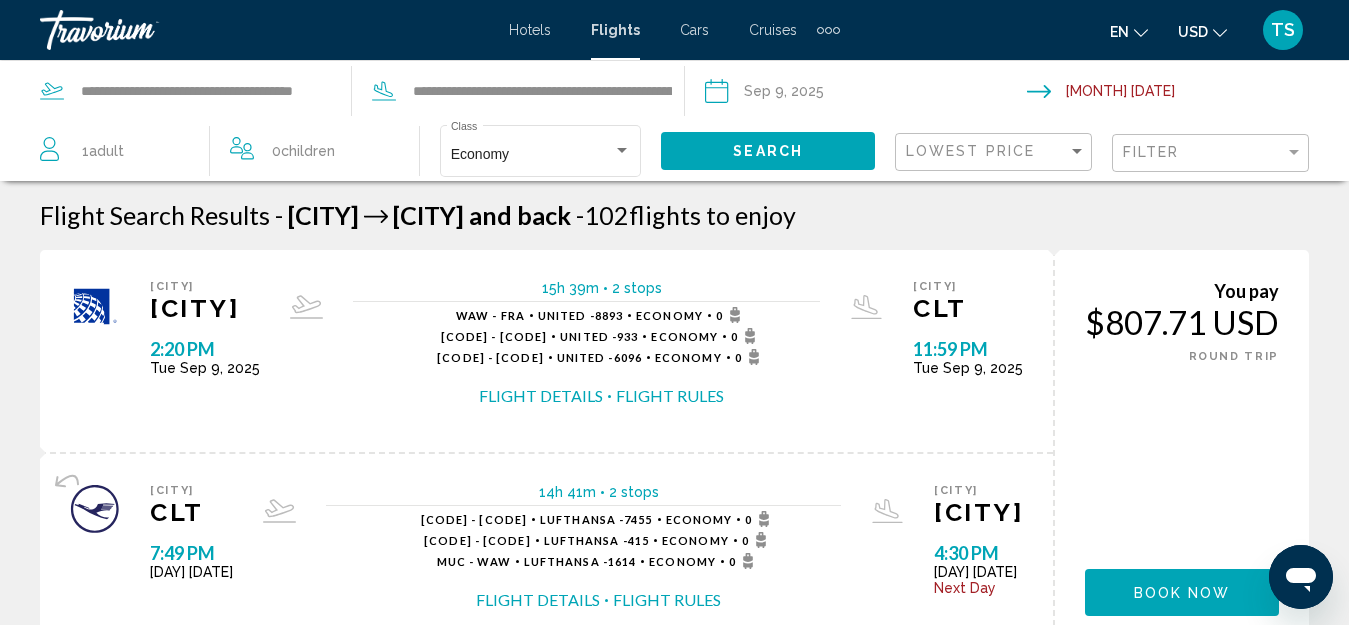 click on "Flight Details" at bounding box center [541, 396] 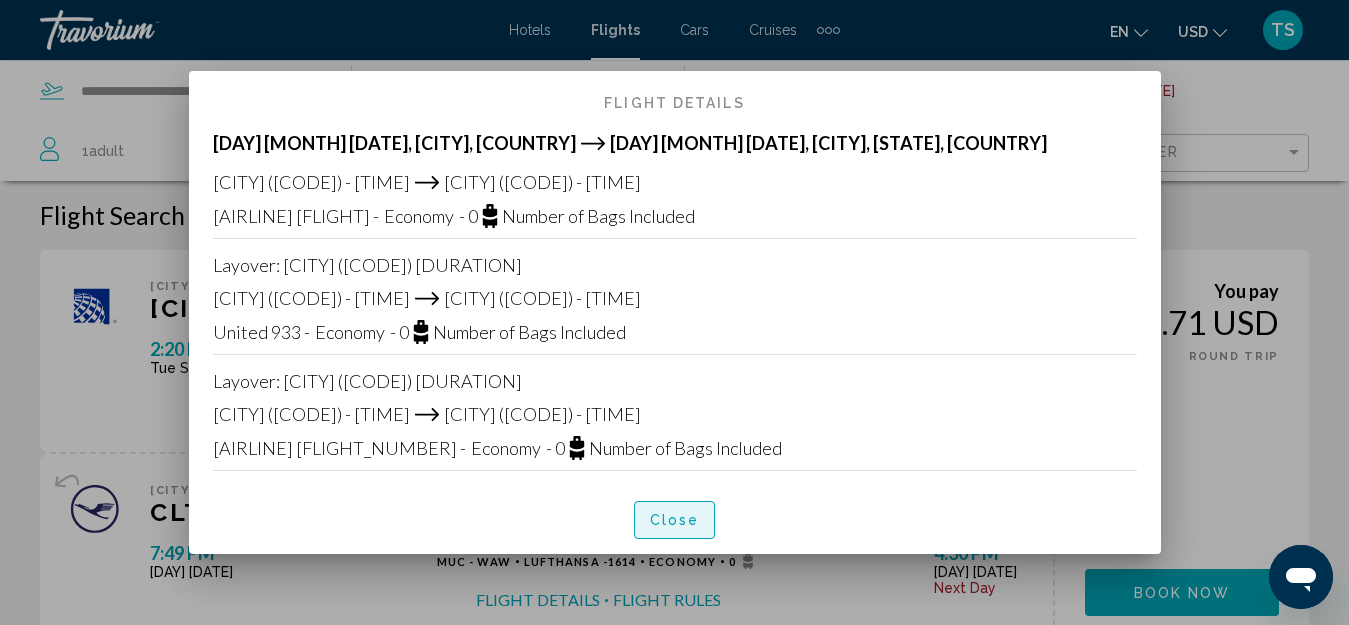 click on "Close" at bounding box center (675, 519) 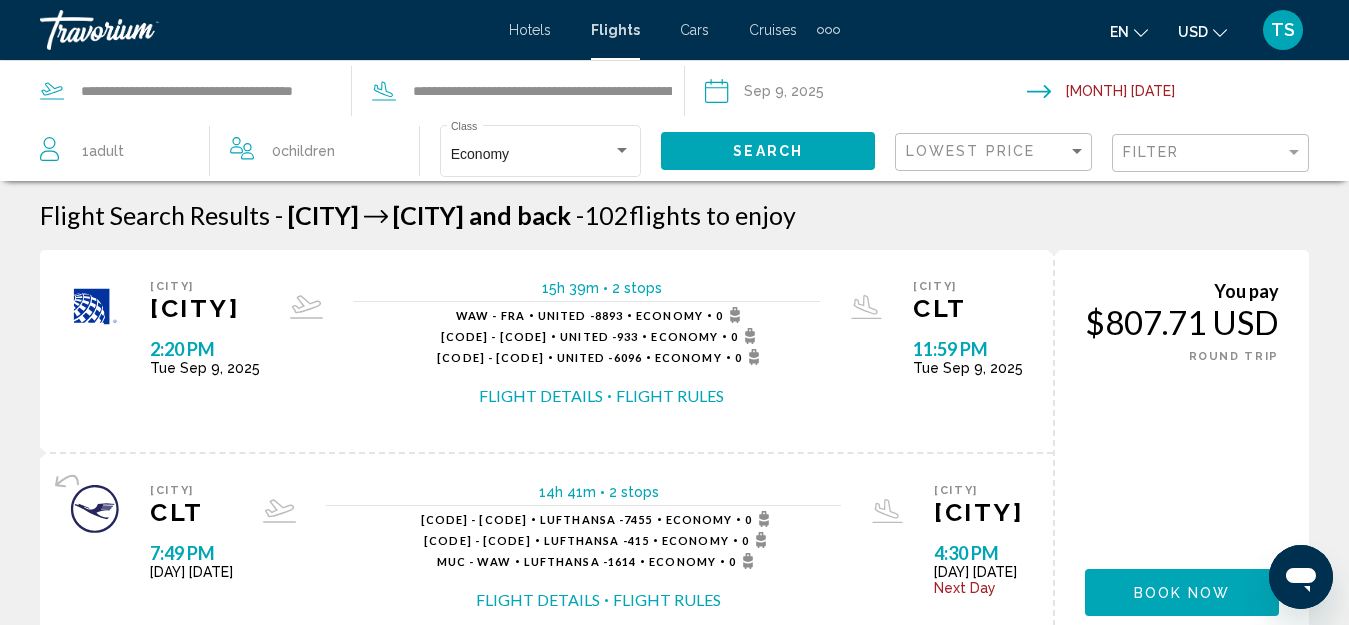 click at bounding box center [865, 94] 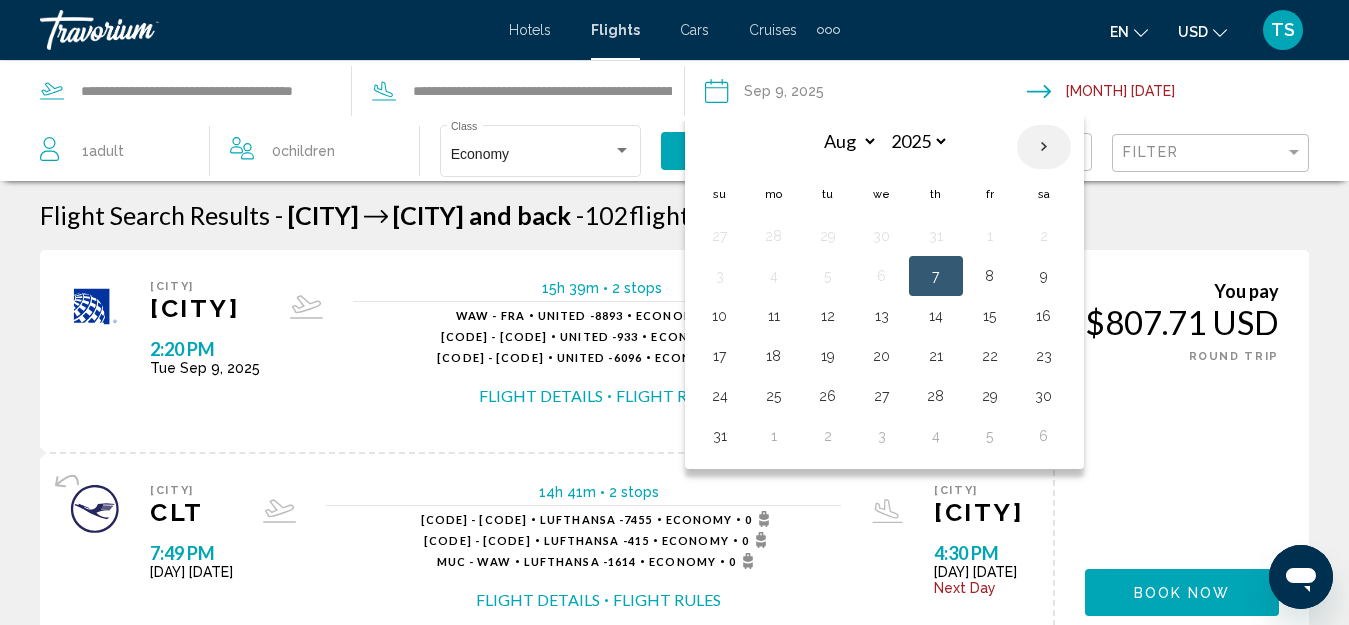 click at bounding box center (1044, 147) 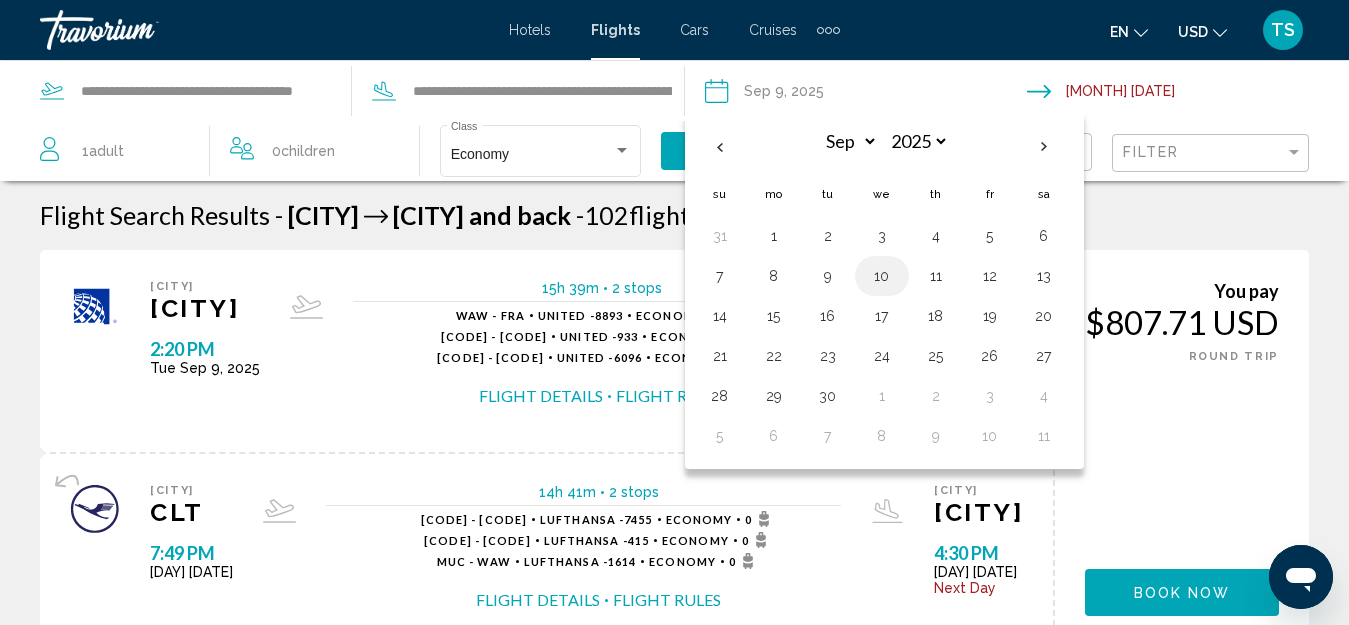 click on "10" at bounding box center (882, 276) 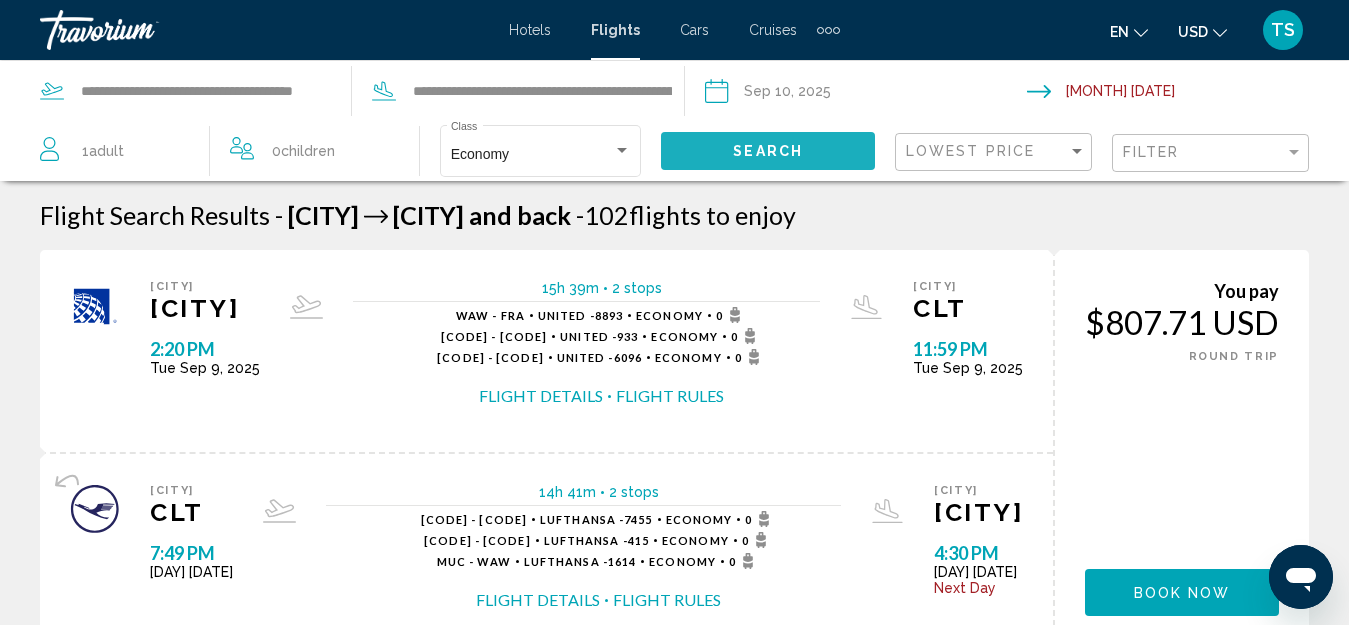 click on "Search" 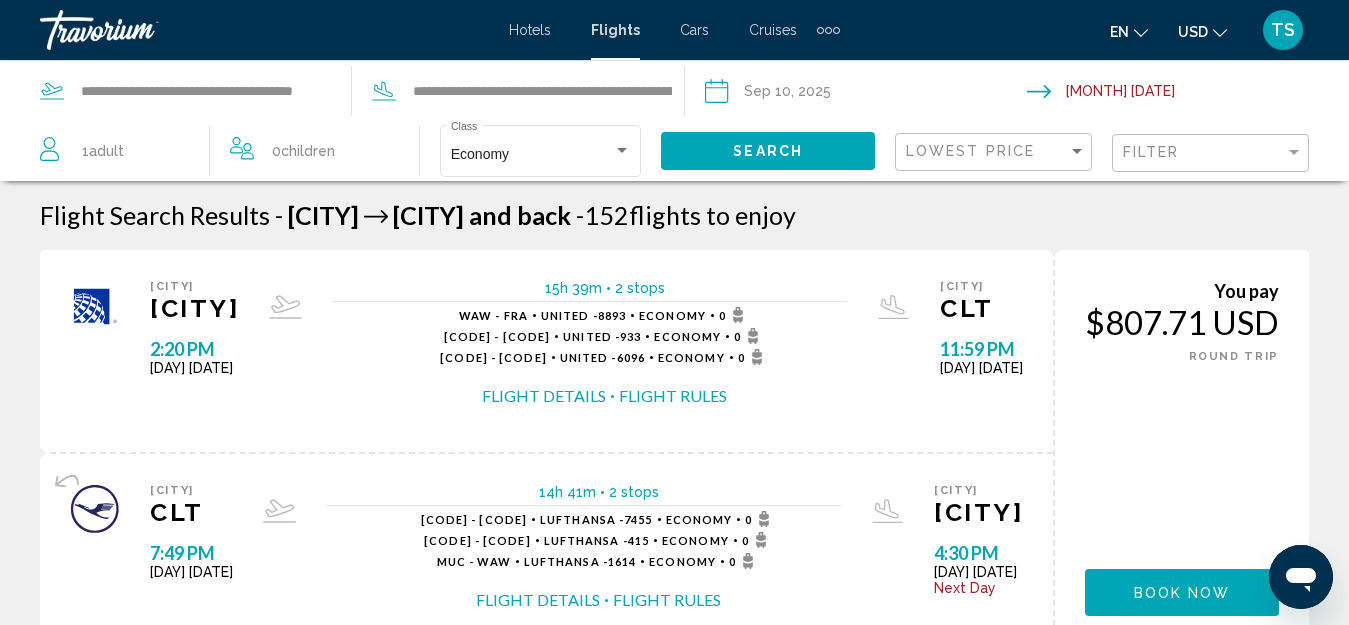 click on "Flight Details" at bounding box center [544, 396] 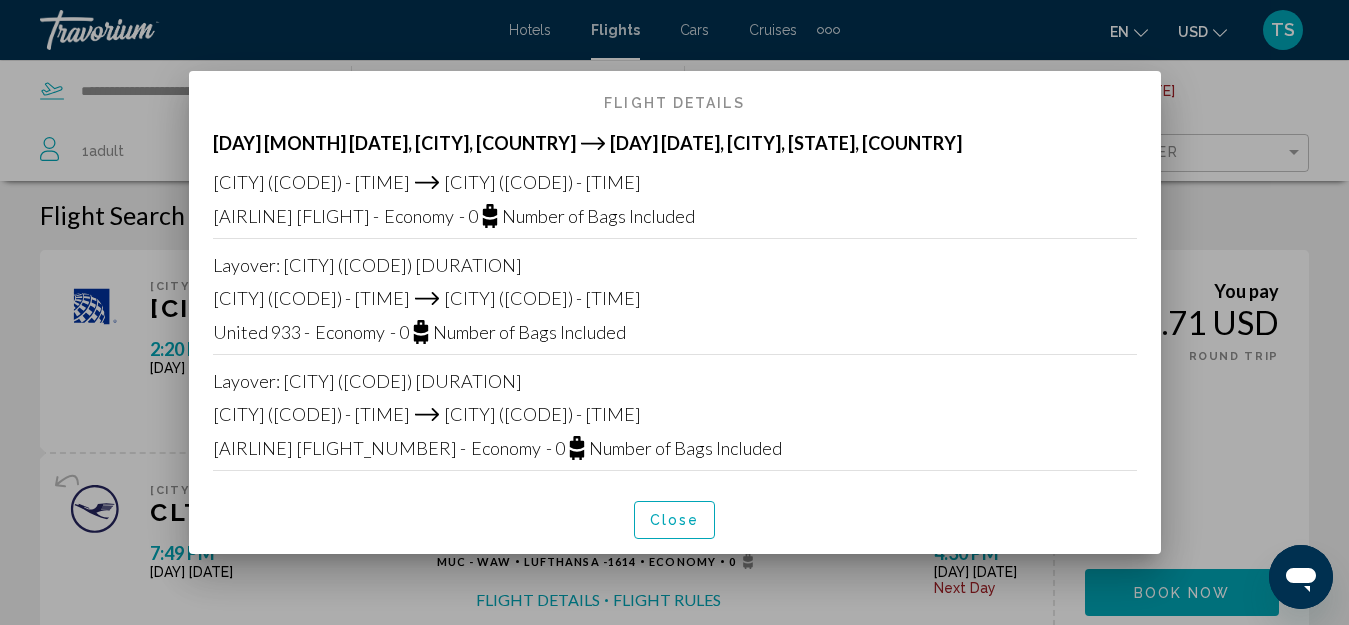 click on "Close" at bounding box center (675, 519) 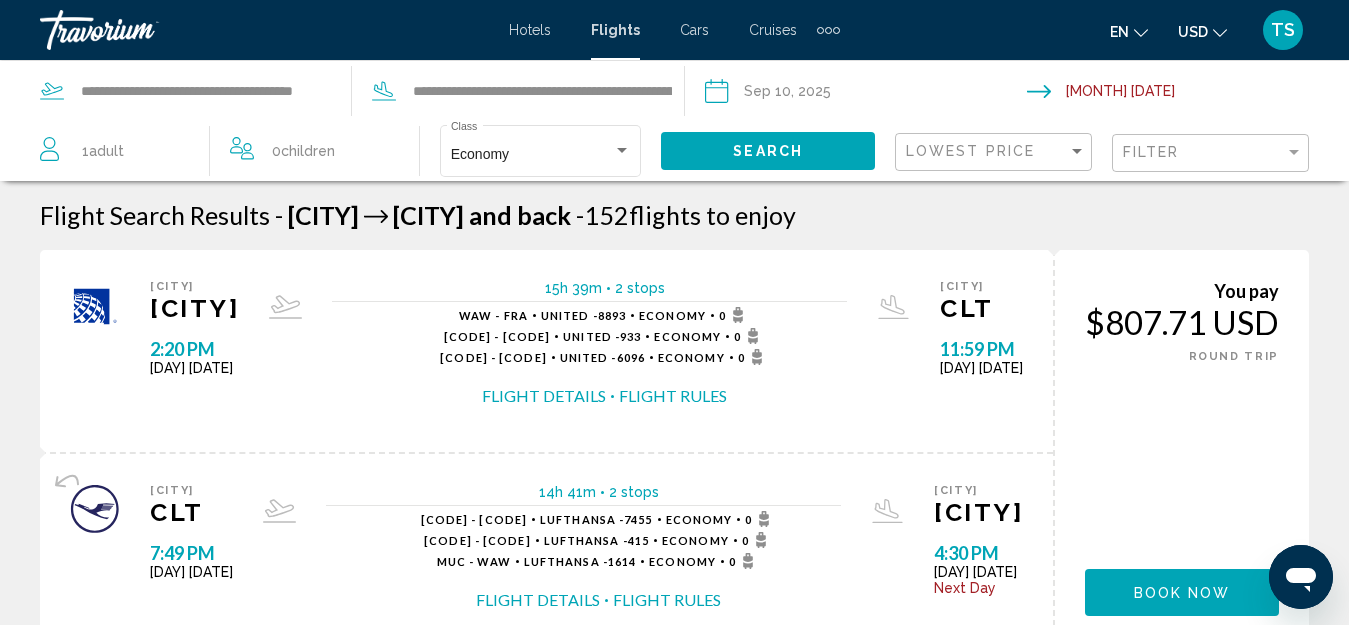 scroll, scrollTop: 200, scrollLeft: 0, axis: vertical 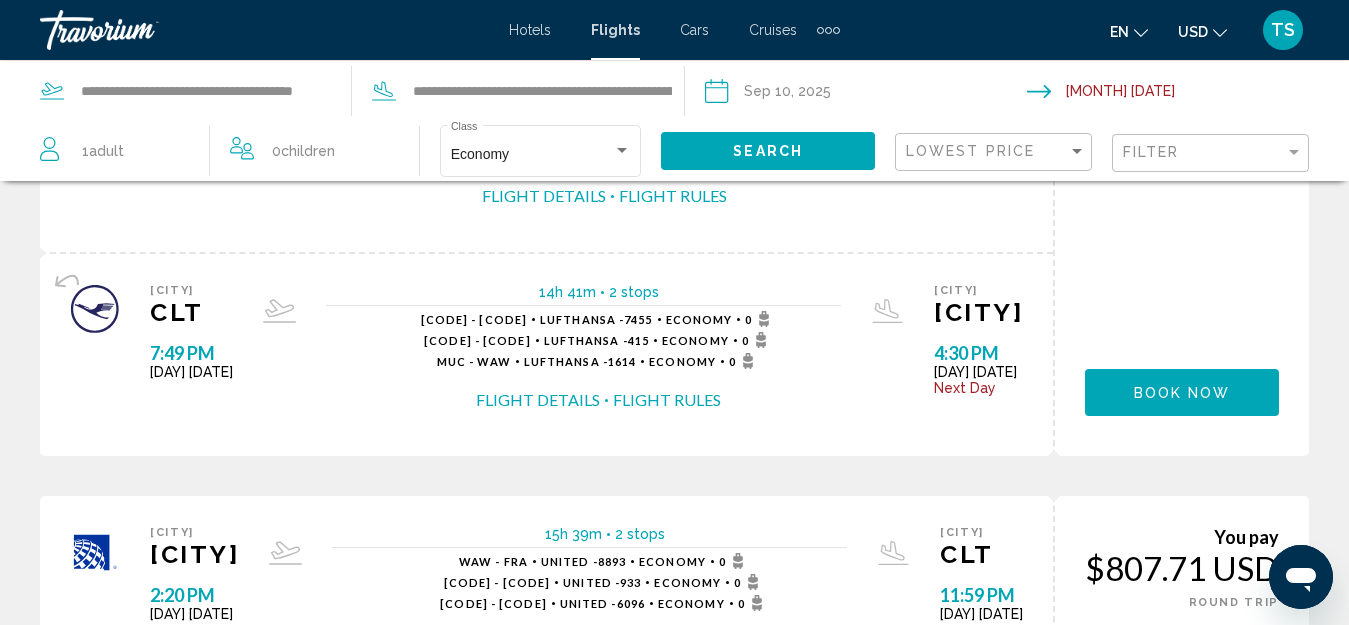 click on "Flight Details" at bounding box center [538, 400] 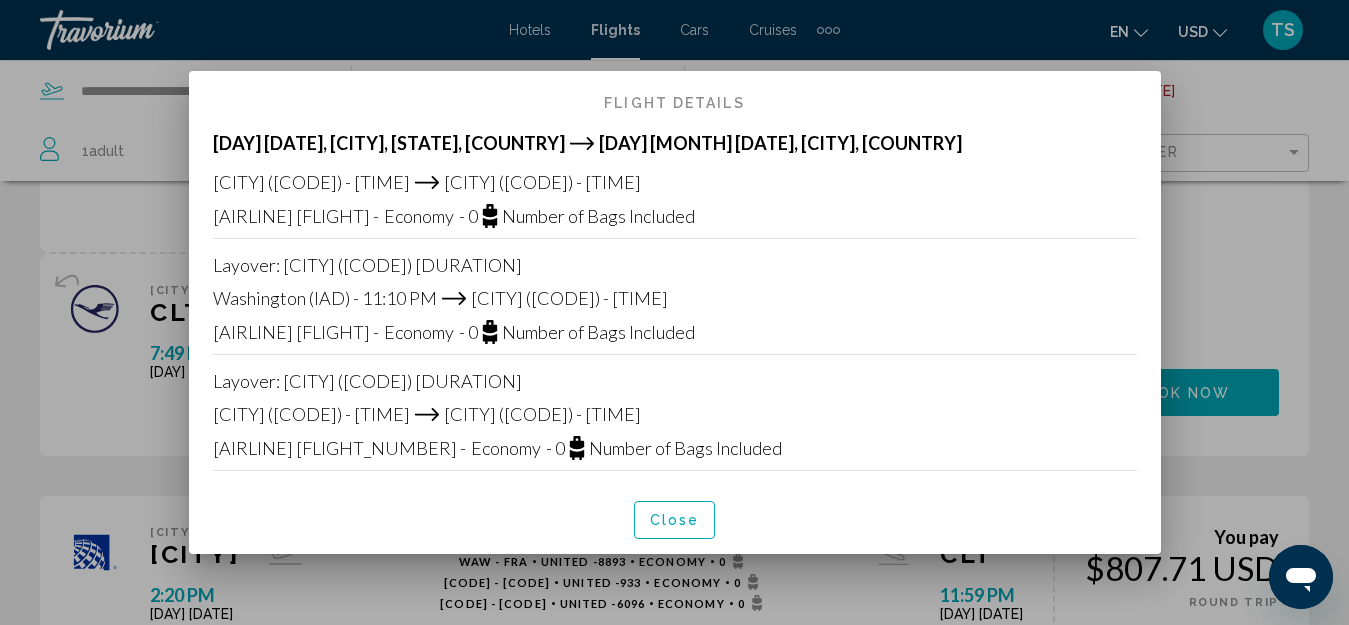 scroll, scrollTop: 0, scrollLeft: 0, axis: both 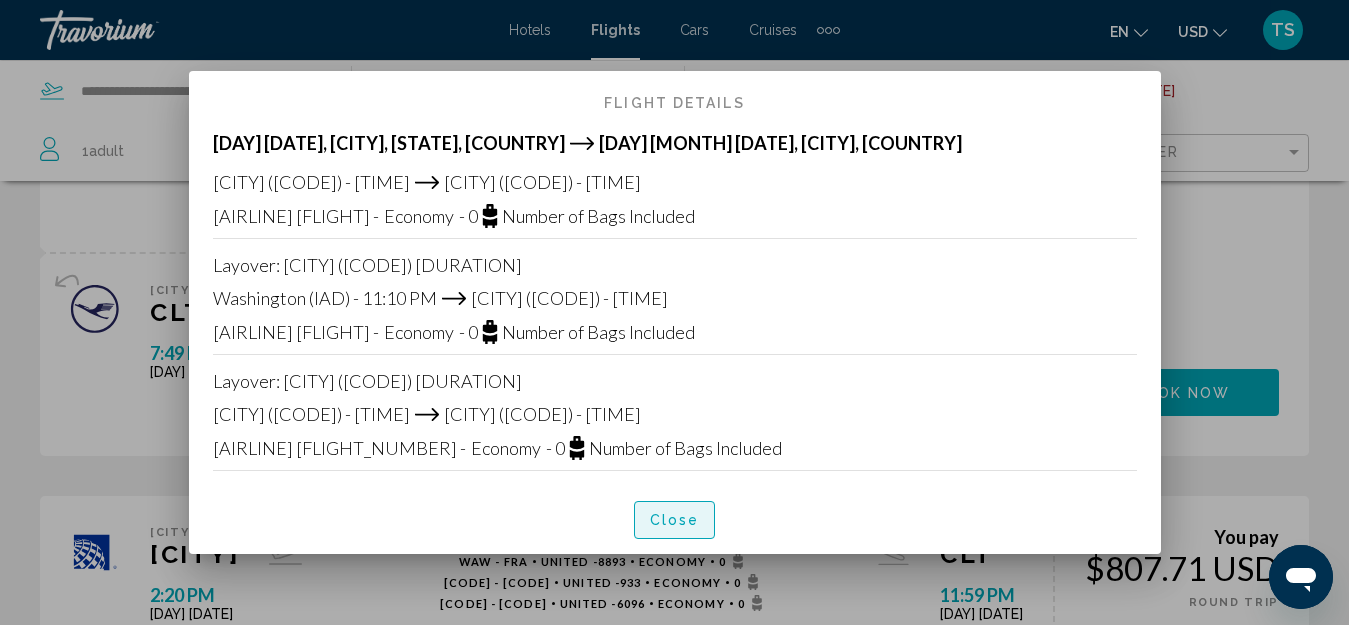 click on "Close" at bounding box center [675, 519] 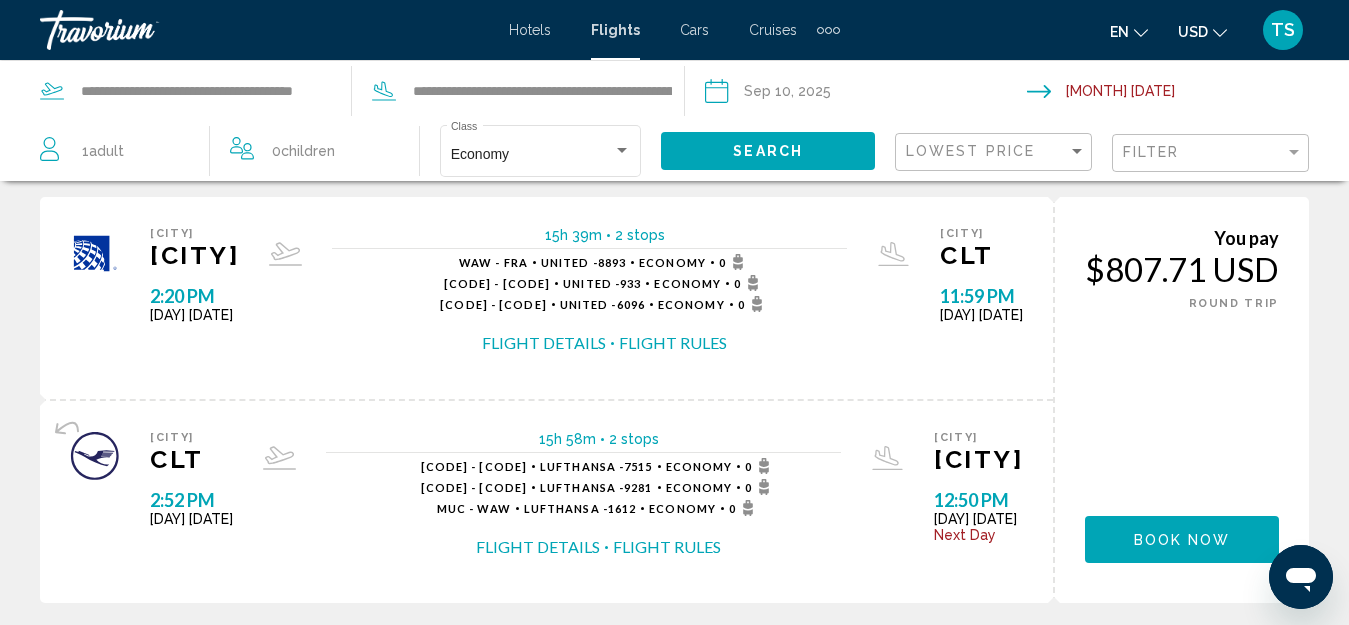 scroll, scrollTop: 500, scrollLeft: 0, axis: vertical 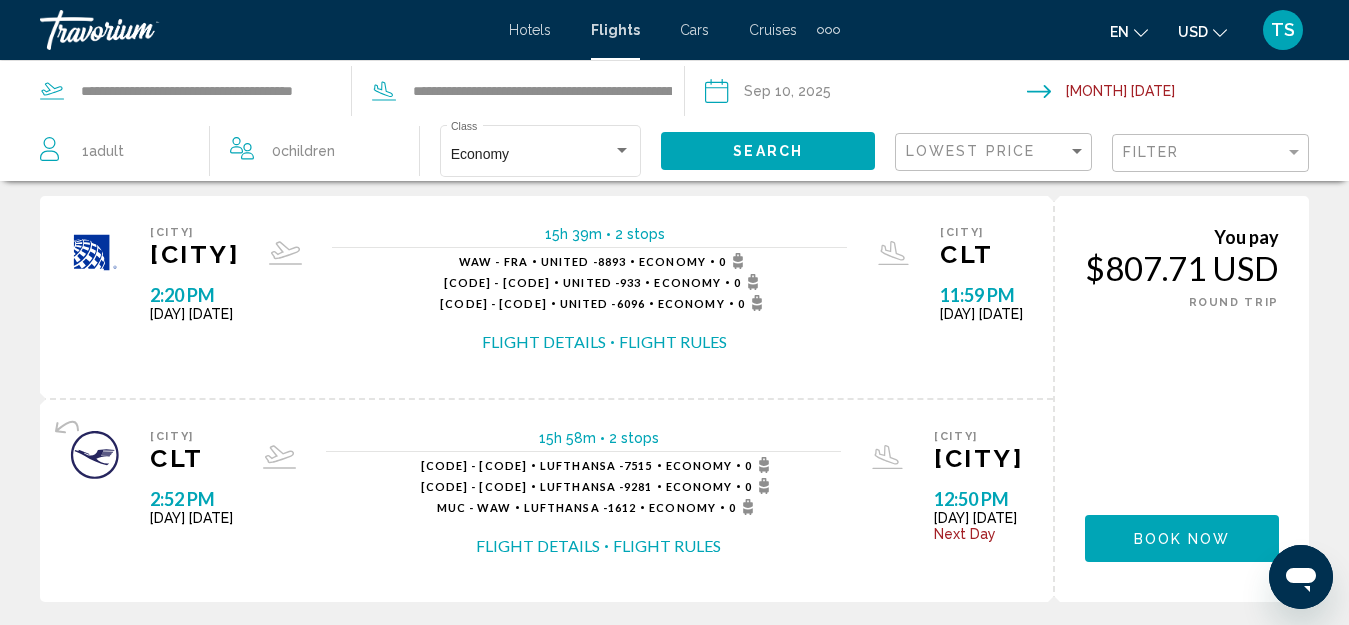 click on "Flight Details" at bounding box center (538, 546) 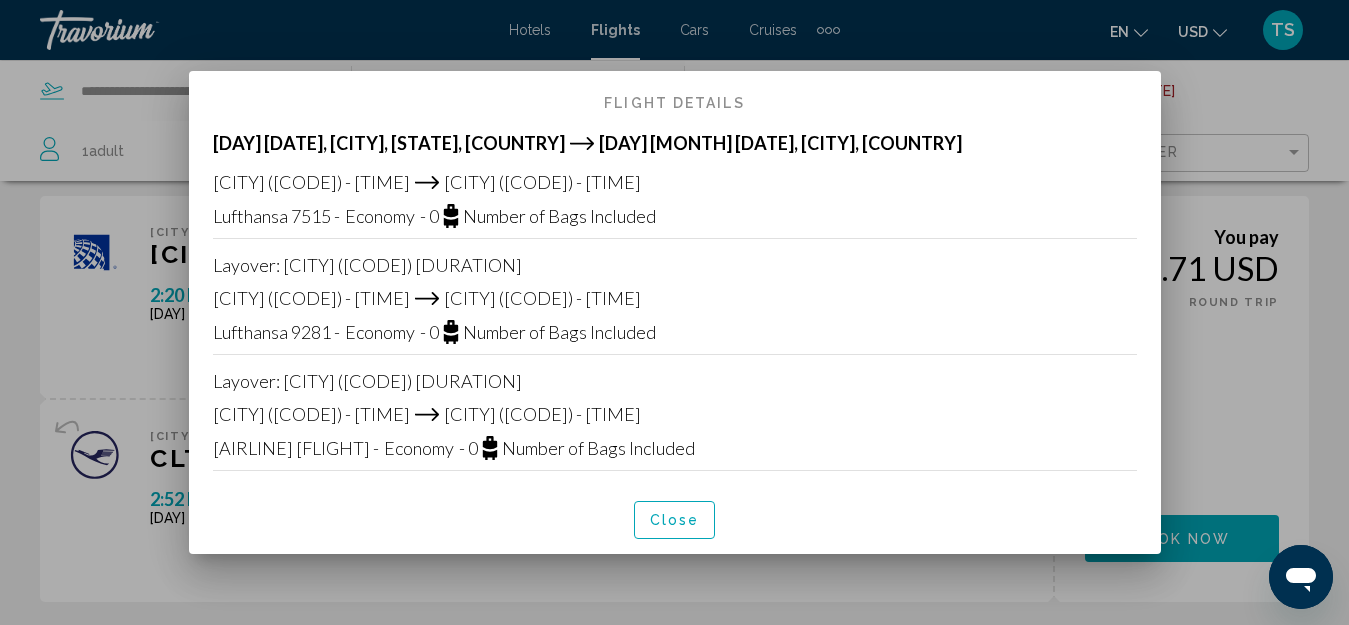scroll, scrollTop: 0, scrollLeft: 0, axis: both 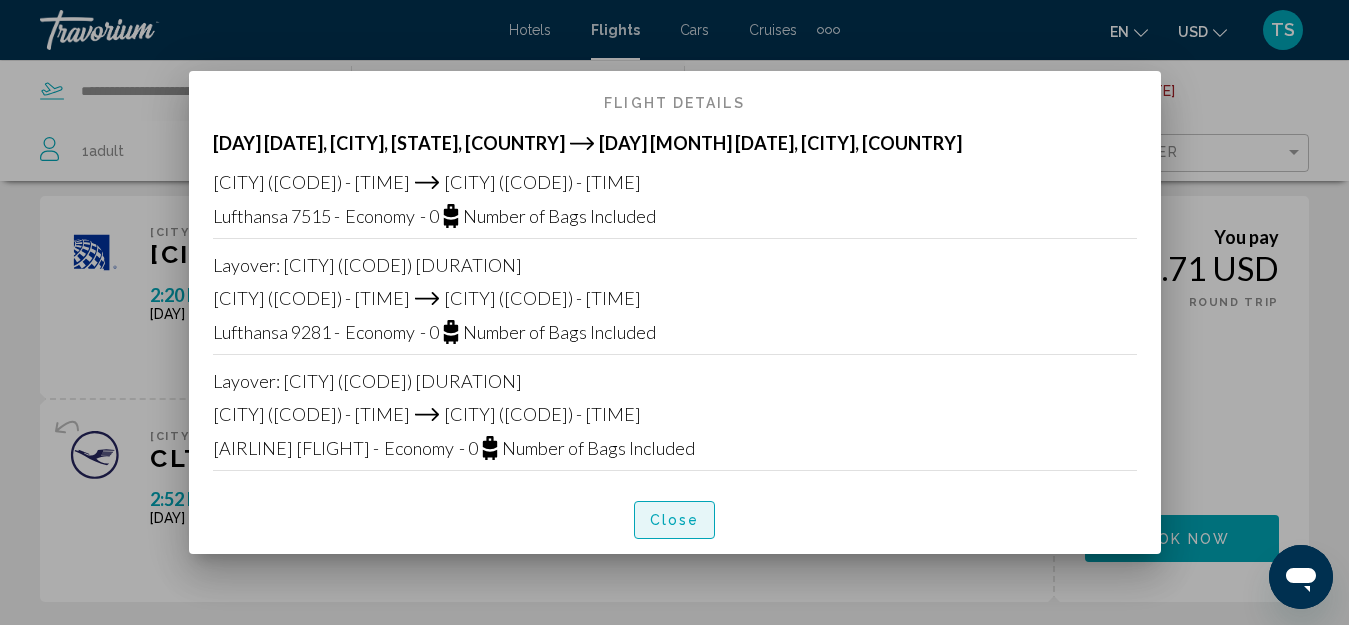 drag, startPoint x: 708, startPoint y: 528, endPoint x: 706, endPoint y: 544, distance: 16.124516 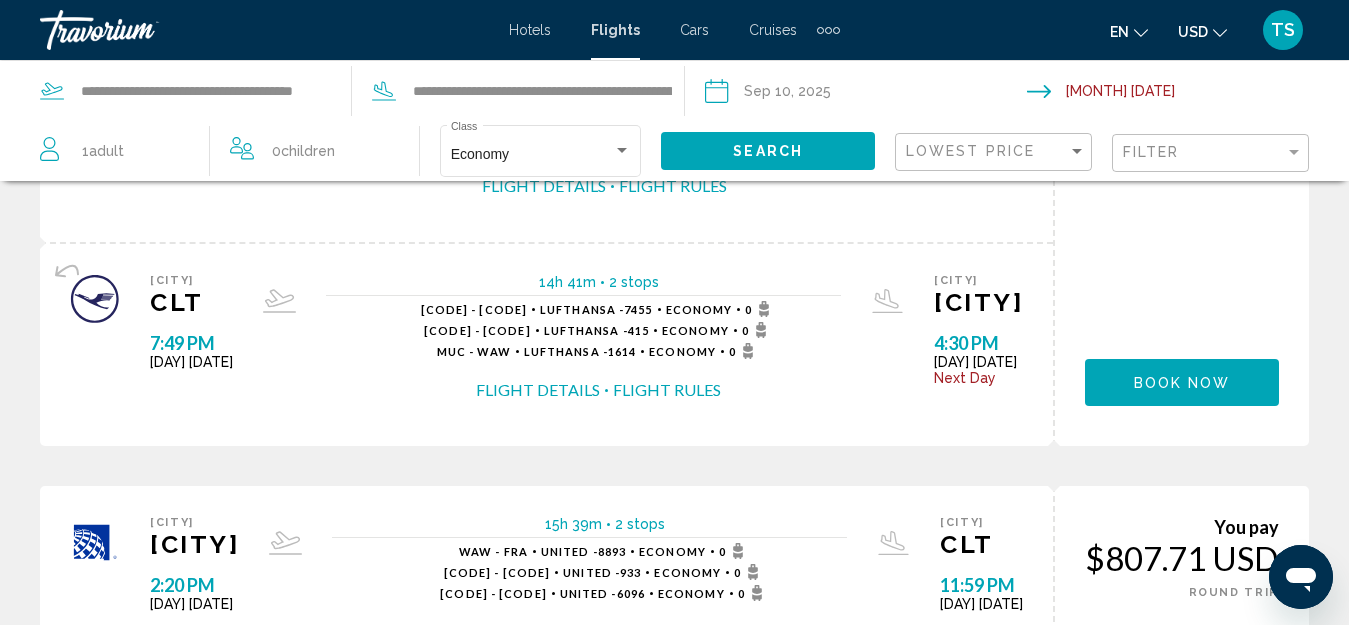 scroll, scrollTop: 200, scrollLeft: 0, axis: vertical 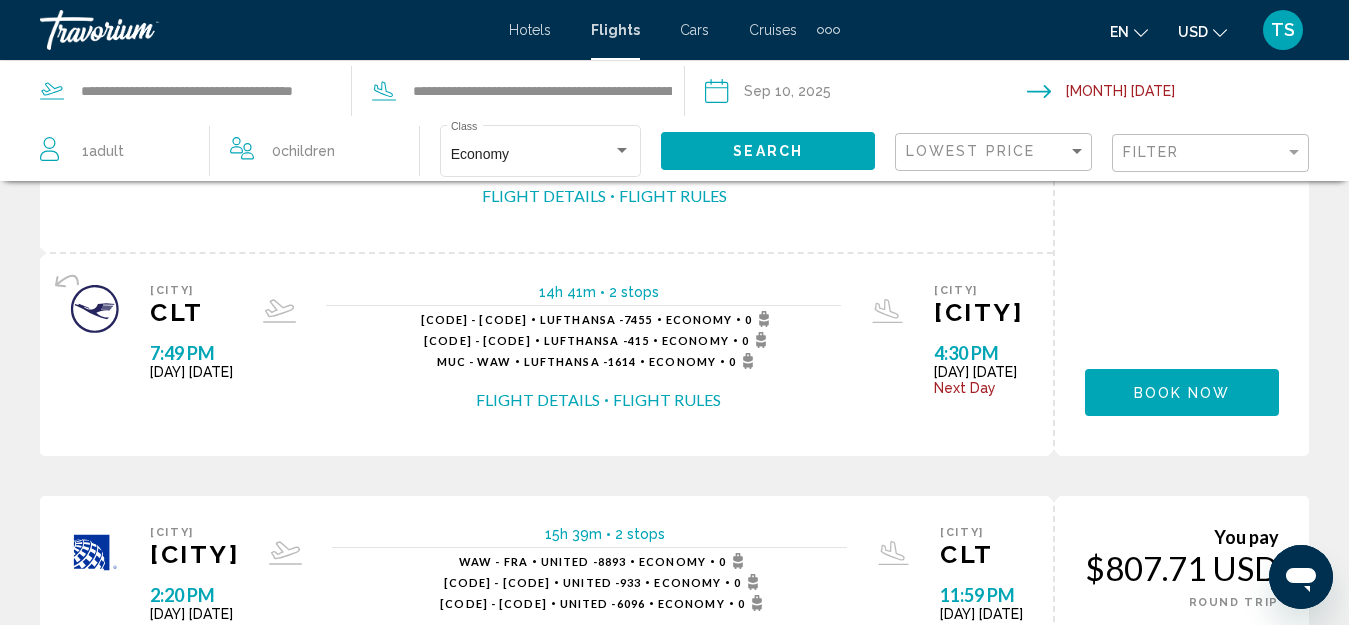 click on "Flight Details" at bounding box center [538, 400] 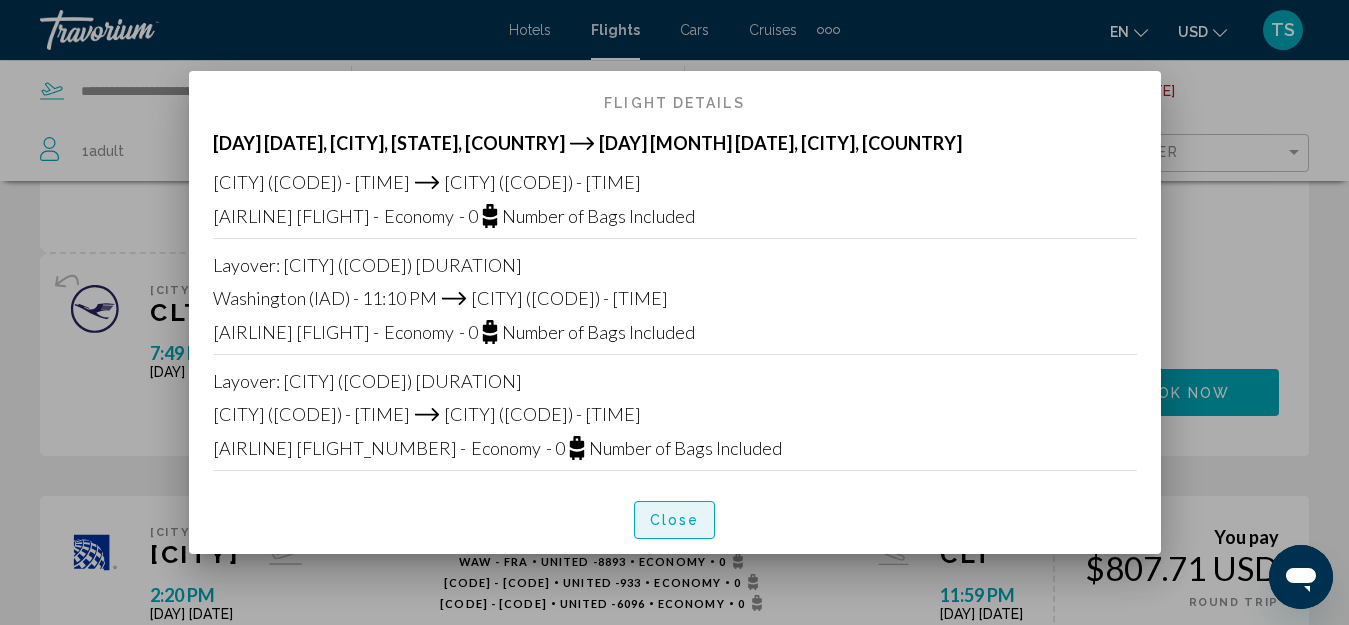 click on "Close" at bounding box center (675, 519) 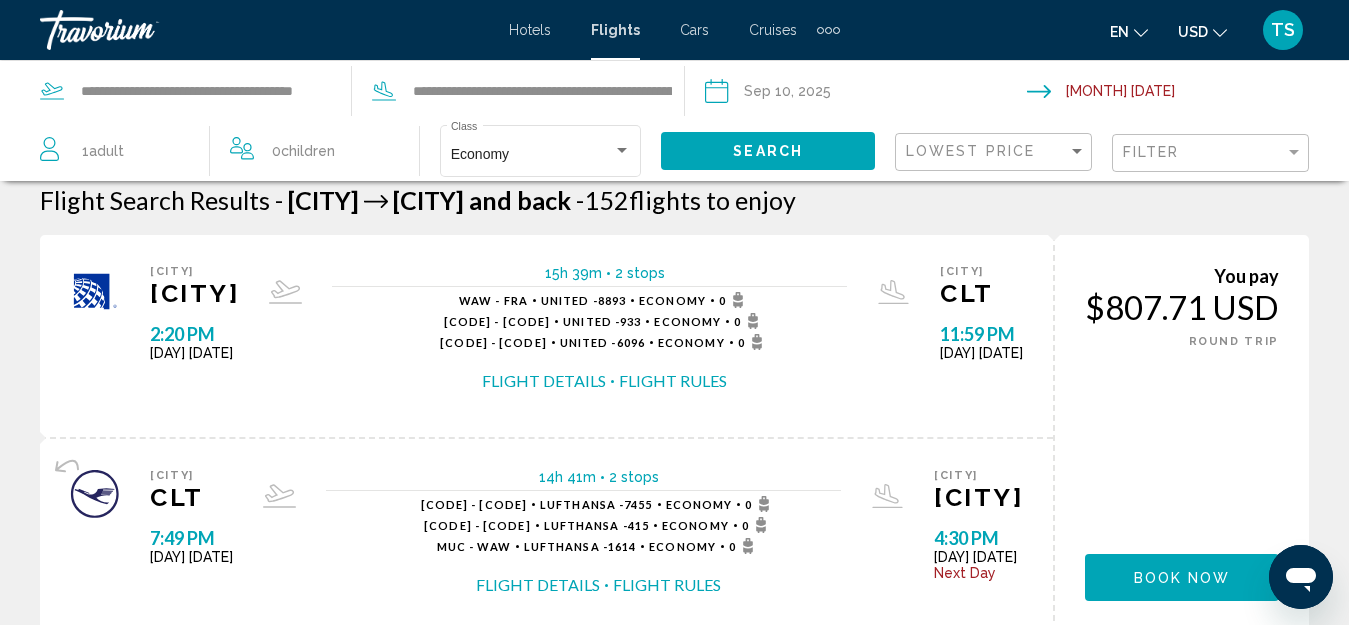 scroll, scrollTop: 0, scrollLeft: 0, axis: both 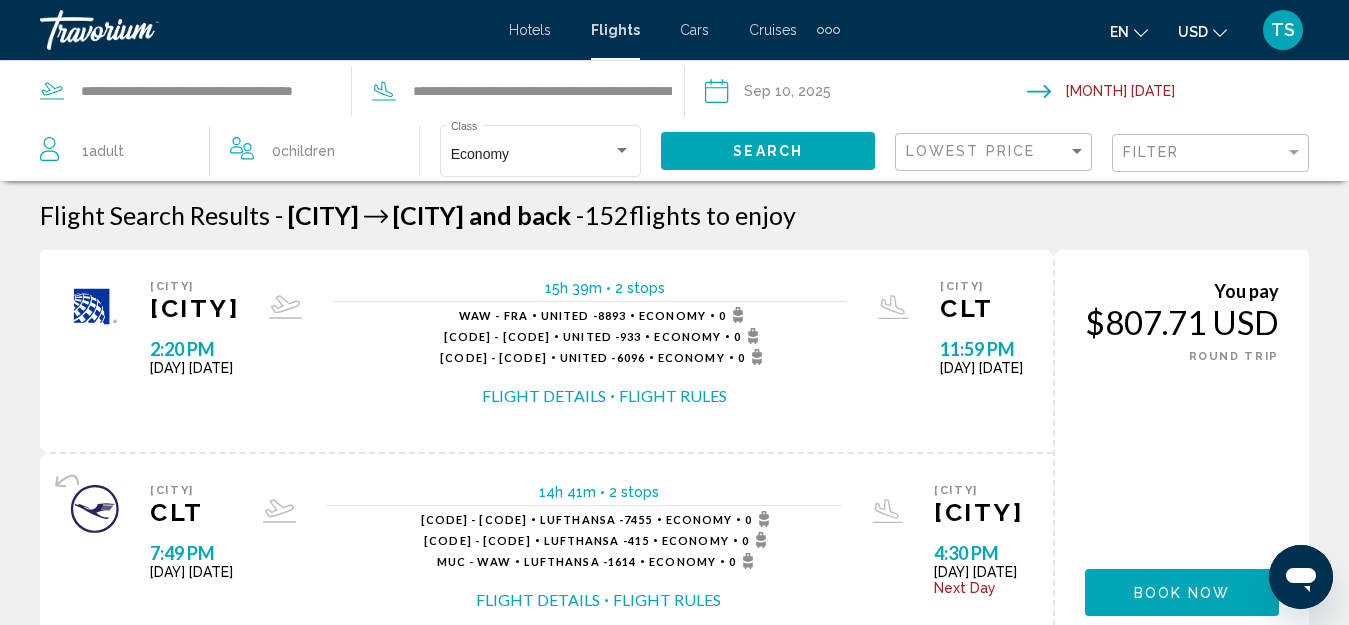 click on "Flight Details" at bounding box center [544, 396] 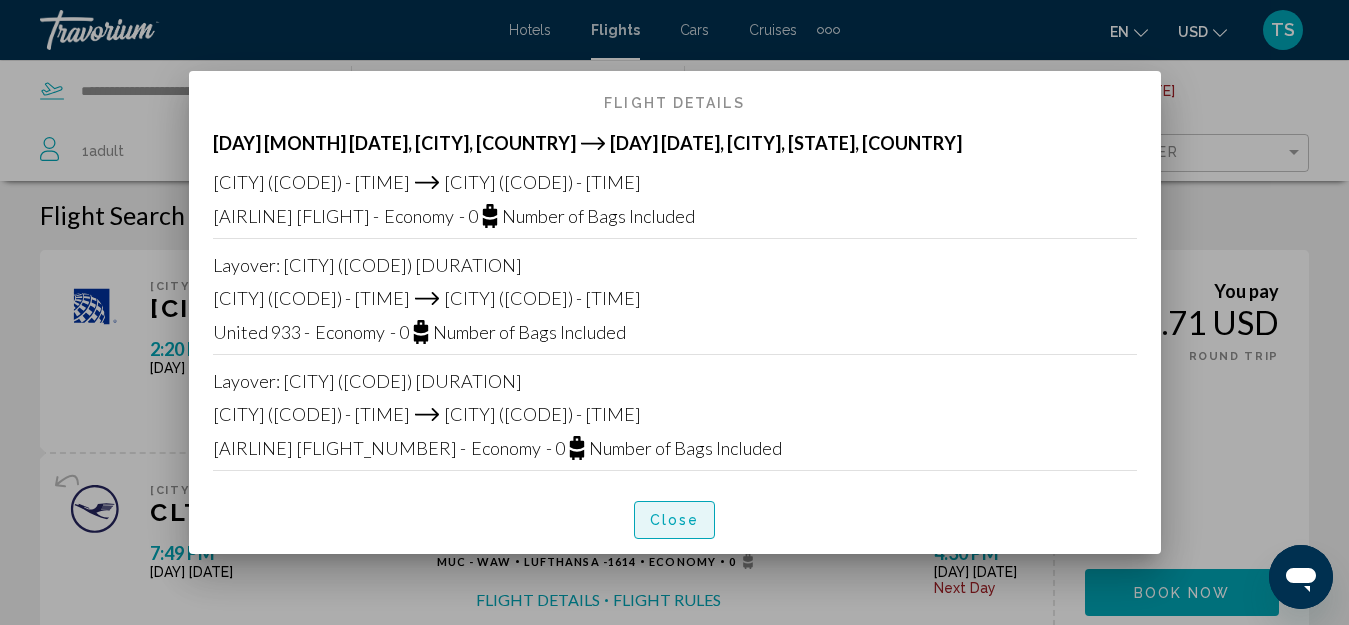 click on "Close" at bounding box center [675, 521] 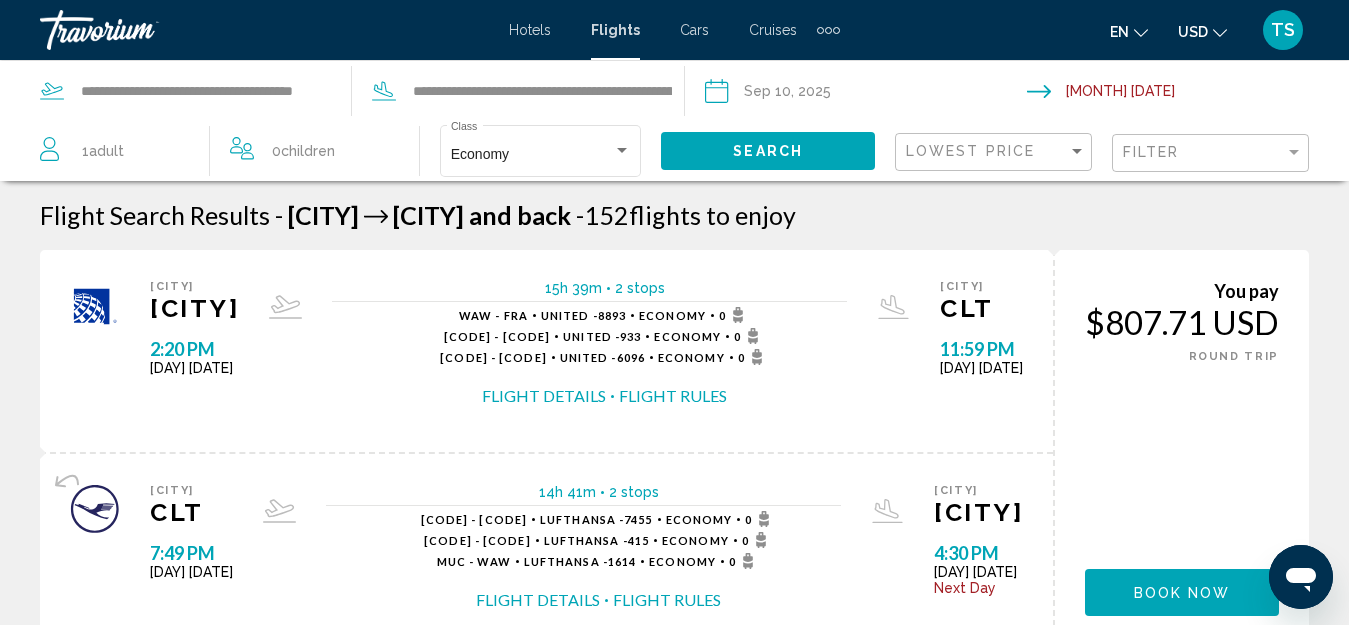 click on "Flight Details" at bounding box center (538, 600) 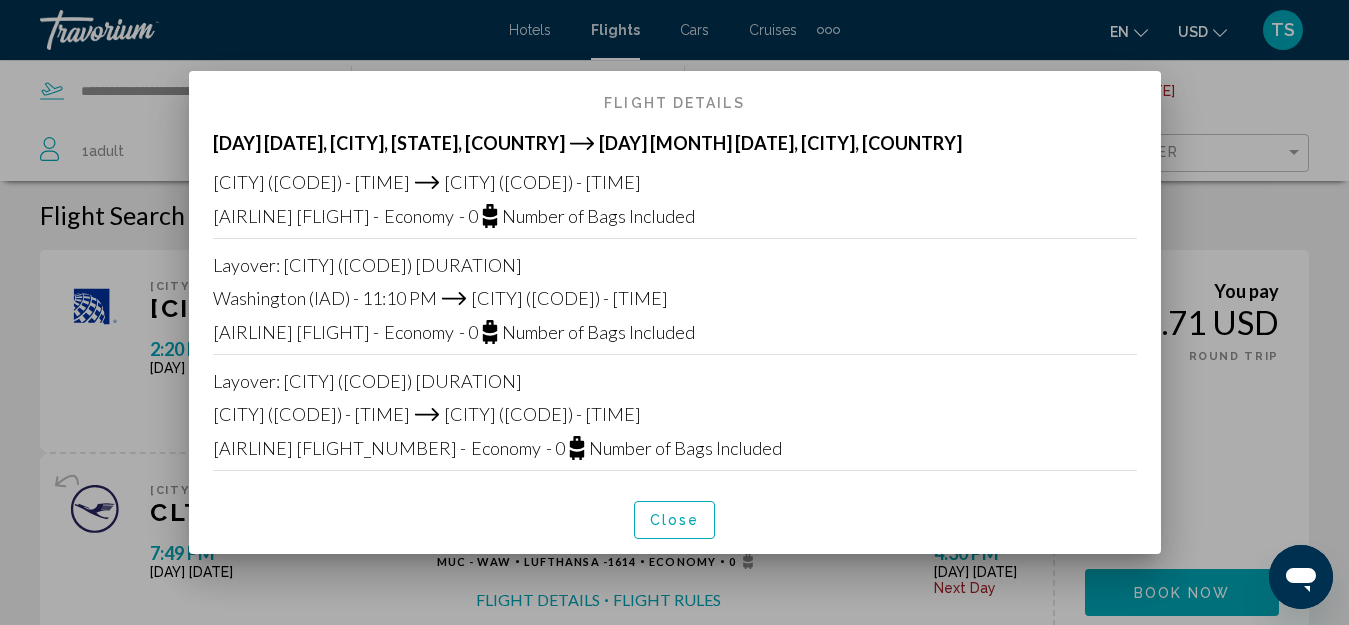click on "Close" at bounding box center [675, 519] 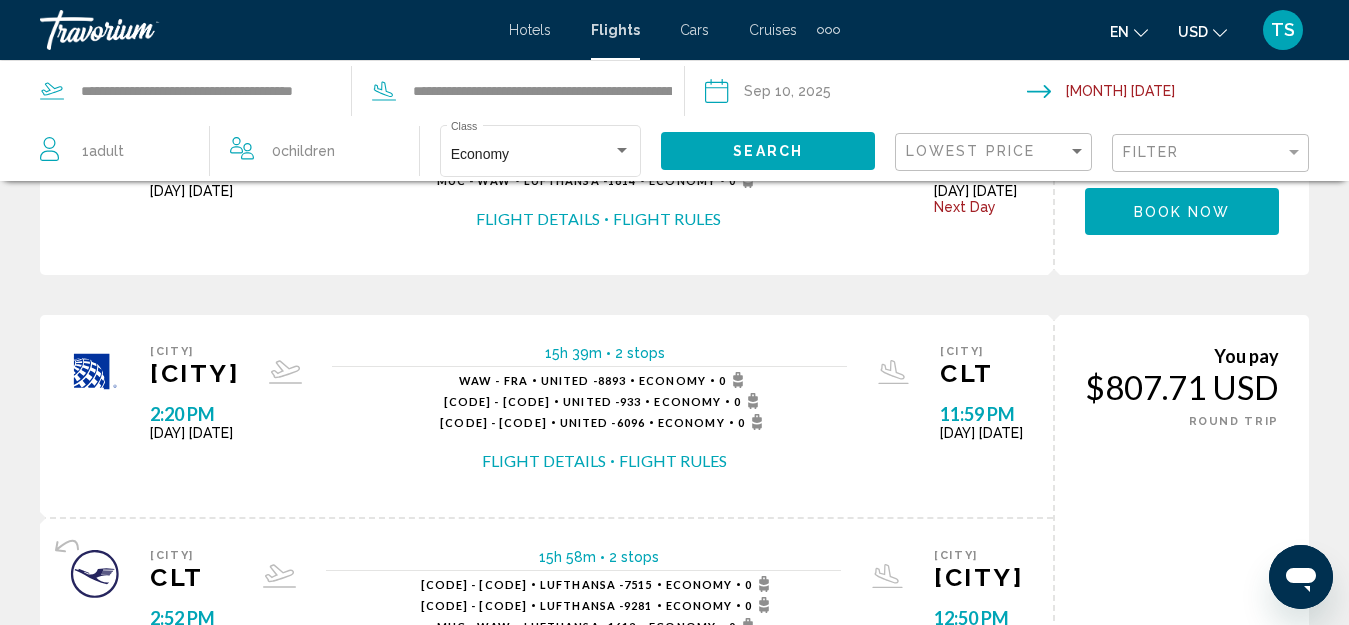 scroll, scrollTop: 500, scrollLeft: 0, axis: vertical 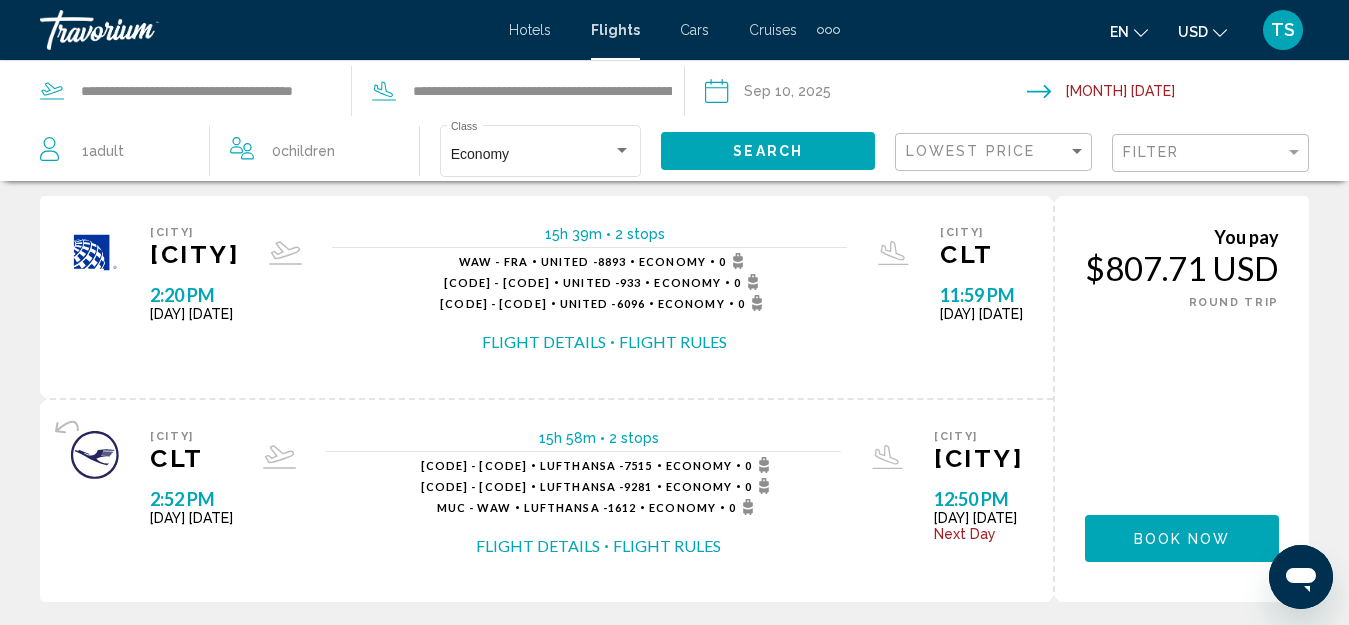 click on "Flight Details" at bounding box center (544, 342) 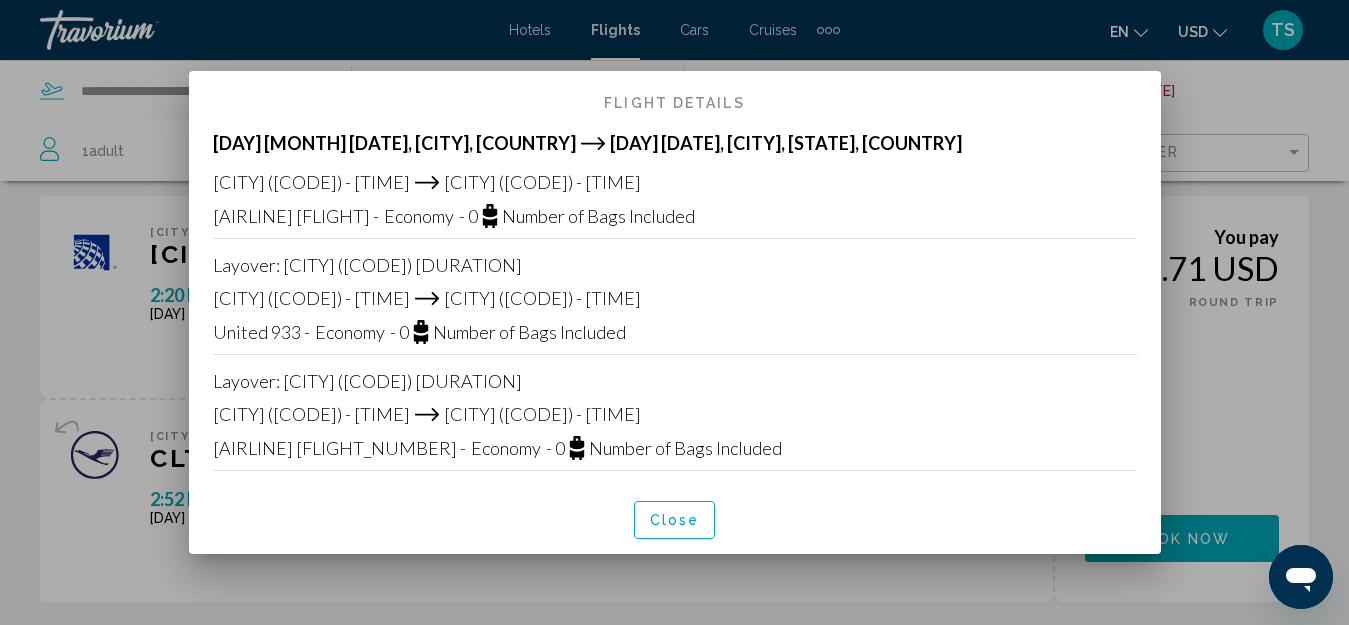scroll, scrollTop: 0, scrollLeft: 0, axis: both 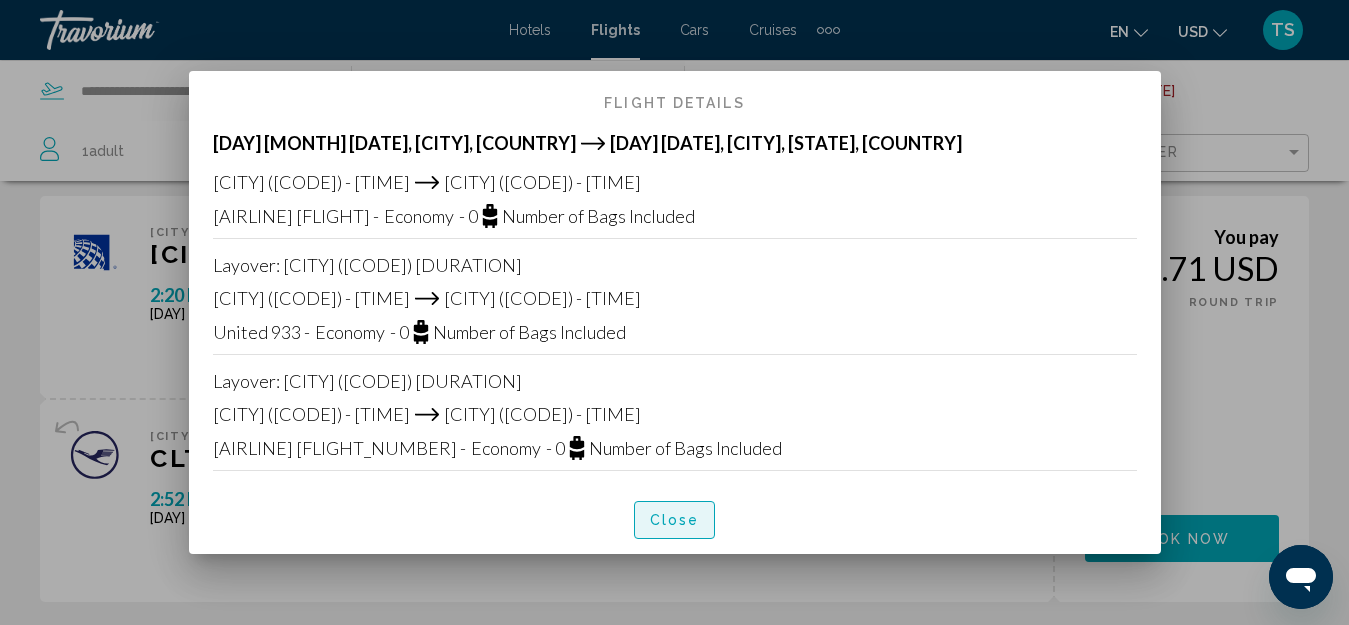 click on "Close" at bounding box center [675, 521] 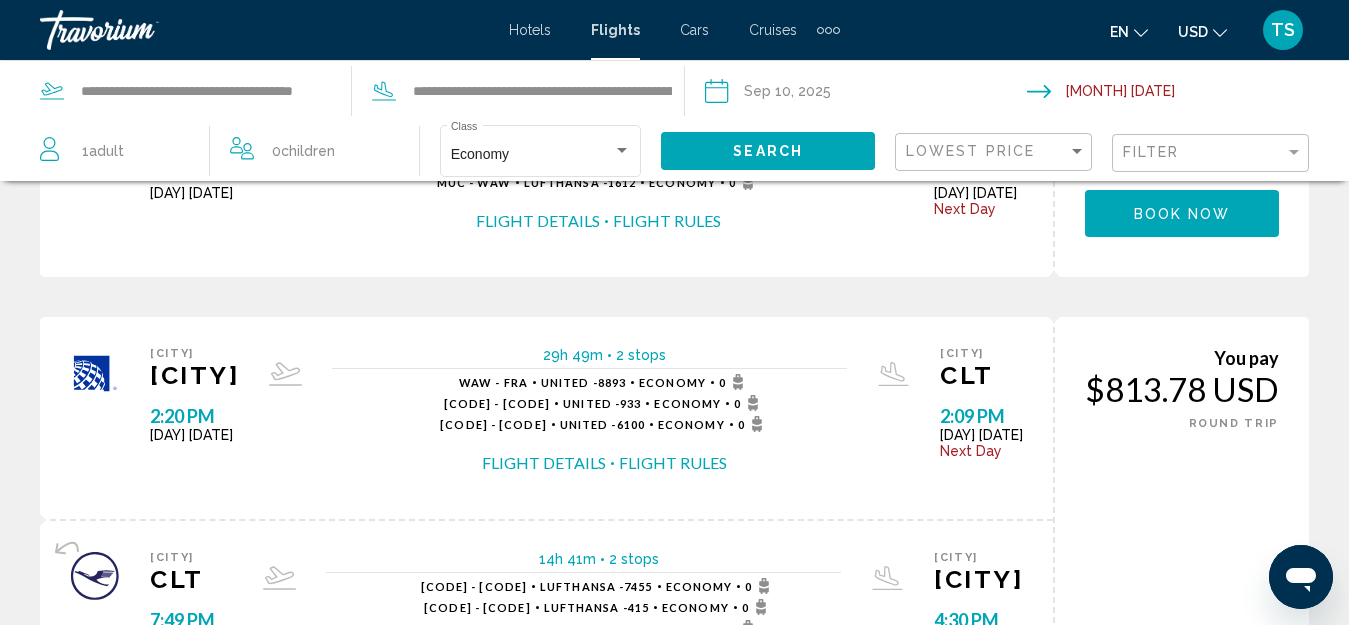 scroll, scrollTop: 800, scrollLeft: 0, axis: vertical 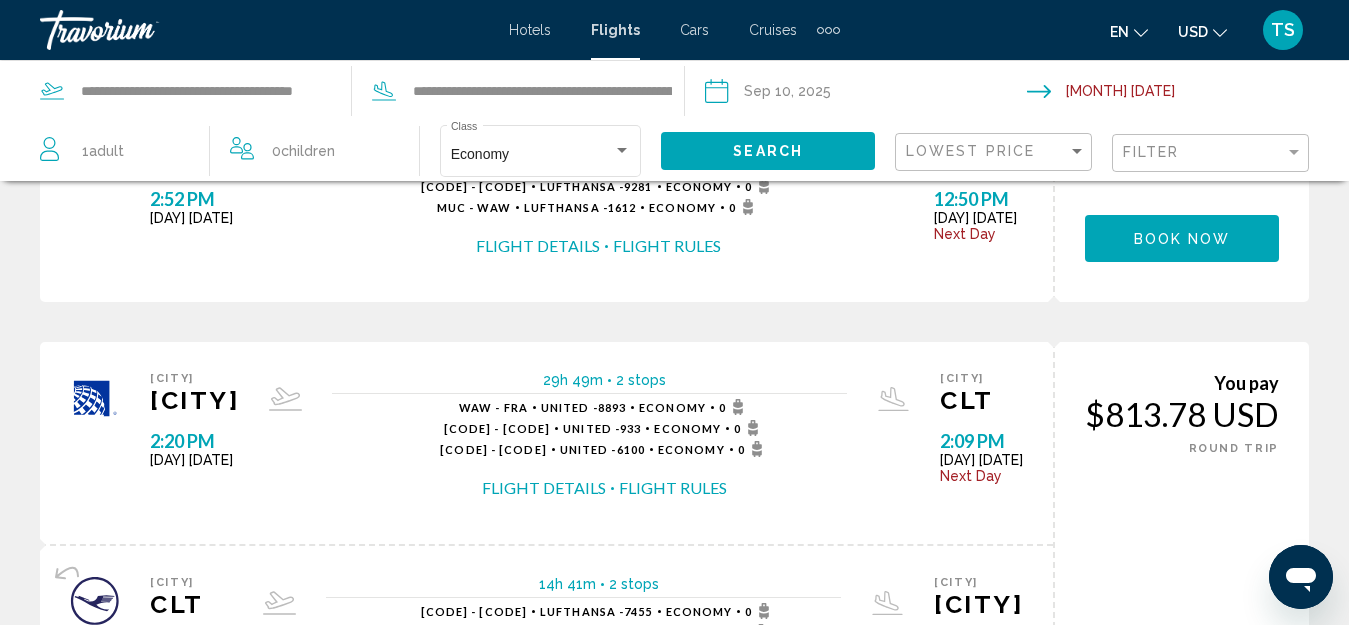 click at bounding box center (1192, 94) 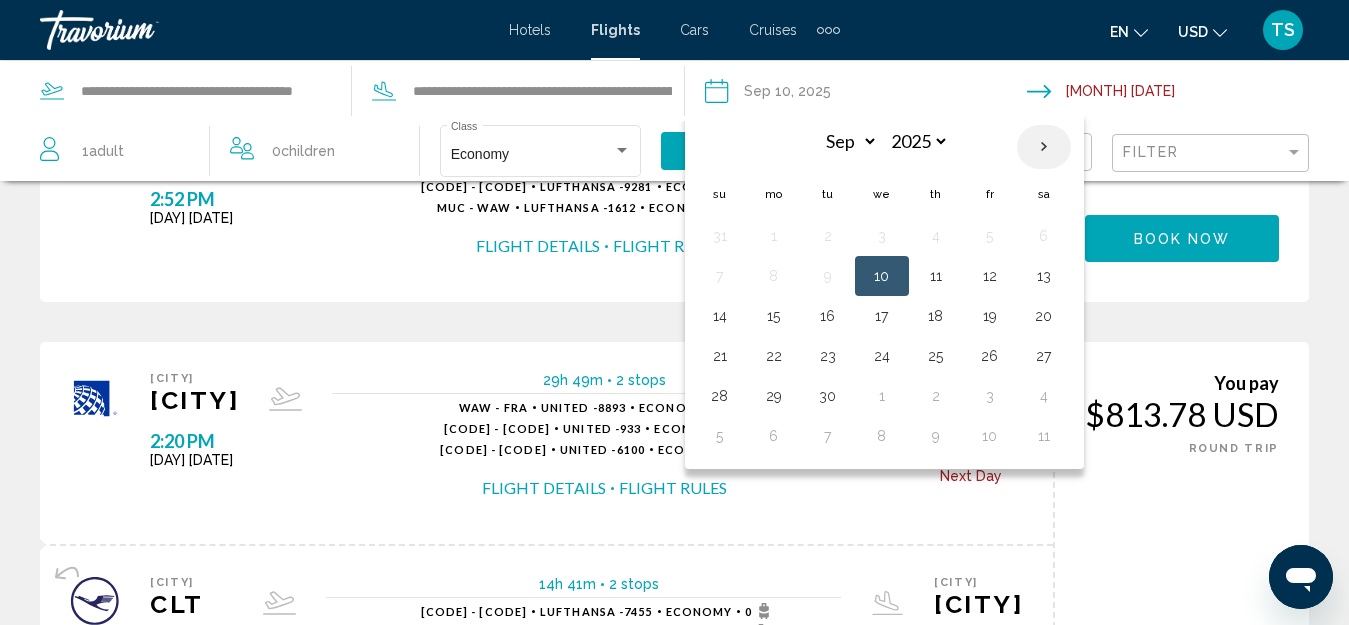 click at bounding box center (1044, 147) 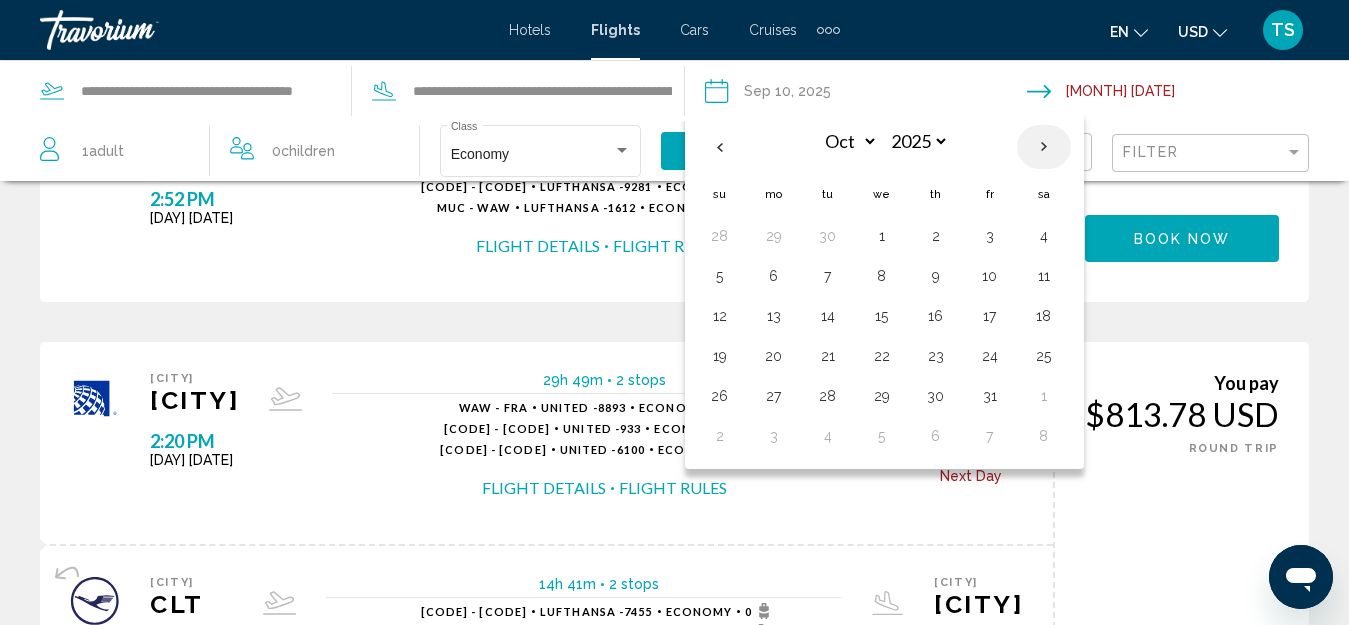 click at bounding box center [1044, 147] 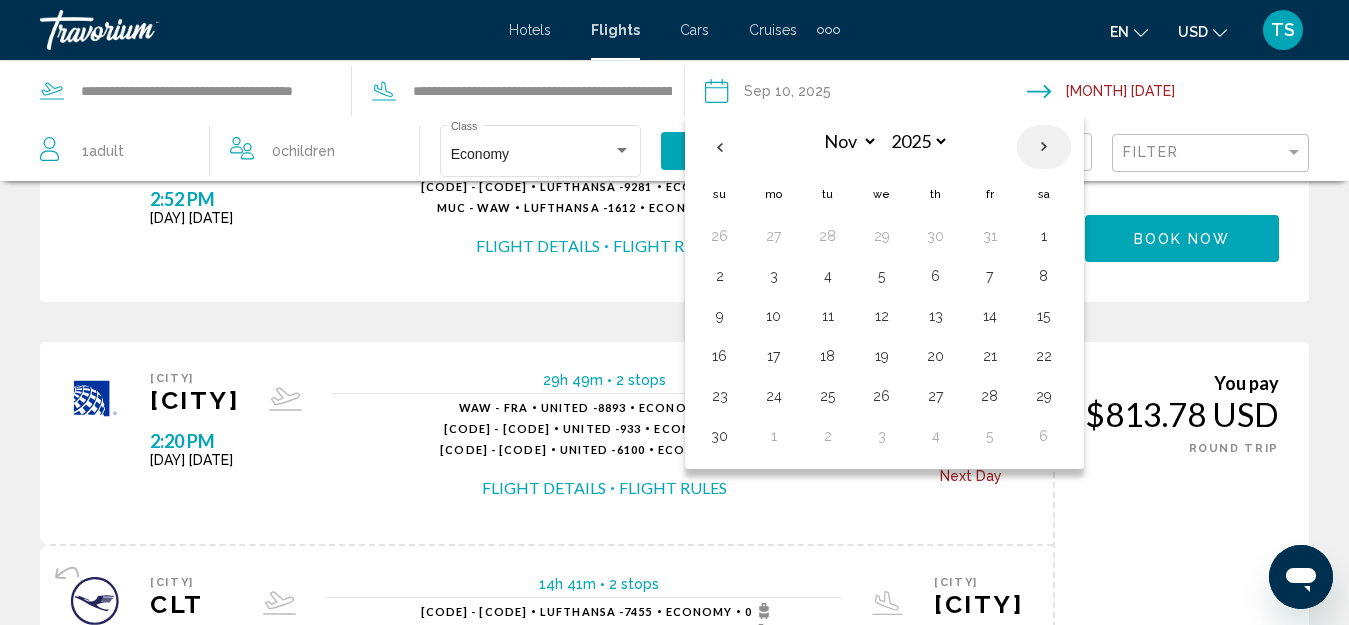 click at bounding box center (1044, 147) 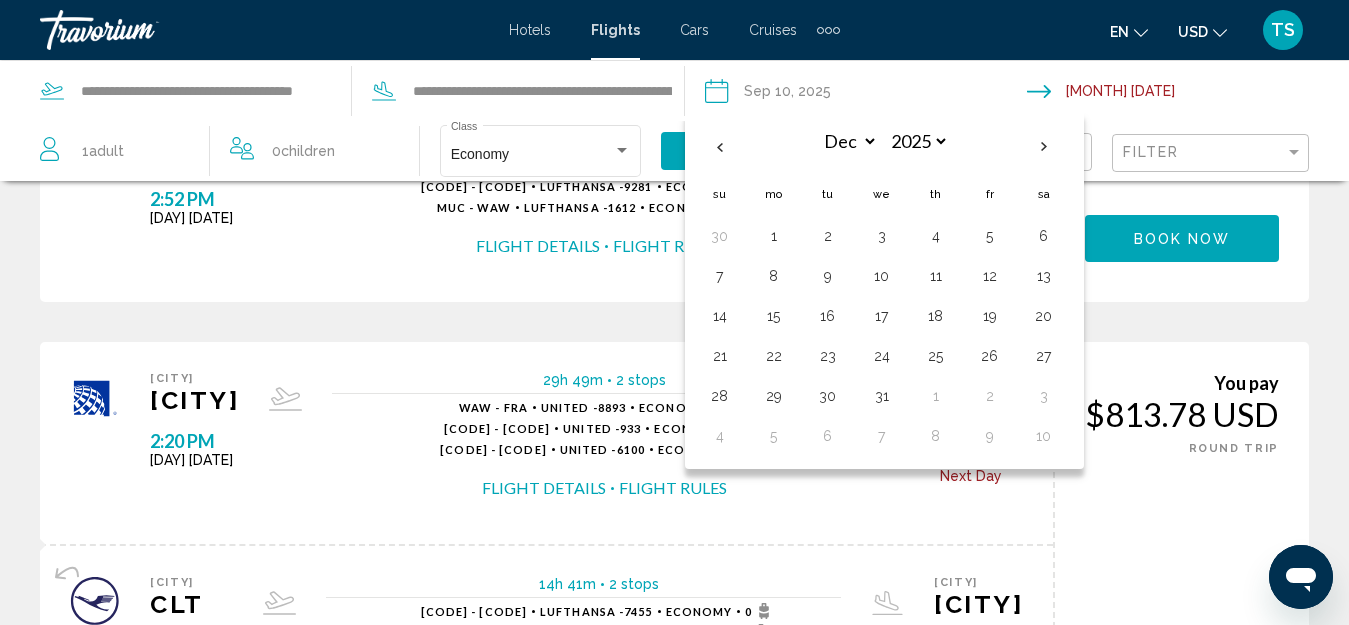 click on "2" at bounding box center [828, 236] 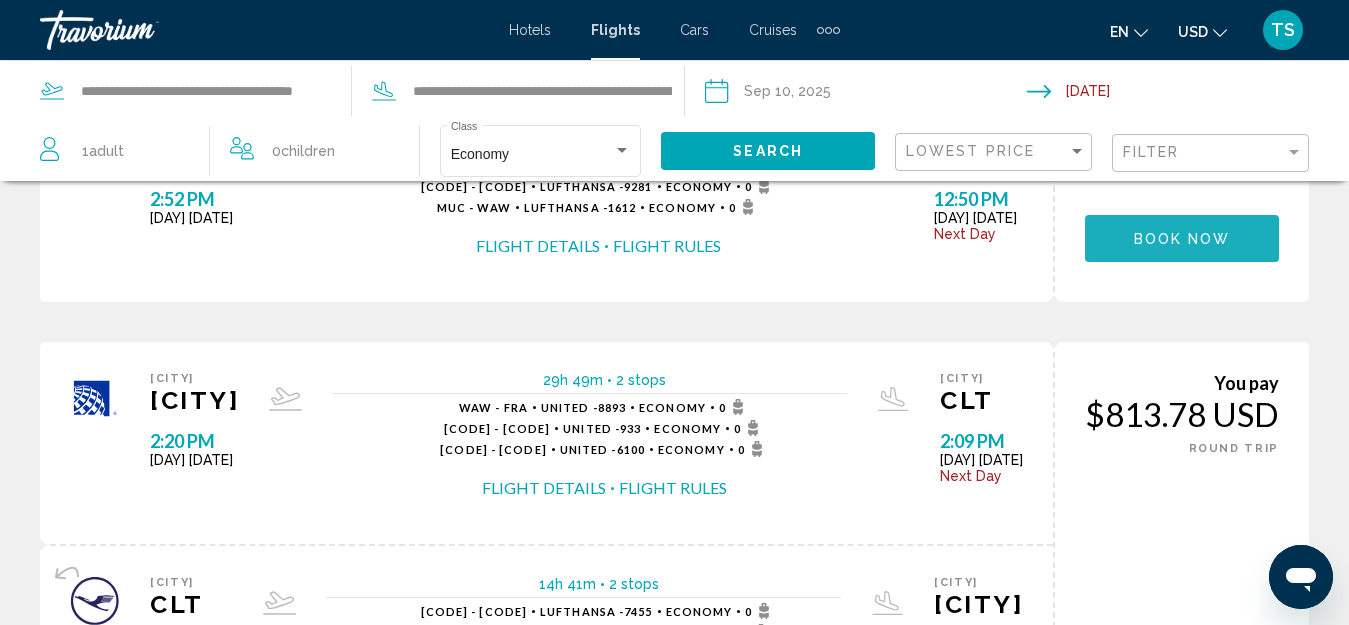 click on "Book now" at bounding box center (1182, 239) 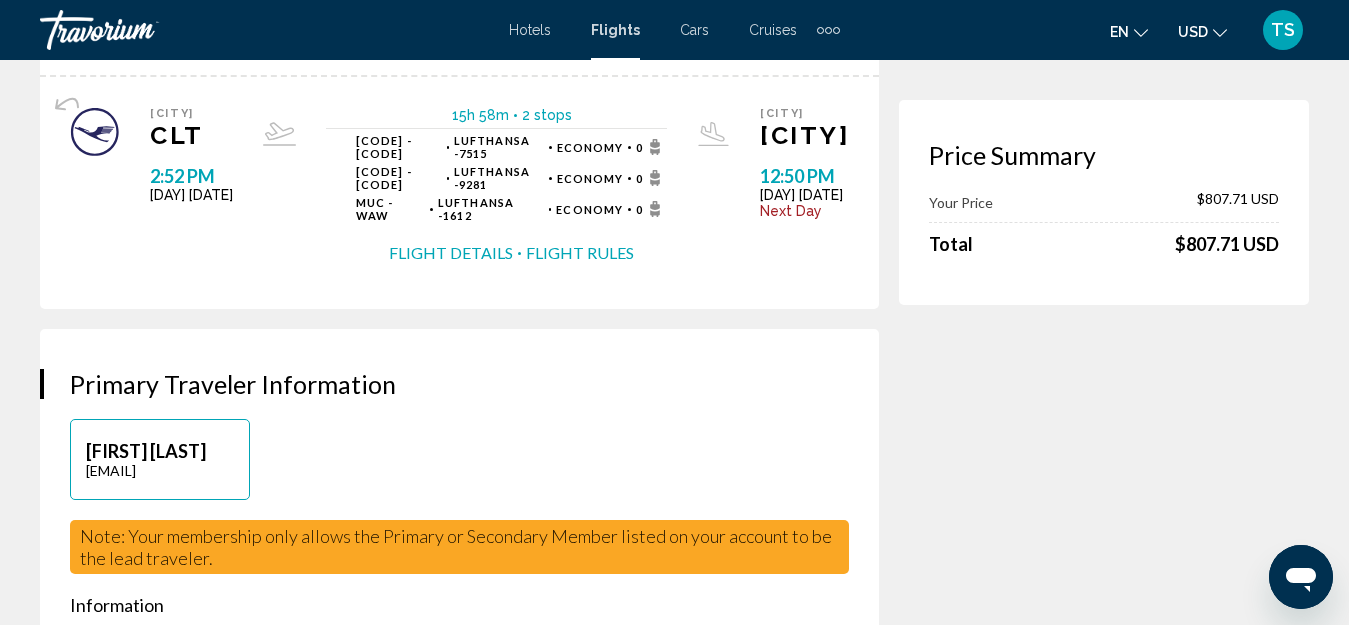 scroll, scrollTop: 0, scrollLeft: 0, axis: both 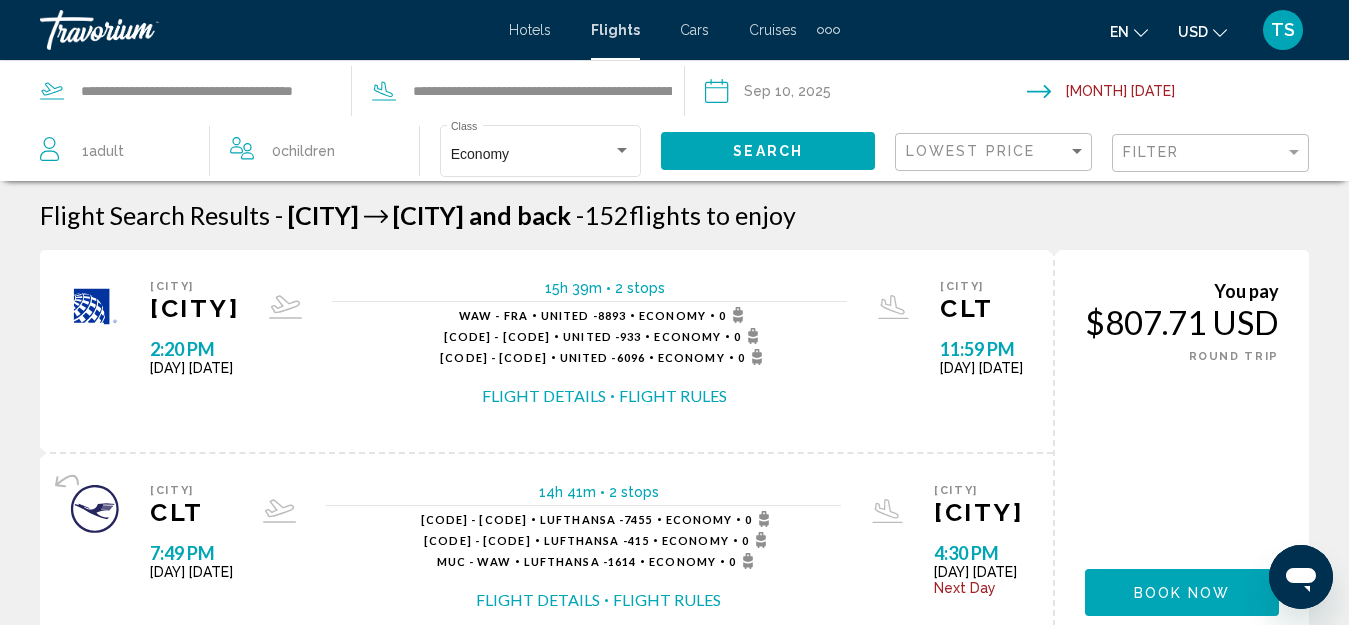 click at bounding box center [1192, 94] 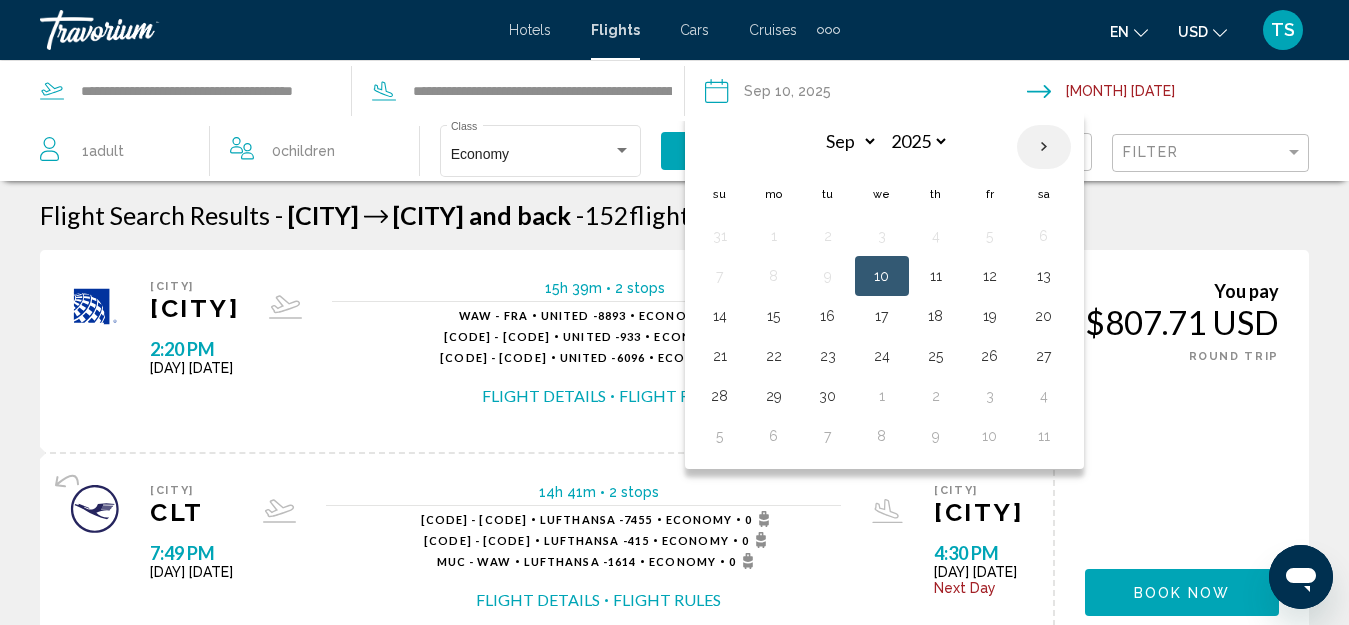 click at bounding box center [1044, 147] 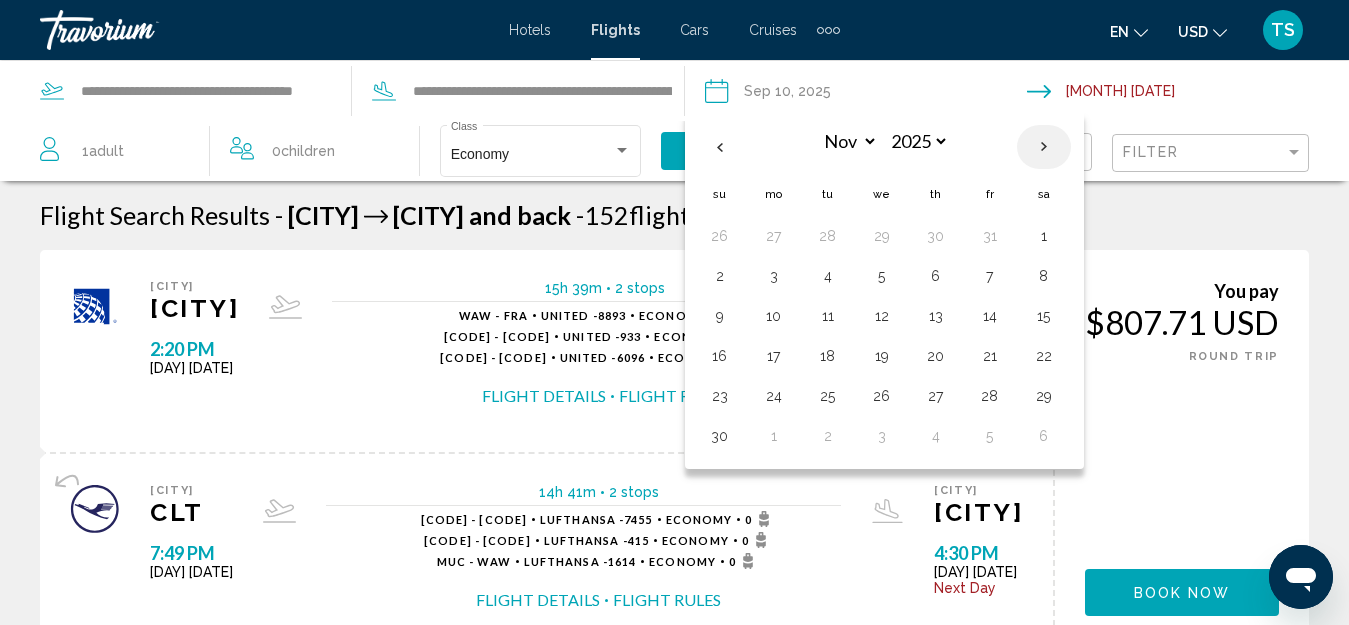 click at bounding box center [1044, 147] 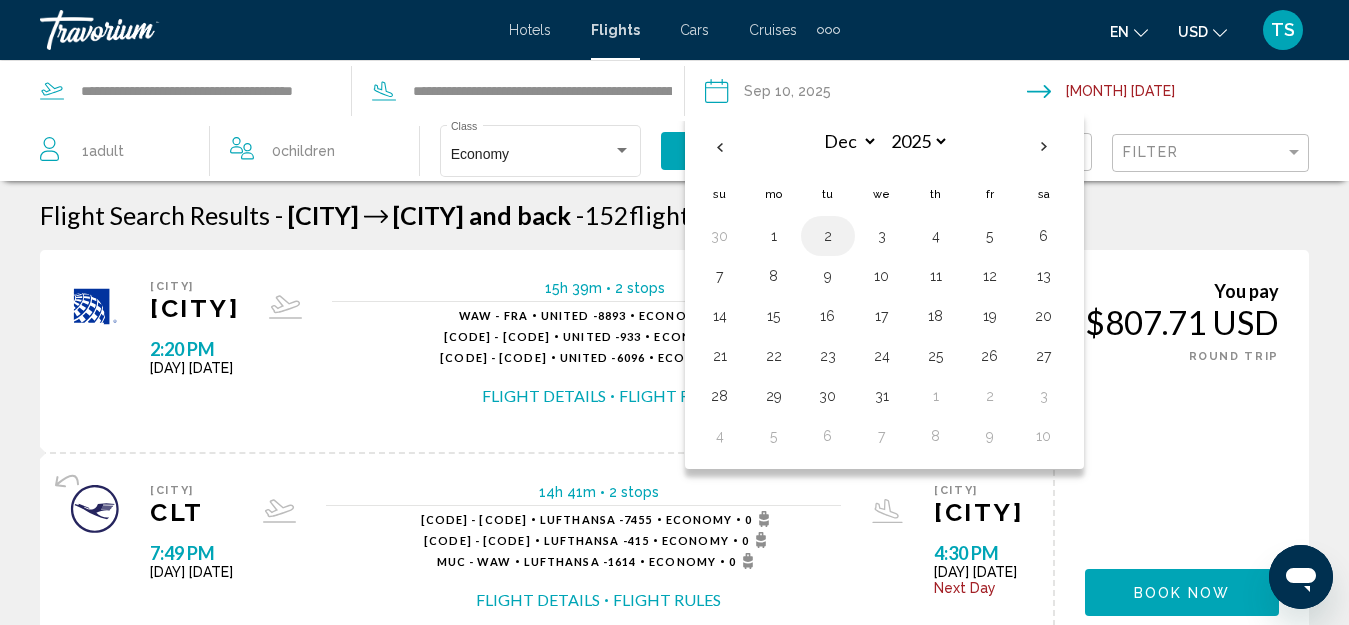 click on "2" at bounding box center (828, 236) 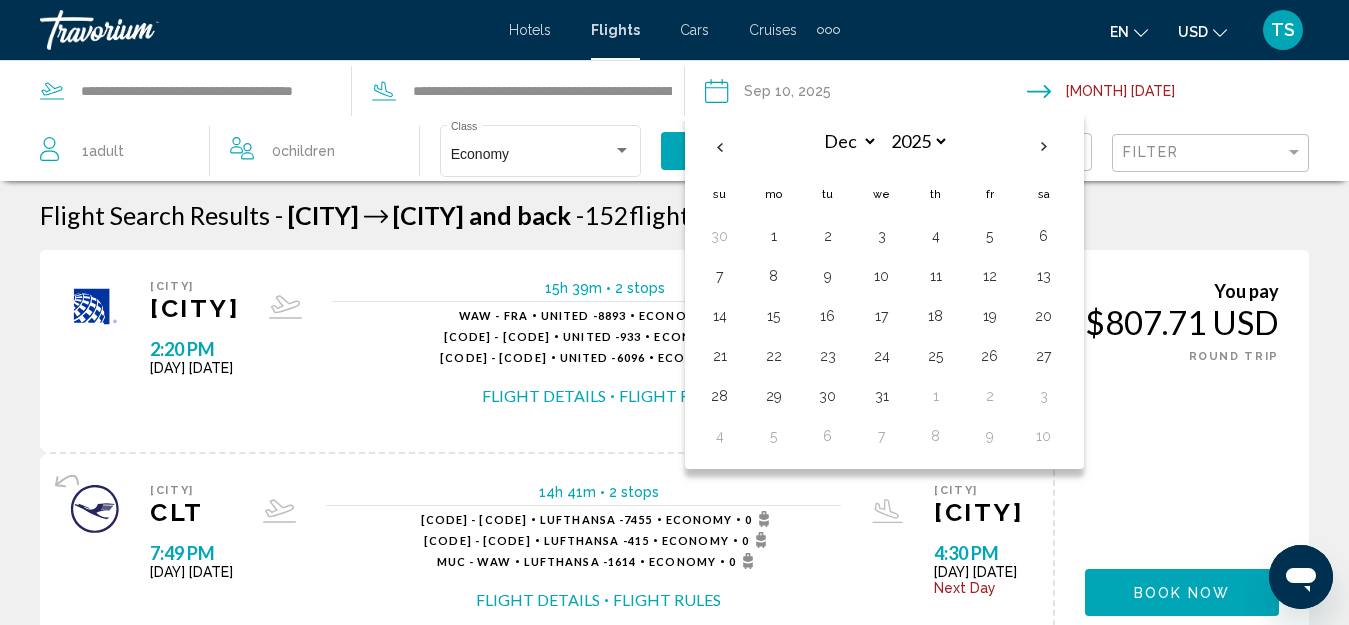 type on "**********" 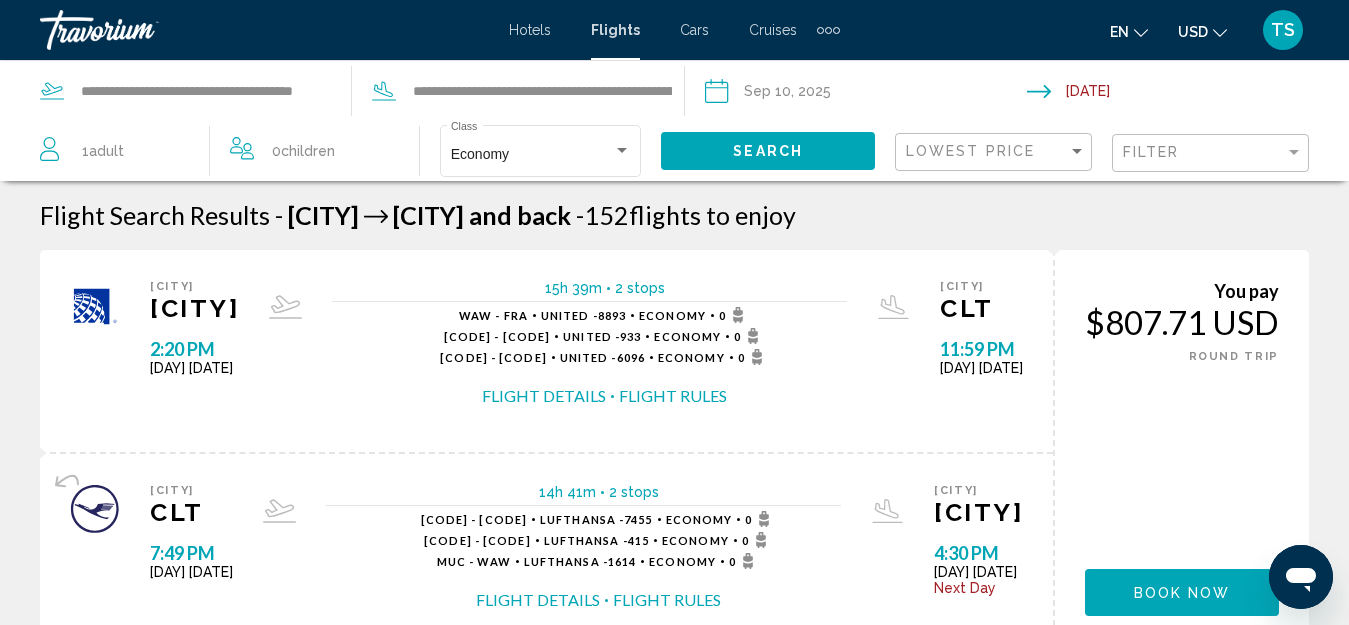 click on "Search" 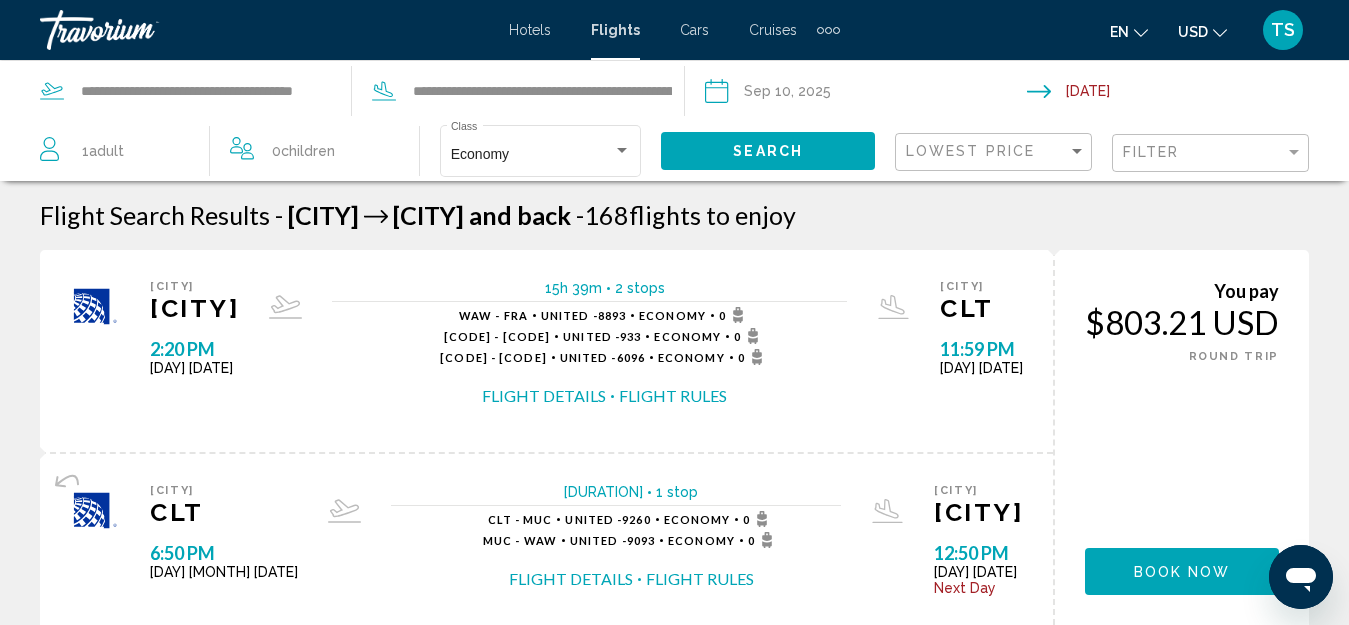 click on "Flight Details" at bounding box center (544, 396) 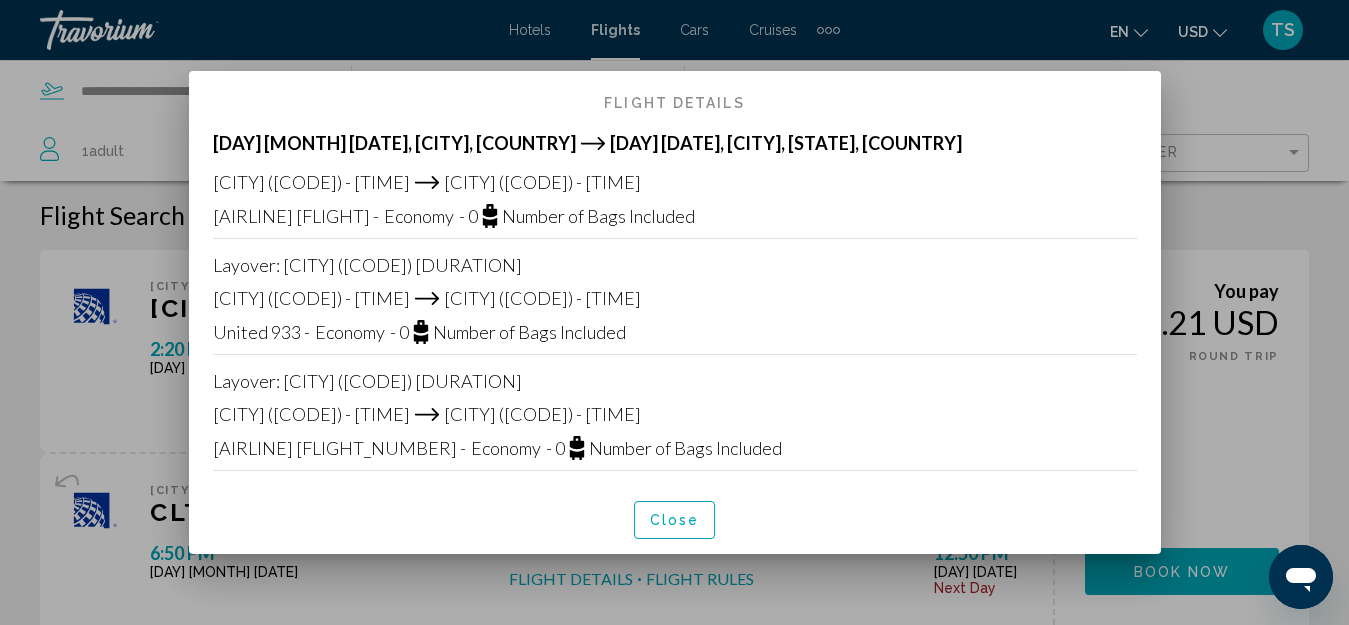 click on "Close" at bounding box center [675, 521] 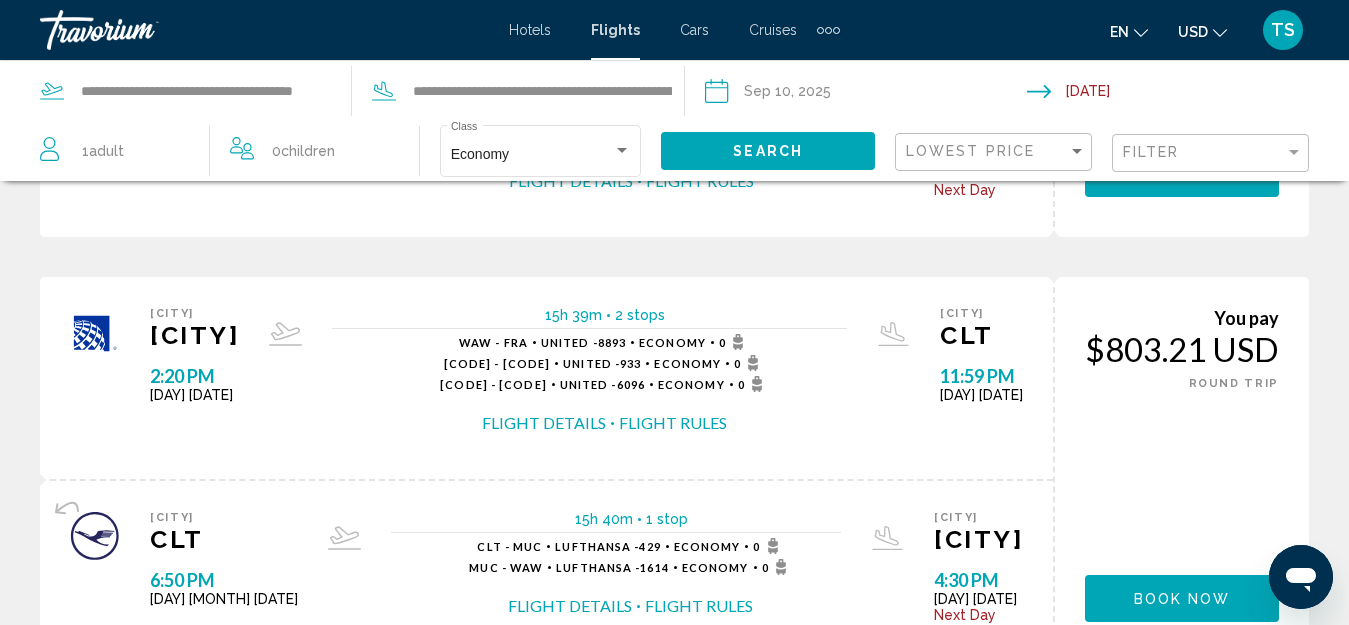 scroll, scrollTop: 400, scrollLeft: 0, axis: vertical 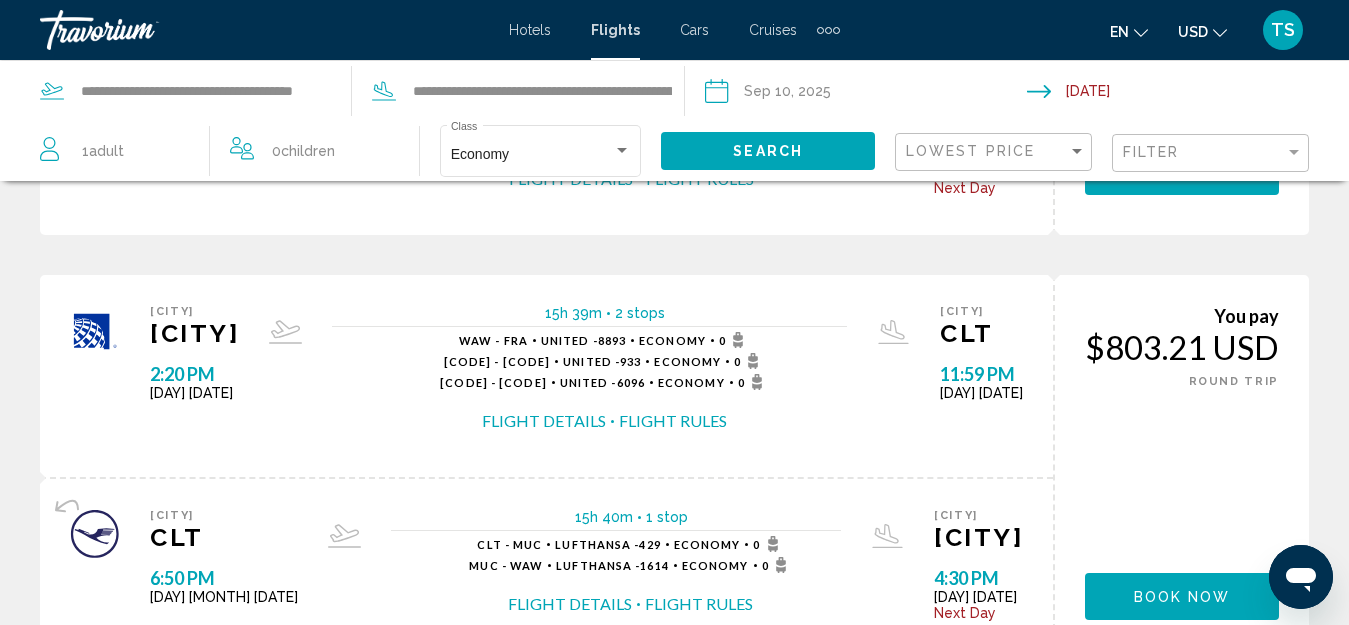 click on "Flight Details" at bounding box center (544, 421) 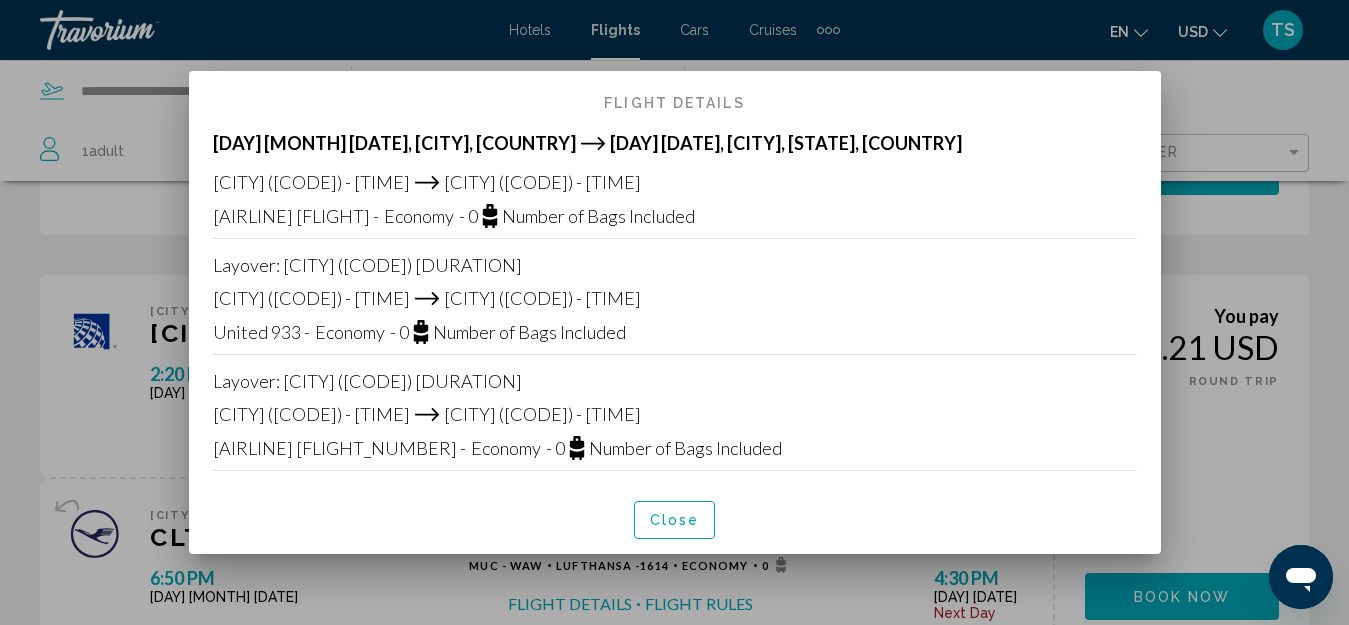 click on "Close" at bounding box center (675, 521) 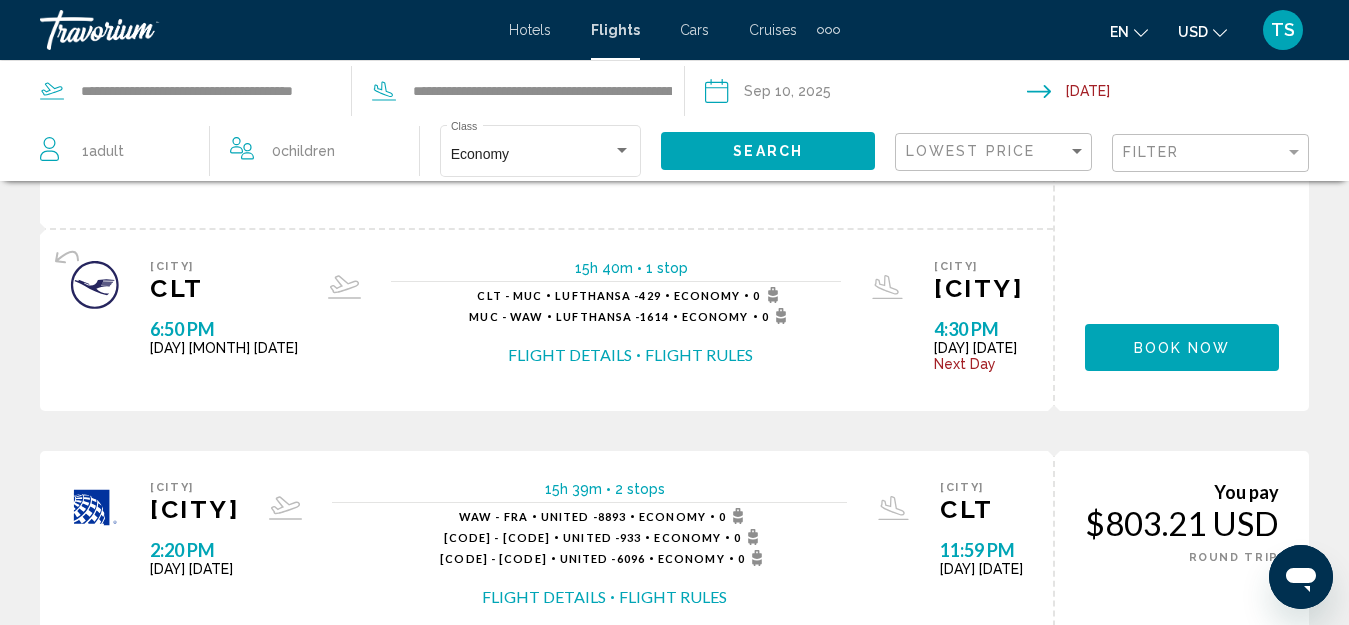 scroll, scrollTop: 600, scrollLeft: 0, axis: vertical 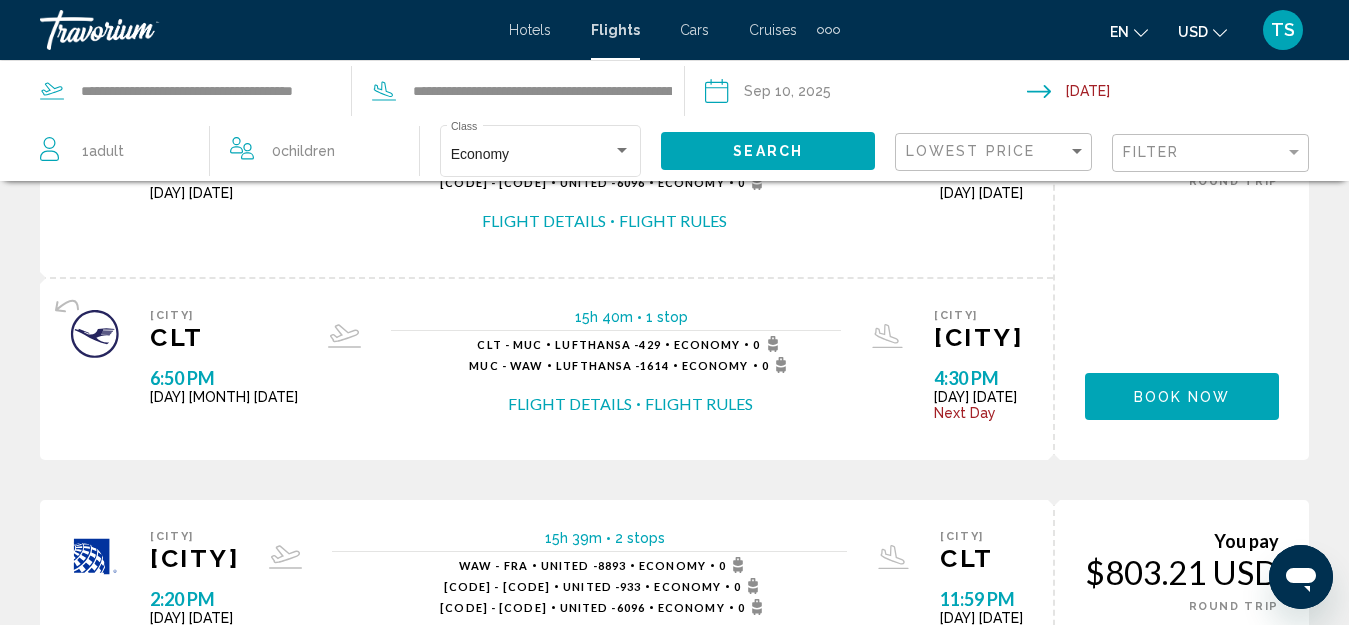 click on "Flight Details" at bounding box center [570, 404] 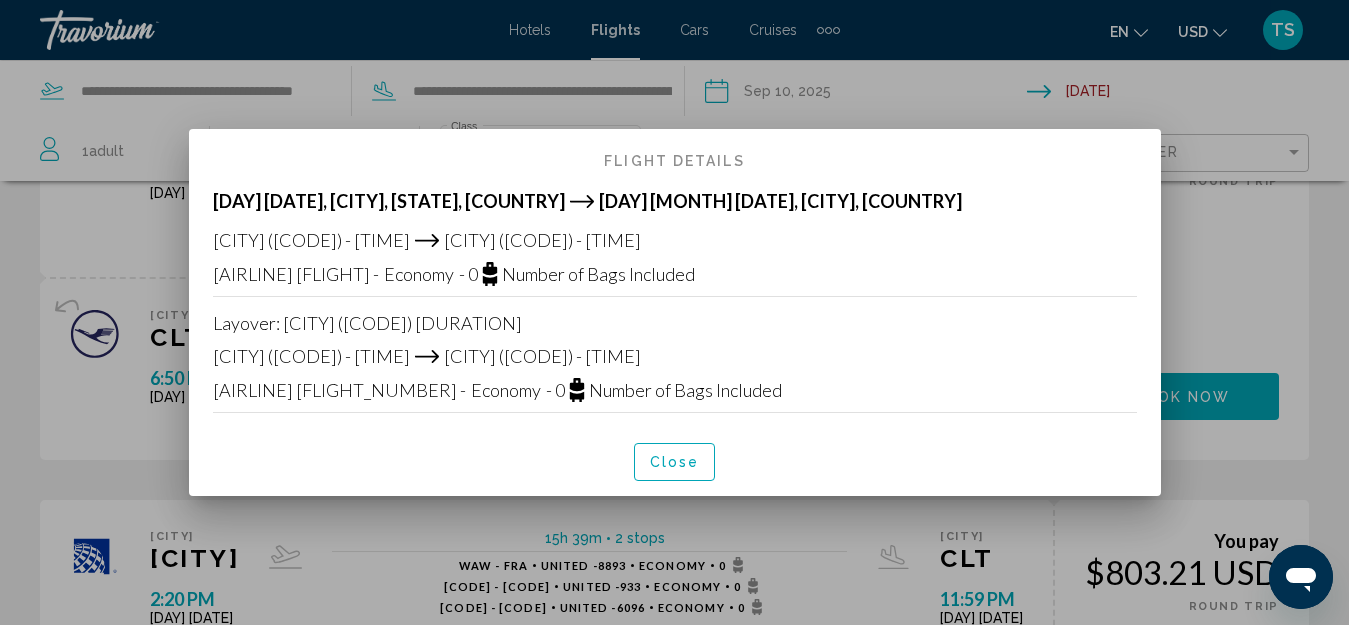 scroll, scrollTop: 0, scrollLeft: 0, axis: both 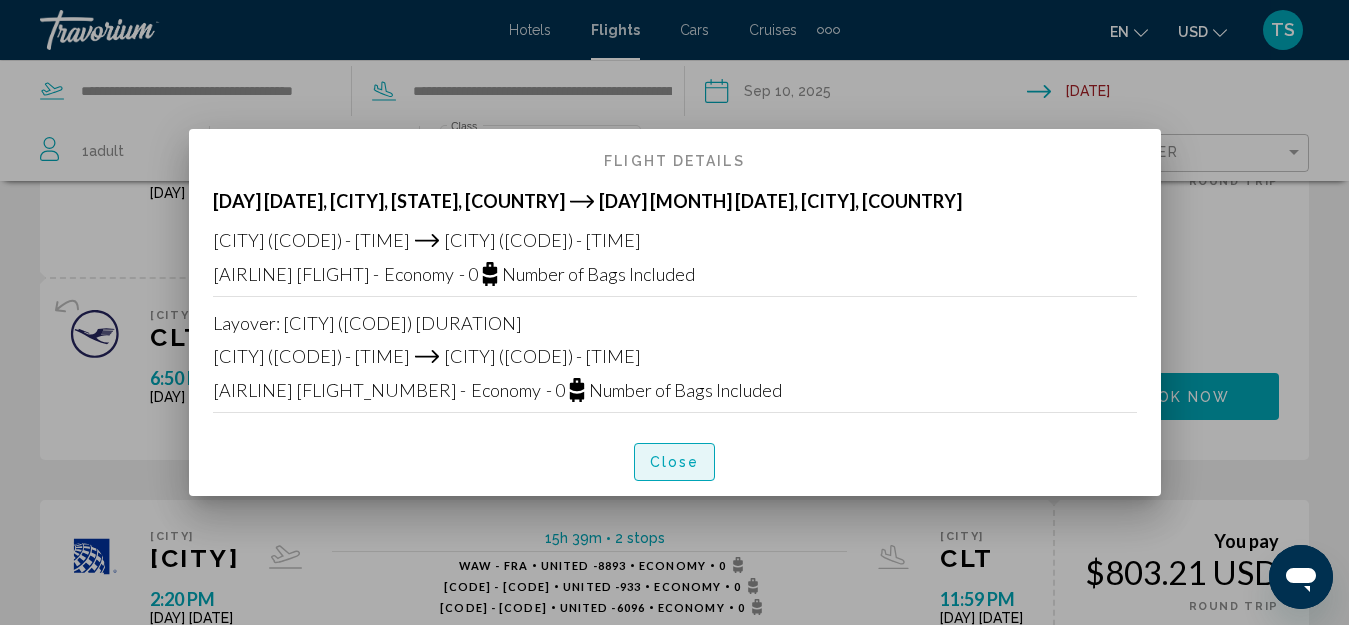 click on "Close" at bounding box center [675, 461] 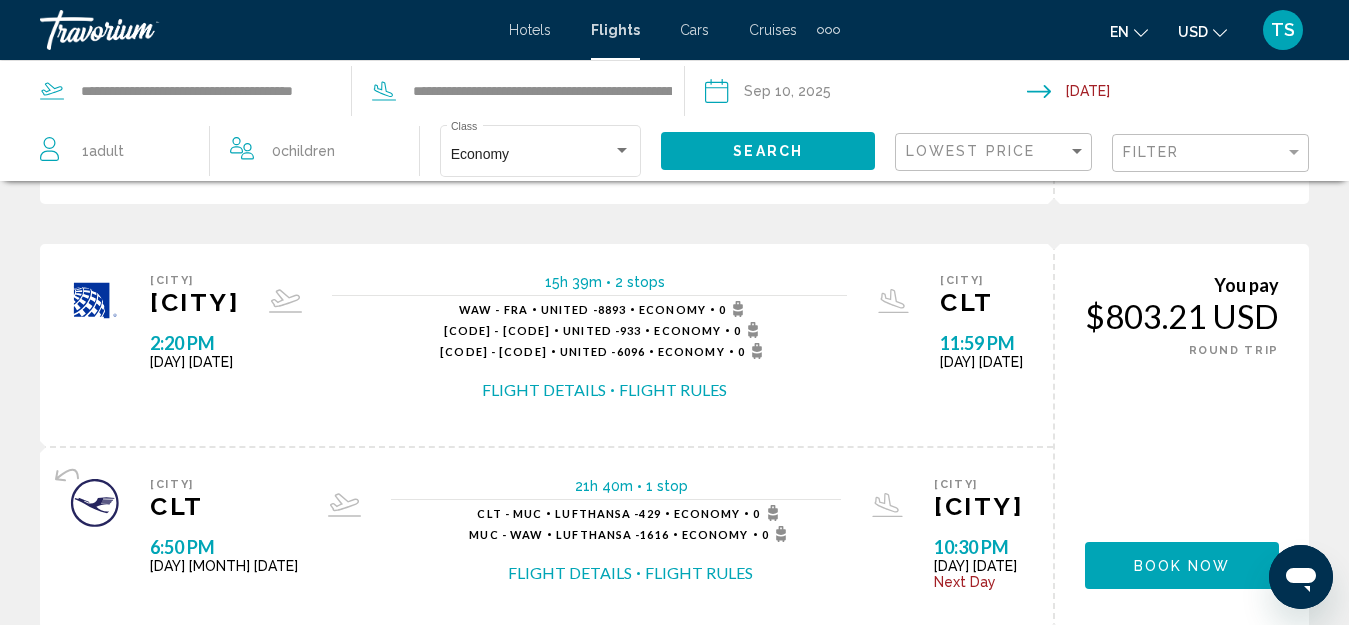scroll, scrollTop: 900, scrollLeft: 0, axis: vertical 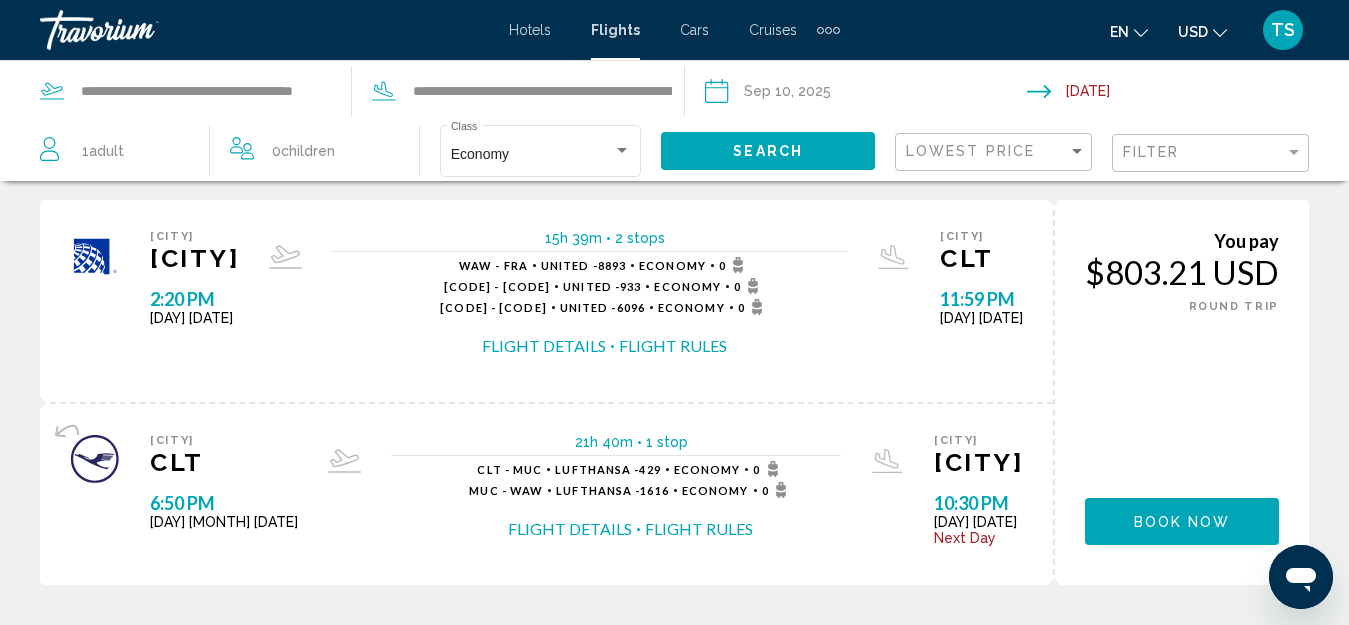 click on "Flight Details" at bounding box center [570, 529] 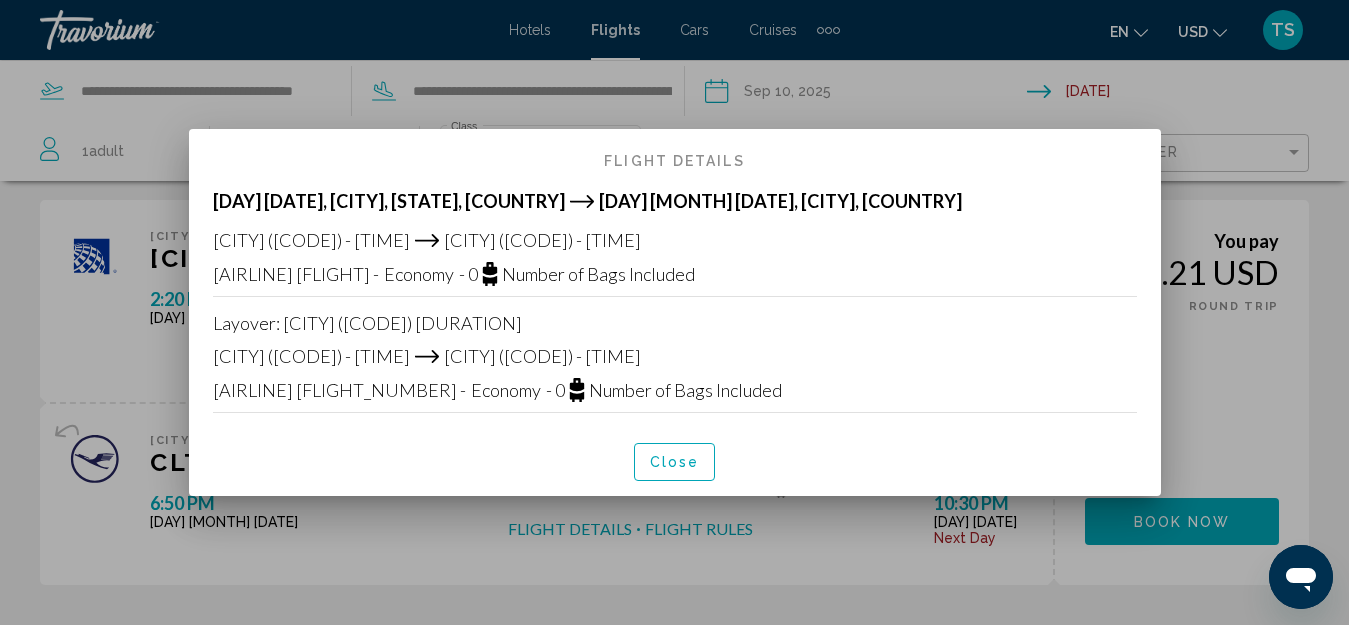scroll, scrollTop: 0, scrollLeft: 0, axis: both 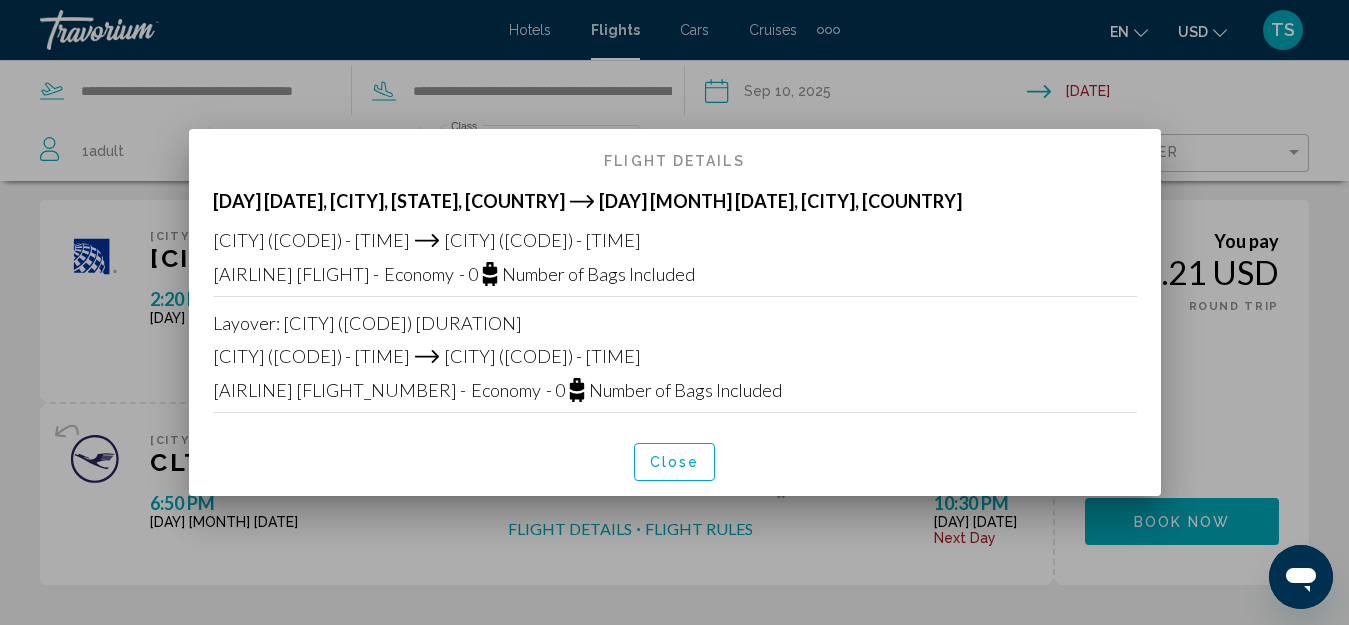 click on "Close" at bounding box center [675, 461] 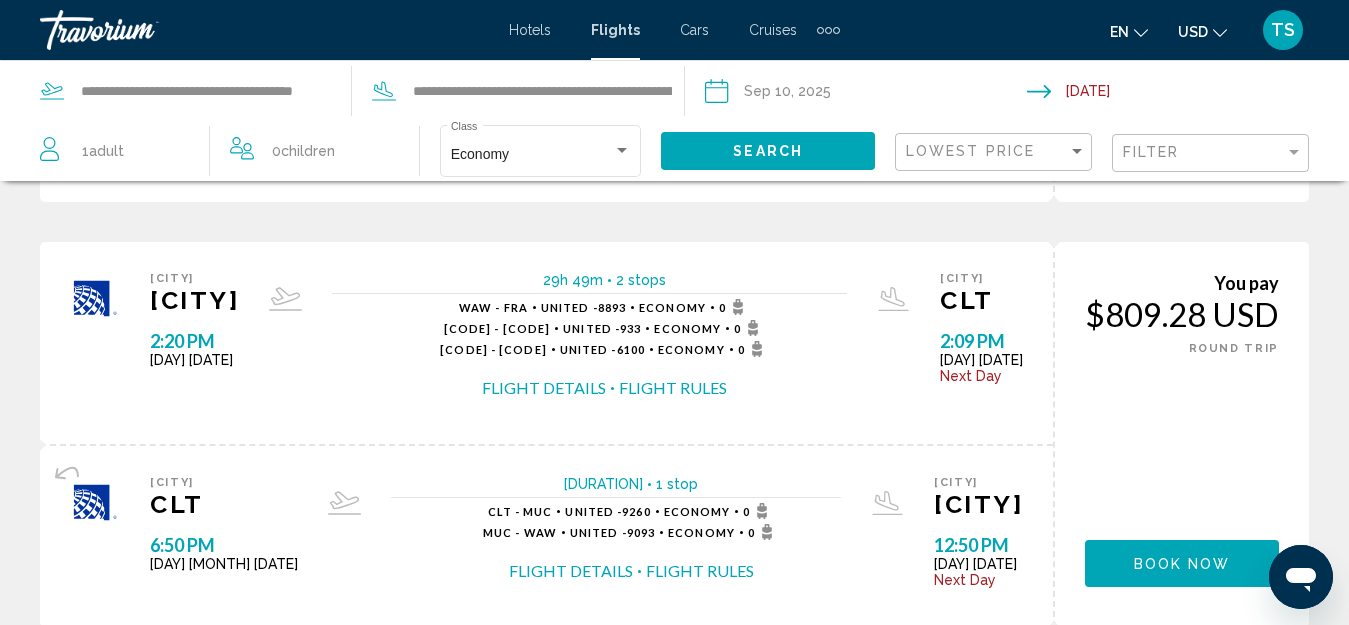 scroll, scrollTop: 1300, scrollLeft: 0, axis: vertical 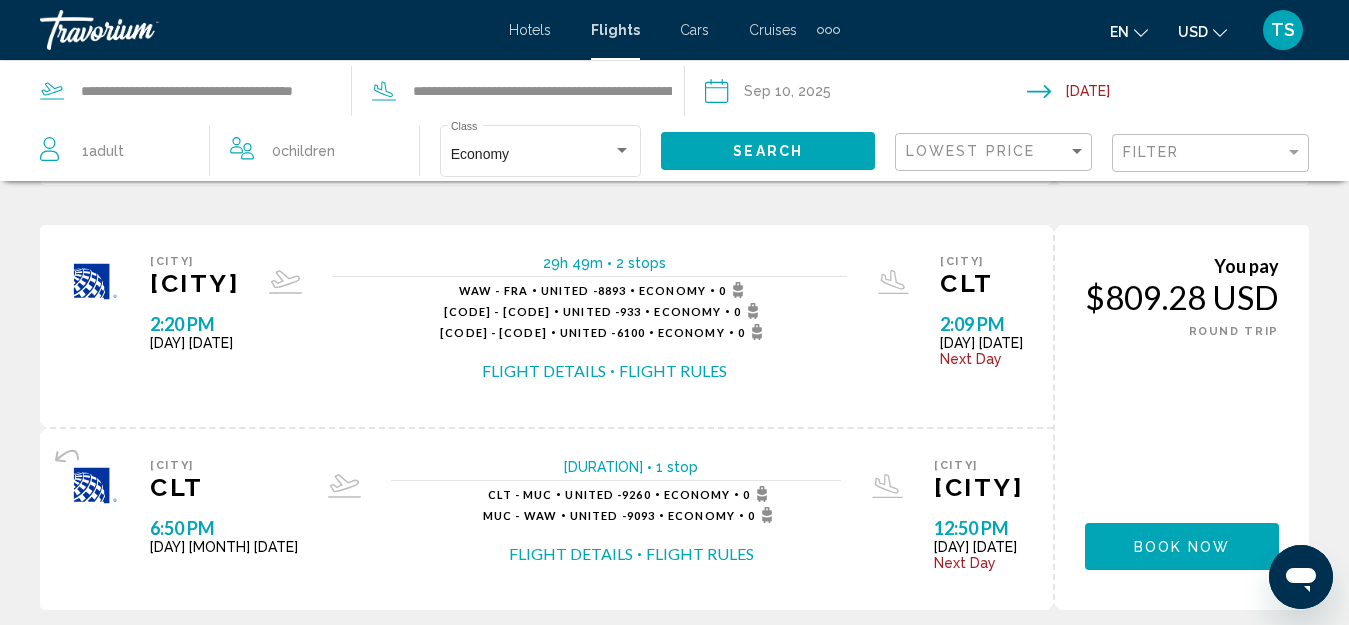 click on "Flight Details" at bounding box center (571, 554) 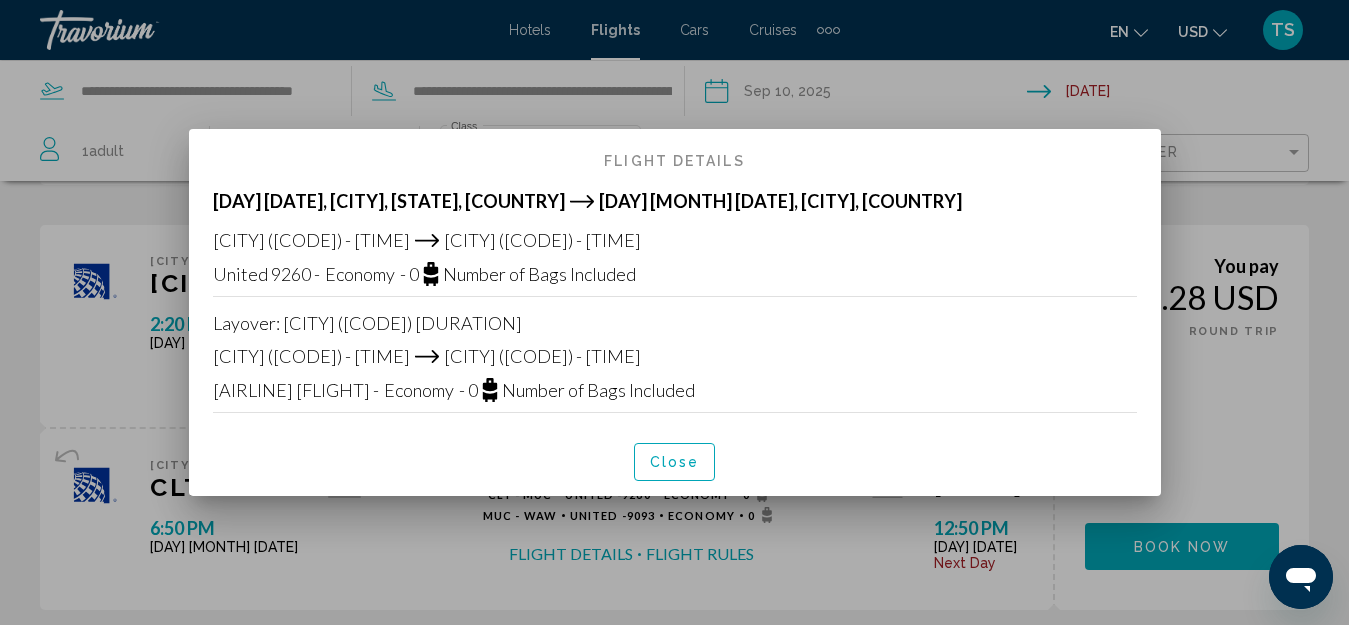 scroll, scrollTop: 0, scrollLeft: 0, axis: both 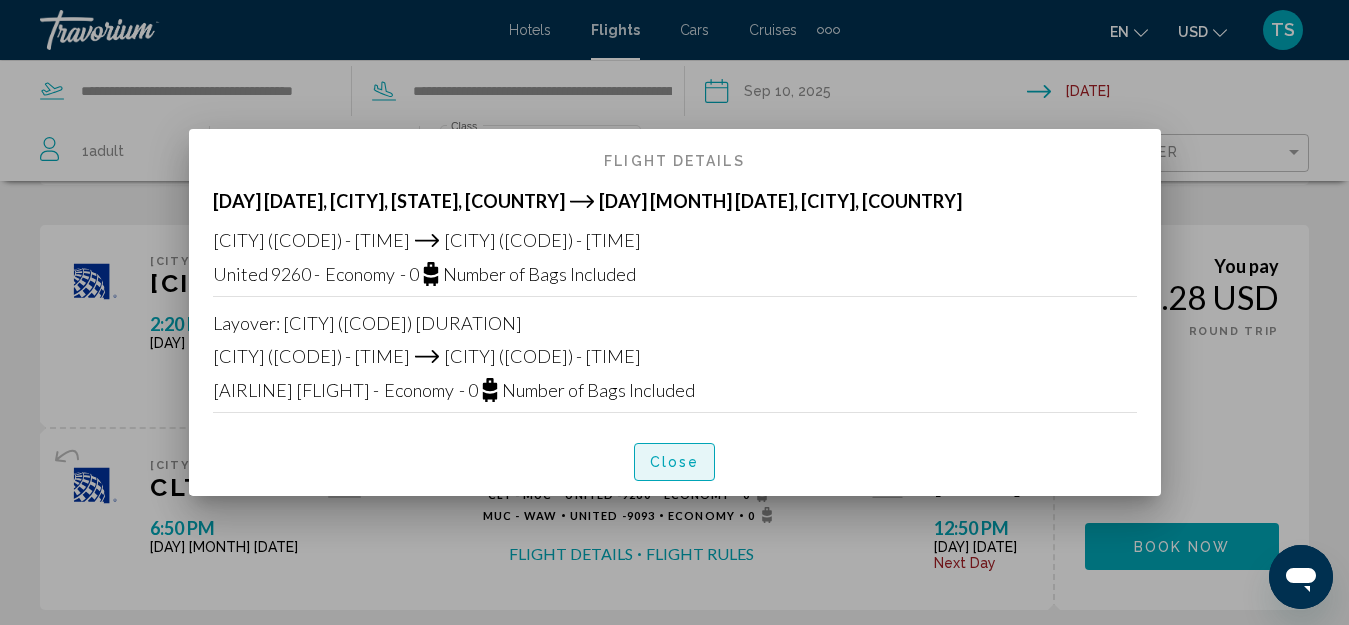 click on "Close" at bounding box center [675, 463] 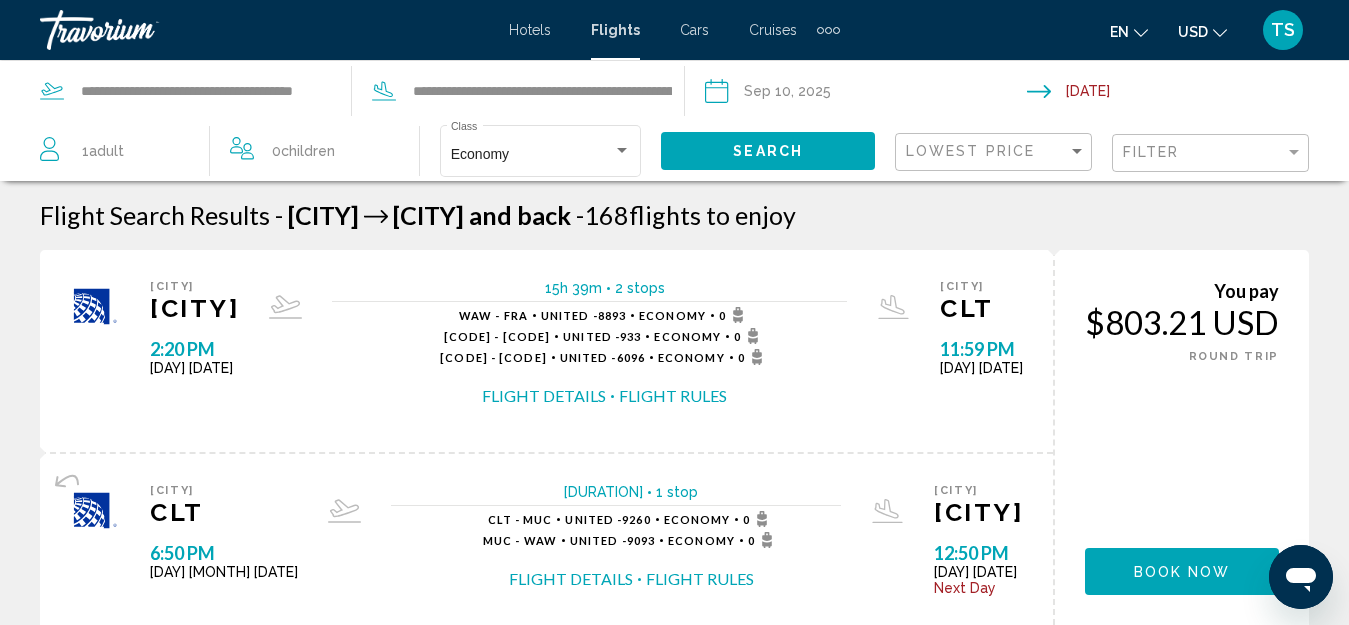 scroll, scrollTop: 1300, scrollLeft: 0, axis: vertical 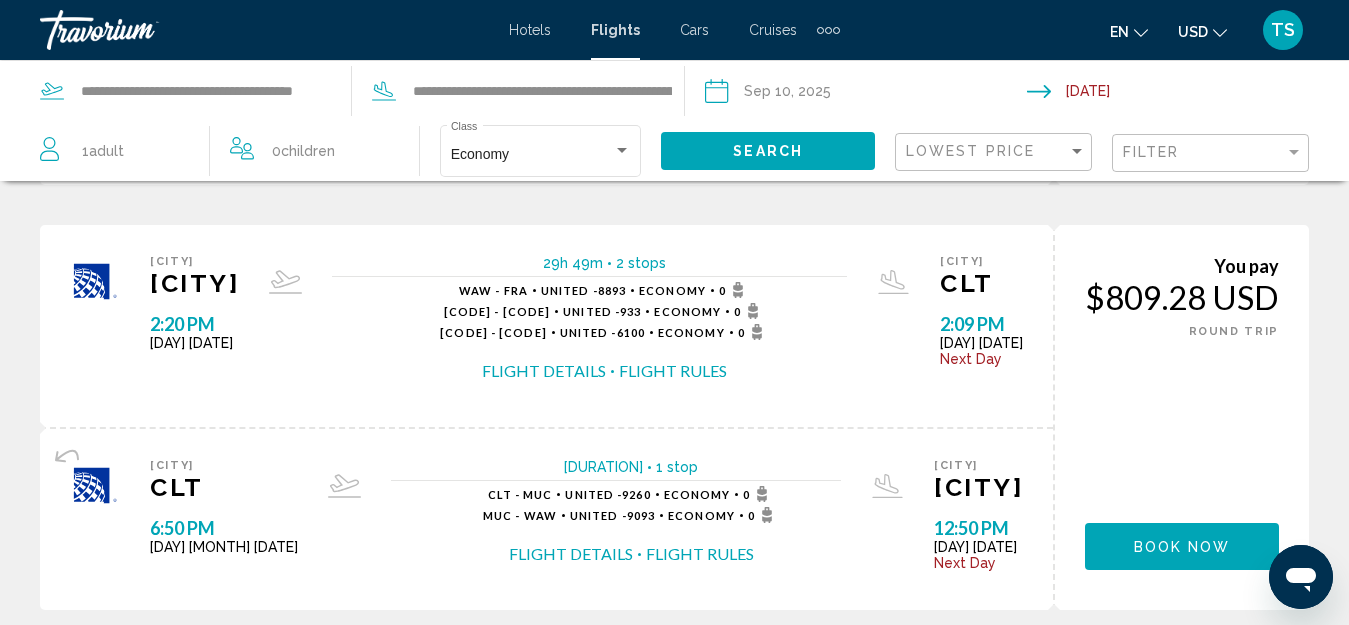 click on "Flight Details" at bounding box center (544, 371) 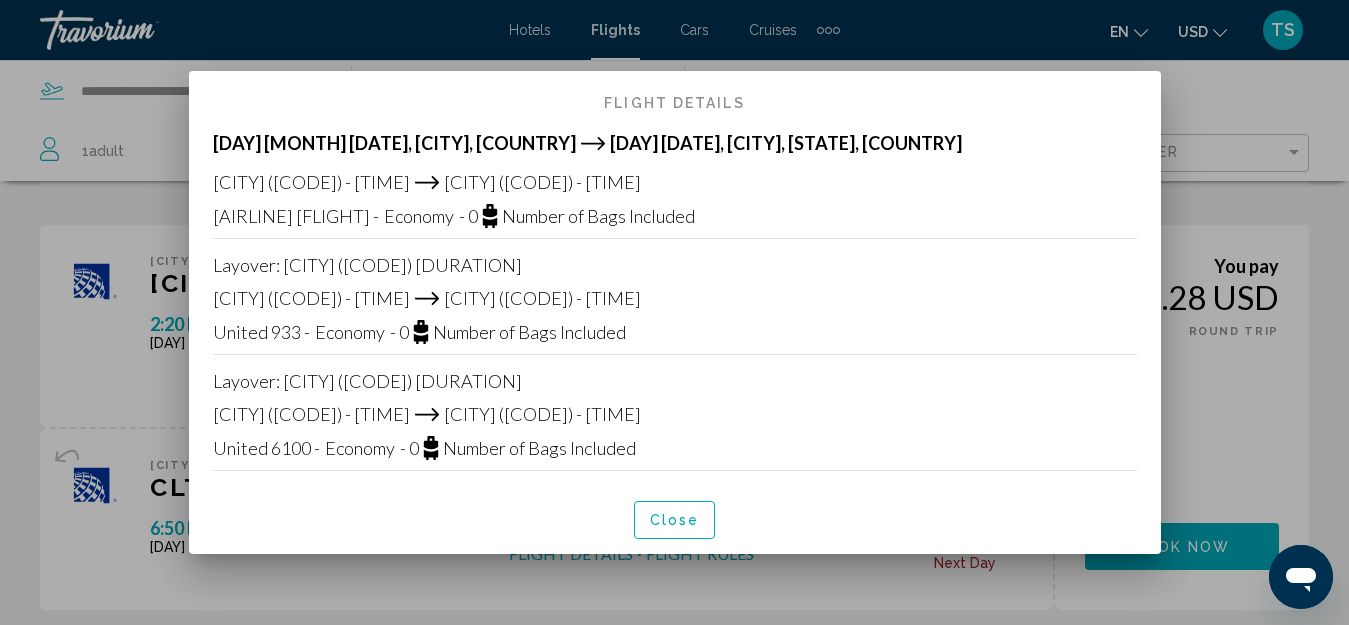 scroll, scrollTop: 0, scrollLeft: 0, axis: both 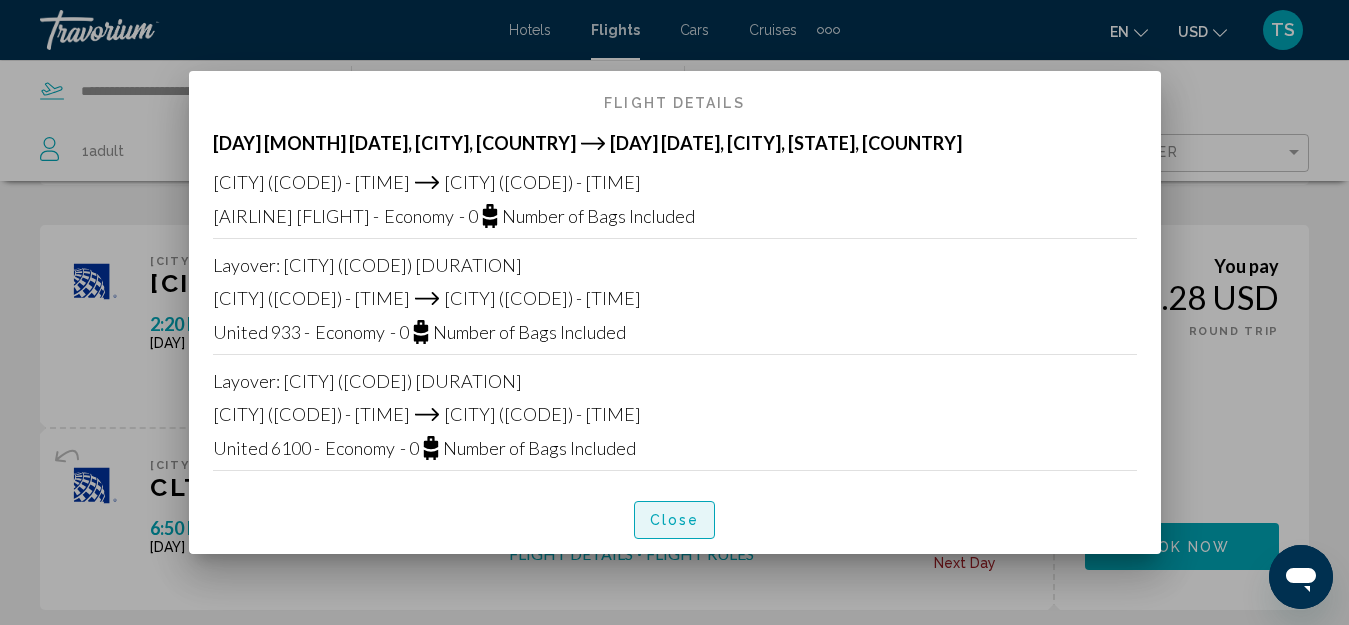 click on "Close" at bounding box center (675, 521) 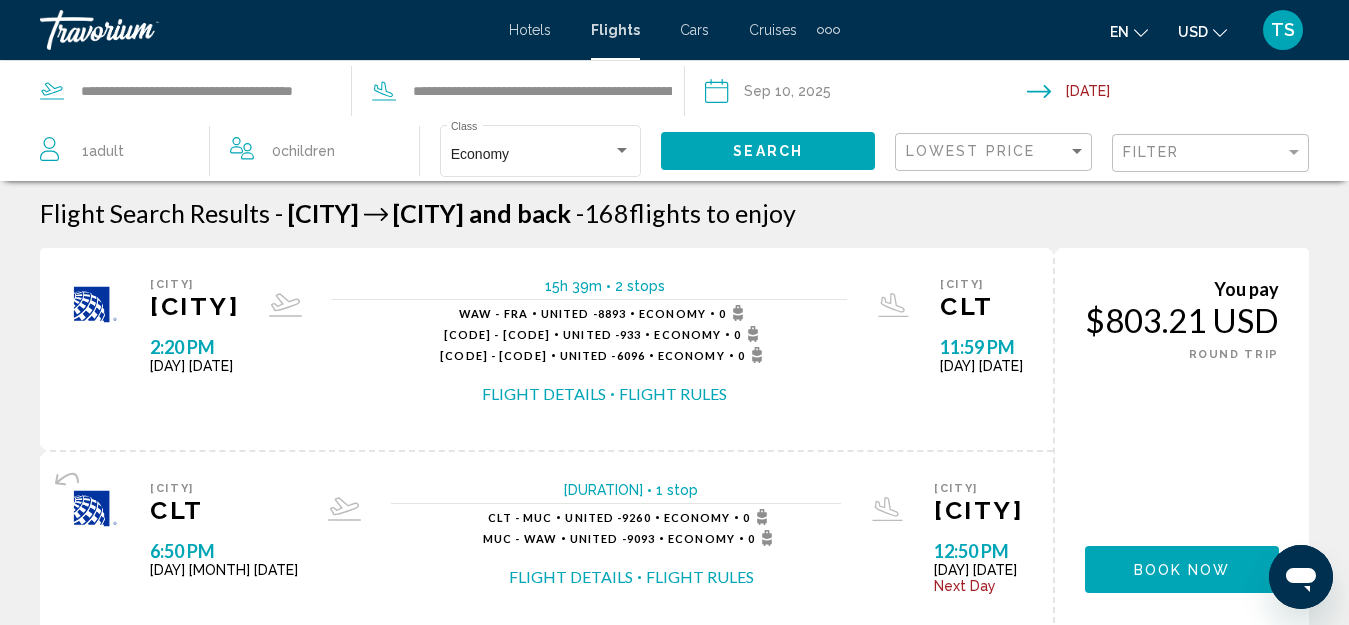 scroll, scrollTop: 0, scrollLeft: 0, axis: both 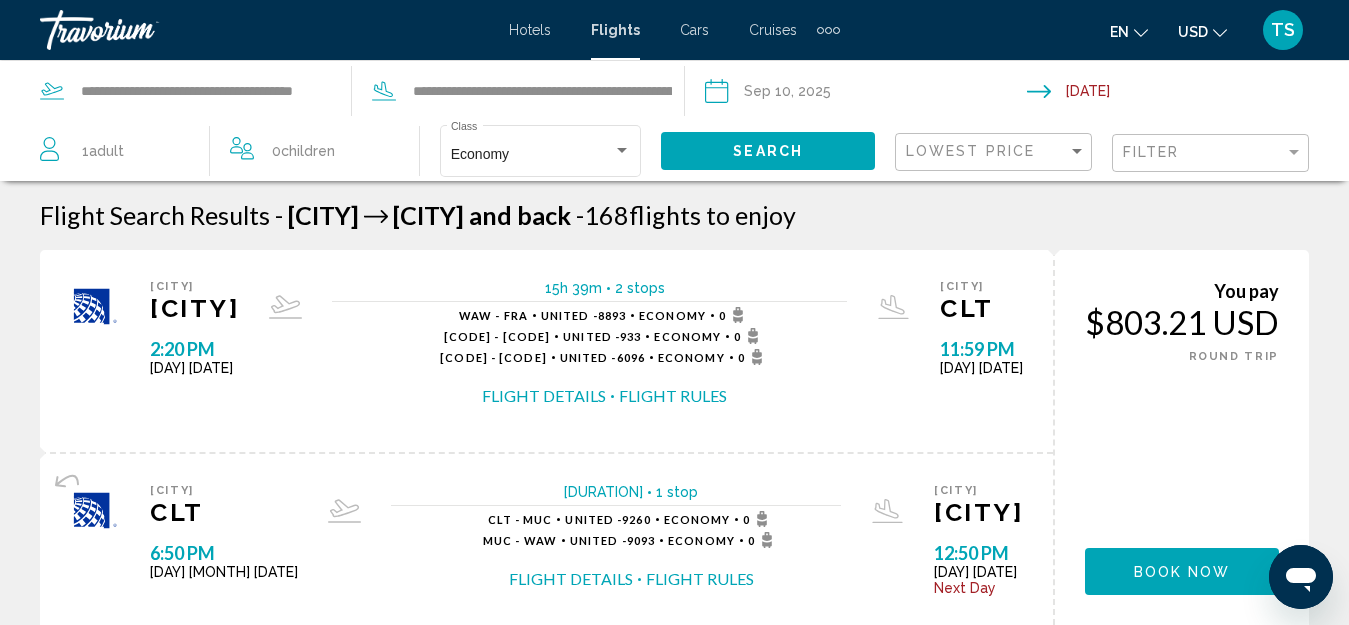 click at bounding box center (865, 94) 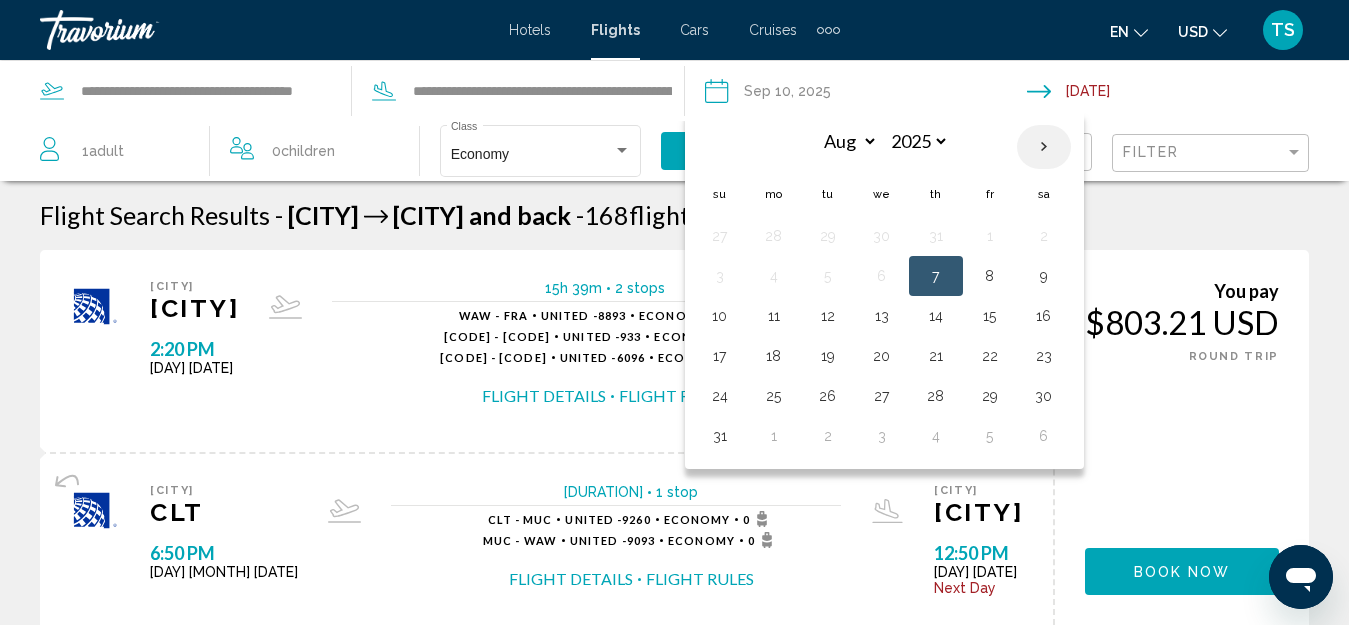 click at bounding box center [1044, 147] 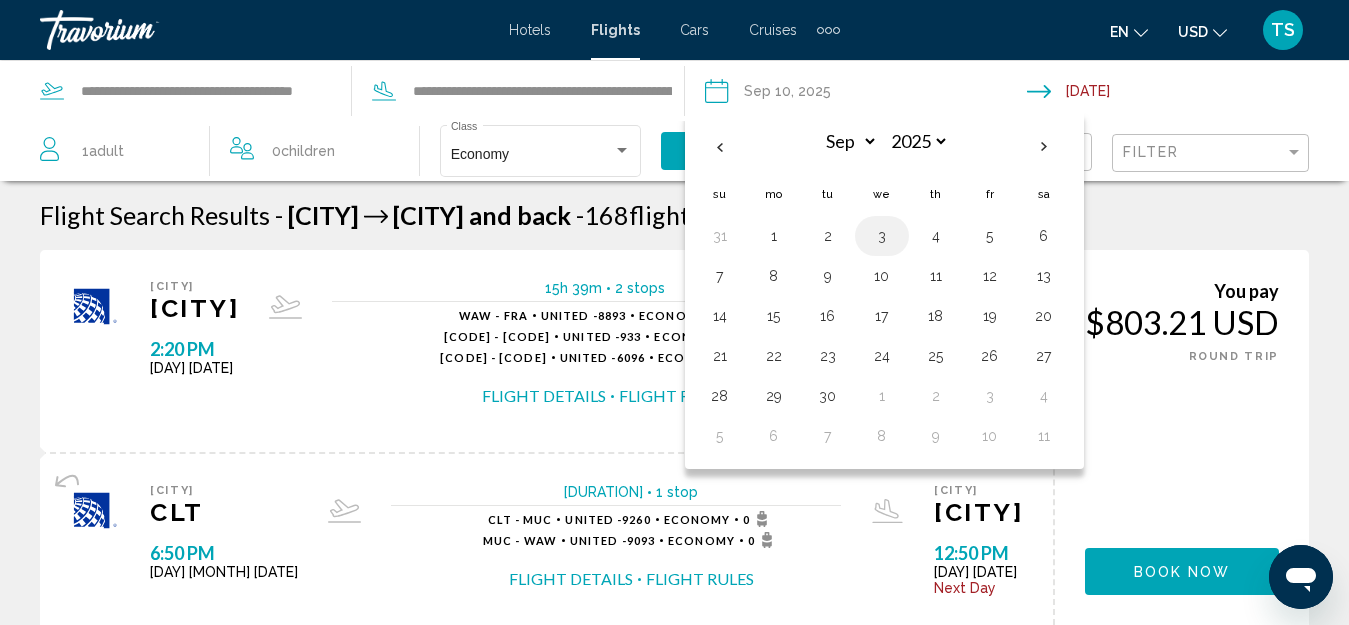 click on "3" at bounding box center [882, 236] 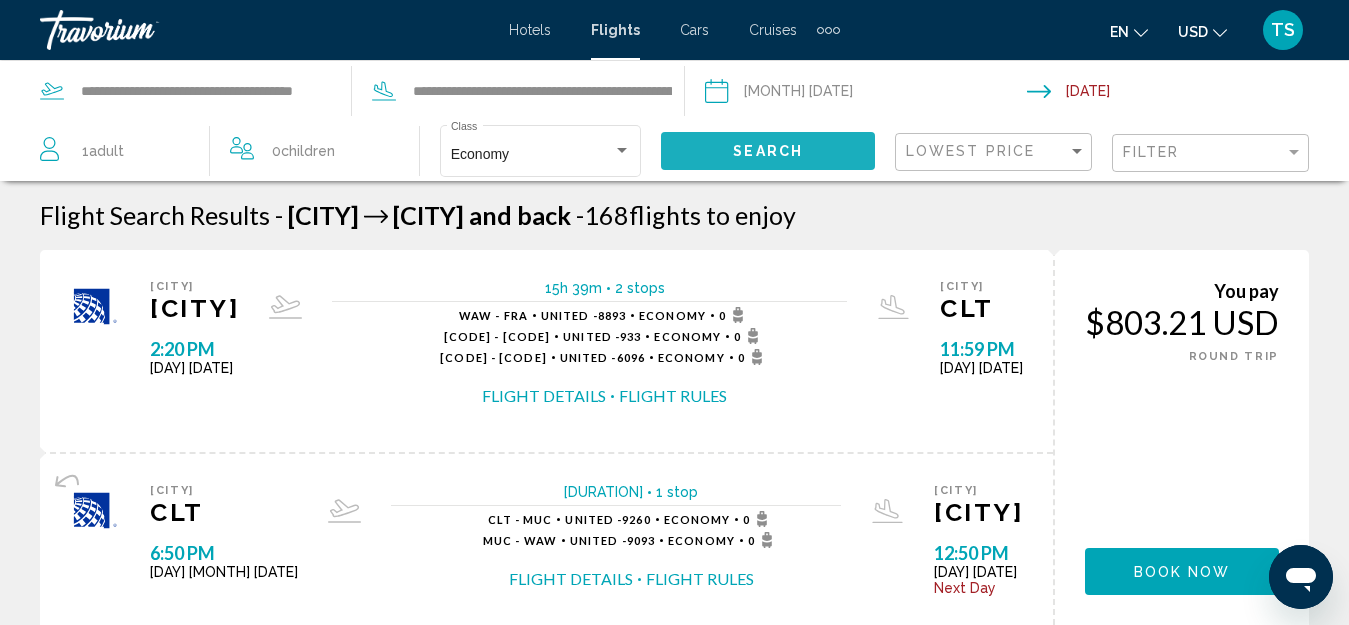 click on "Search" 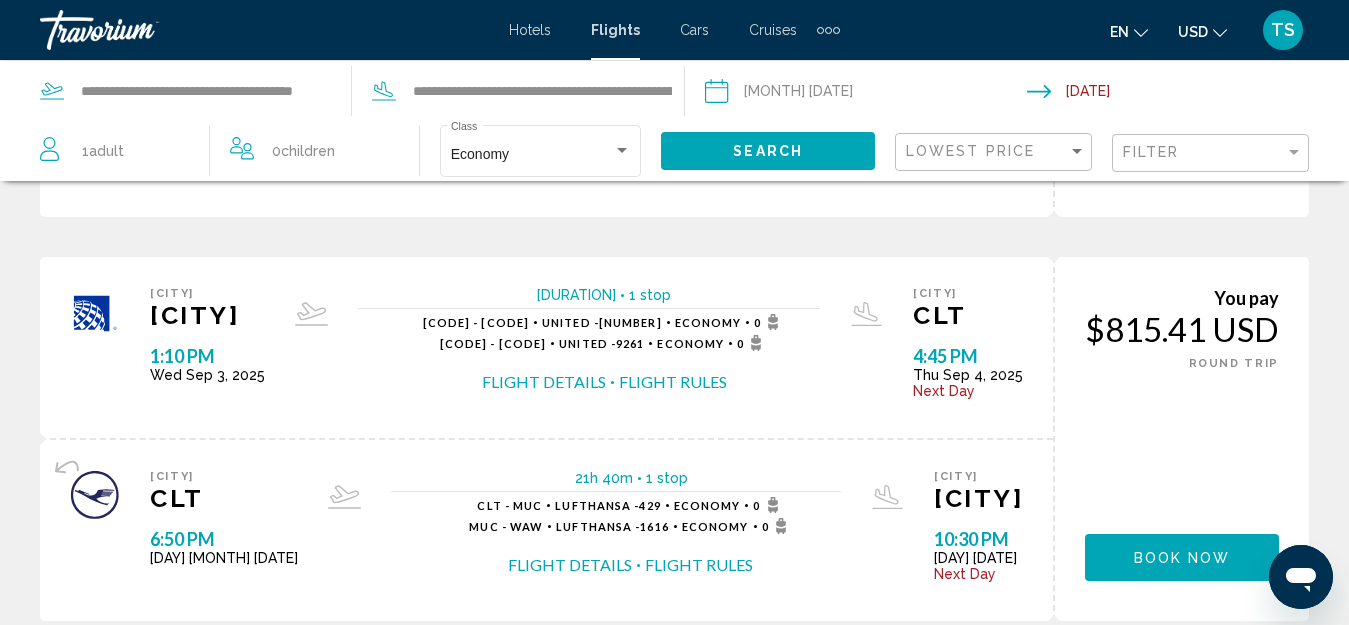 scroll, scrollTop: 800, scrollLeft: 0, axis: vertical 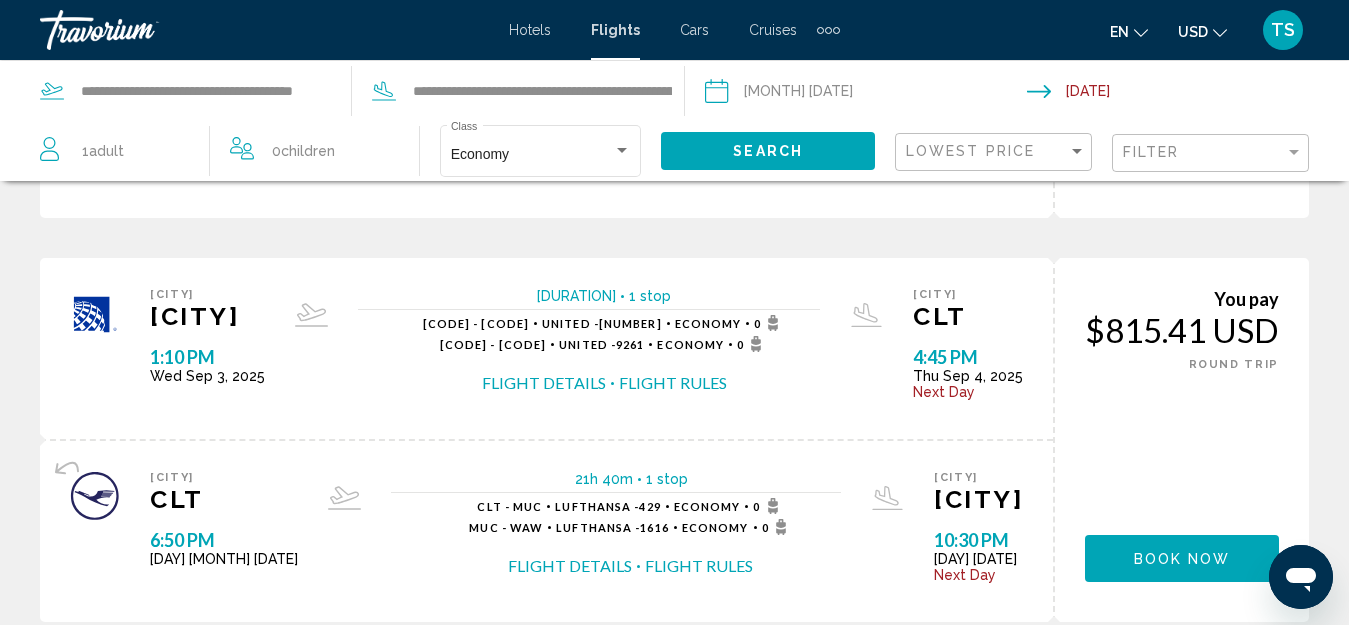click on "Flight Details" at bounding box center [544, 383] 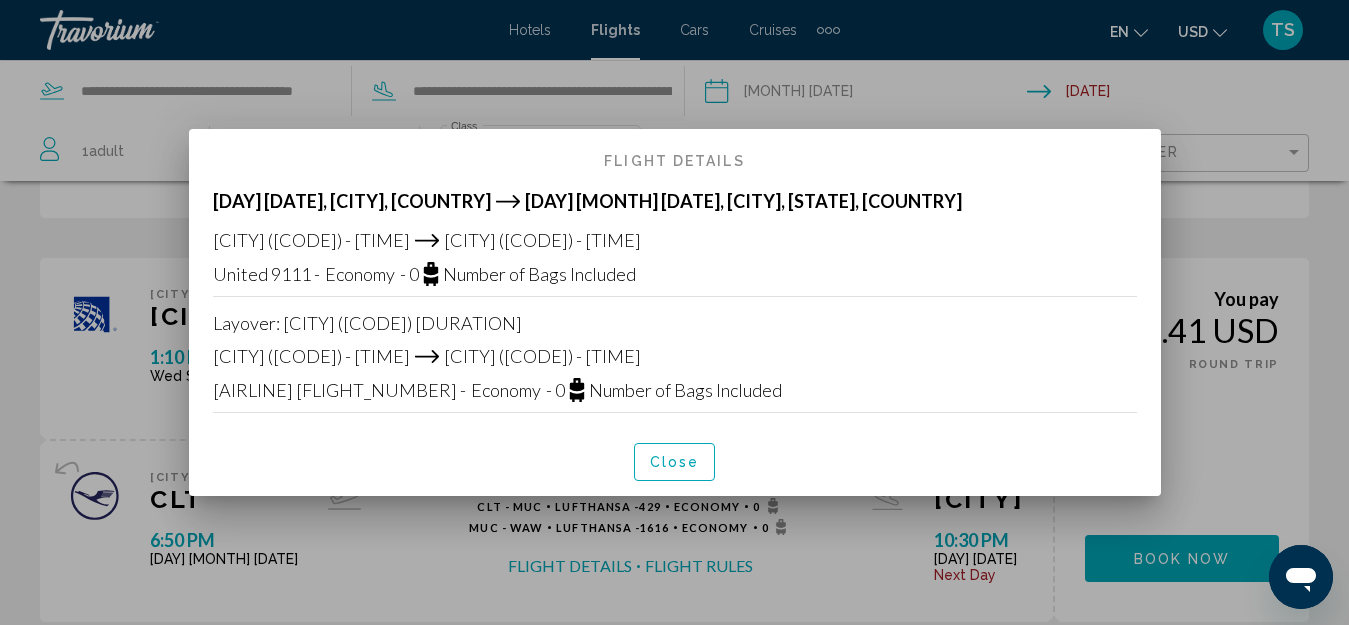 scroll, scrollTop: 0, scrollLeft: 0, axis: both 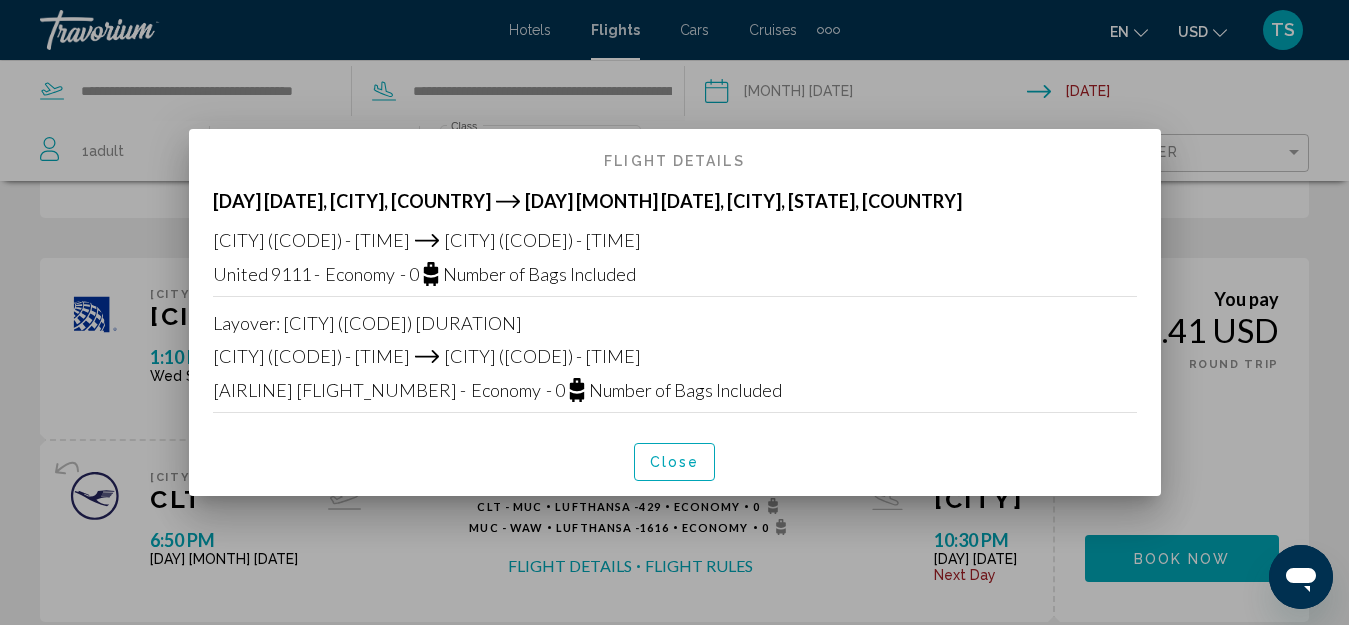 click on "Close" at bounding box center (675, 463) 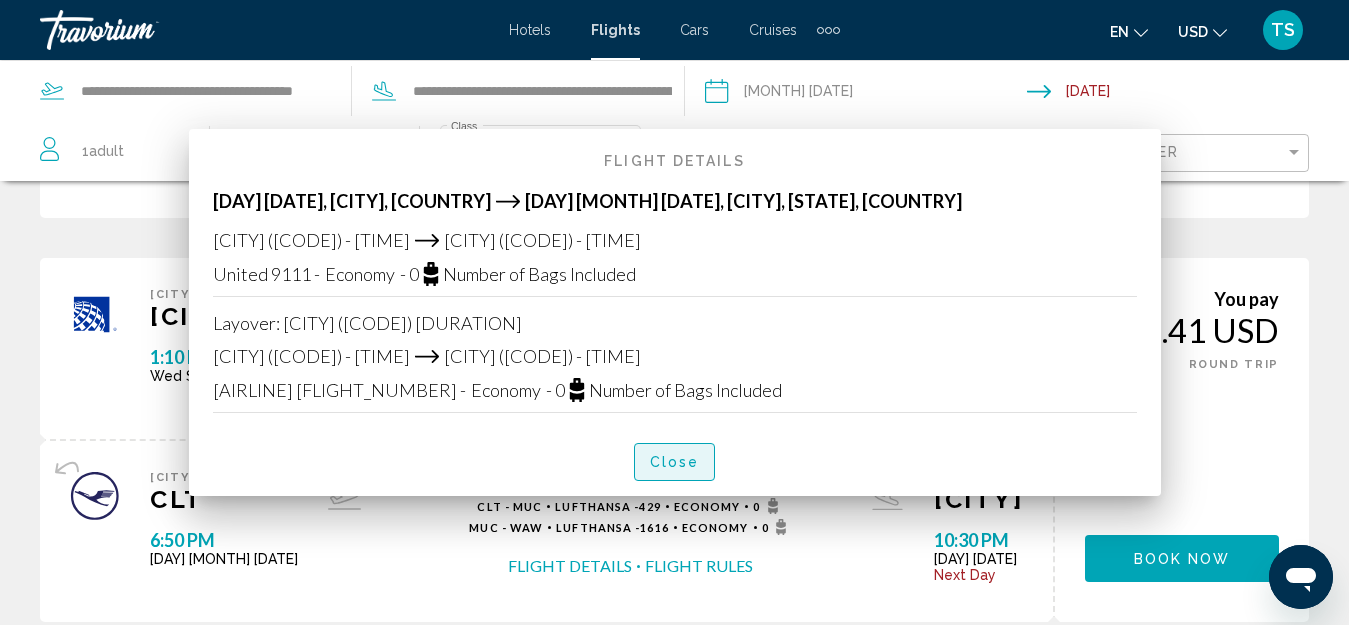 scroll, scrollTop: 800, scrollLeft: 0, axis: vertical 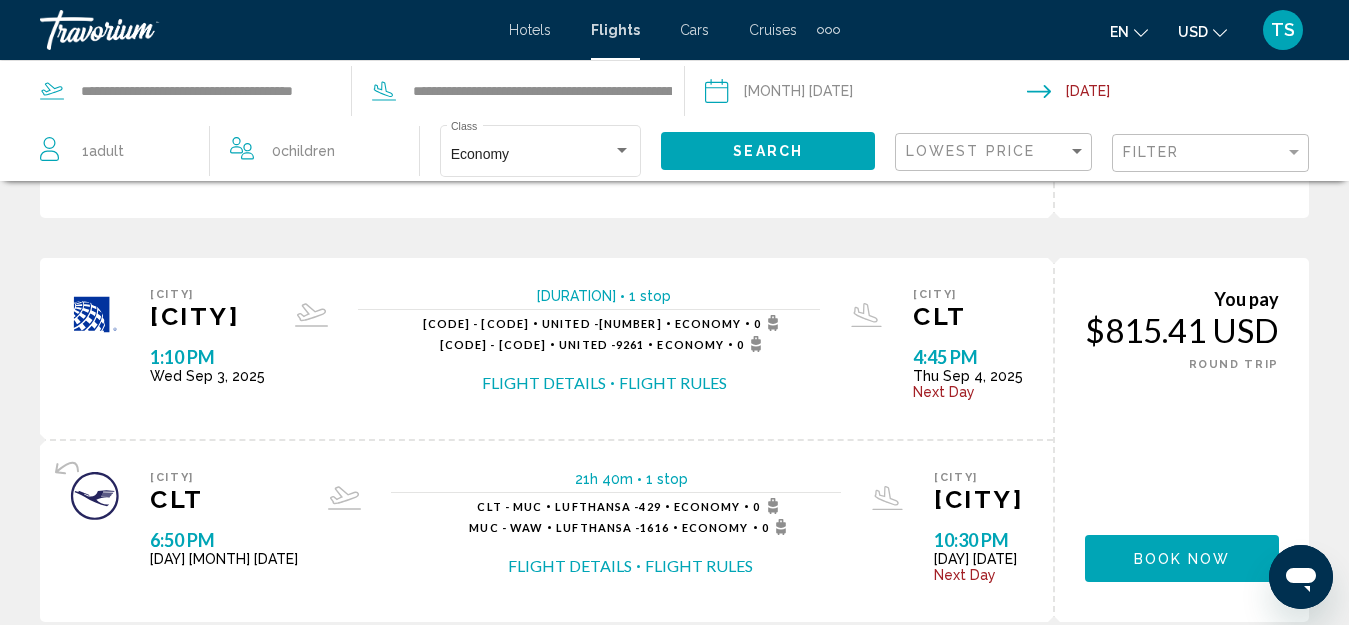 click on "**********" at bounding box center (865, 94) 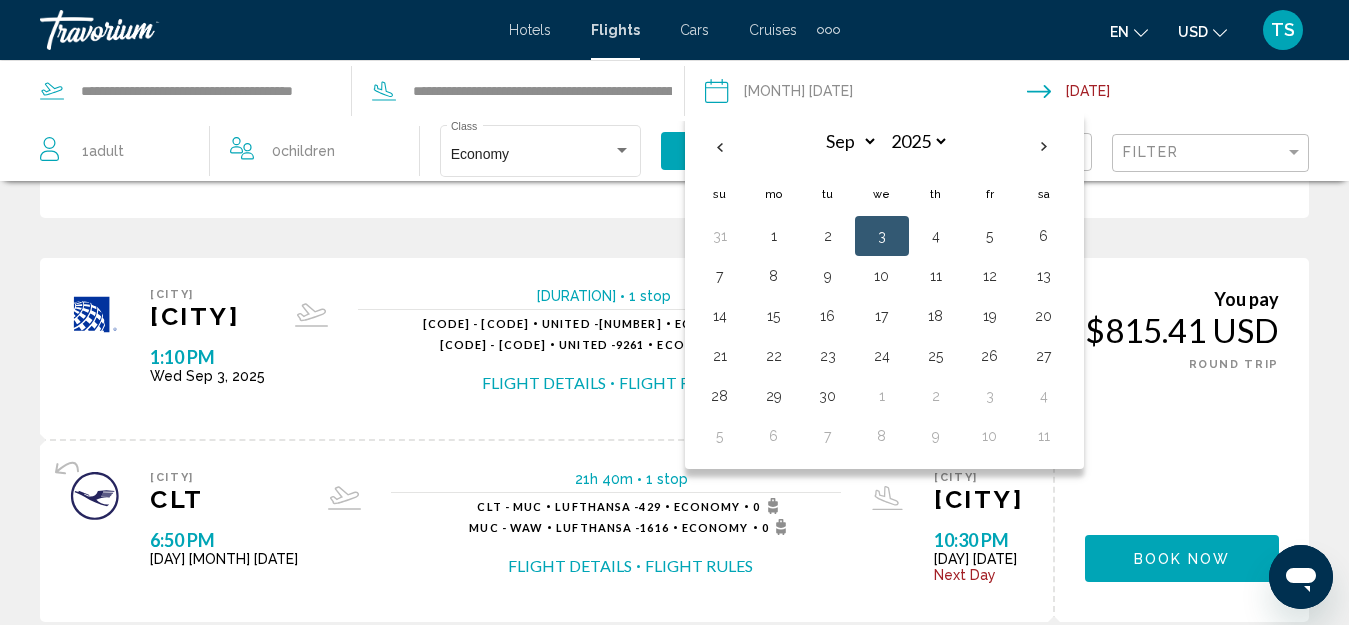 click on "4" at bounding box center (936, 236) 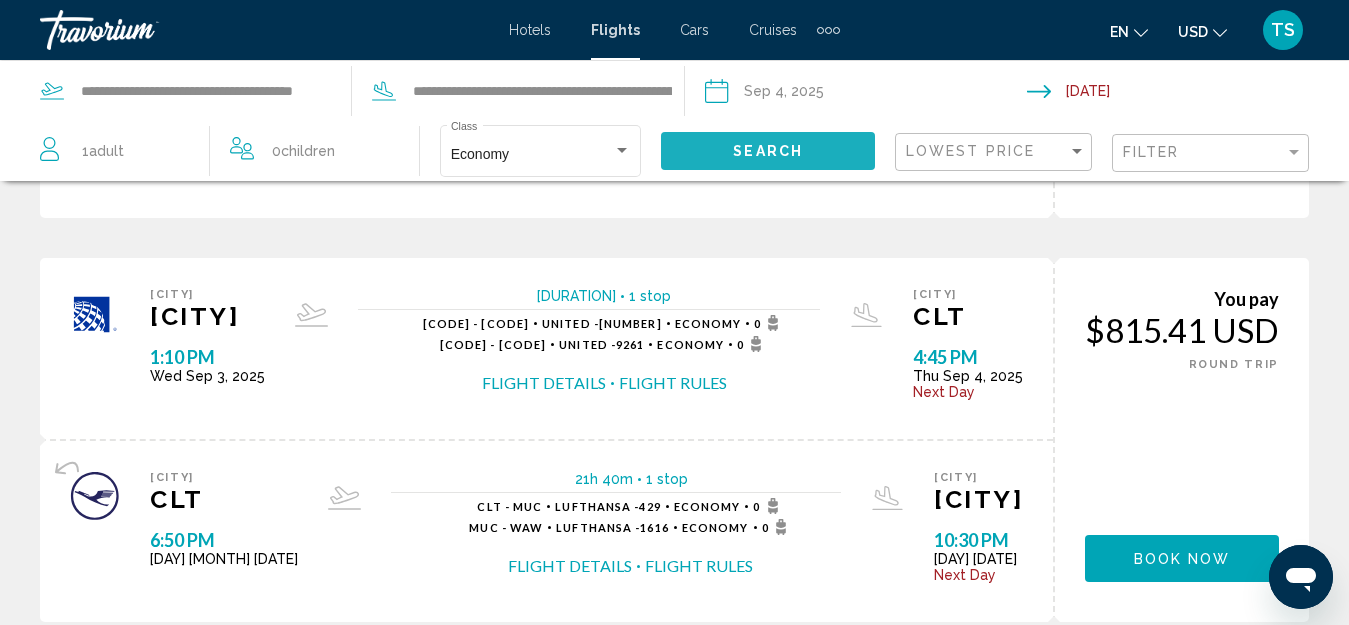 click on "Search" 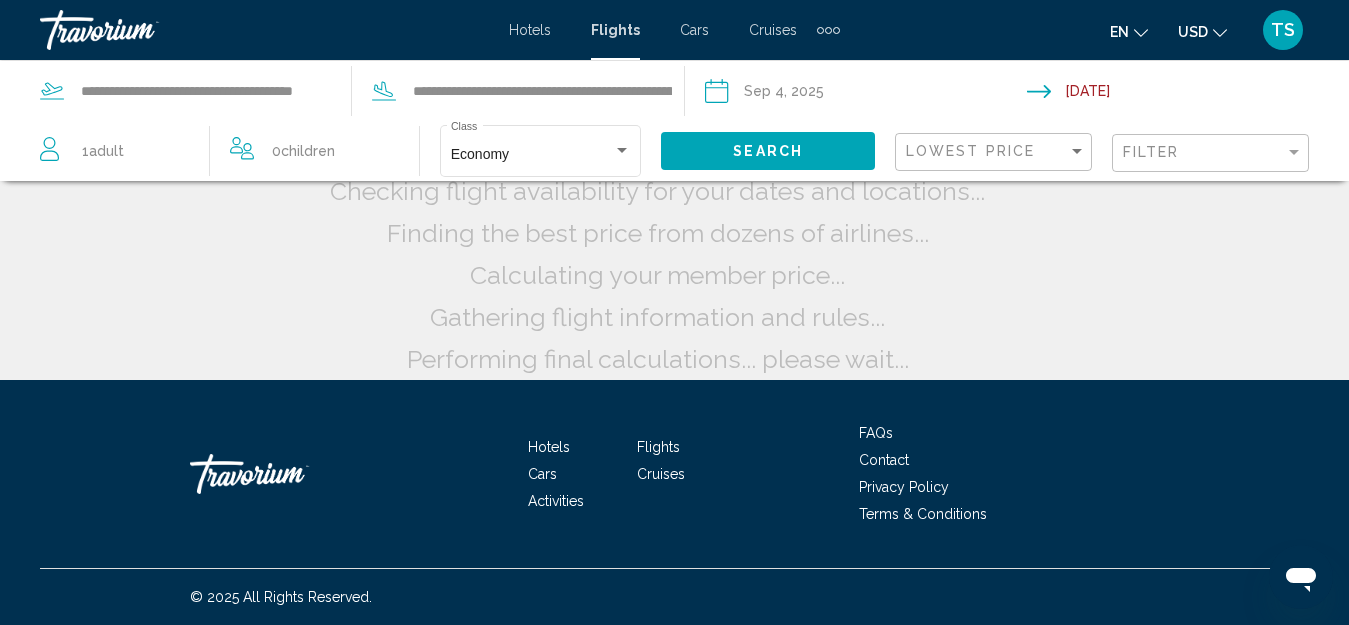 scroll, scrollTop: 32, scrollLeft: 0, axis: vertical 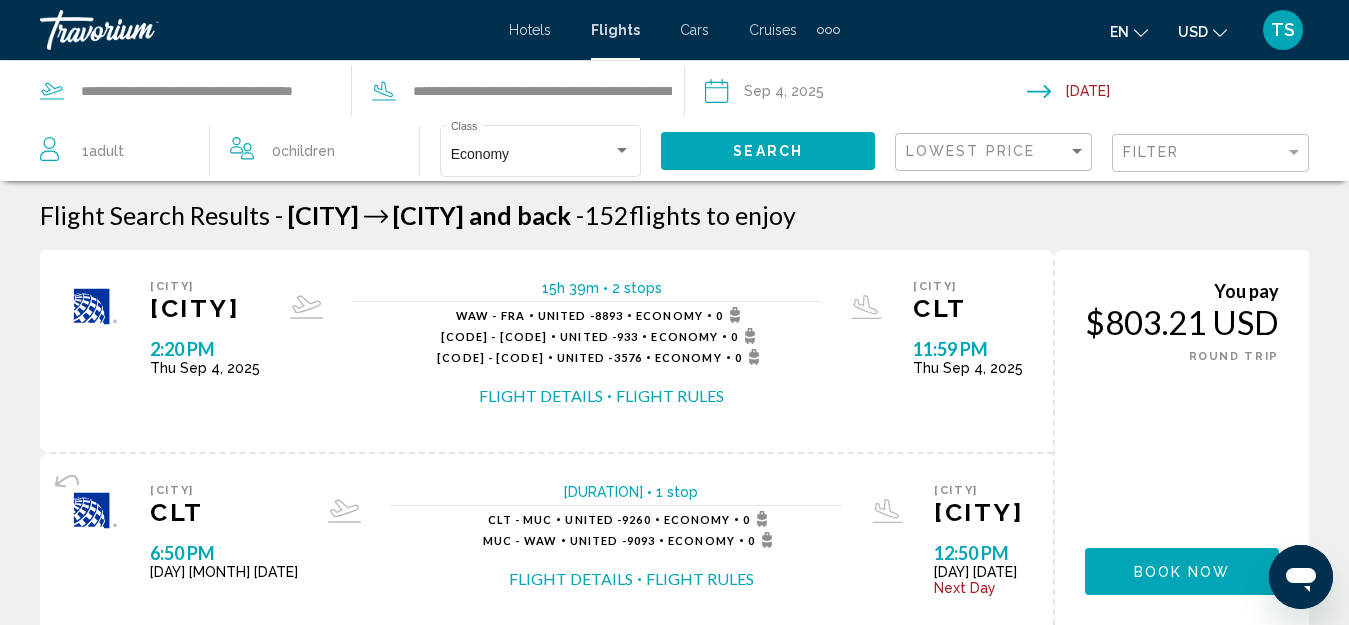 click on "Flight Details" at bounding box center [541, 396] 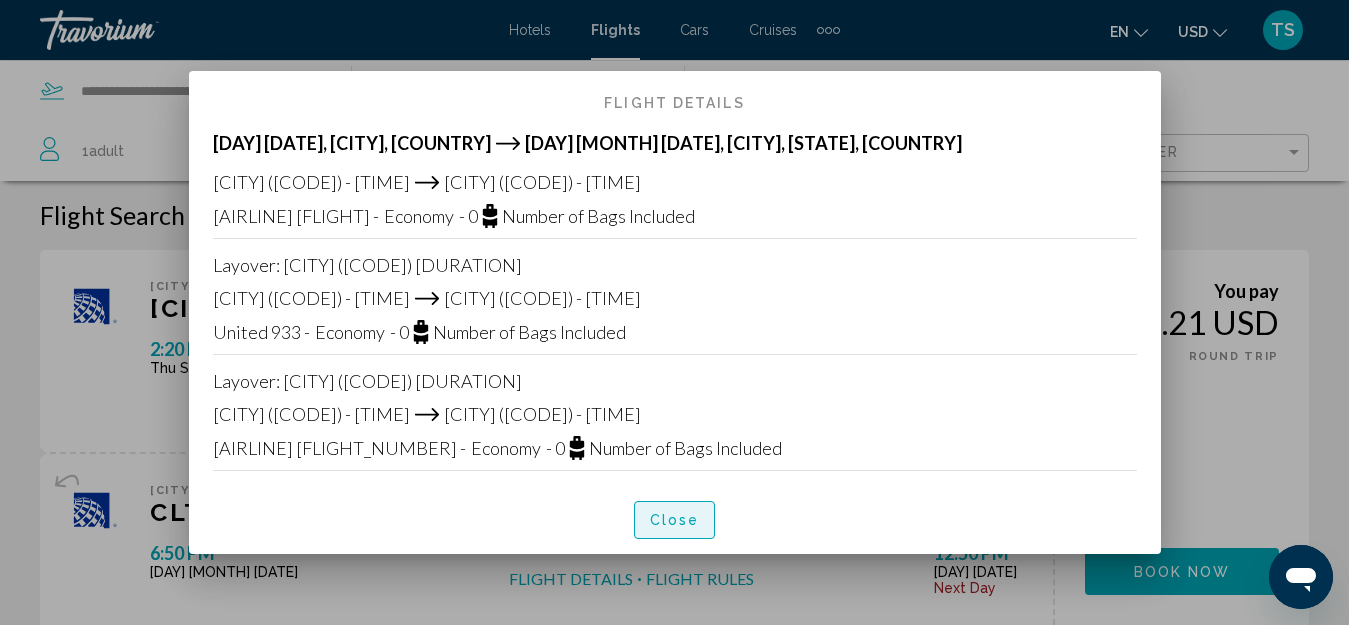 click on "Close" at bounding box center (675, 519) 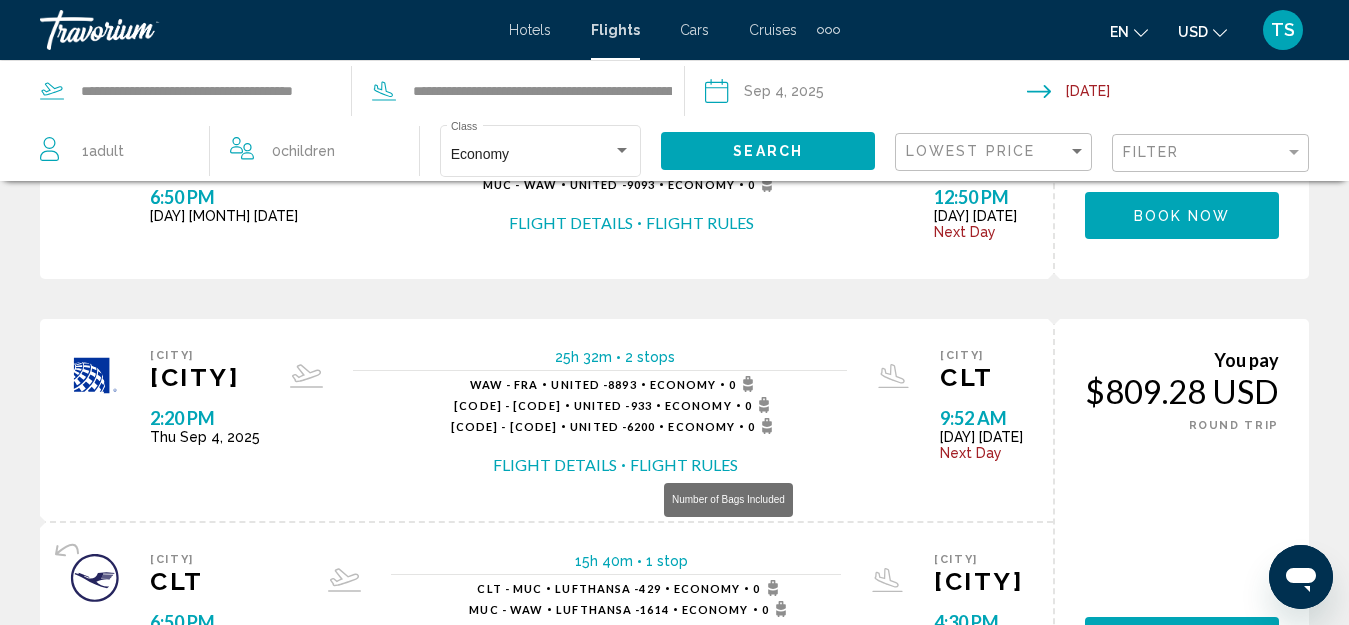 scroll, scrollTop: 1500, scrollLeft: 0, axis: vertical 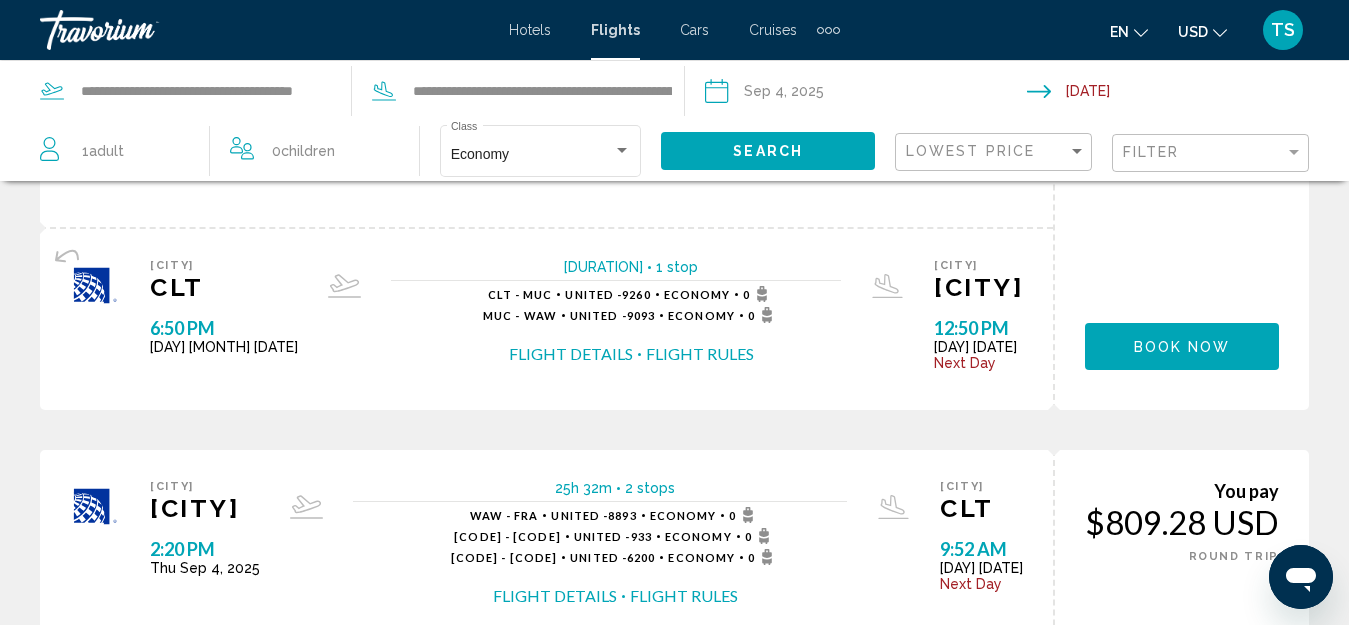 click on "**********" at bounding box center [865, 94] 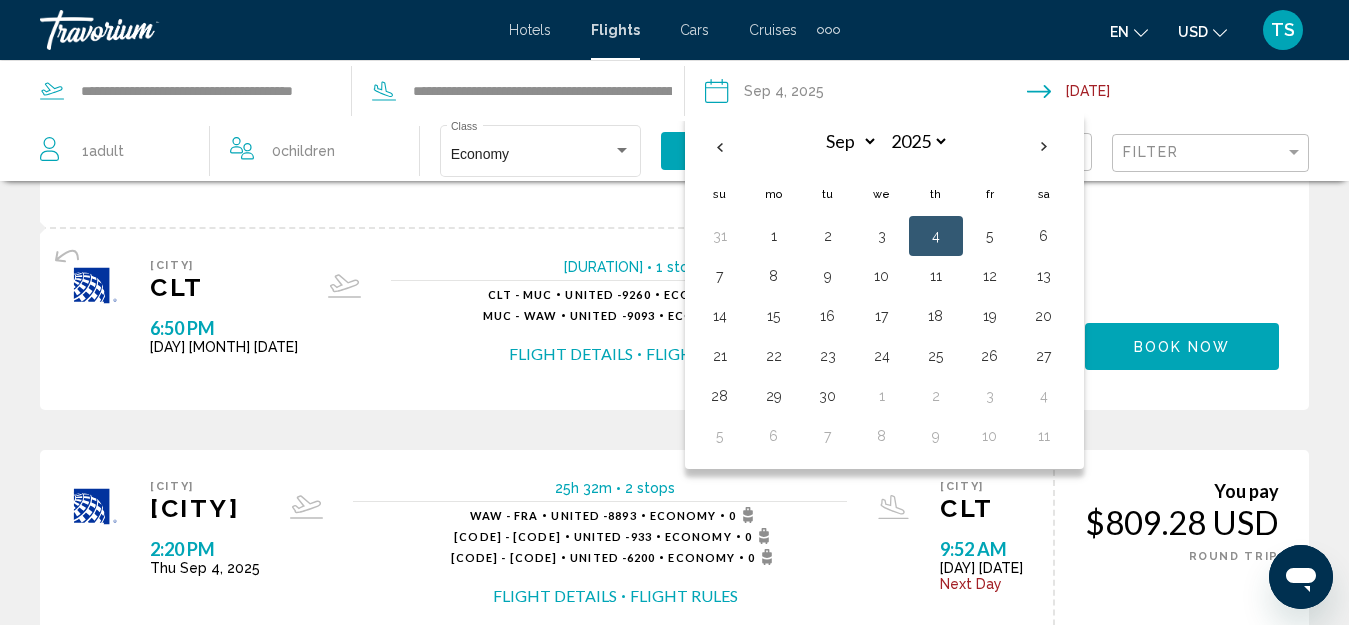 click on "5" at bounding box center (990, 236) 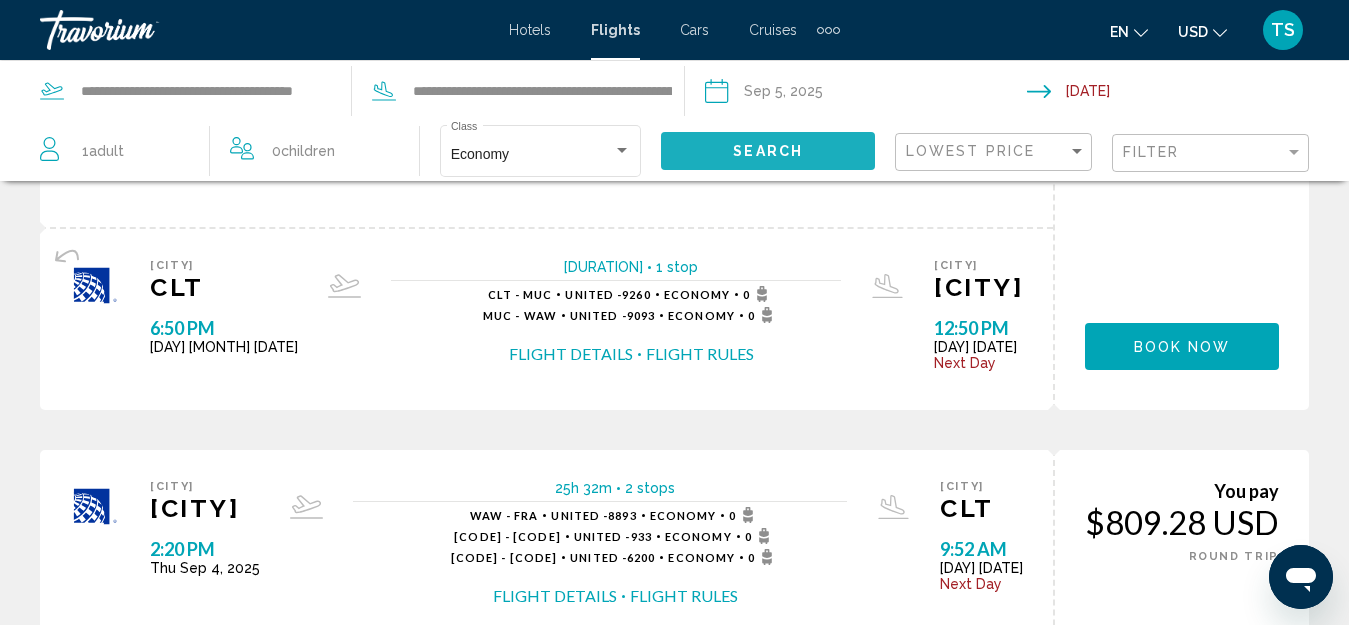click on "Search" 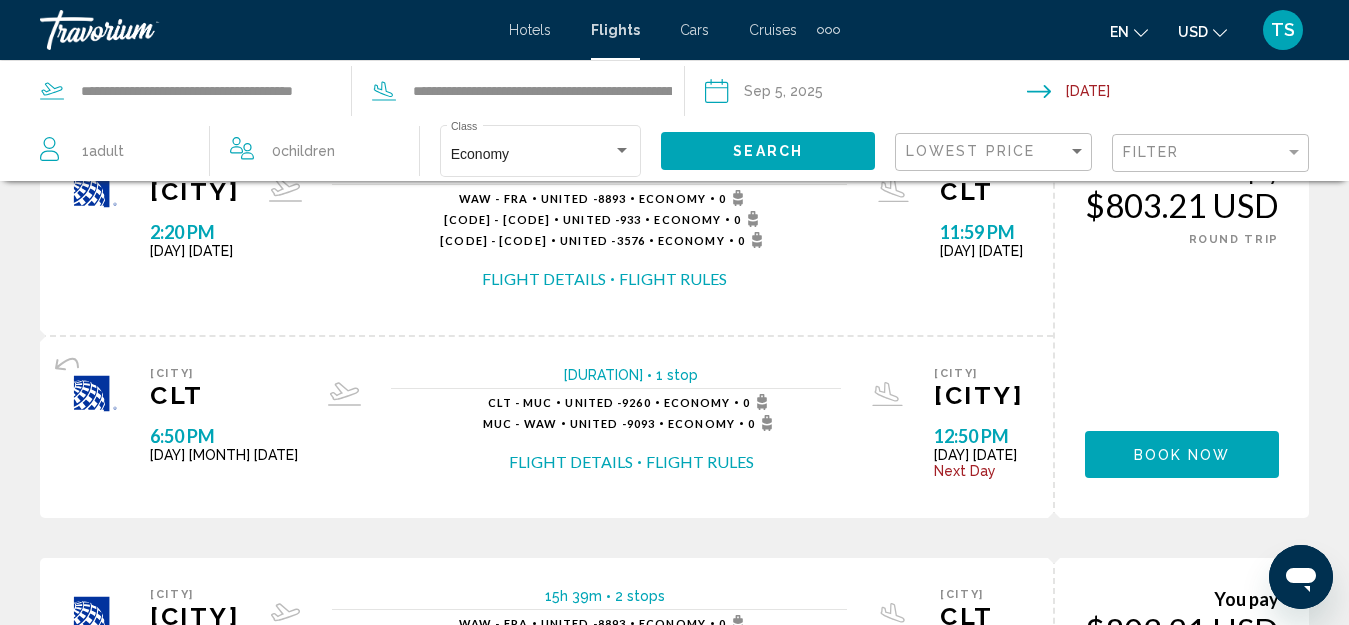 scroll, scrollTop: 0, scrollLeft: 0, axis: both 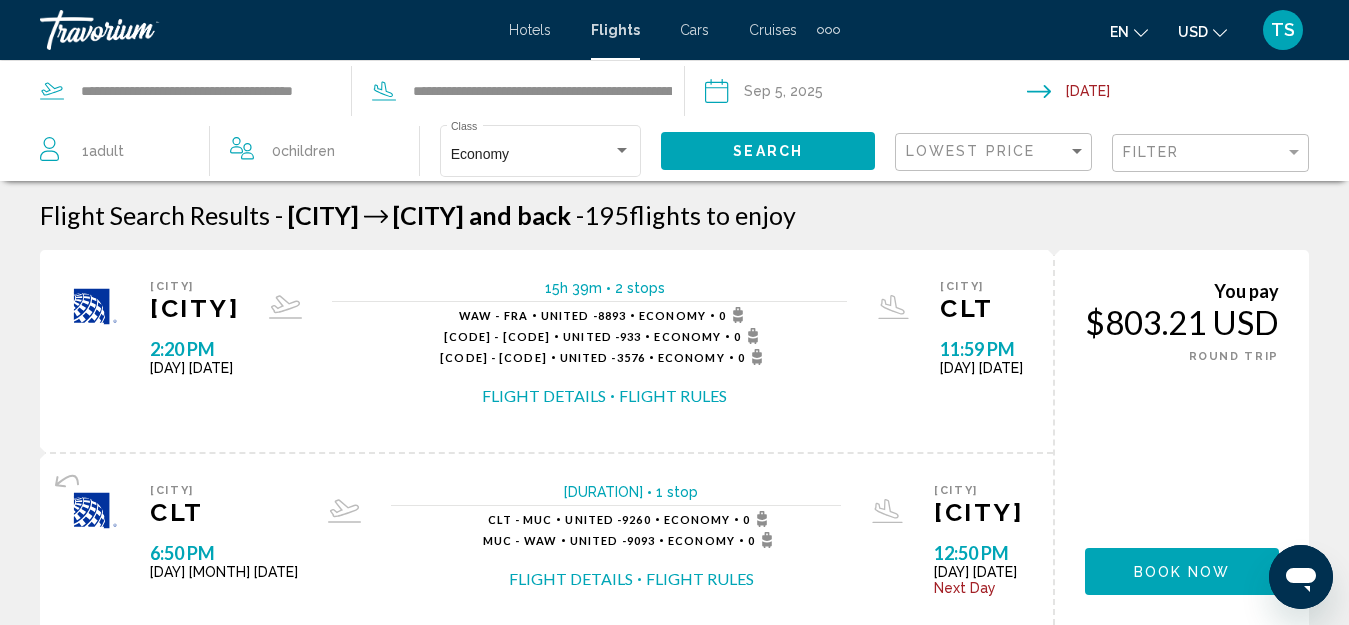 click on "Flight Details" at bounding box center [544, 396] 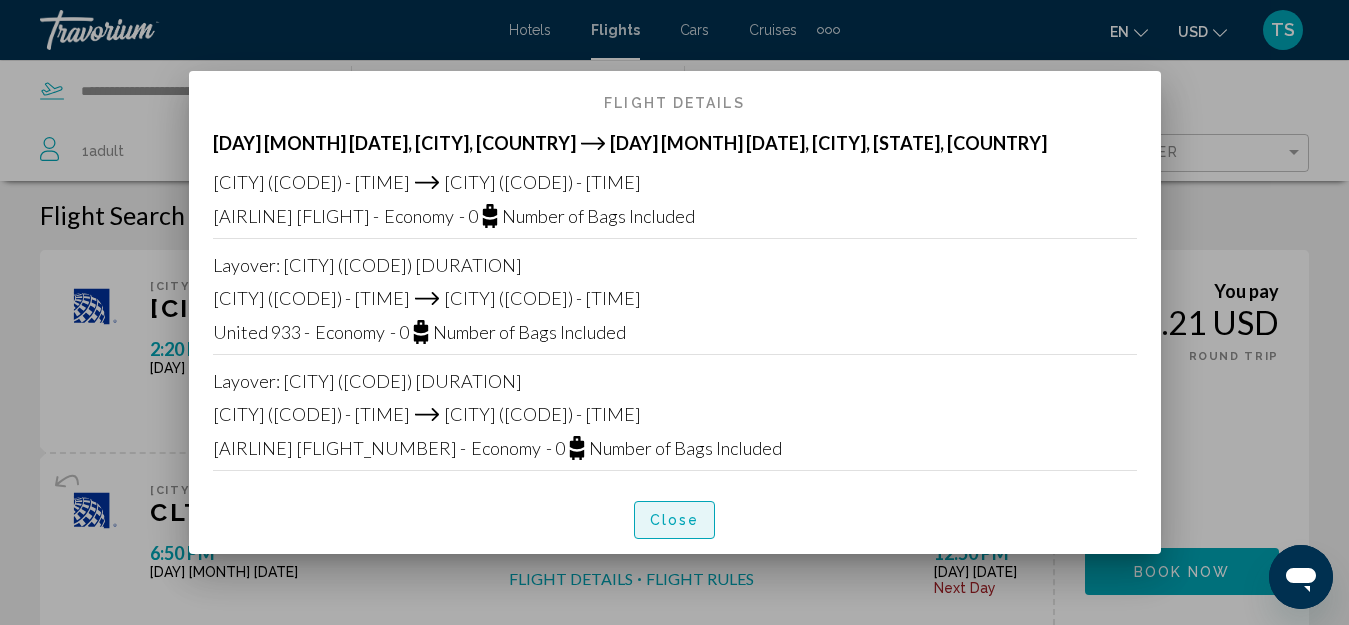 click on "Close" at bounding box center [675, 519] 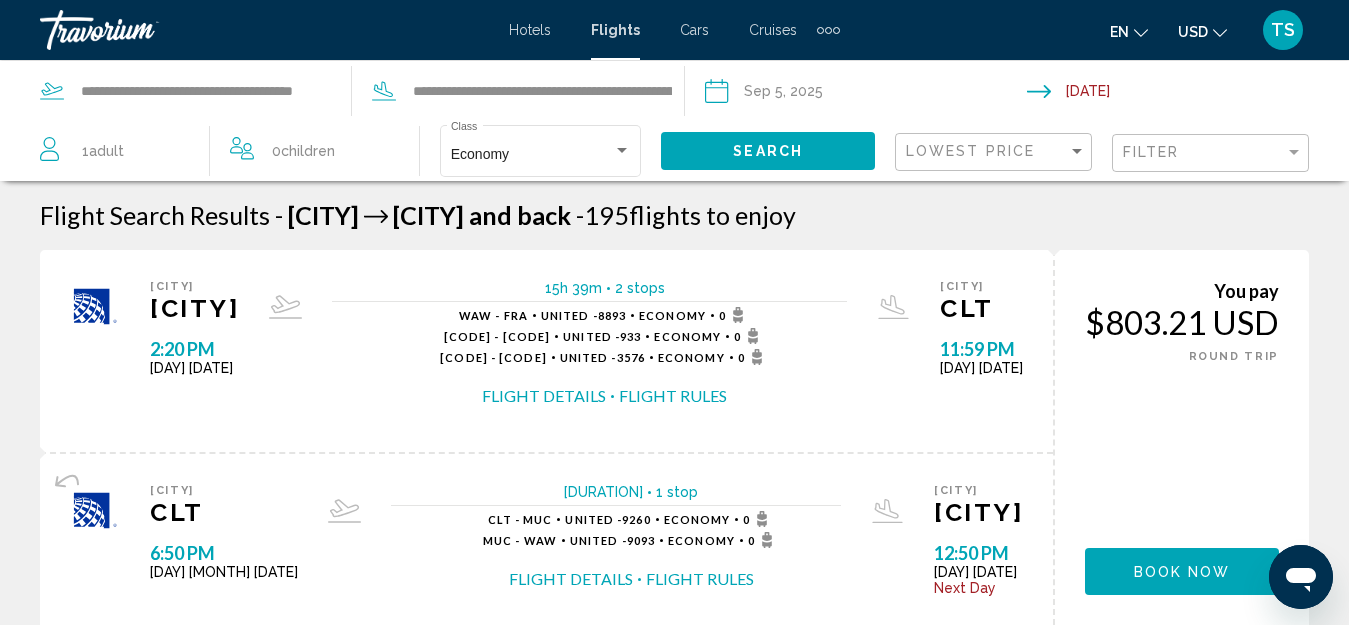 click on "**********" at bounding box center [865, 94] 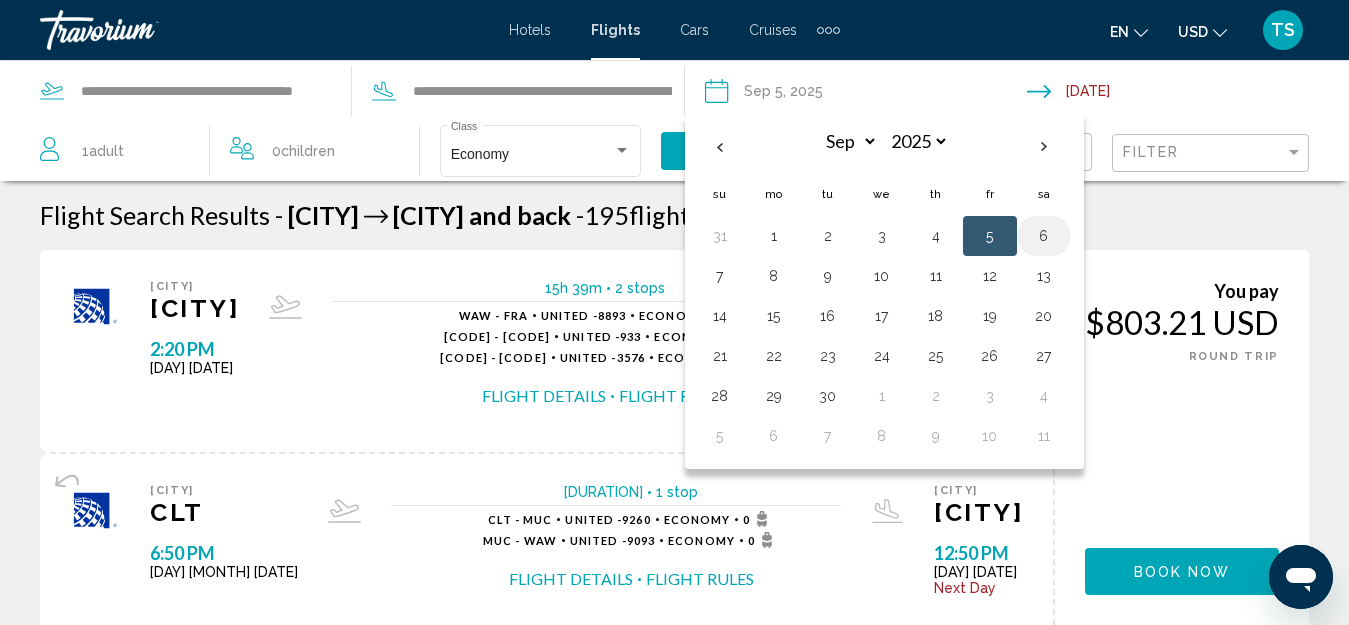 click on "6" at bounding box center (1044, 236) 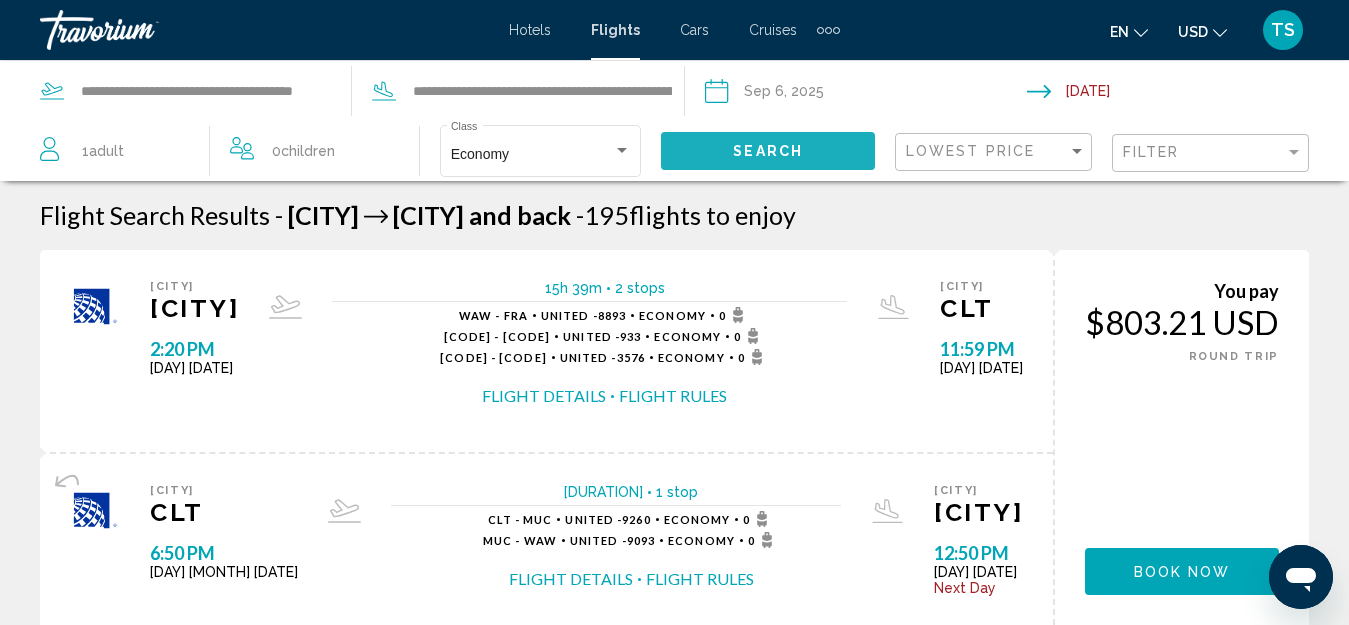 click on "Search" 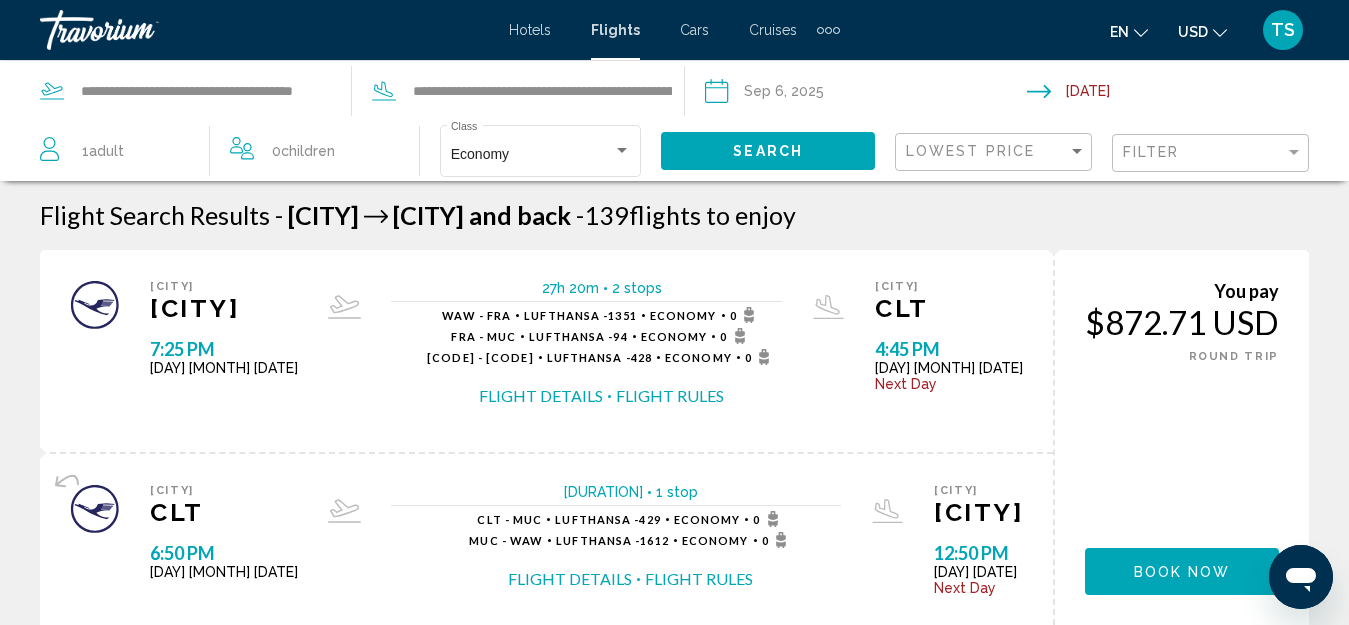 click on "**********" at bounding box center [865, 94] 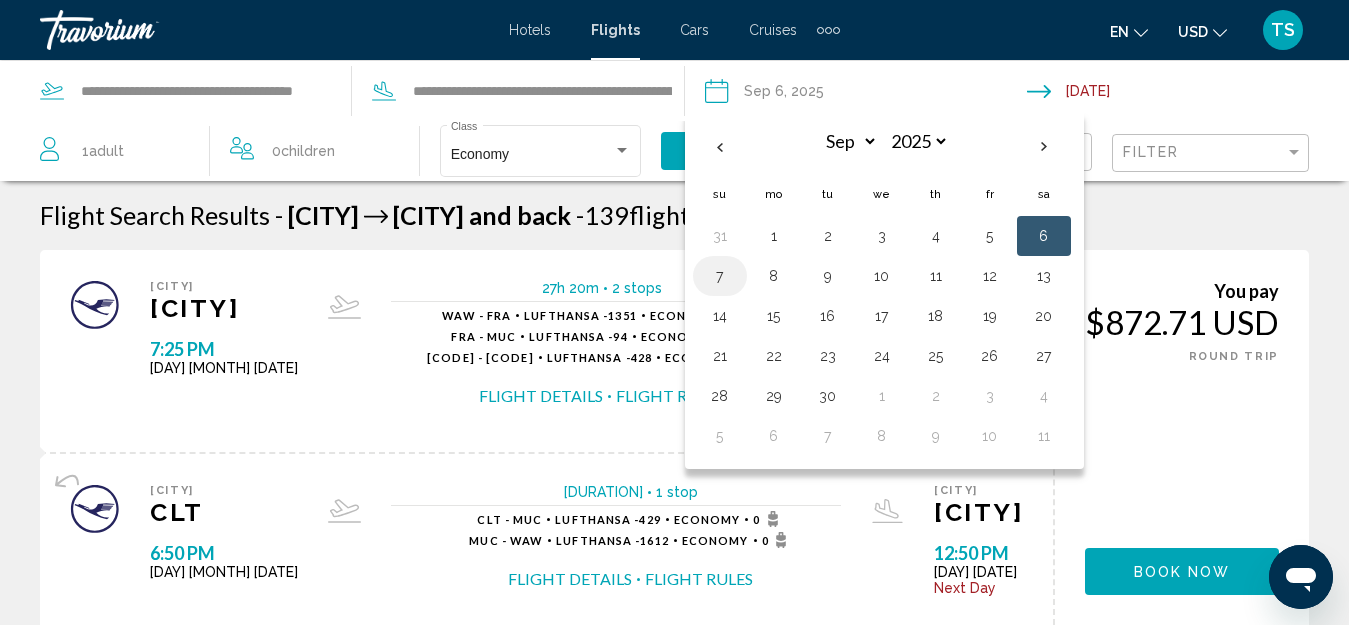 click on "7" at bounding box center (720, 276) 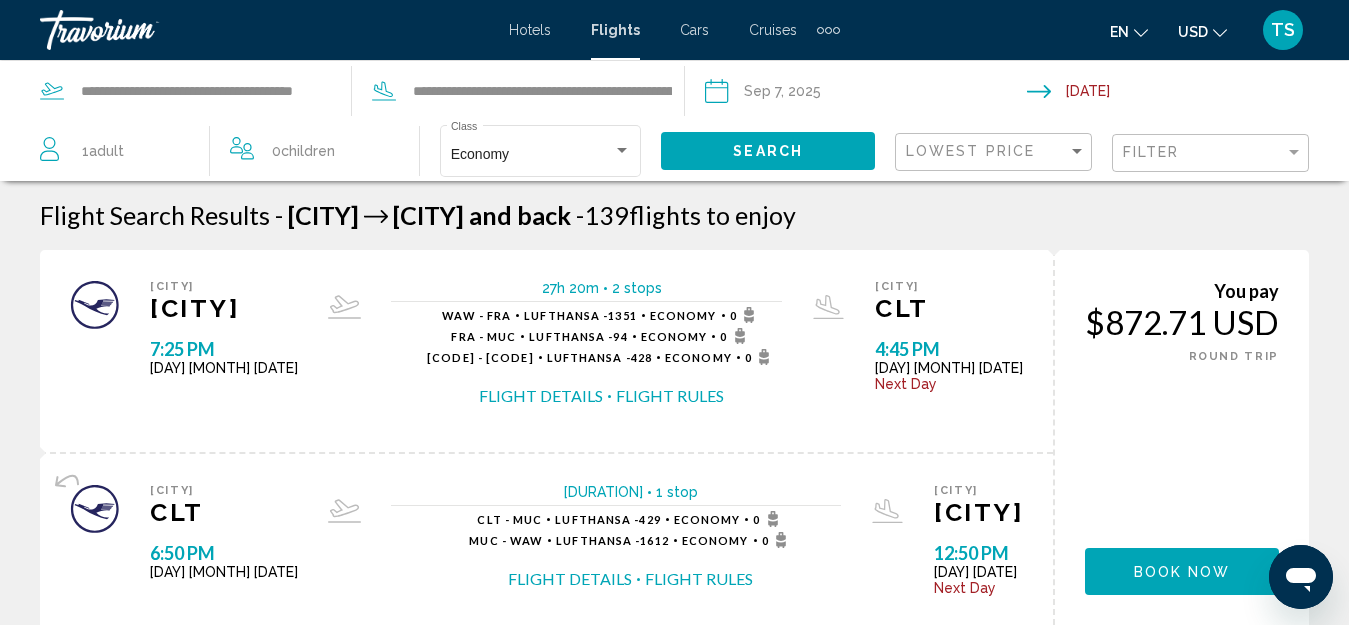 click on "Search" 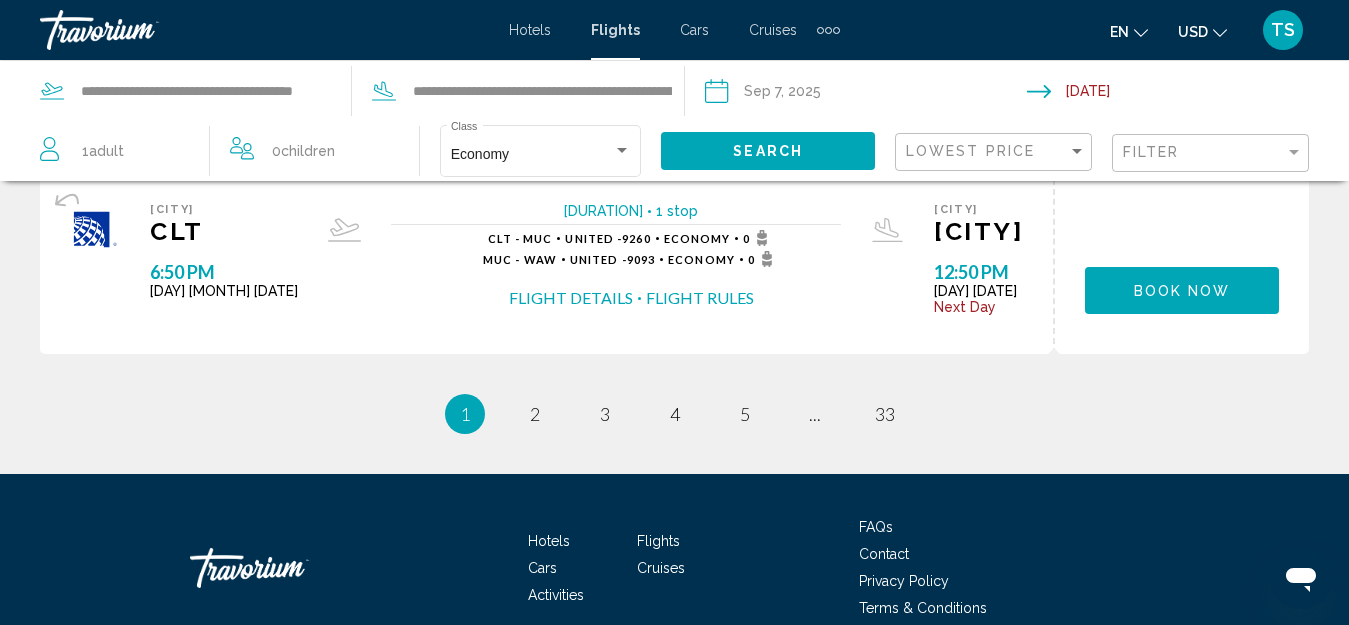 scroll, scrollTop: 2300, scrollLeft: 0, axis: vertical 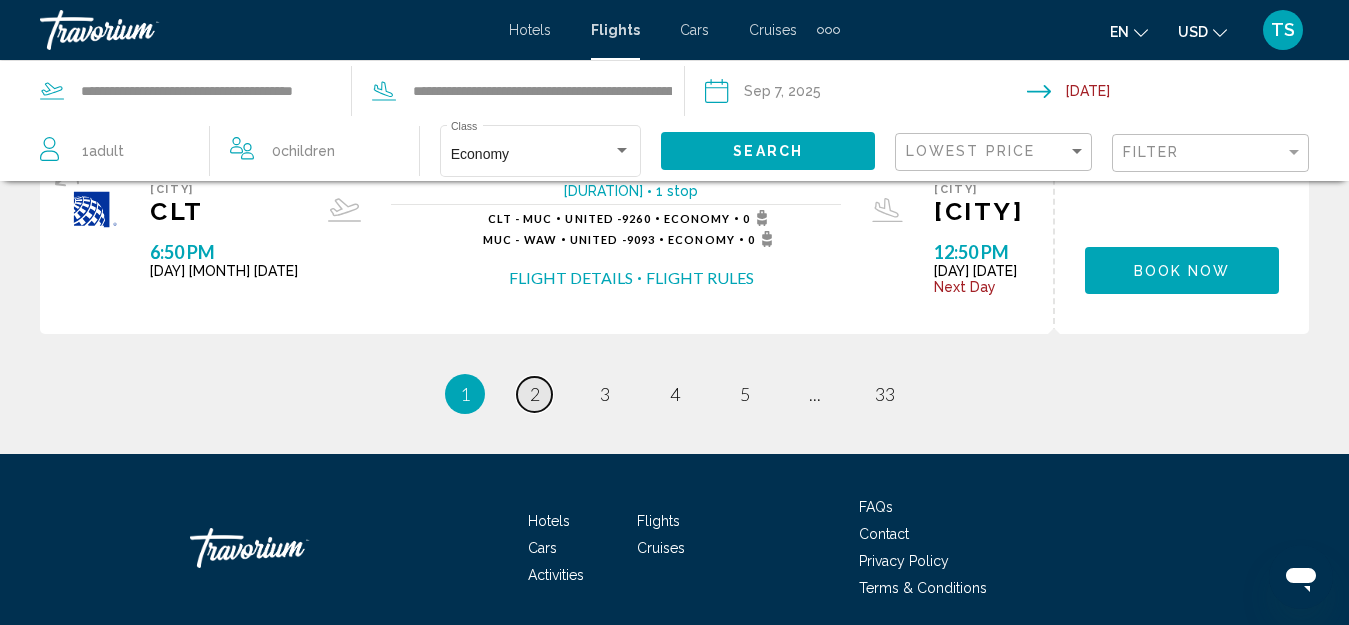 click on "page  2" at bounding box center [534, 394] 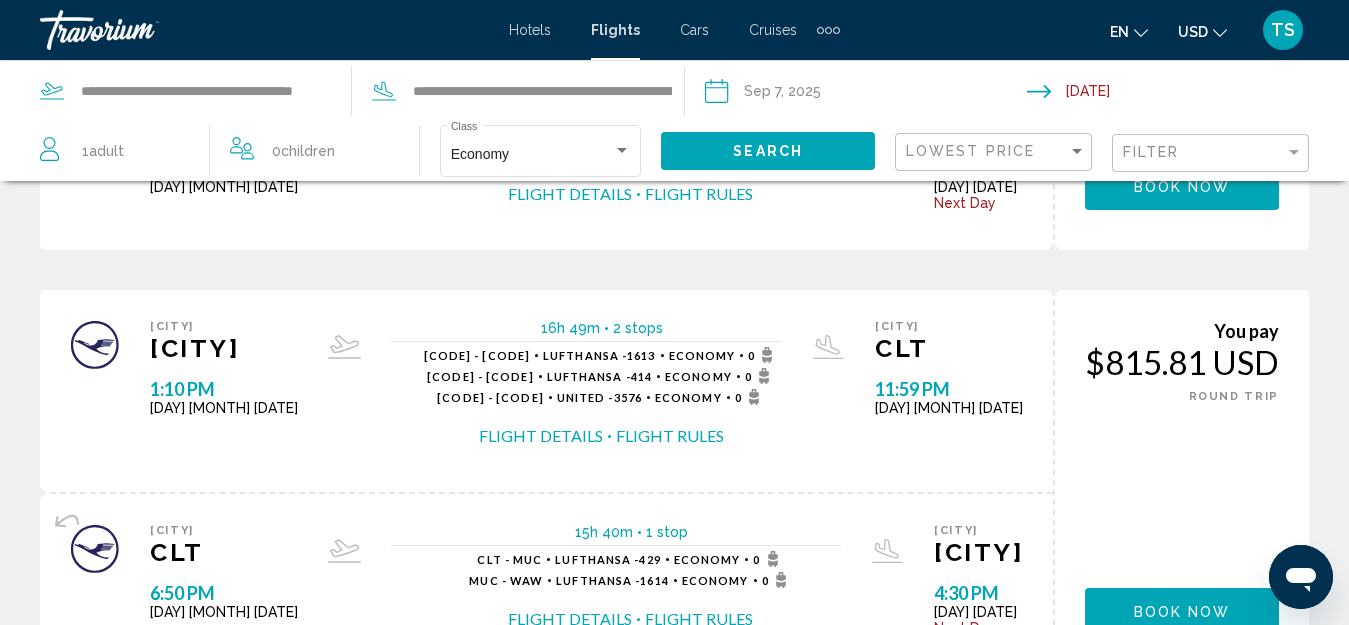 scroll, scrollTop: 0, scrollLeft: 0, axis: both 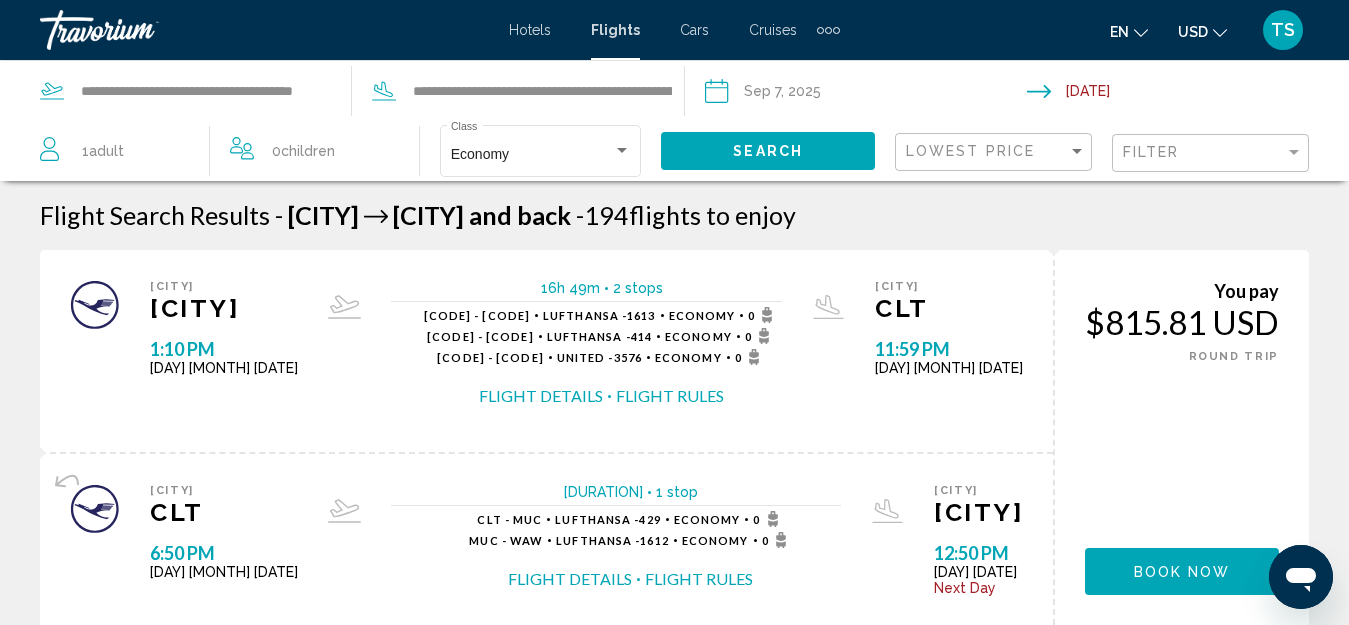 click on "Flight Details" at bounding box center (541, 396) 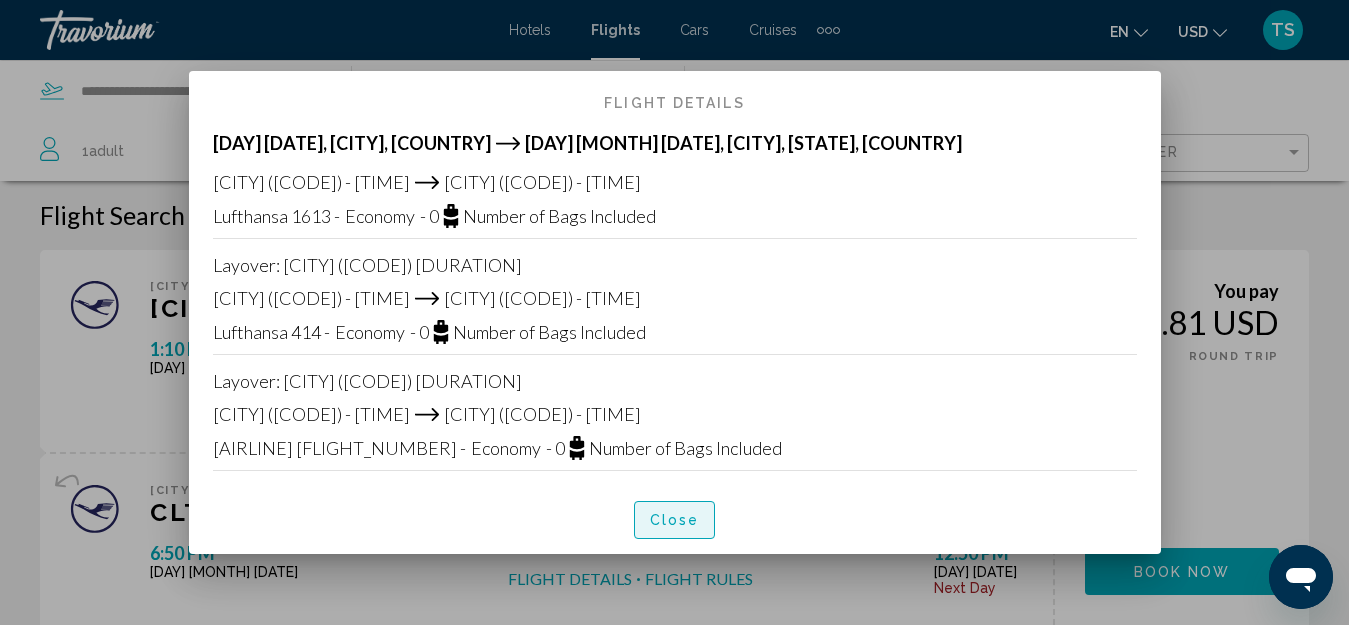 click on "Close" at bounding box center [675, 521] 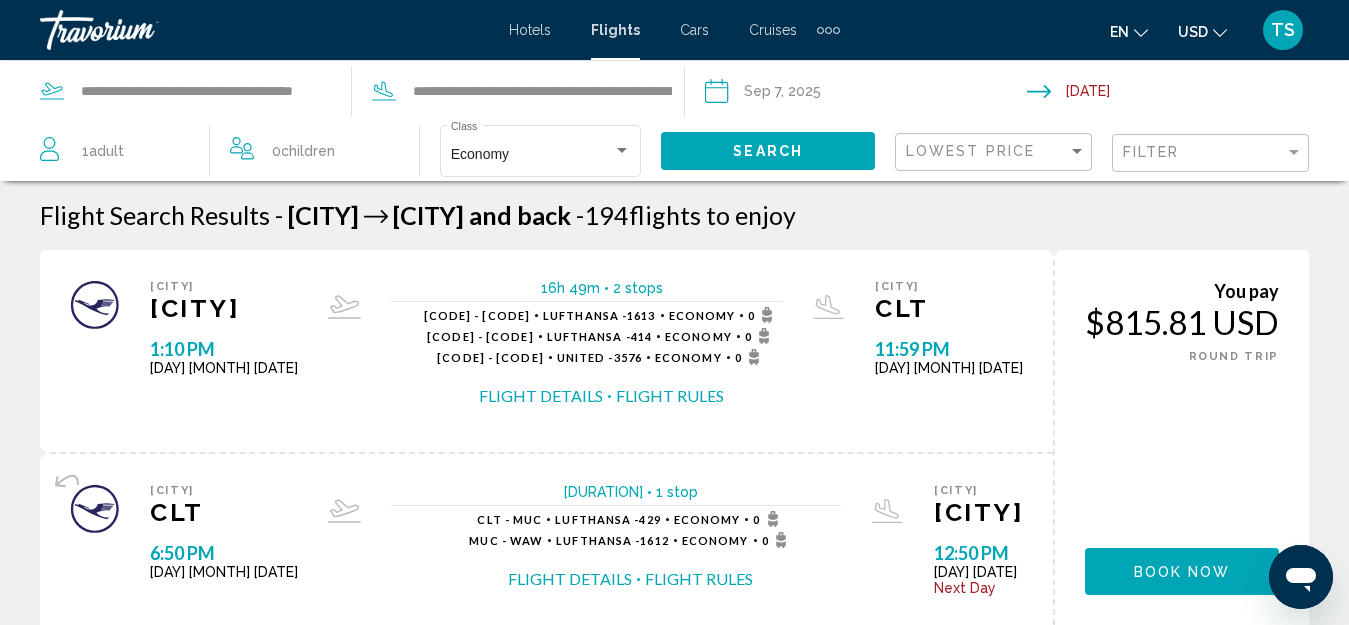click on "**********" at bounding box center (865, 94) 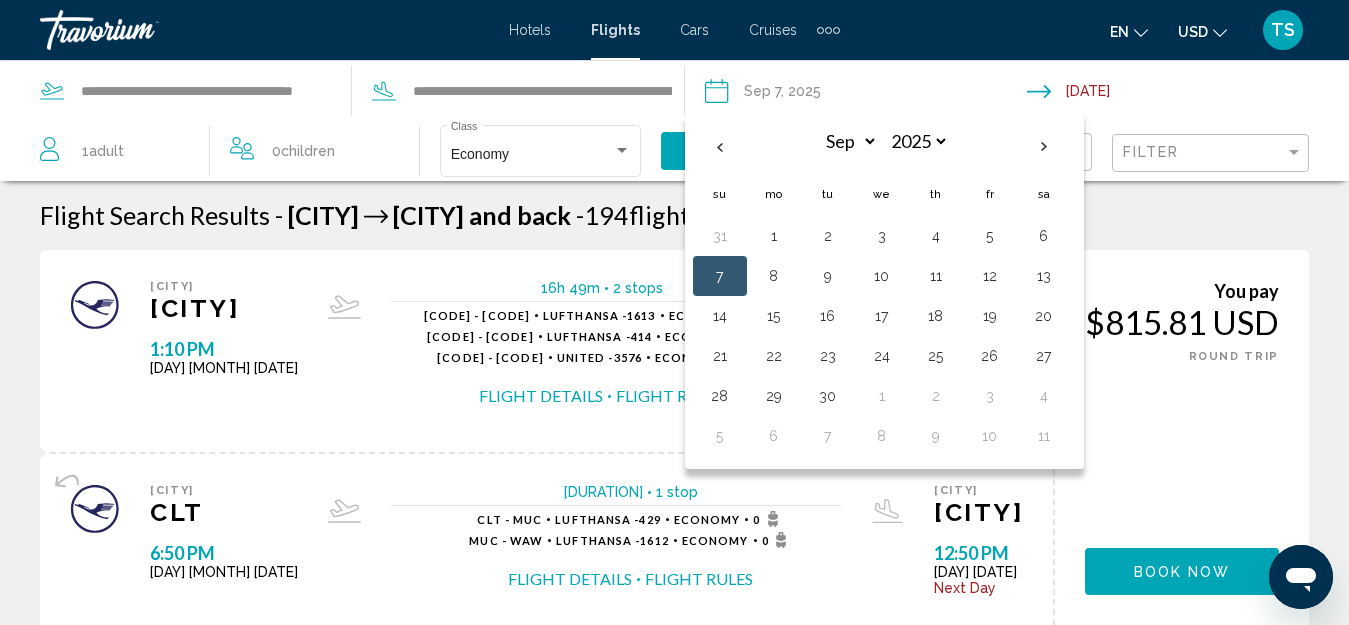 click on "[CITY] [CODE] [TIME] [DAY] [MONTH] [DATE]
[DURATION] [STOPS]
[STOPS] [AIRLINE] -  [FLIGHT_NUMBER] [CLASS]  0
[CODE] - [CODE] [AIRLINE] -  [FLIGHT_NUMBER] [CLASS]  0
[CODE] - [CODE] [AIRLINE] -  [FLIGHT_NUMBER] [CLASS]  0
Flight Details Flight Rules
[CITY] [CODE] [TIME] [DAY] [MONTH] [DATE] Next Day Flight Details Flight Rules" at bounding box center [546, 351] 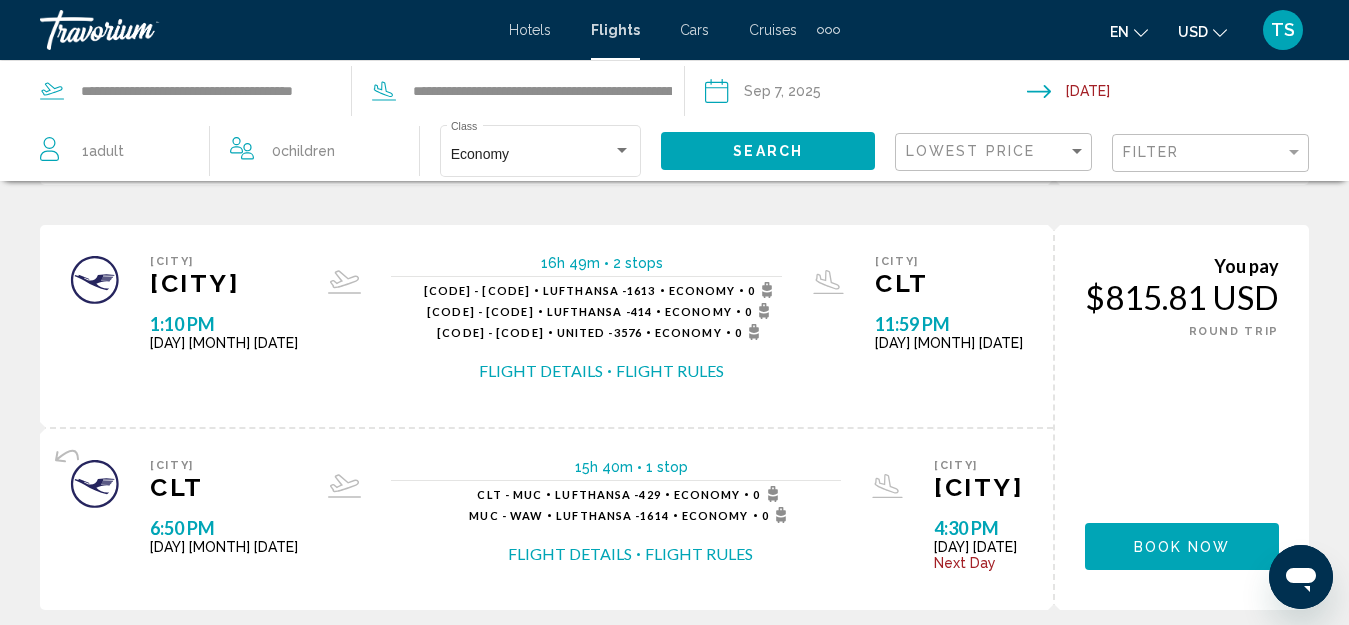 scroll, scrollTop: 500, scrollLeft: 0, axis: vertical 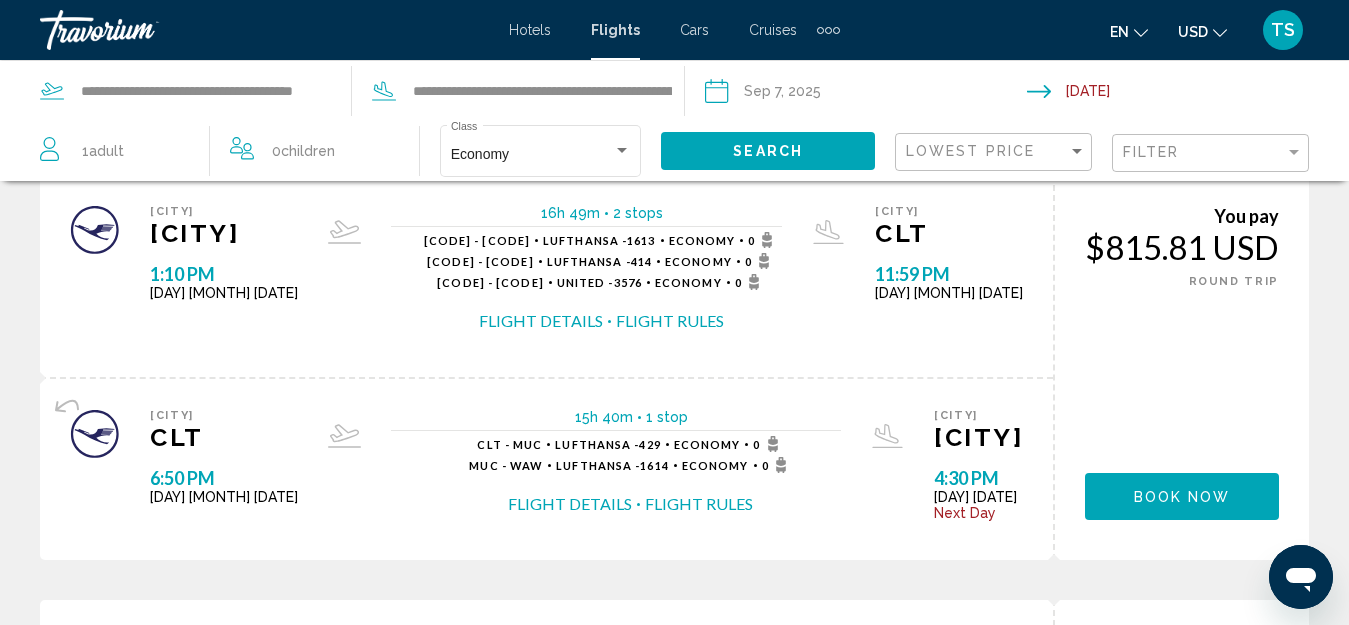 click on "Flight Details" at bounding box center [541, 321] 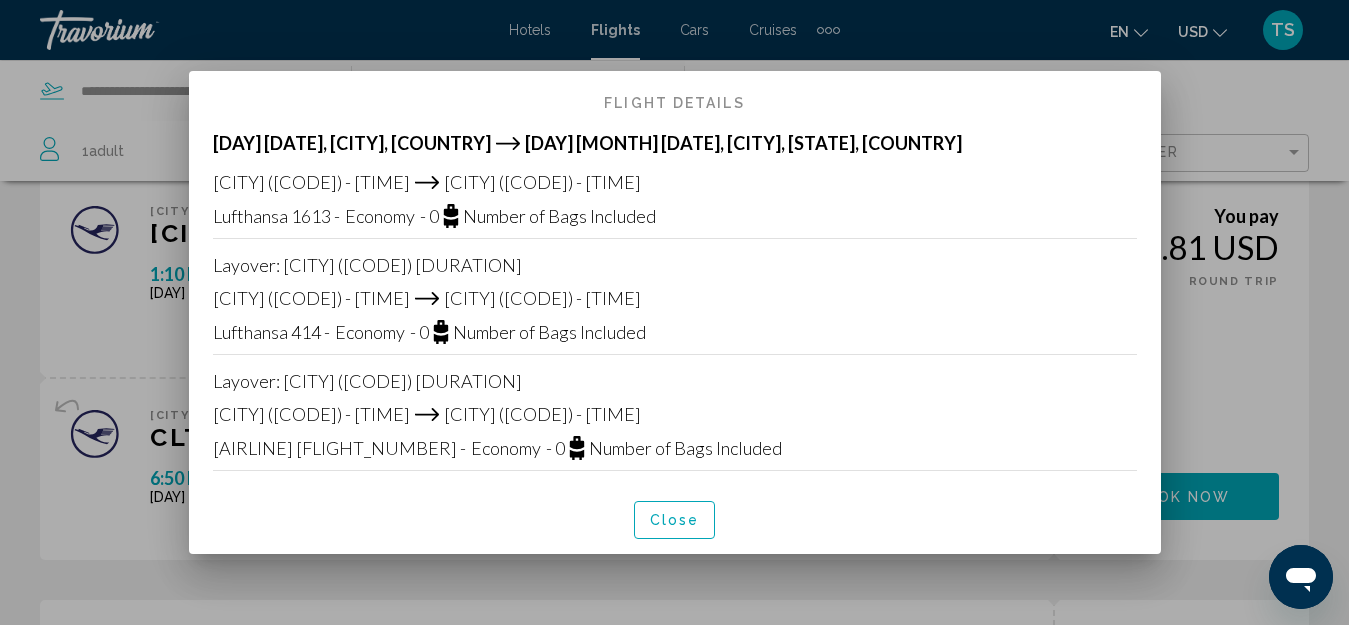 scroll, scrollTop: 0, scrollLeft: 0, axis: both 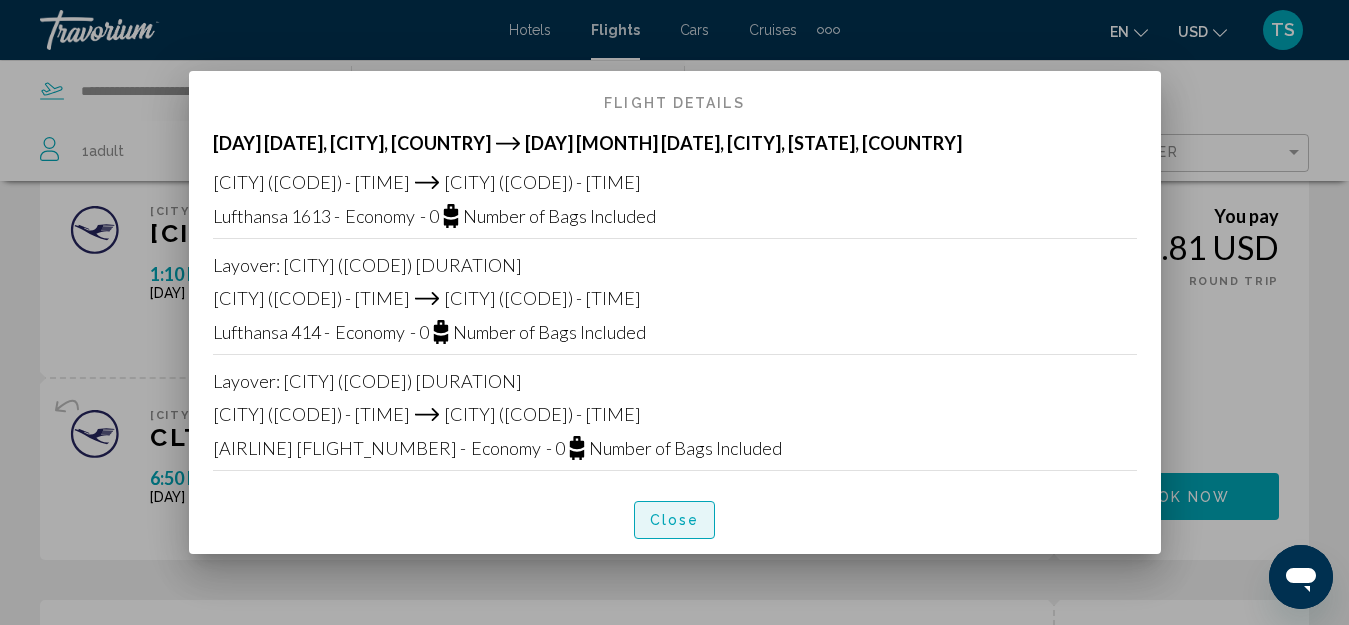 click on "Close" at bounding box center (675, 521) 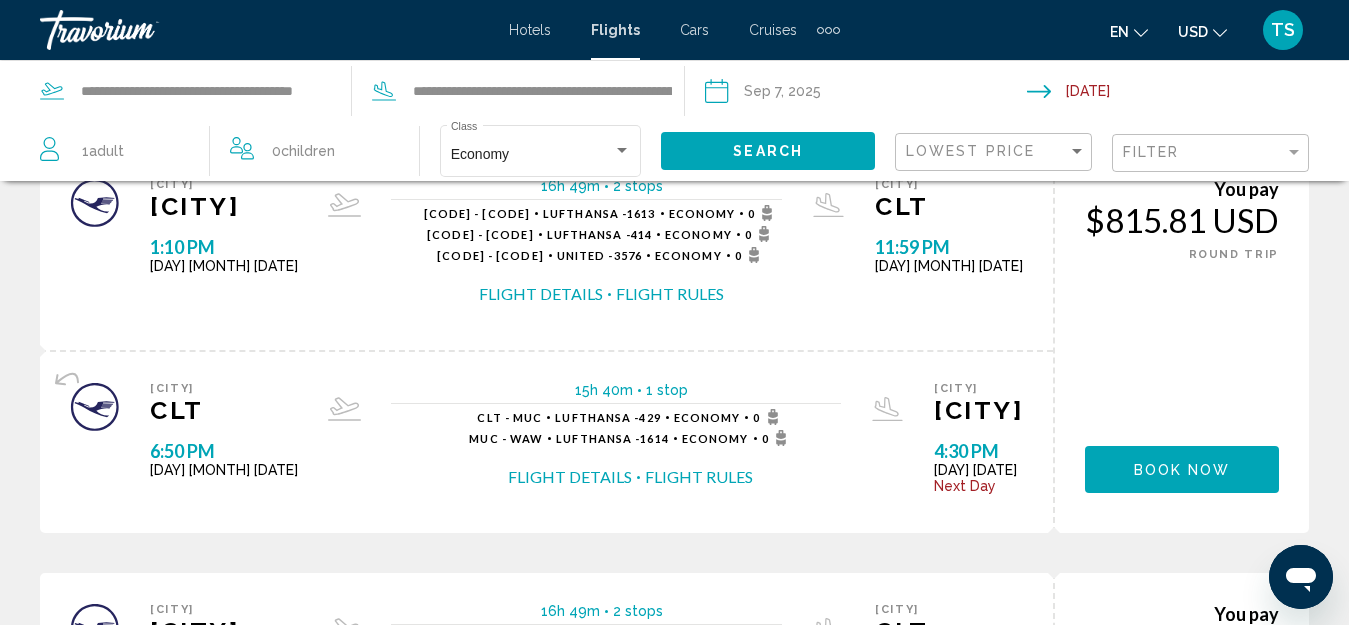 scroll, scrollTop: 300, scrollLeft: 0, axis: vertical 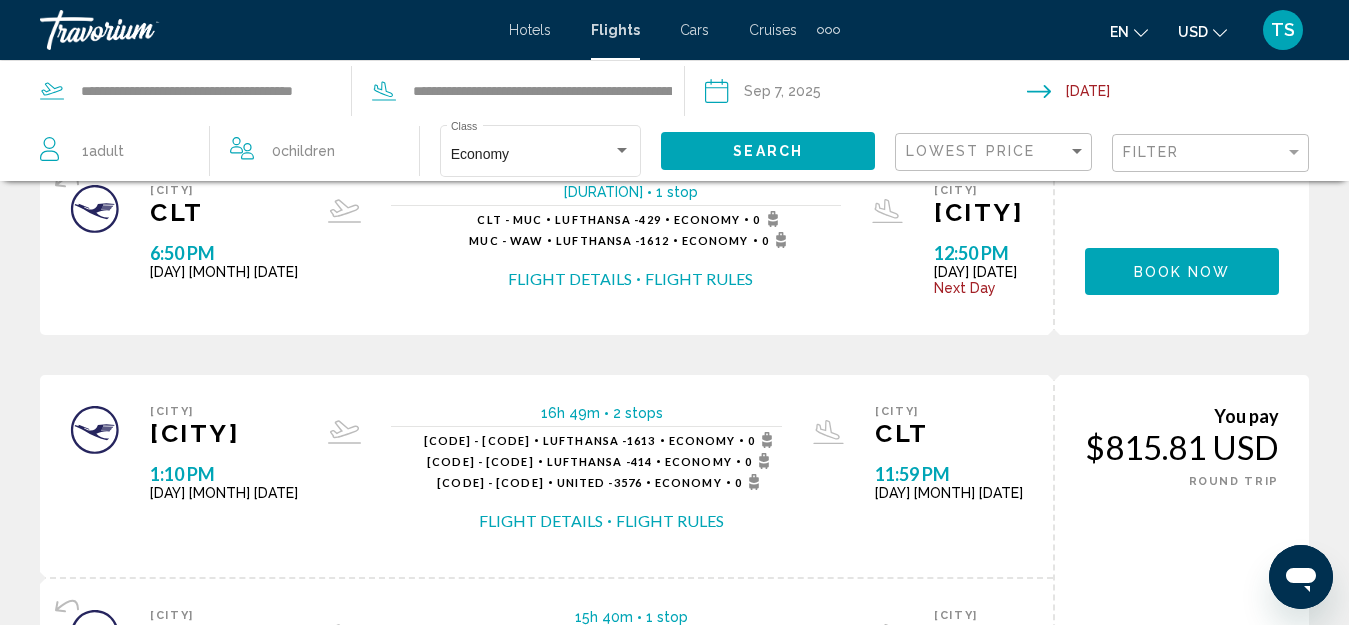 click on "**********" at bounding box center (865, 94) 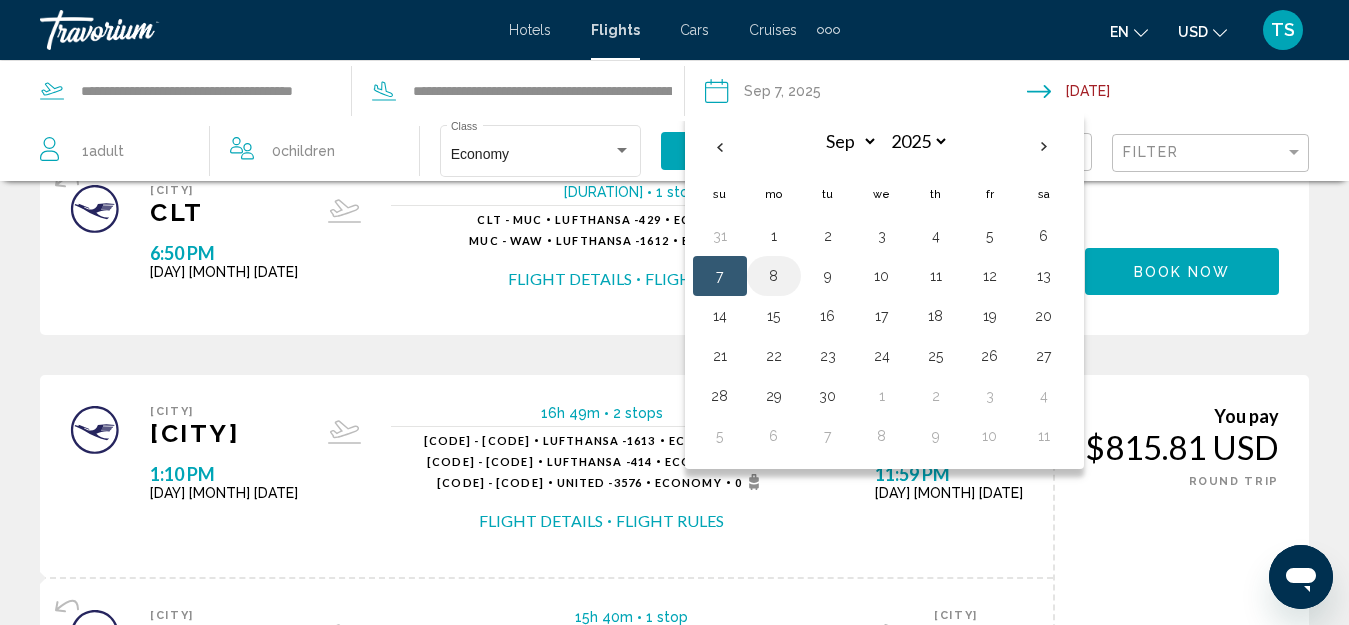 click on "8" at bounding box center (774, 276) 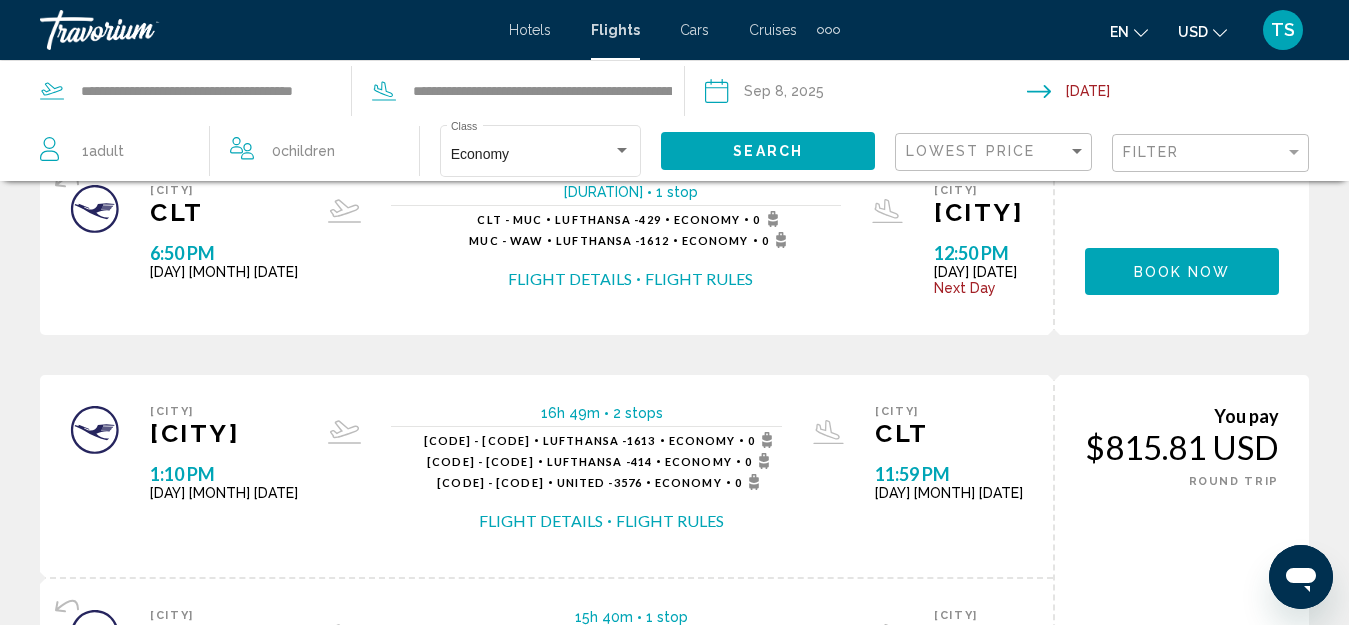 click on "Search" 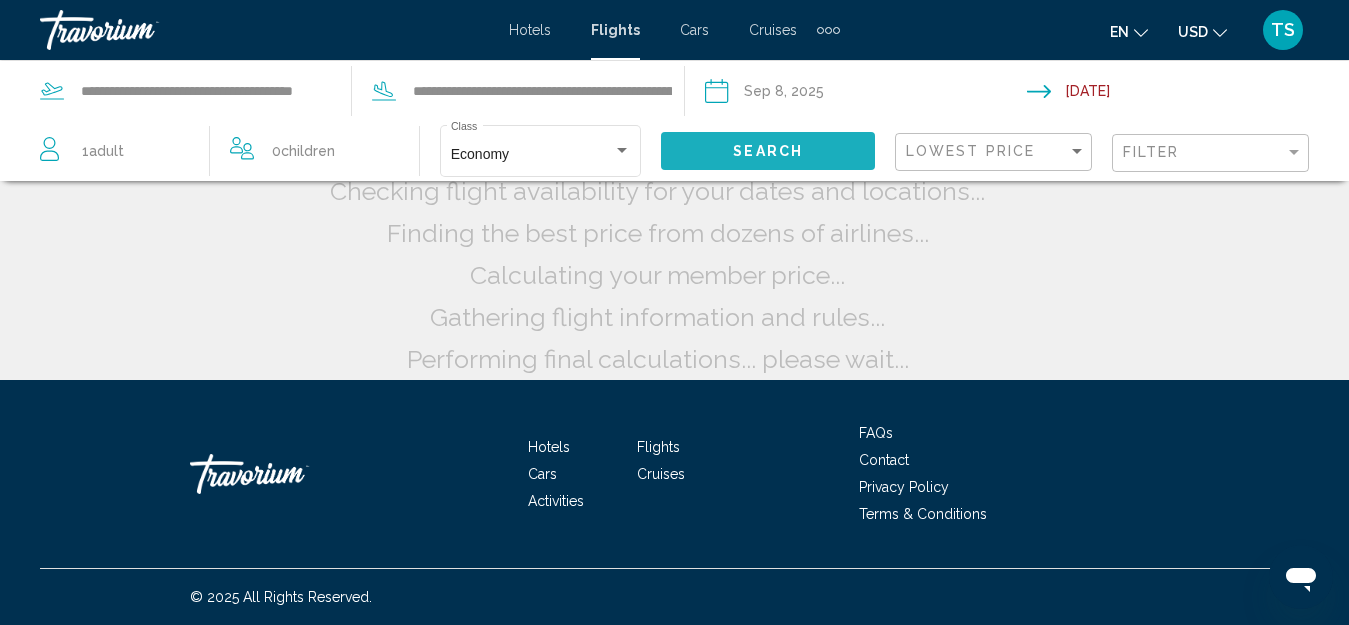 scroll, scrollTop: 32, scrollLeft: 0, axis: vertical 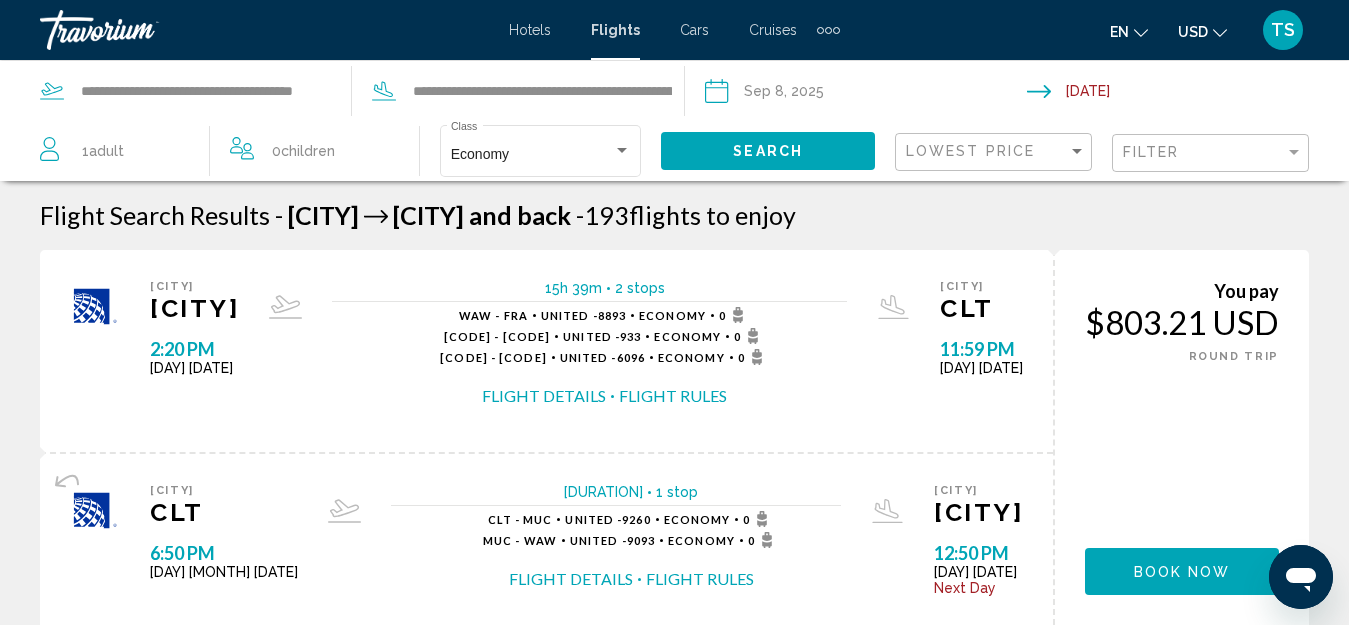 click on "Flight Details" at bounding box center [544, 396] 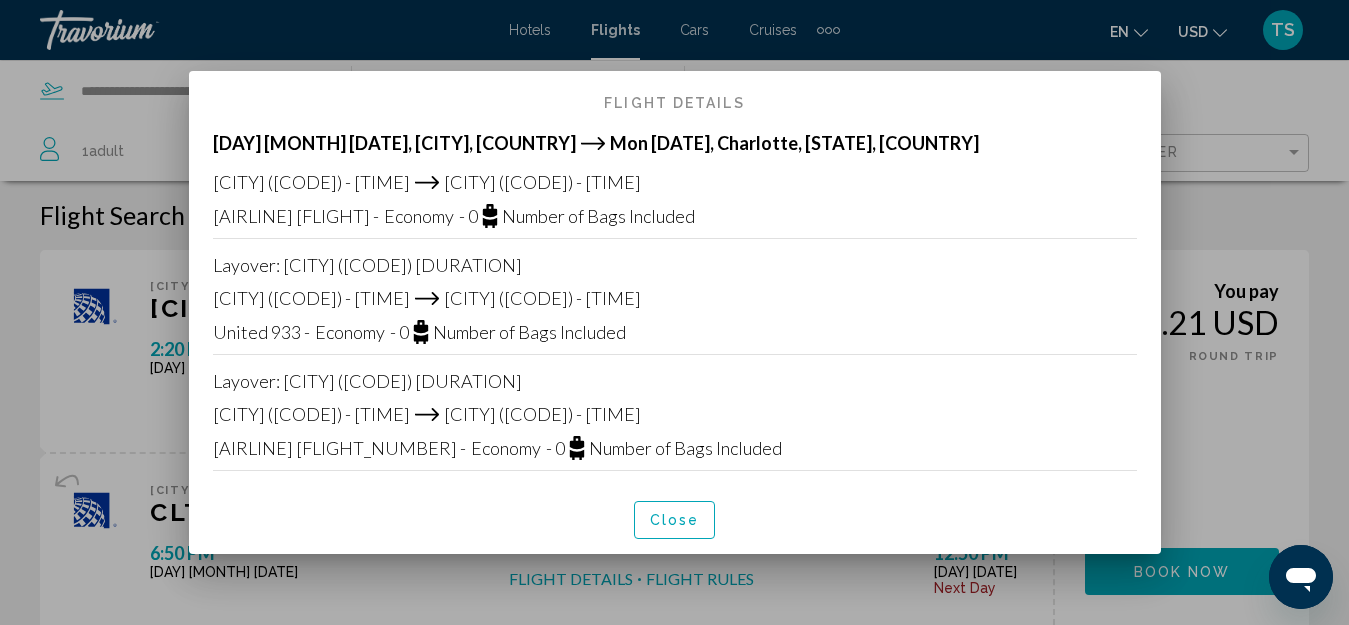 click on "Close" at bounding box center [675, 521] 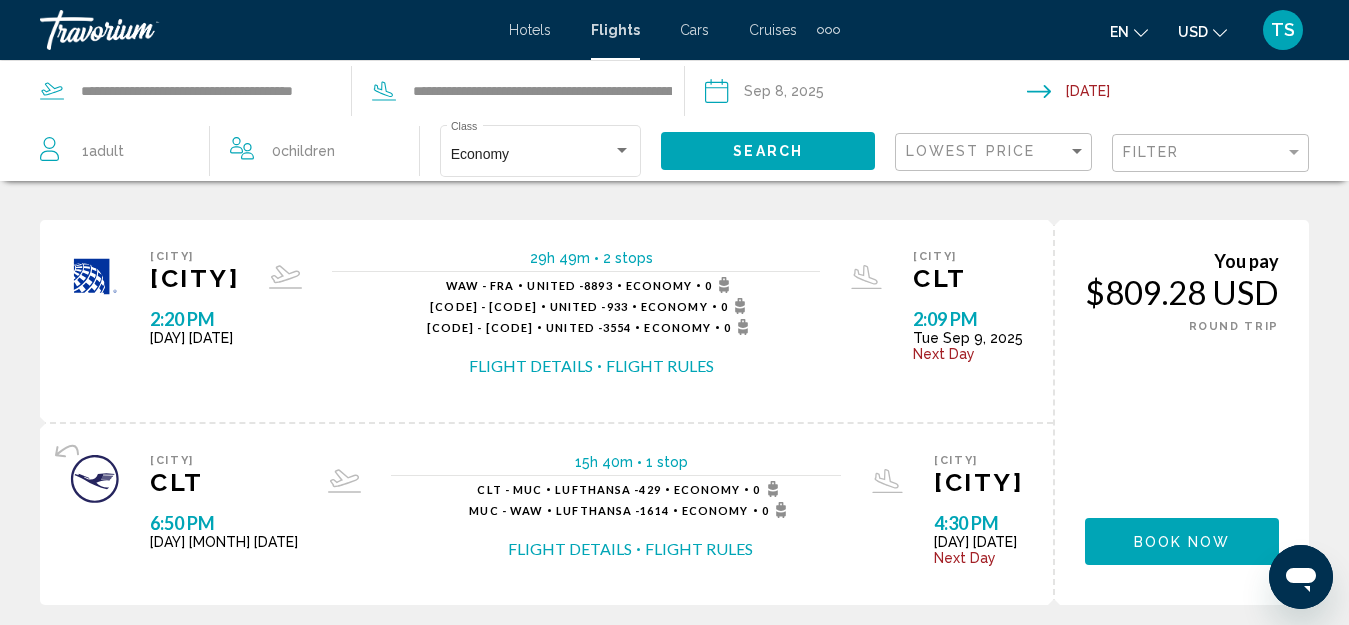 scroll, scrollTop: 1500, scrollLeft: 0, axis: vertical 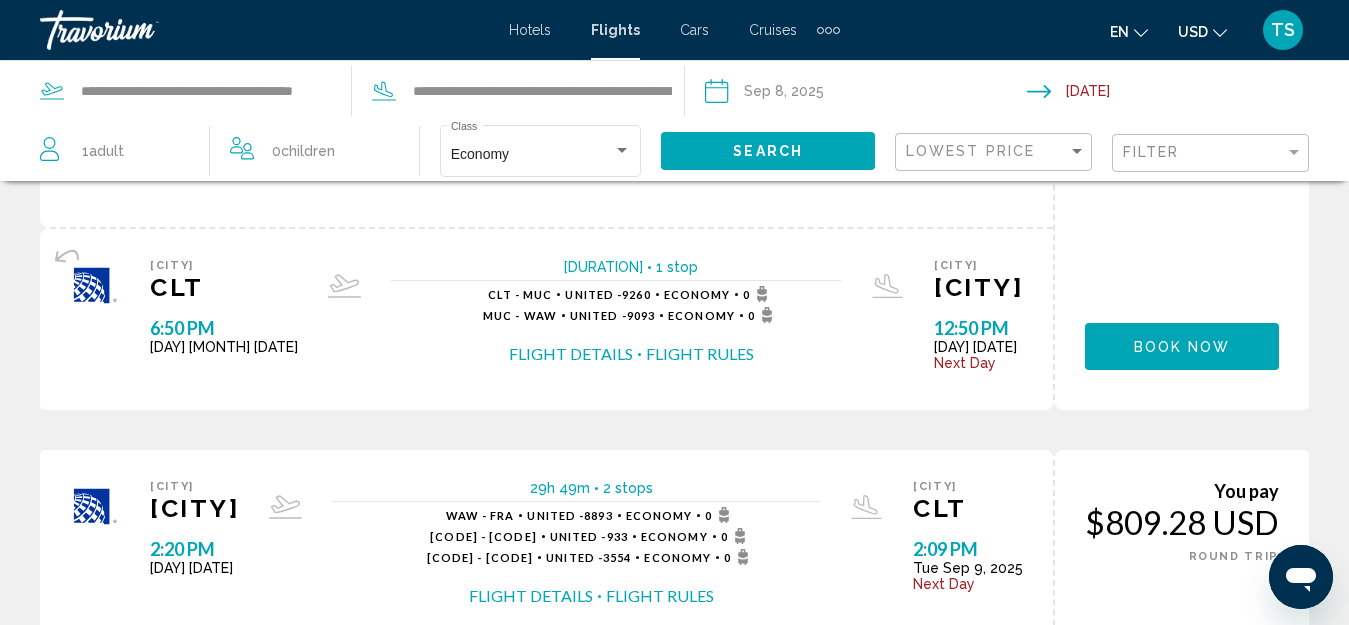 click on "**********" at bounding box center [865, 94] 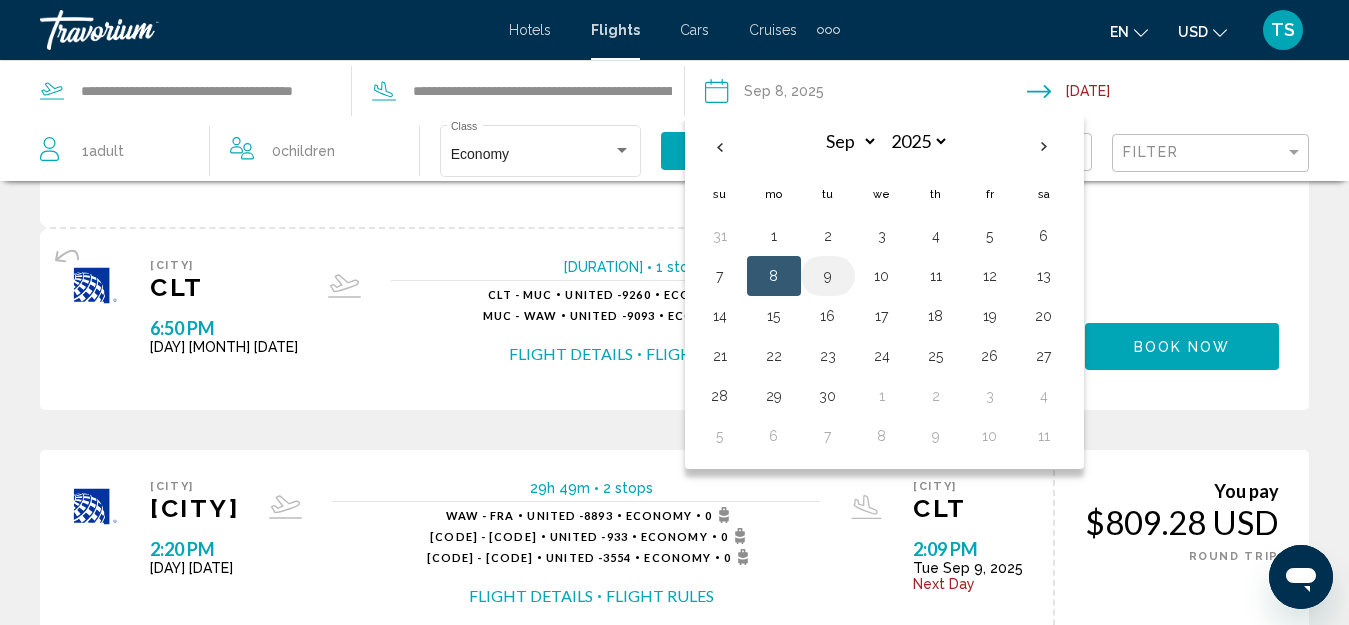 click on "9" at bounding box center (828, 276) 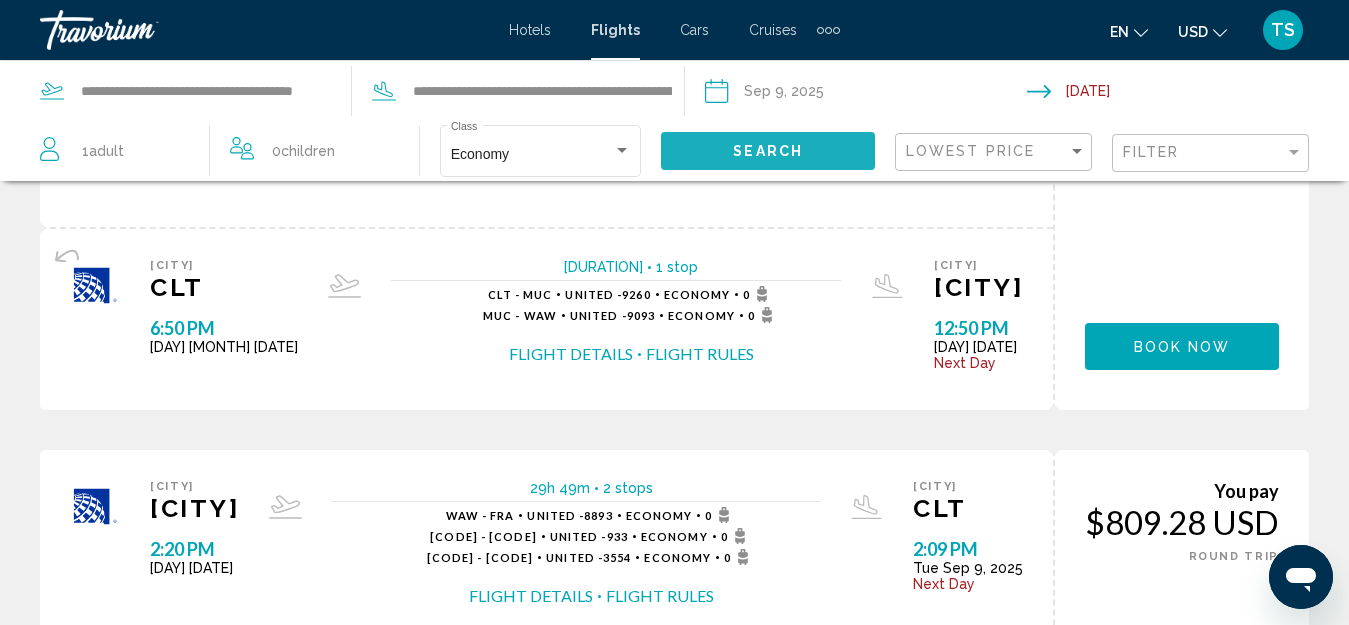 click on "Search" 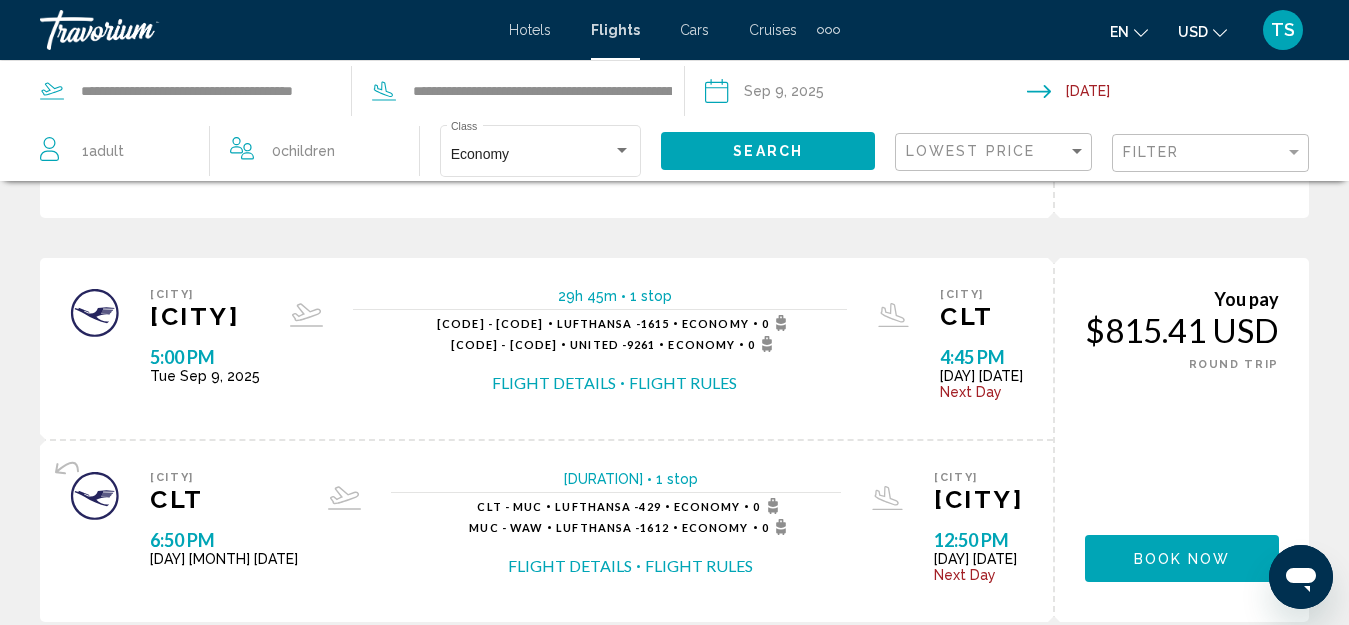 scroll, scrollTop: 1300, scrollLeft: 0, axis: vertical 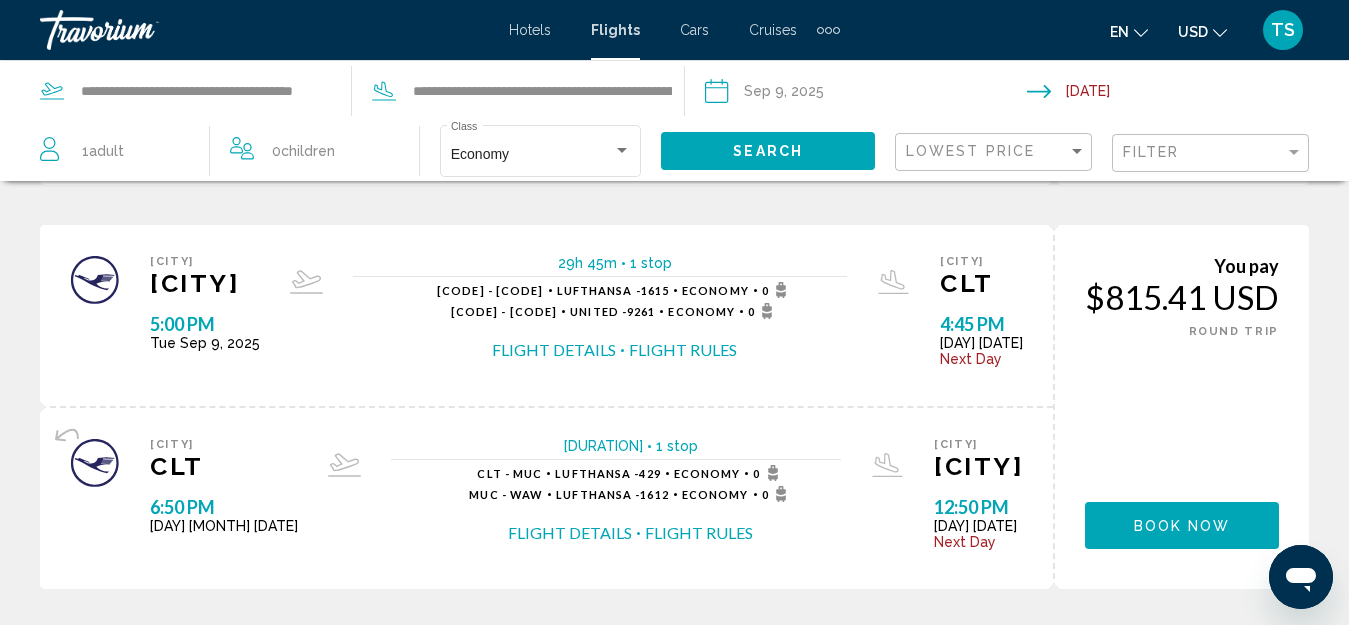 click on "Flight Details" at bounding box center [554, 350] 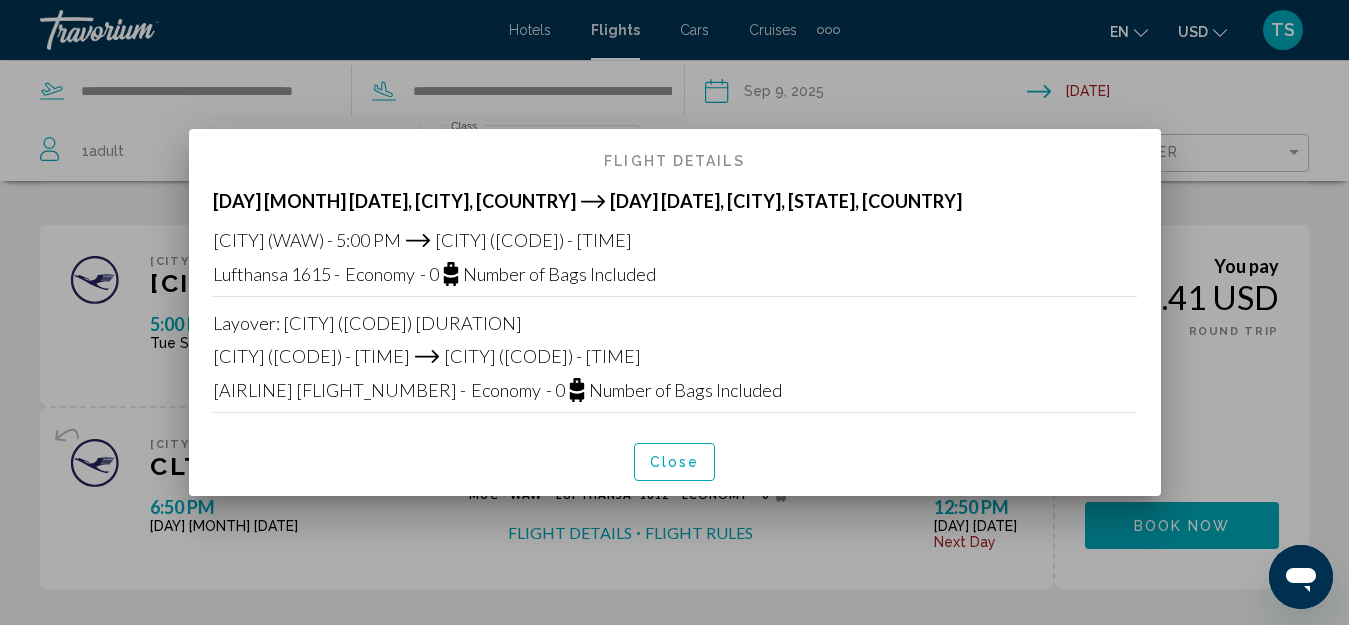 scroll, scrollTop: 0, scrollLeft: 0, axis: both 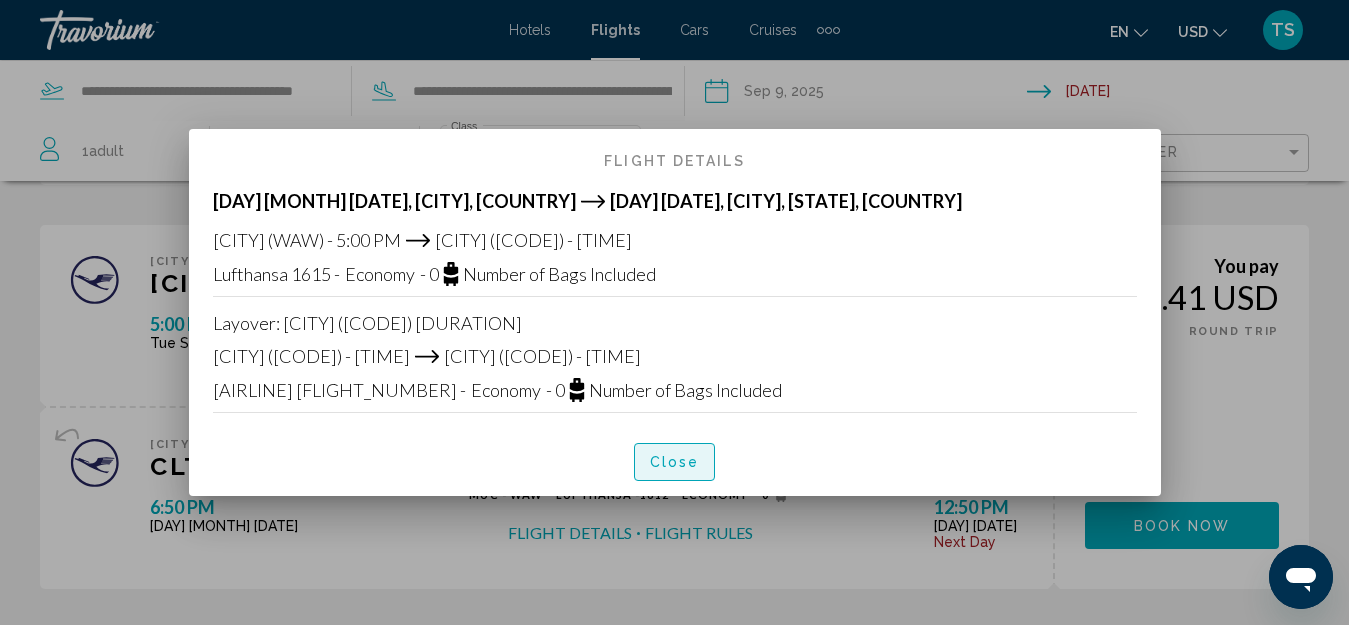 click on "Close" at bounding box center [675, 461] 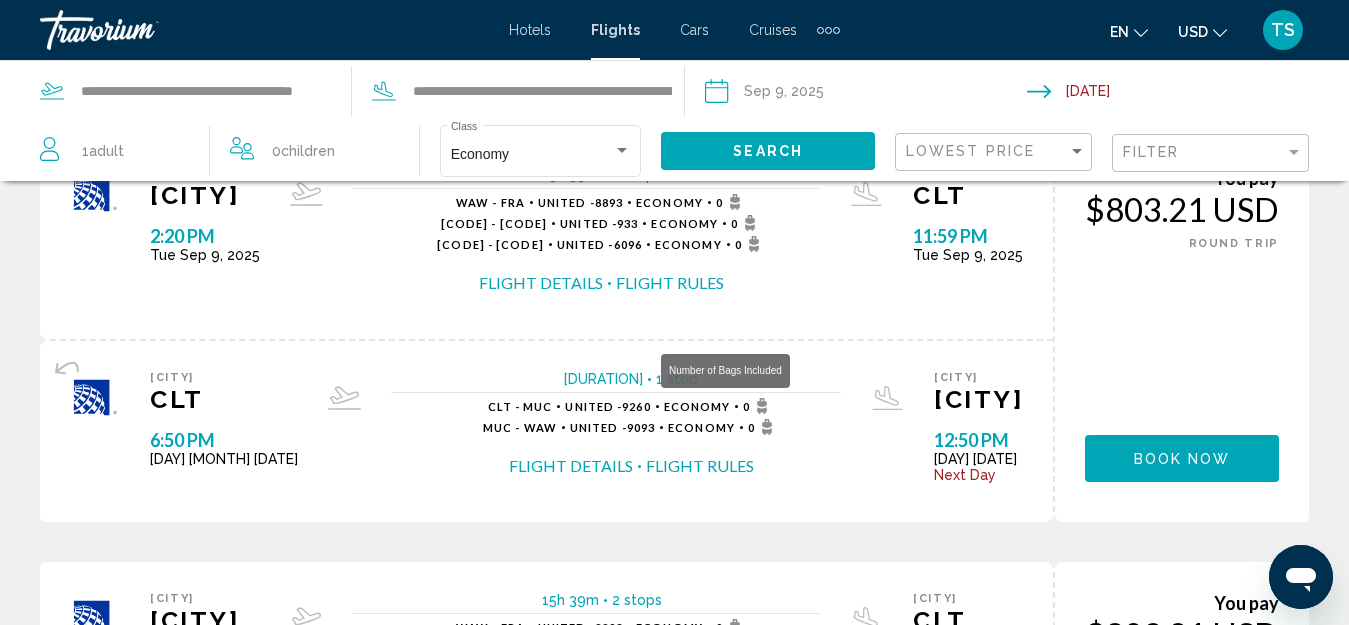 scroll, scrollTop: 0, scrollLeft: 0, axis: both 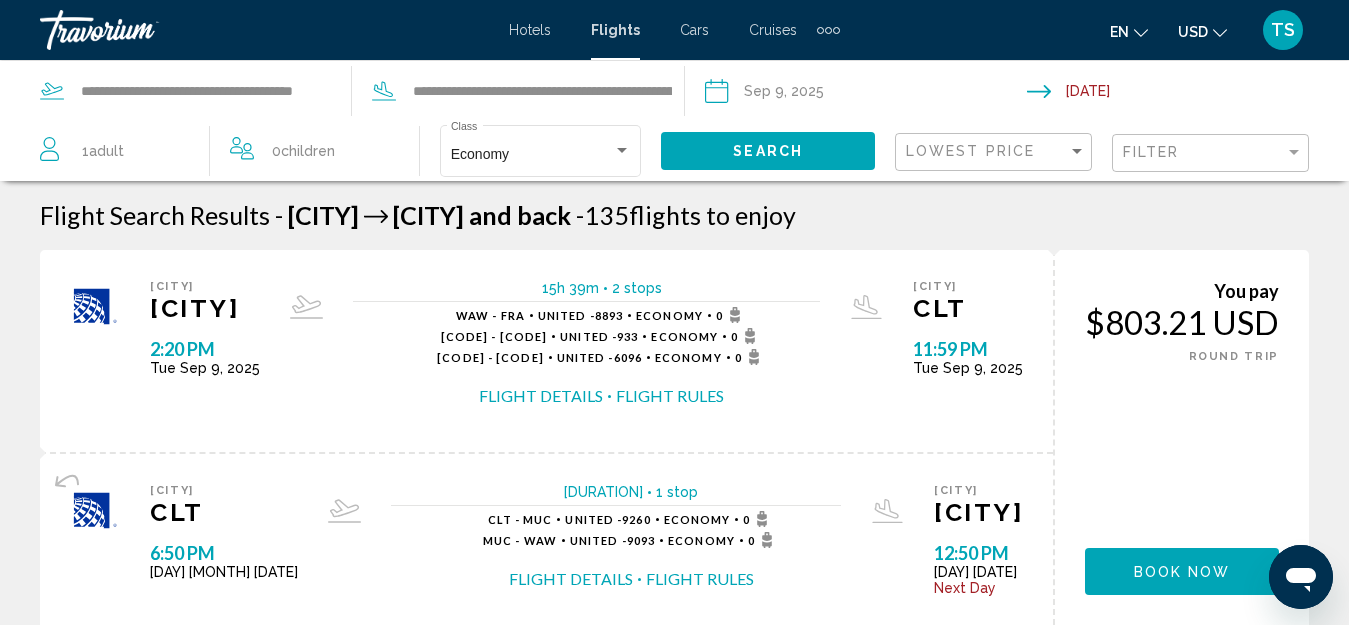 click on "**********" at bounding box center [865, 94] 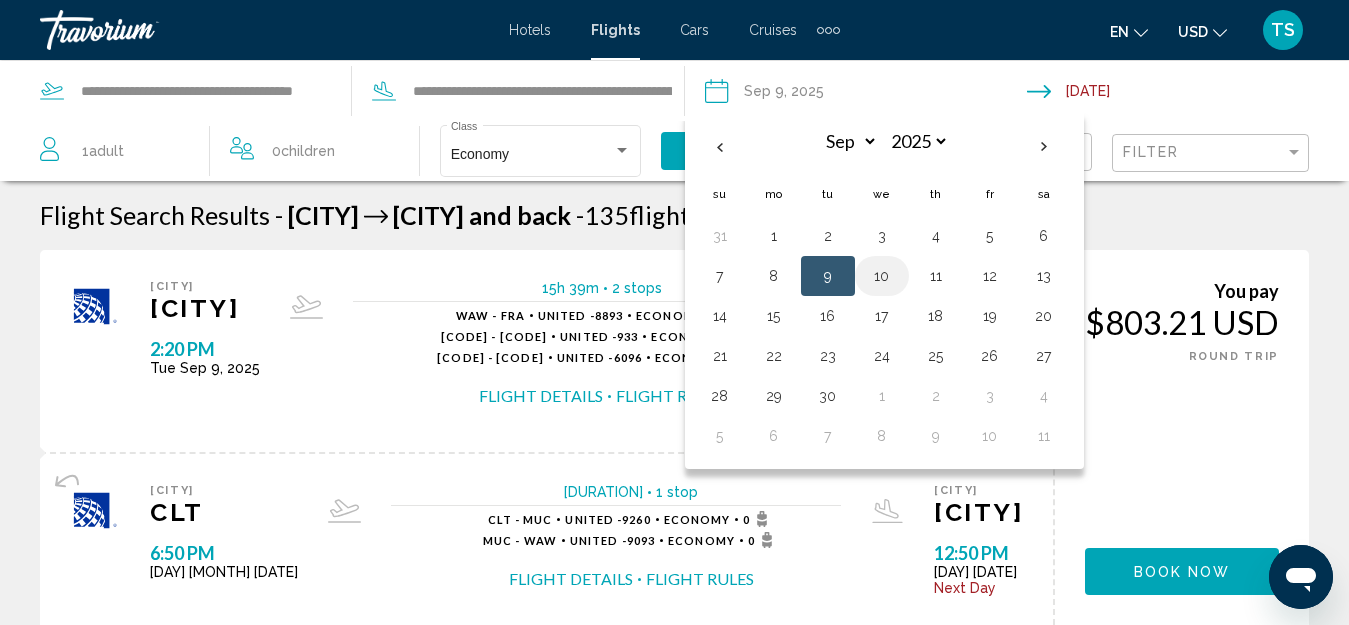 click on "10" at bounding box center (882, 276) 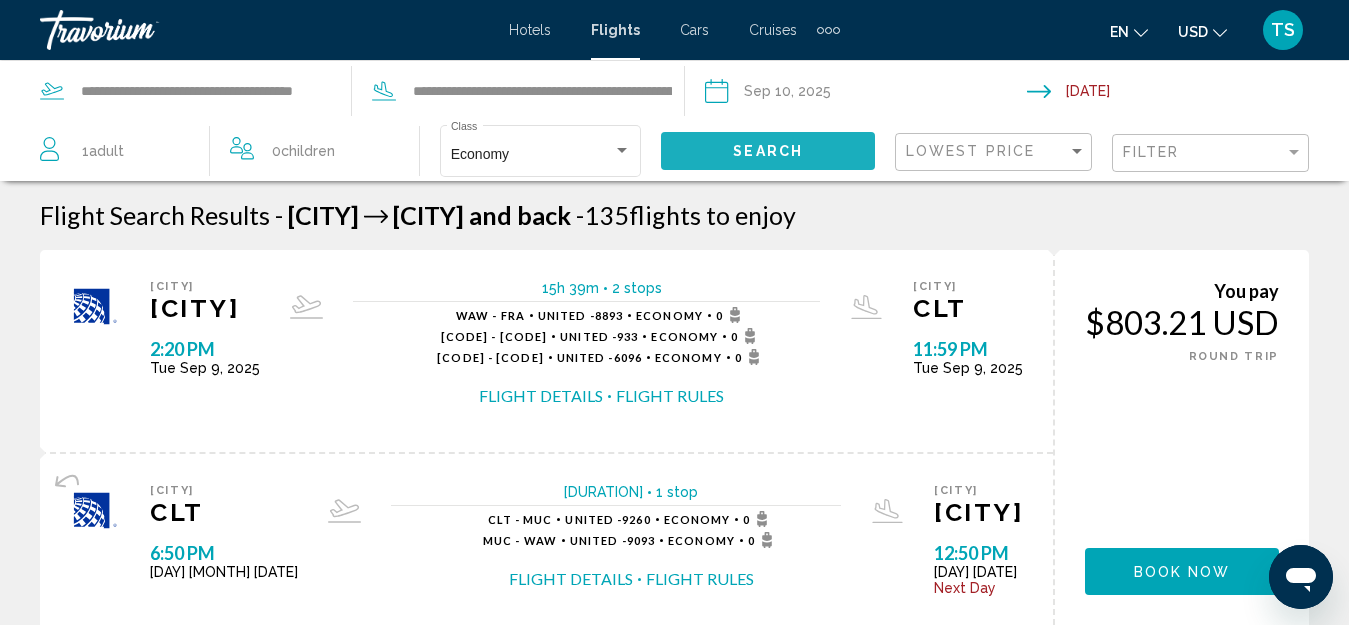 click on "Search" 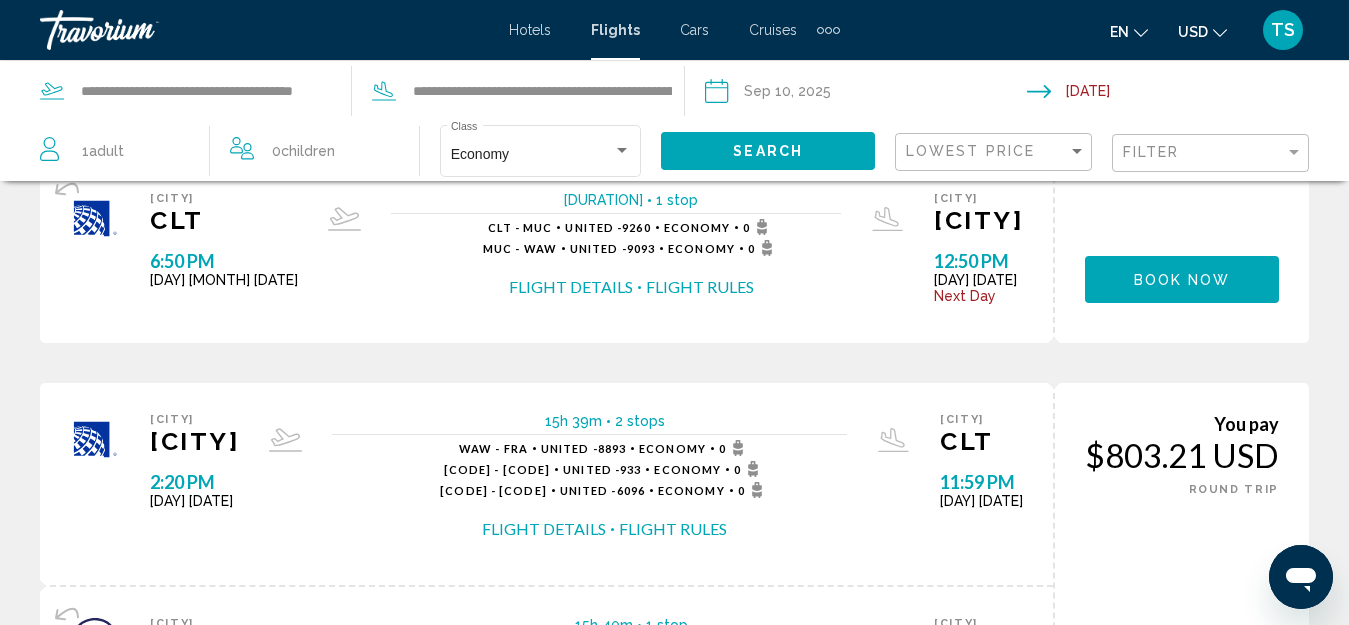 scroll, scrollTop: 400, scrollLeft: 0, axis: vertical 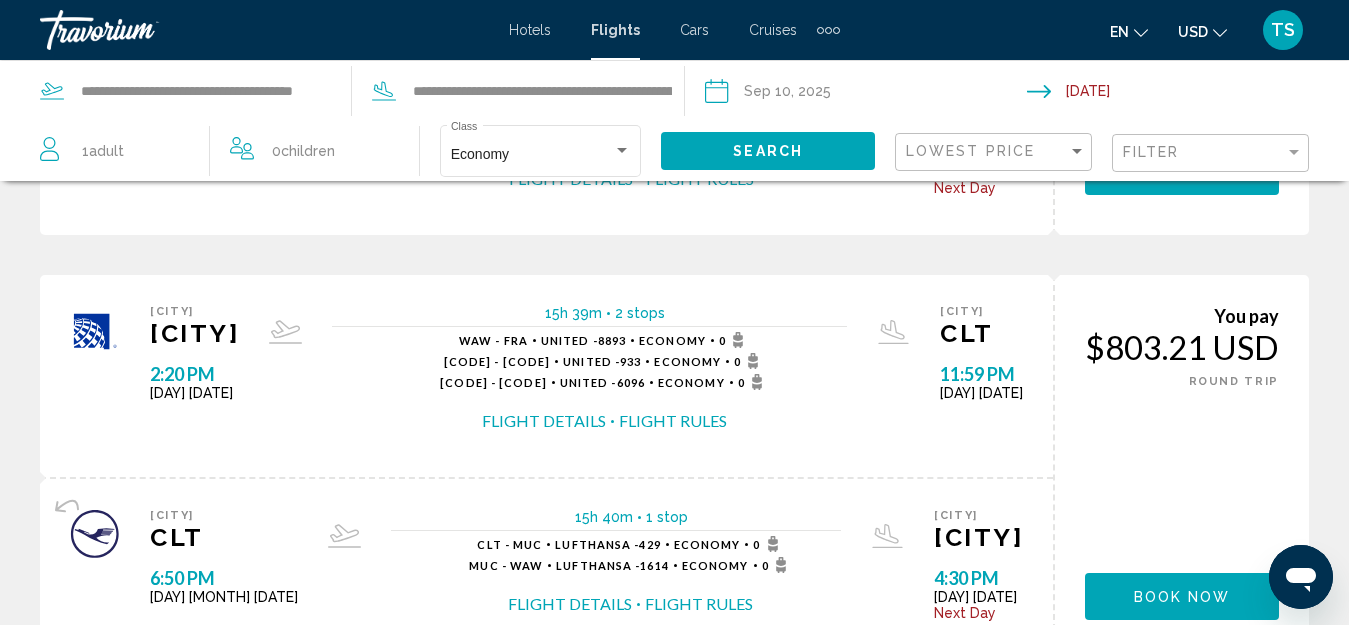 click on "Flight Details" at bounding box center (544, 421) 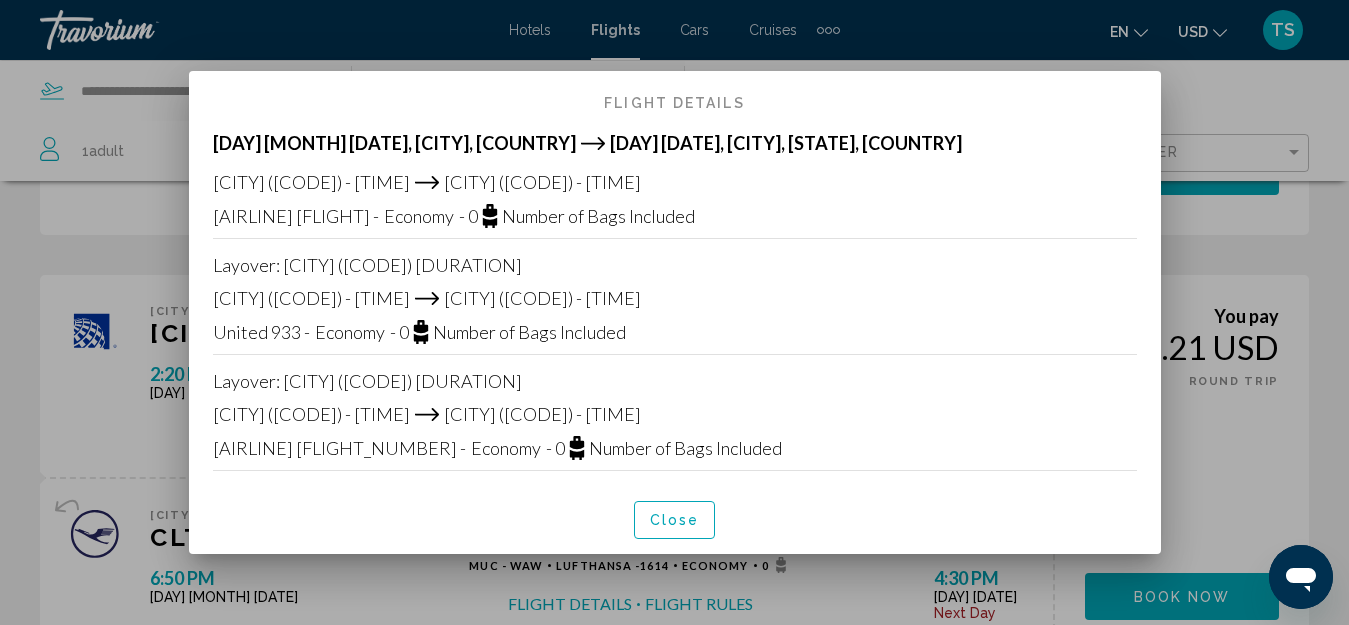 scroll, scrollTop: 0, scrollLeft: 0, axis: both 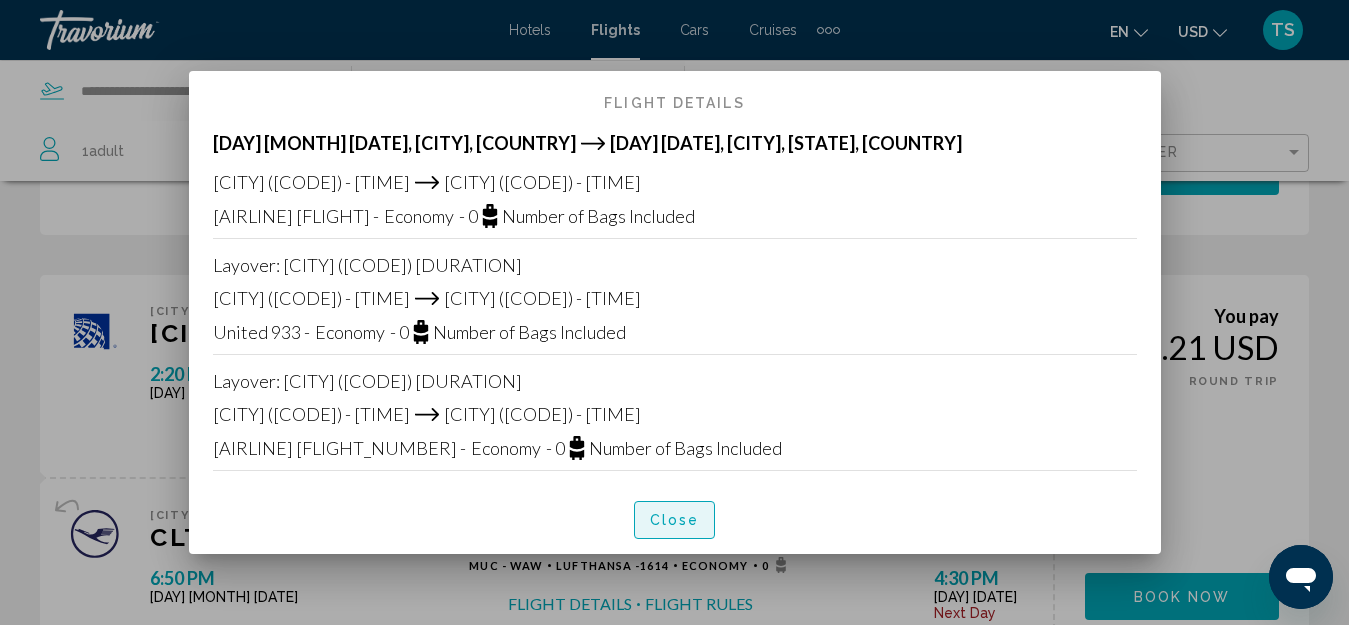 click on "Close" at bounding box center (675, 521) 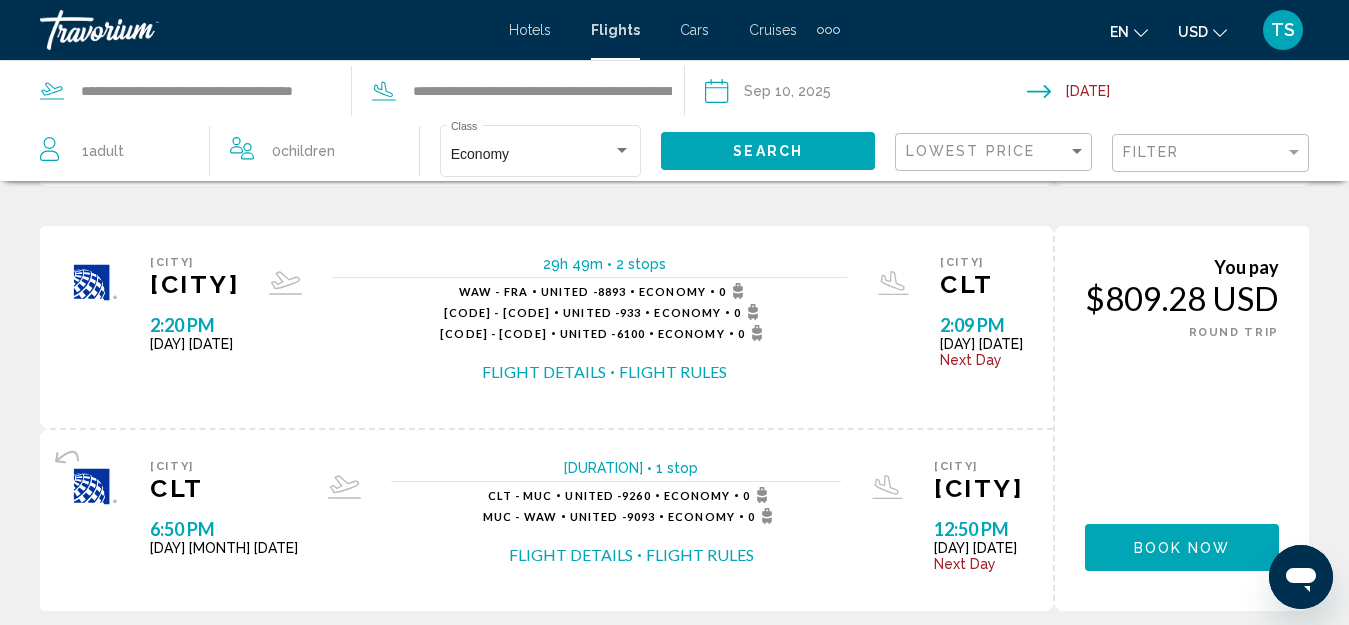 scroll, scrollTop: 1300, scrollLeft: 0, axis: vertical 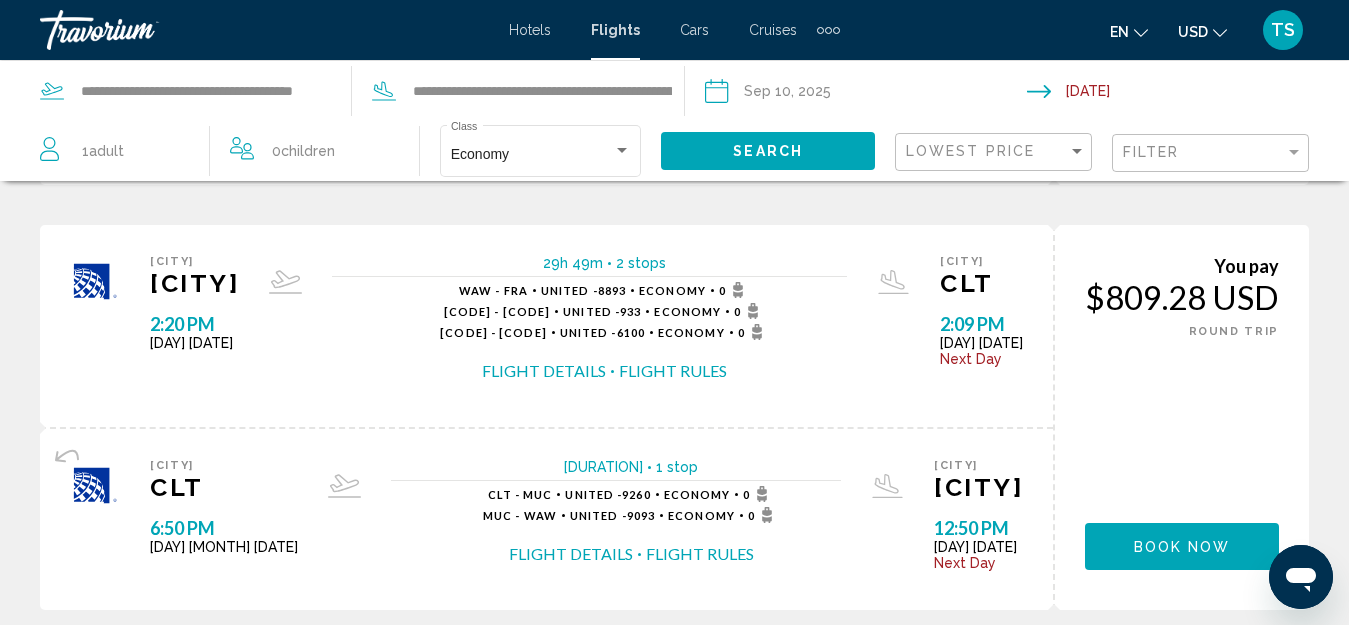 click on "**********" at bounding box center (865, 94) 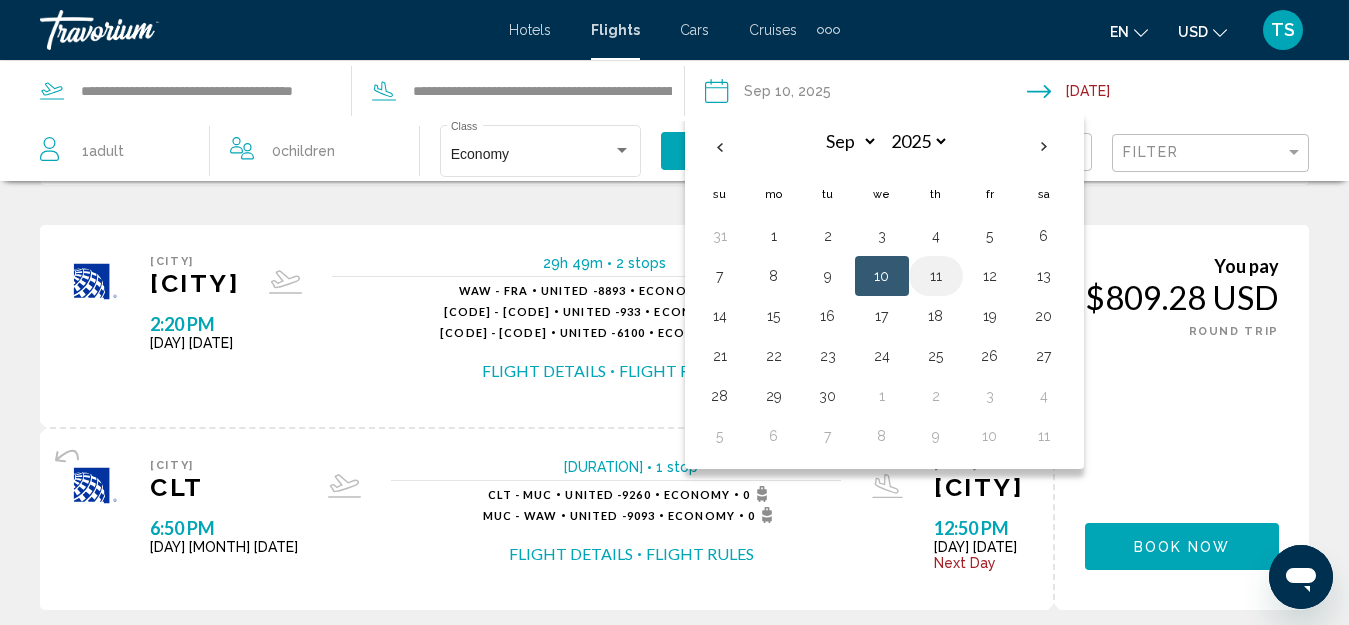 click on "11" at bounding box center (936, 276) 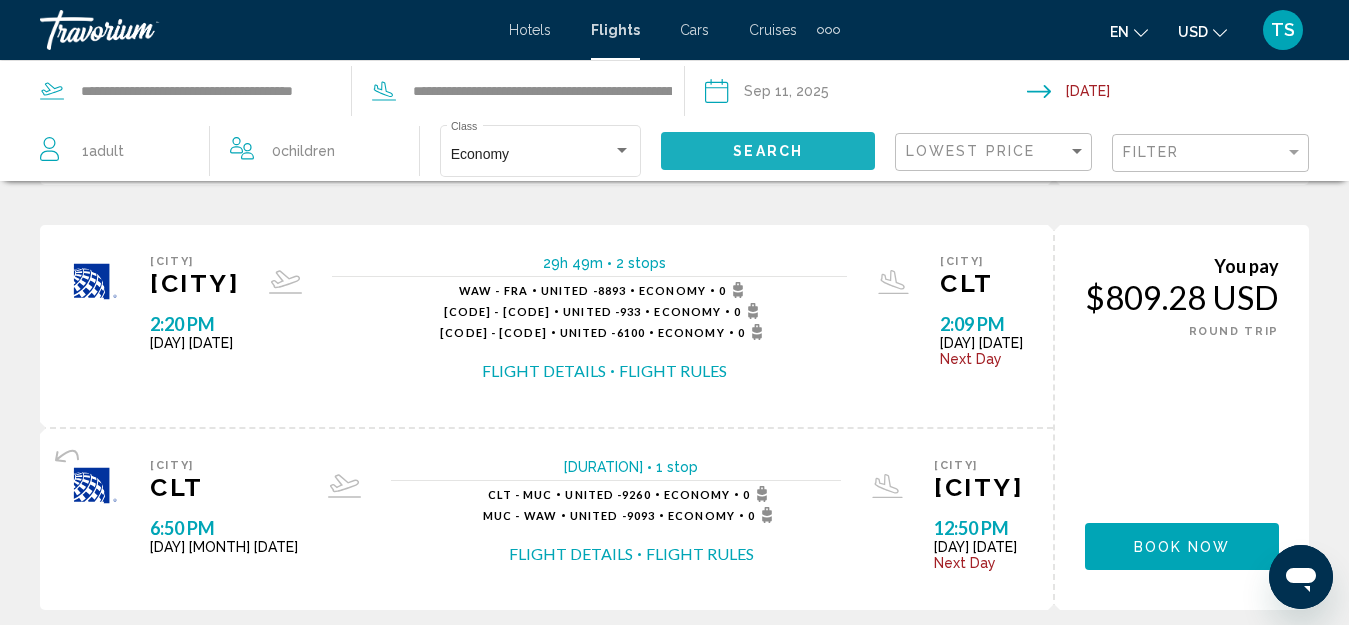 click on "Search" 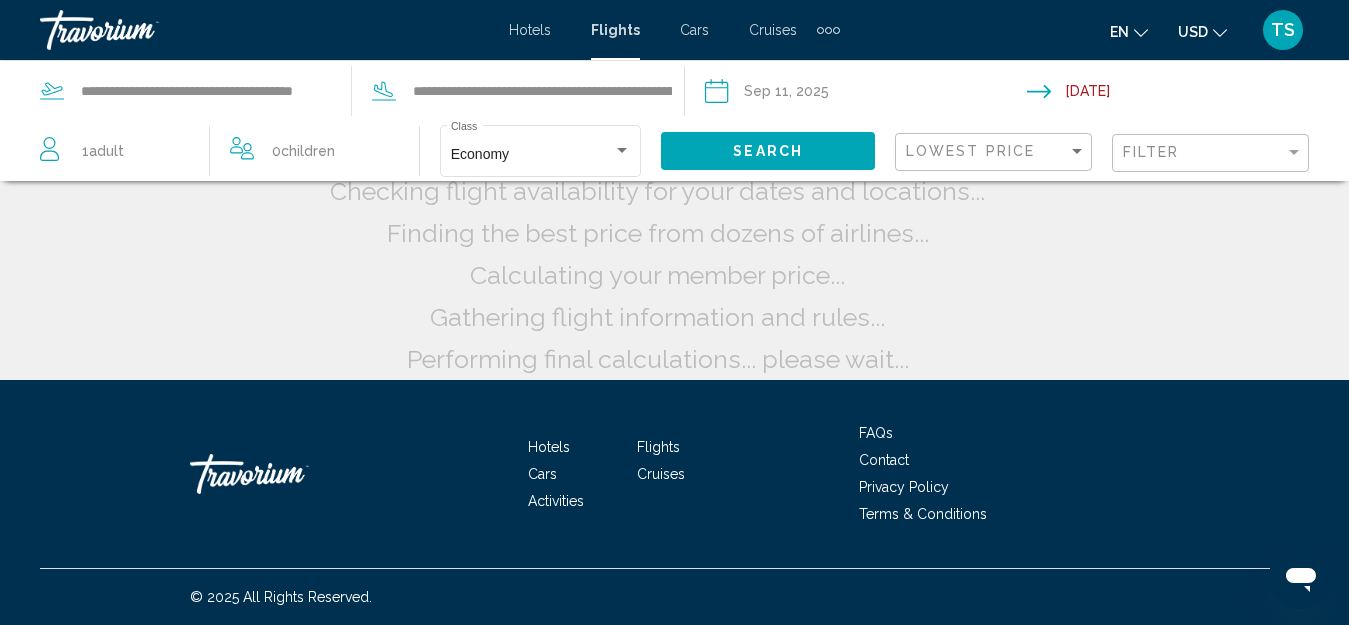 scroll, scrollTop: 32, scrollLeft: 0, axis: vertical 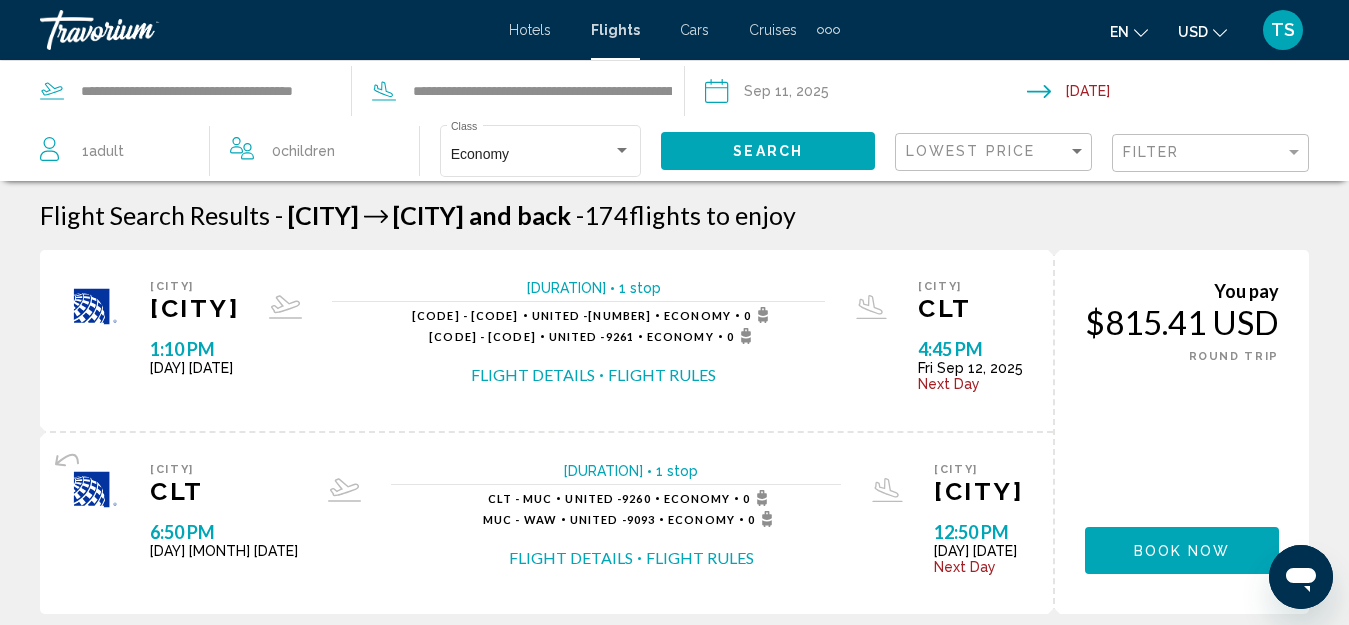 click on "Flight Details" at bounding box center (533, 375) 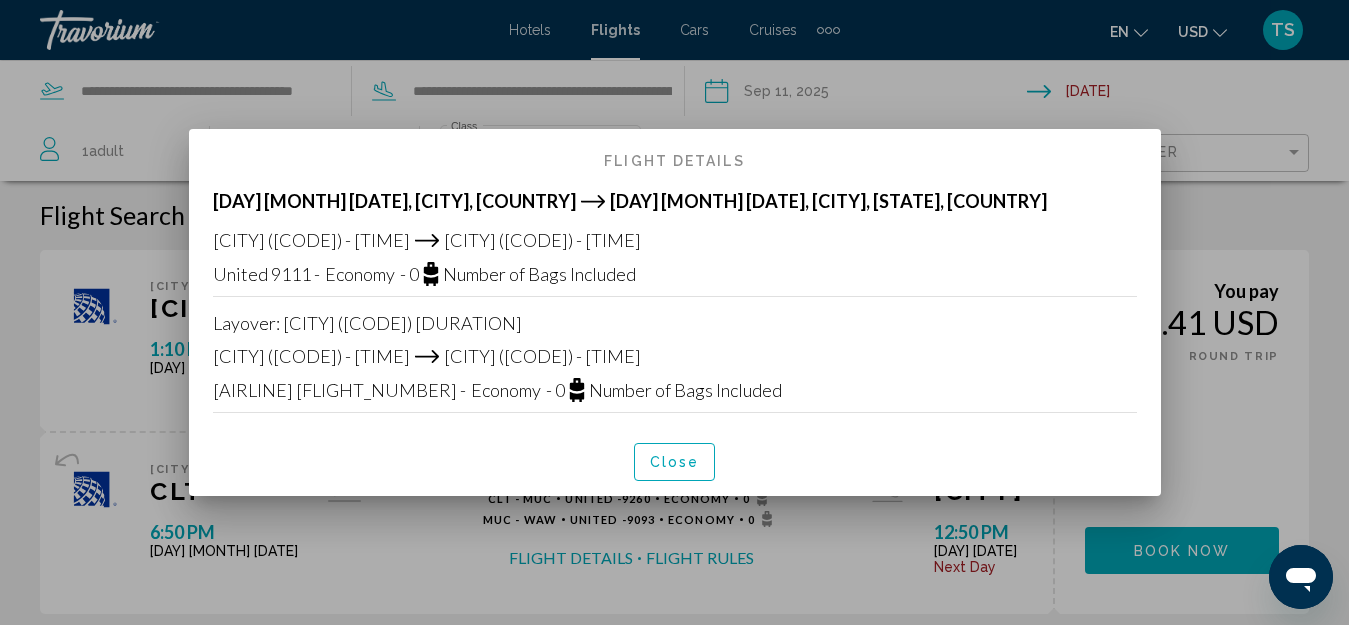 click on "Close" at bounding box center (675, 461) 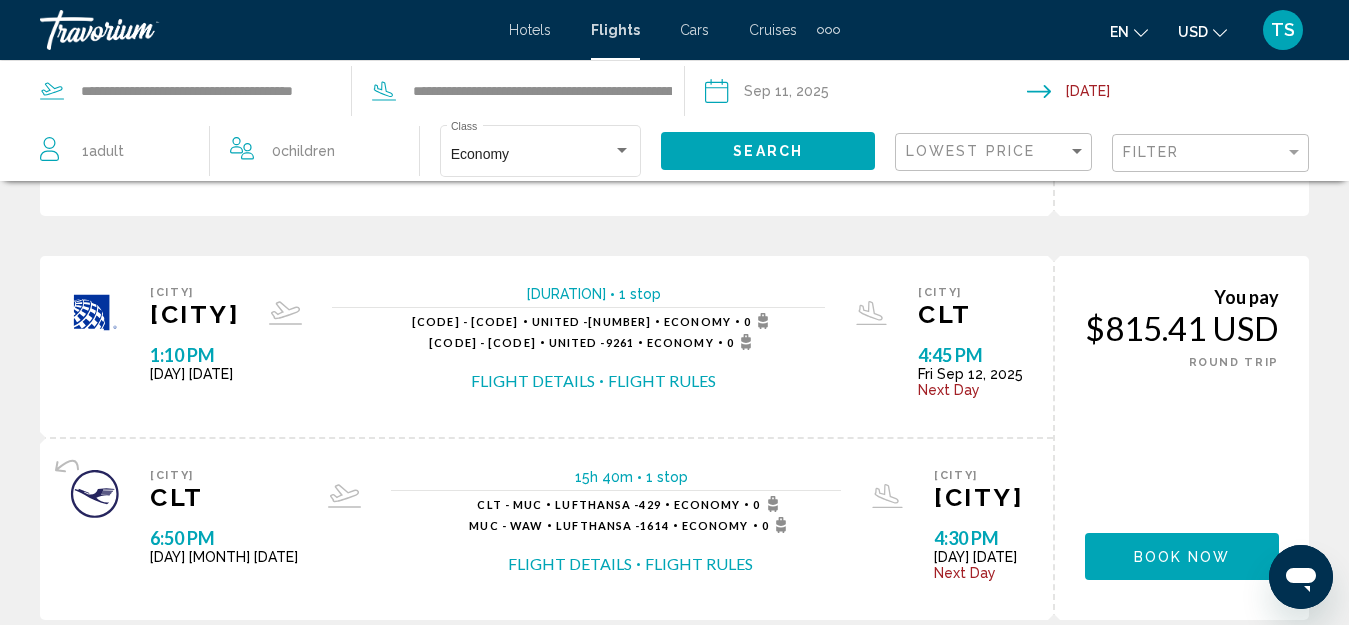 scroll, scrollTop: 0, scrollLeft: 0, axis: both 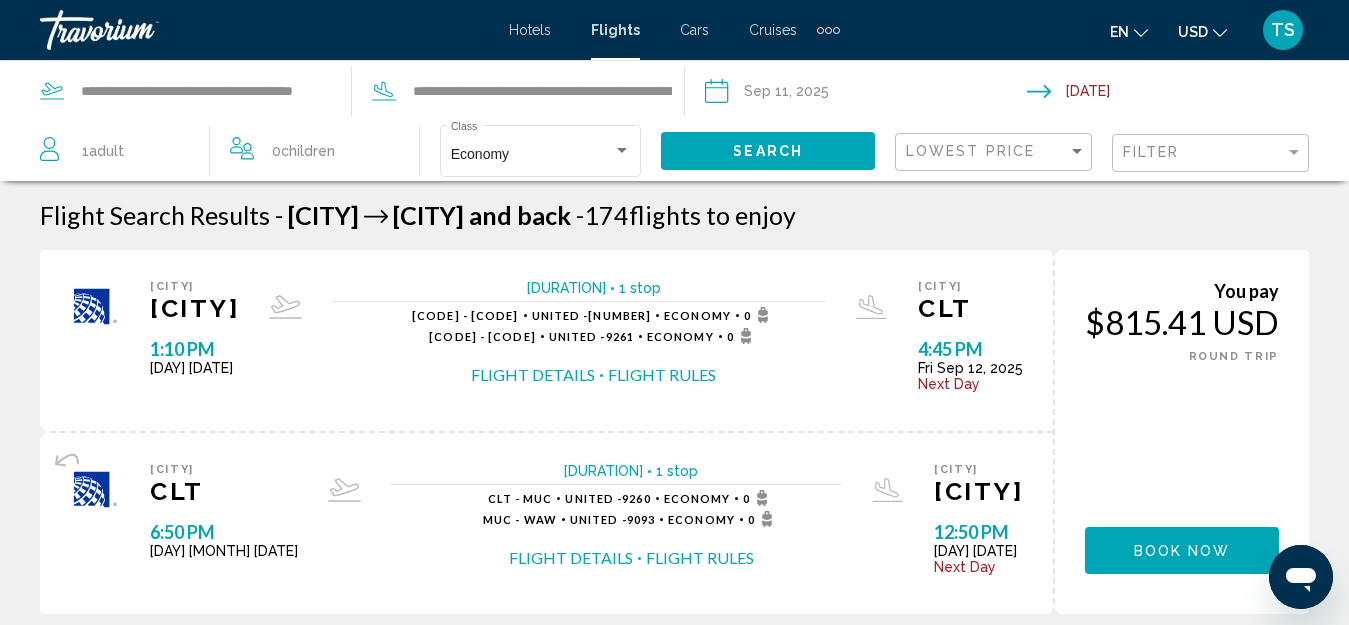 click on "**********" at bounding box center (865, 94) 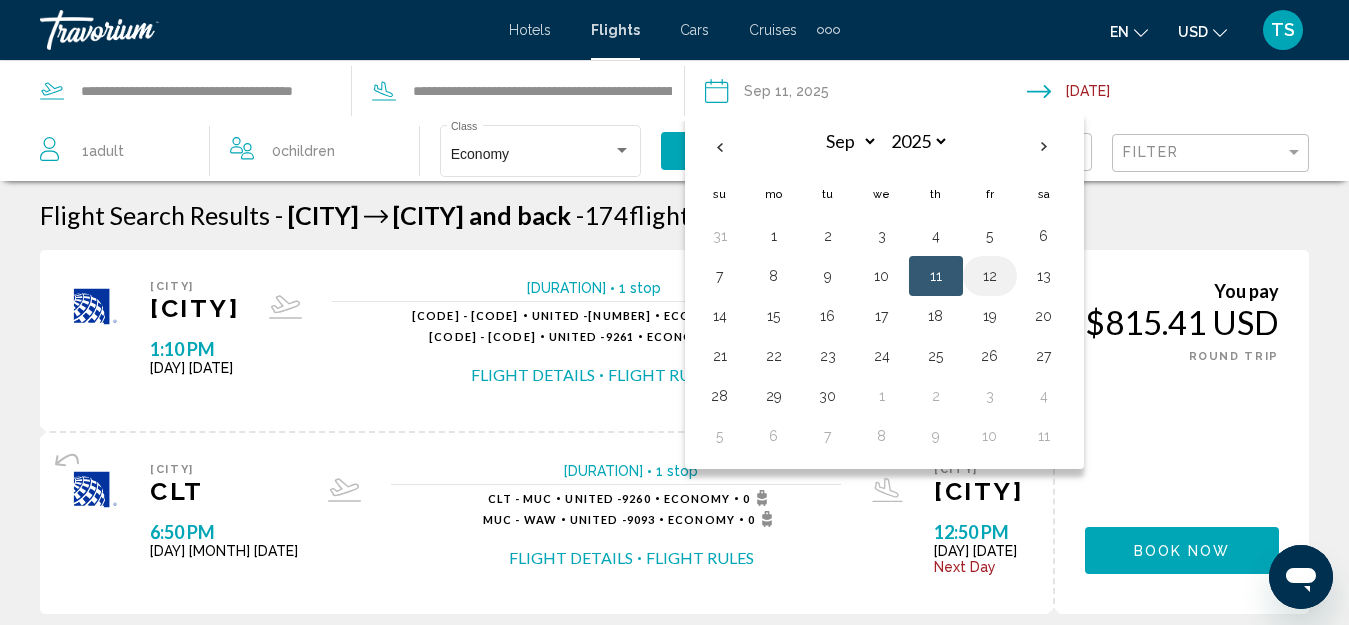 click on "12" at bounding box center (990, 276) 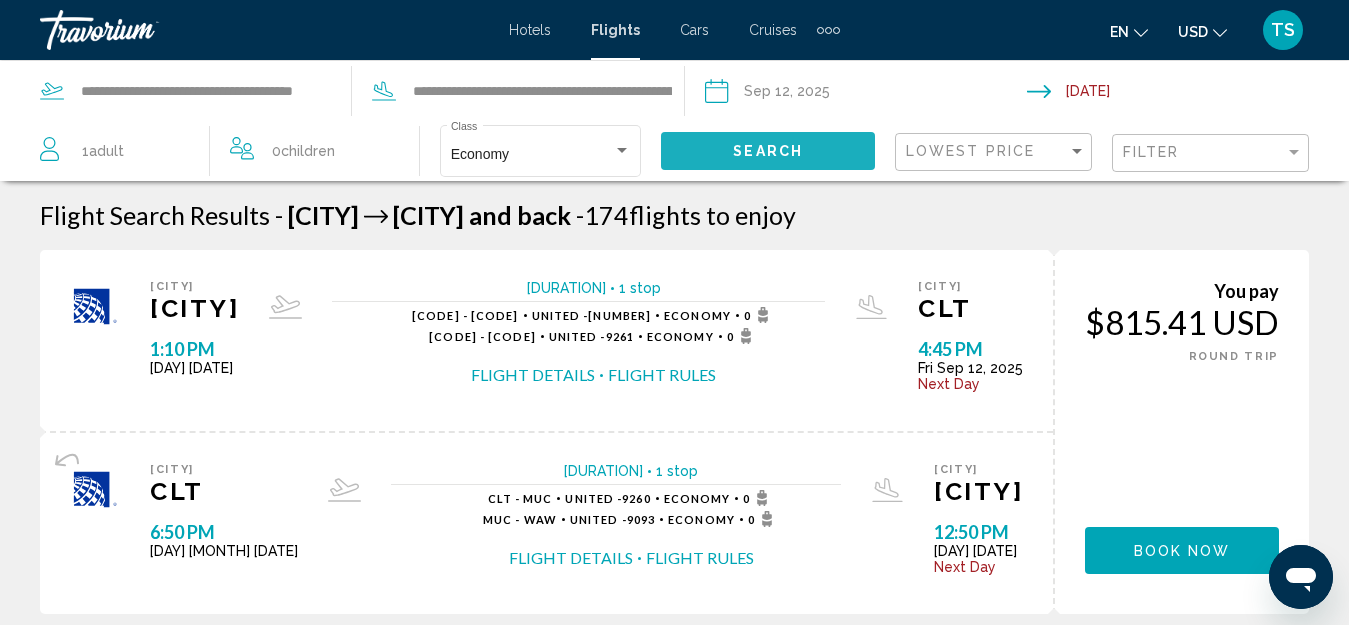 click on "Search" 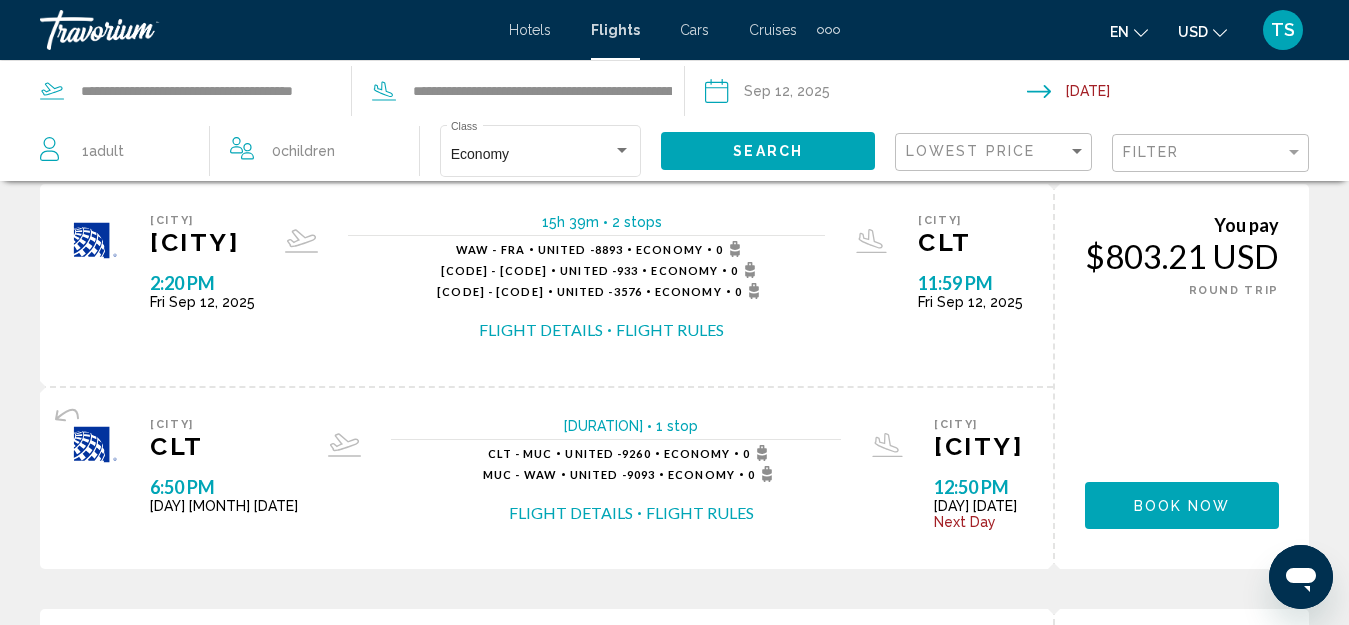 scroll, scrollTop: 100, scrollLeft: 0, axis: vertical 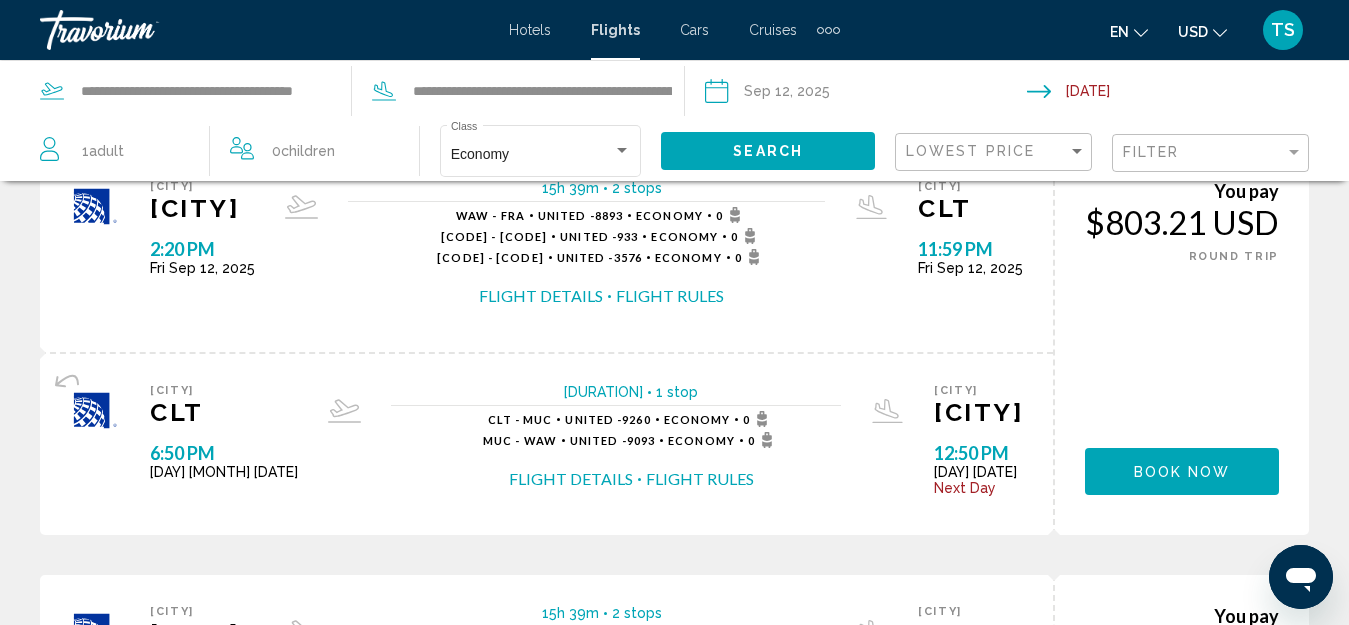 click on "Flight Details" at bounding box center [571, 479] 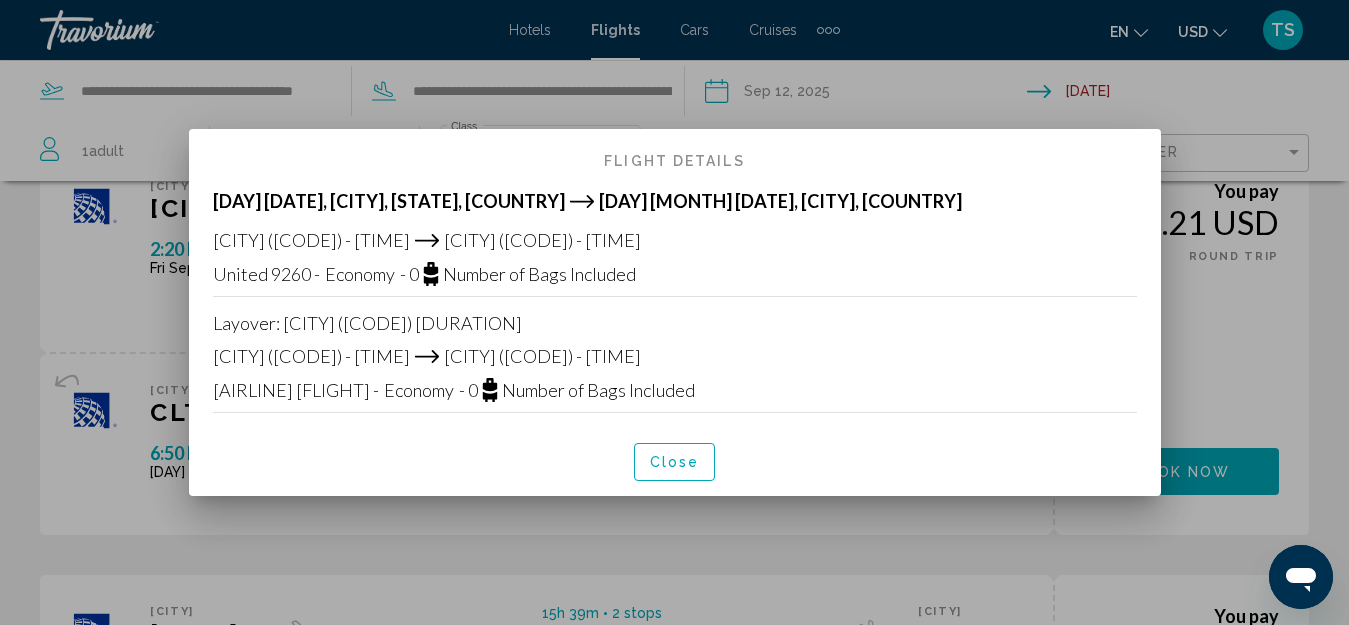 scroll, scrollTop: 0, scrollLeft: 0, axis: both 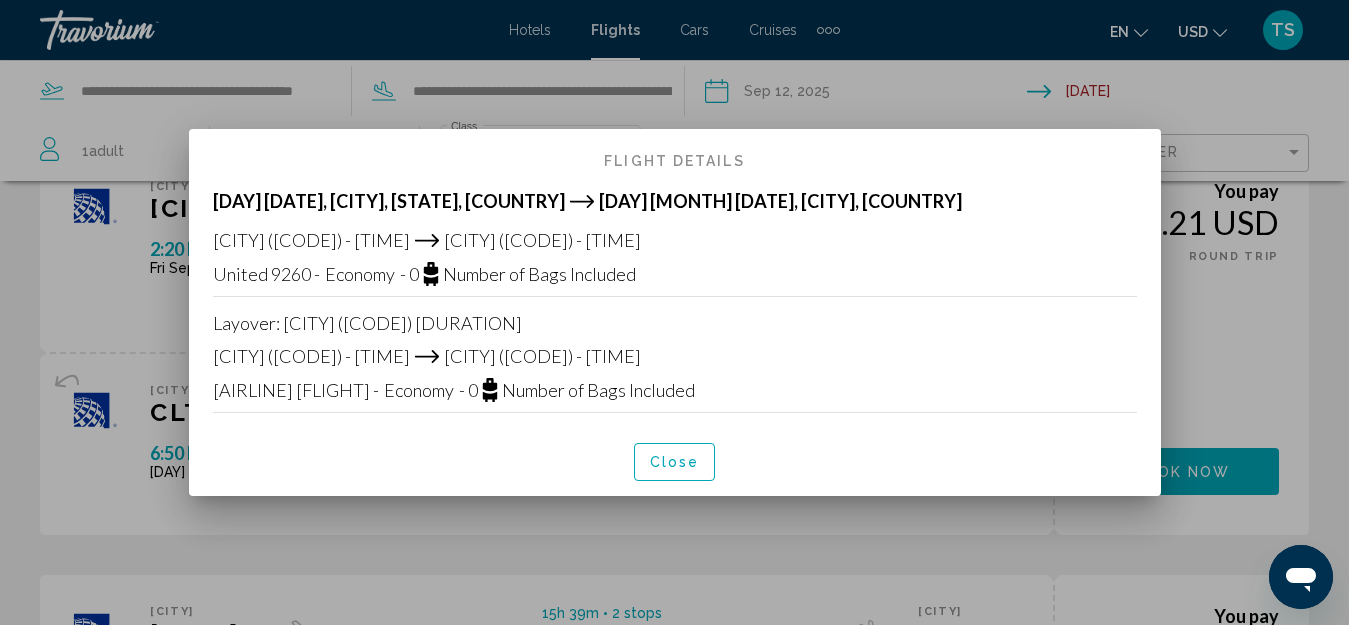 click on "Close" at bounding box center [675, 463] 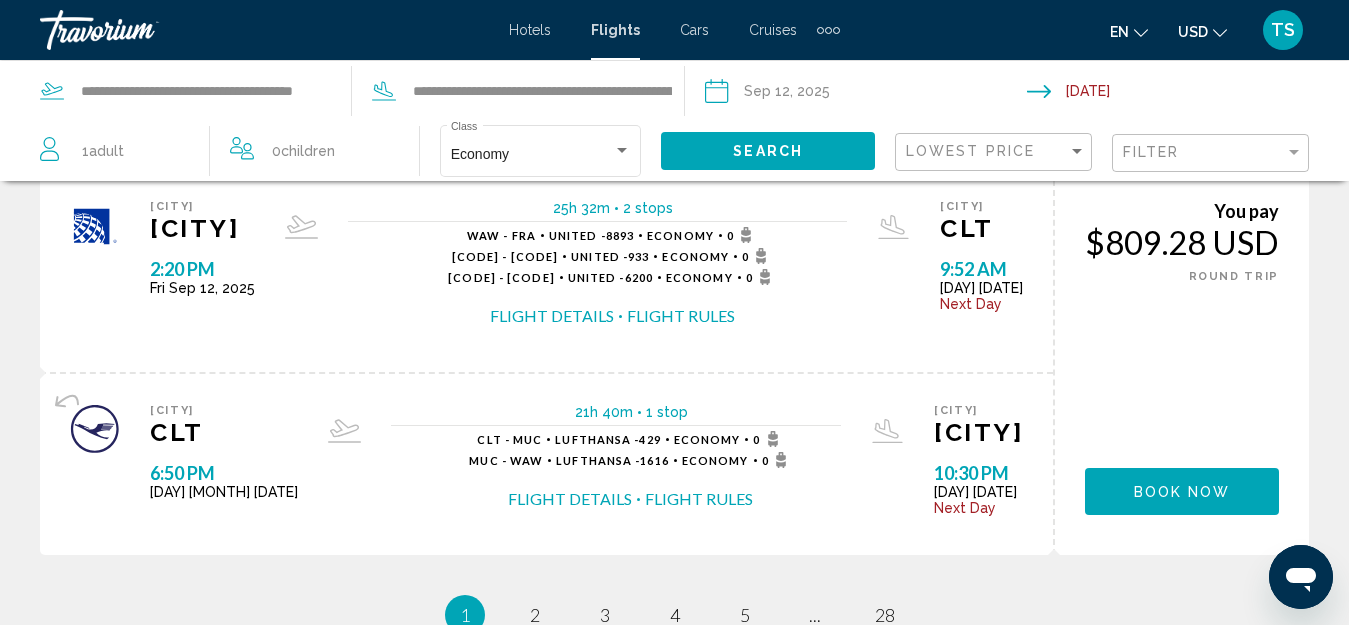 scroll, scrollTop: 2200, scrollLeft: 0, axis: vertical 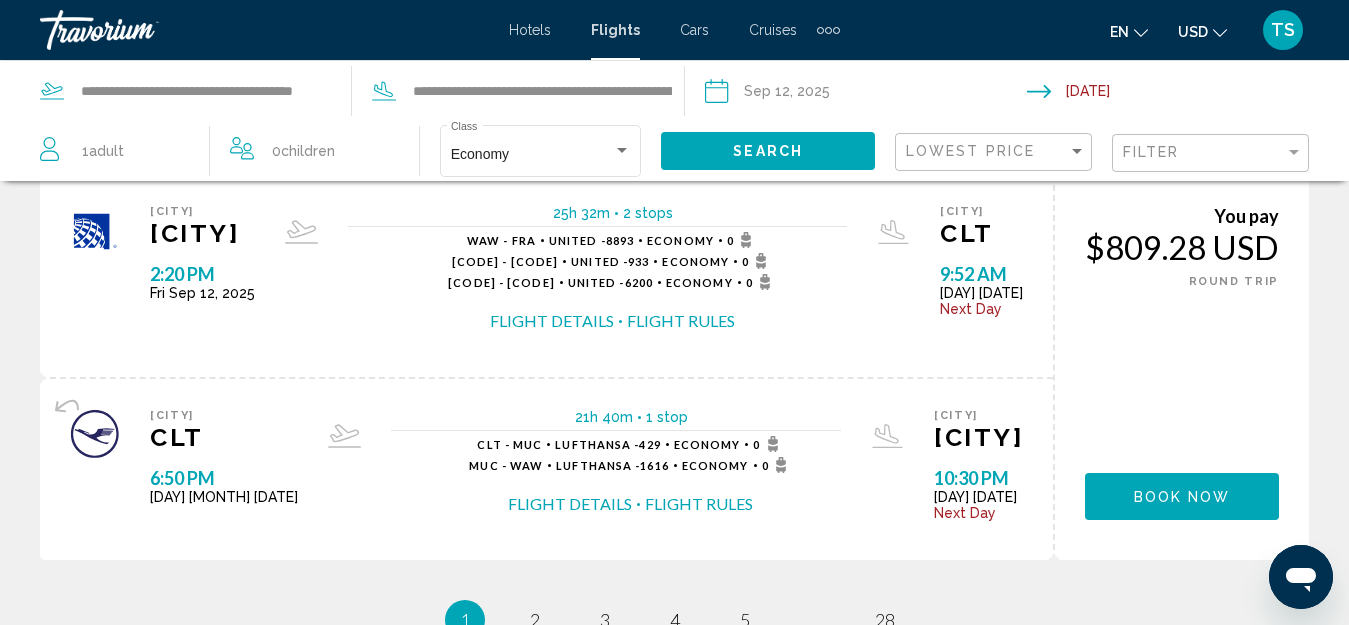 click on "**********" at bounding box center (865, 94) 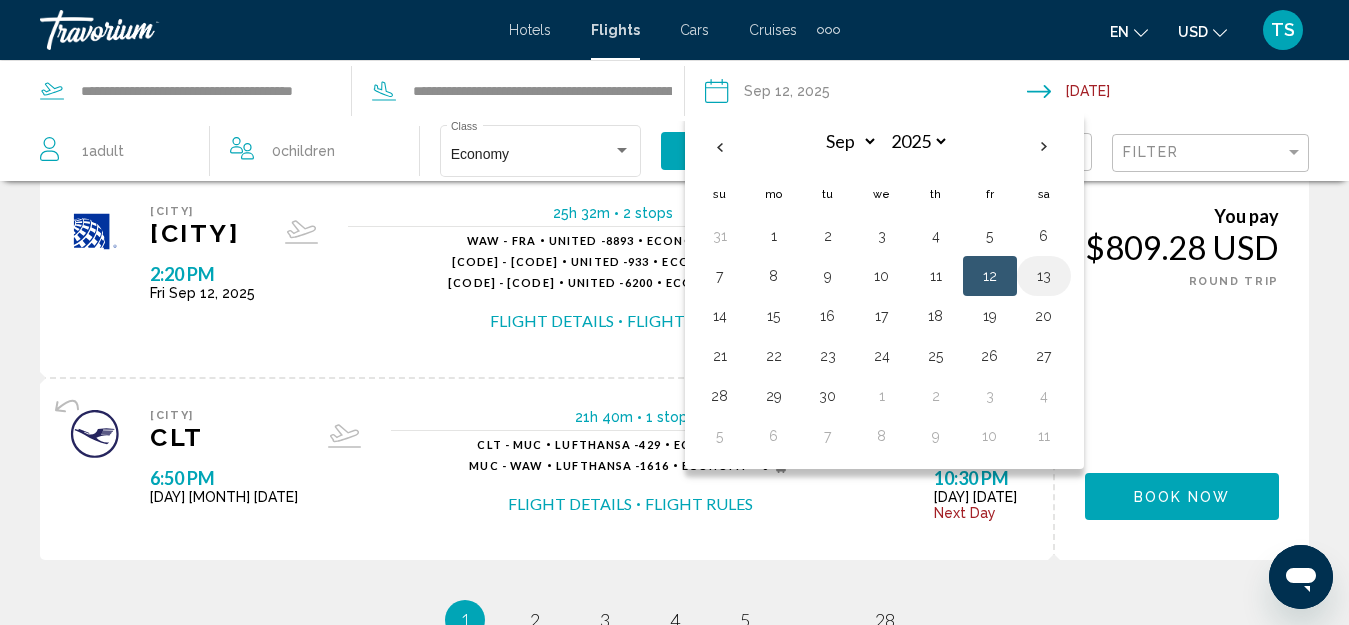 click on "13" at bounding box center [1044, 276] 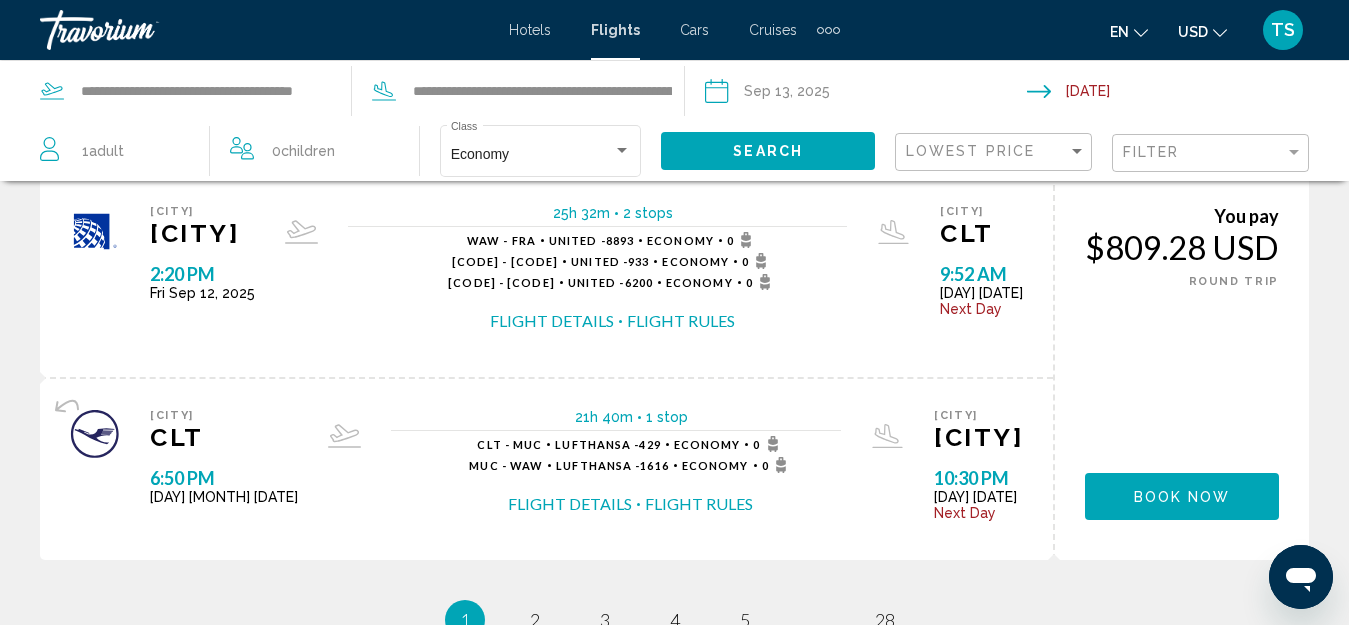 click on "Search" 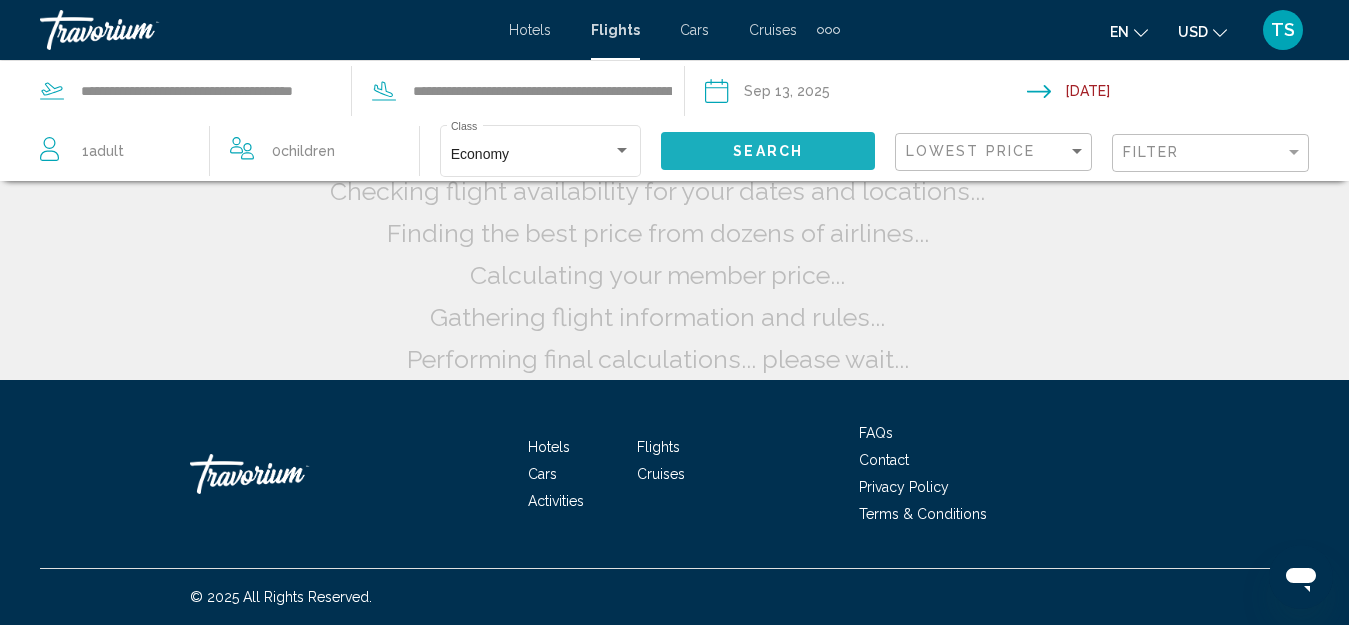 scroll, scrollTop: 32, scrollLeft: 0, axis: vertical 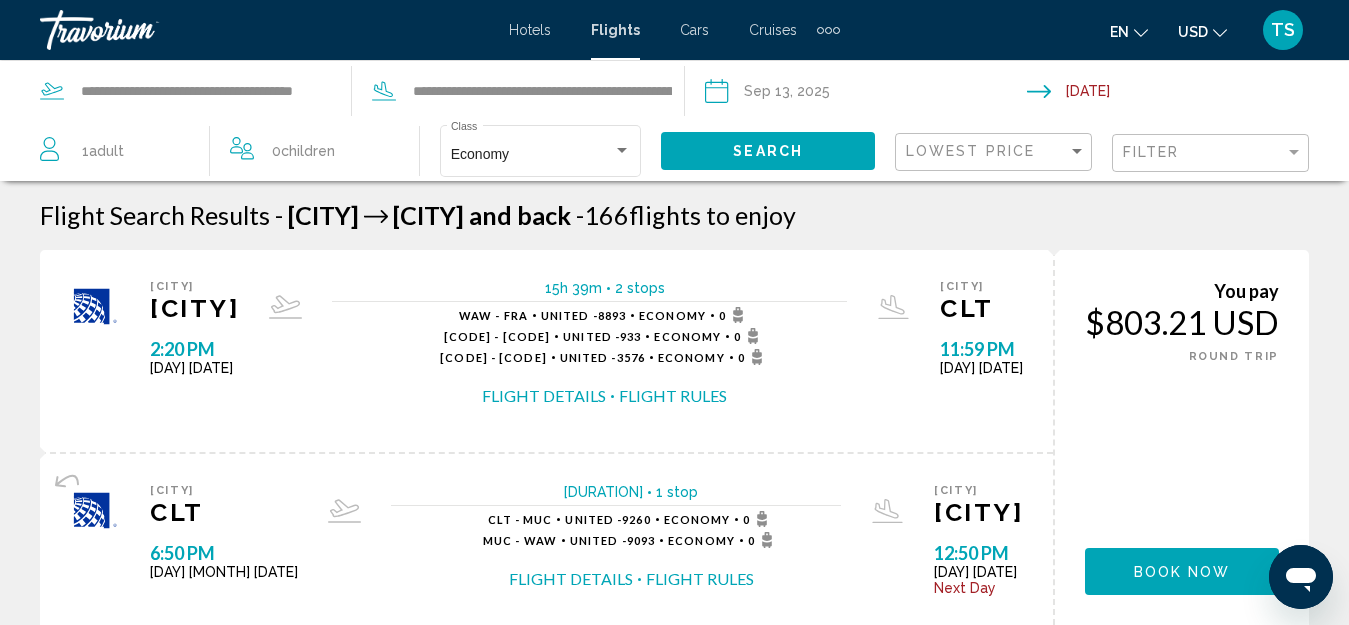 click on "Flight Details" at bounding box center [544, 396] 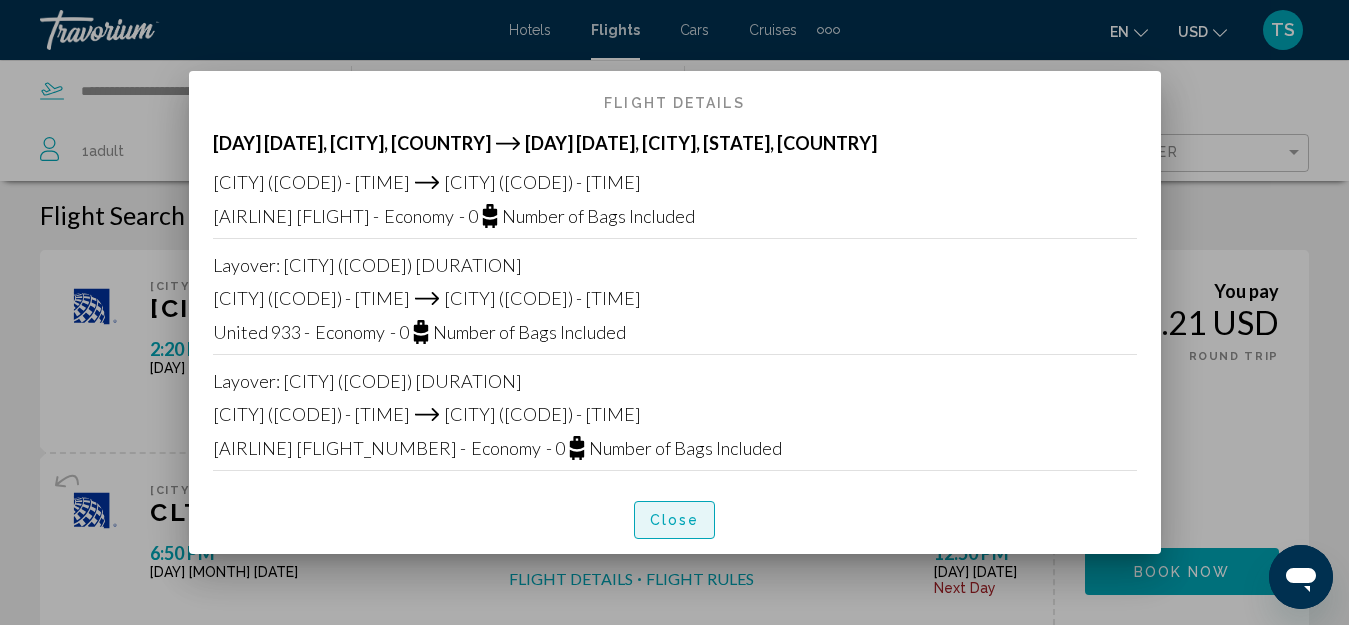 click on "Close" at bounding box center [675, 521] 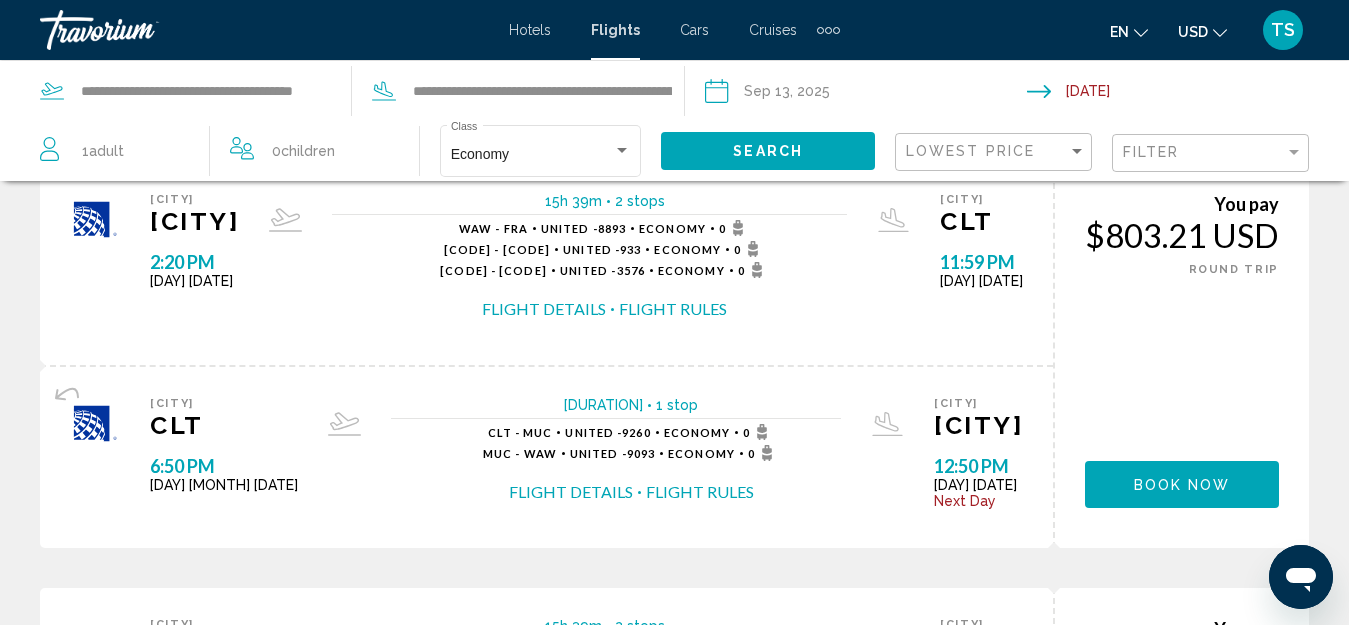 scroll, scrollTop: 0, scrollLeft: 0, axis: both 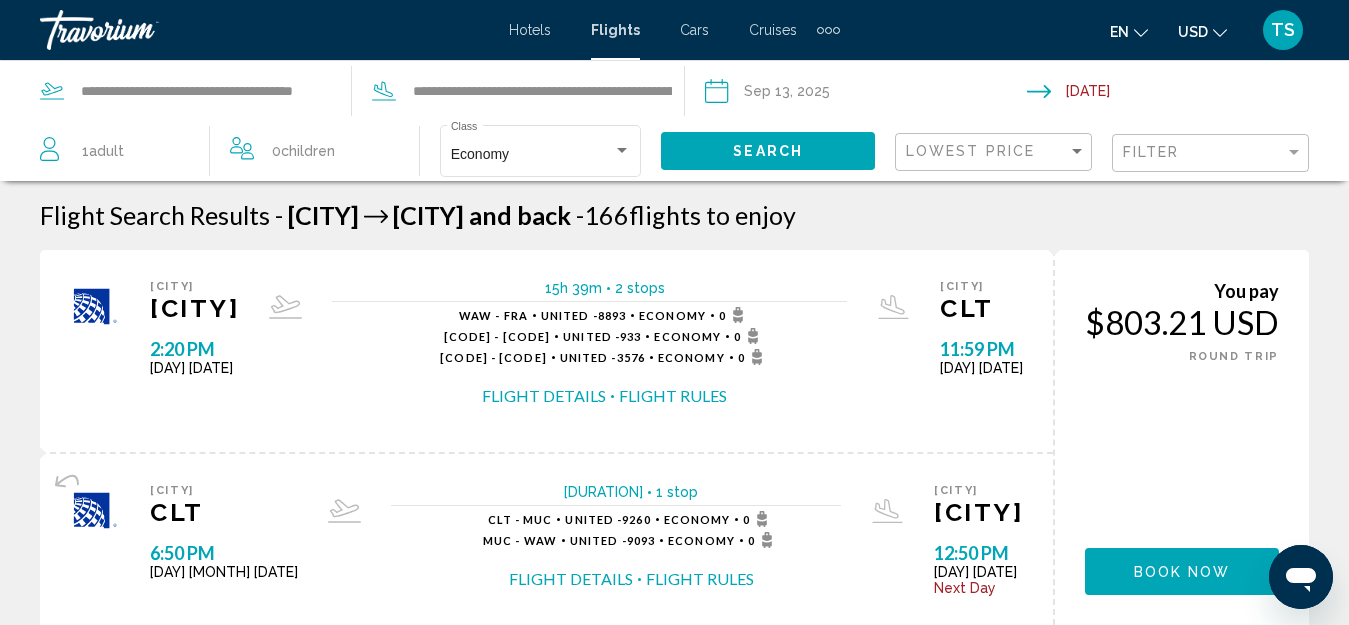 click on "Flight Details" at bounding box center [544, 396] 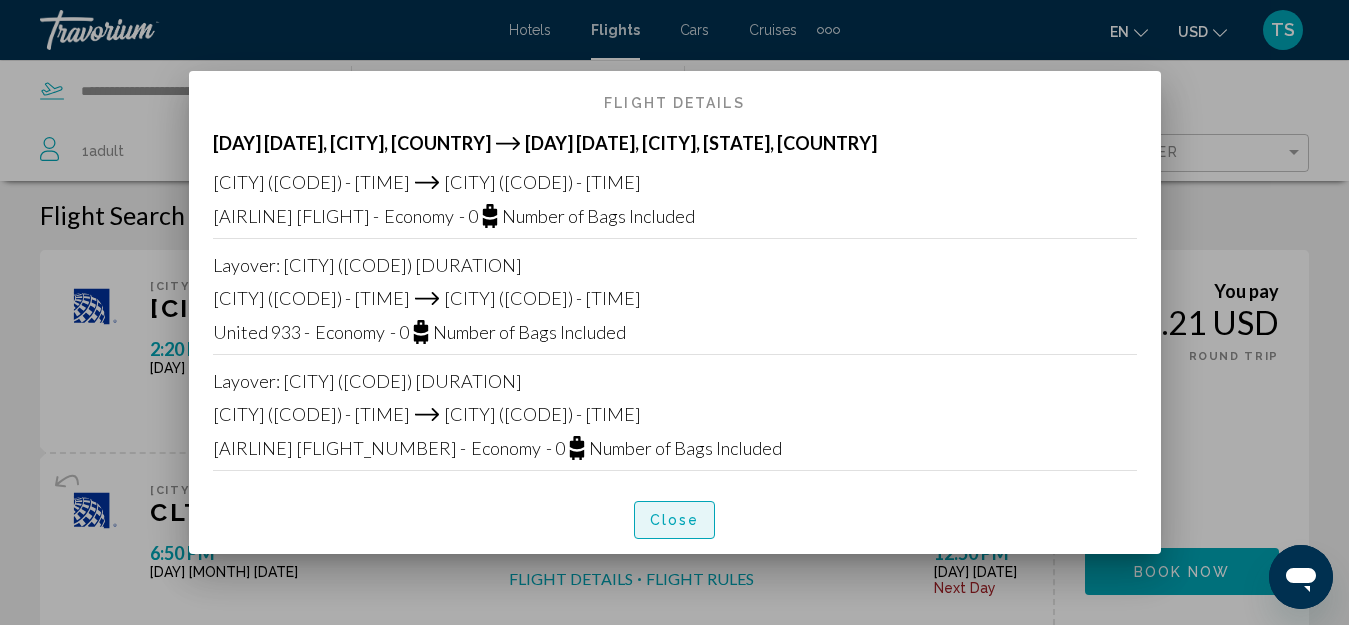 click on "Close" at bounding box center [675, 519] 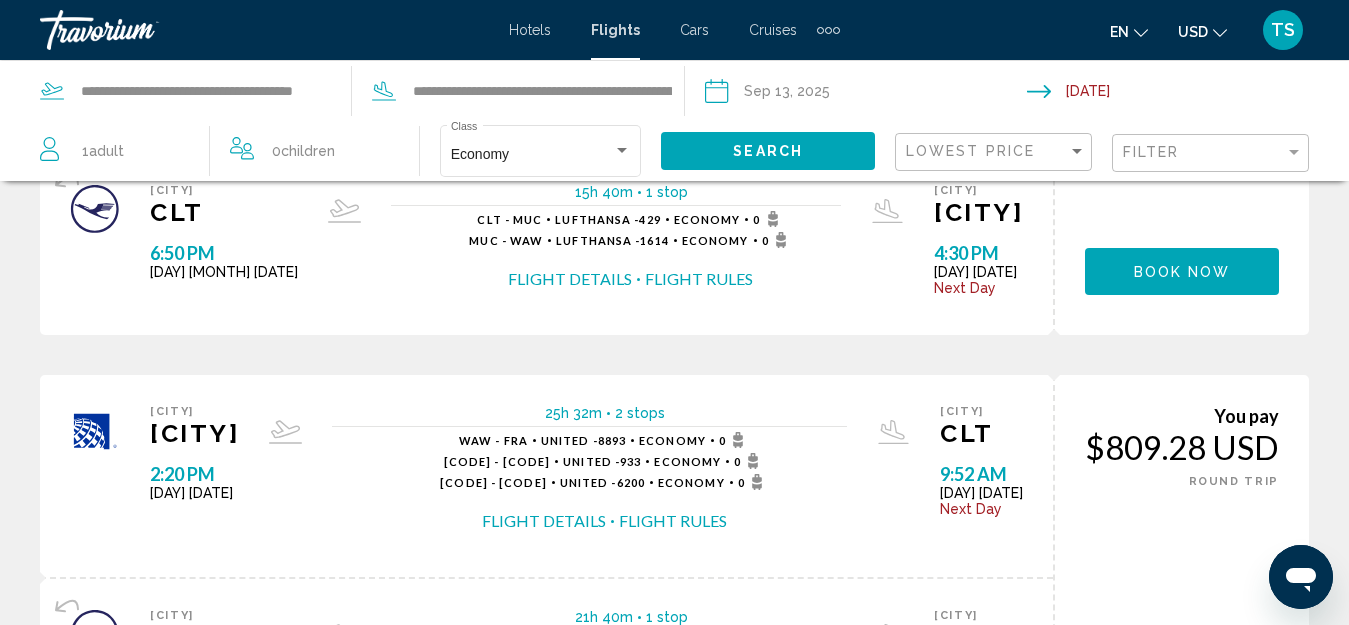 scroll, scrollTop: 2300, scrollLeft: 0, axis: vertical 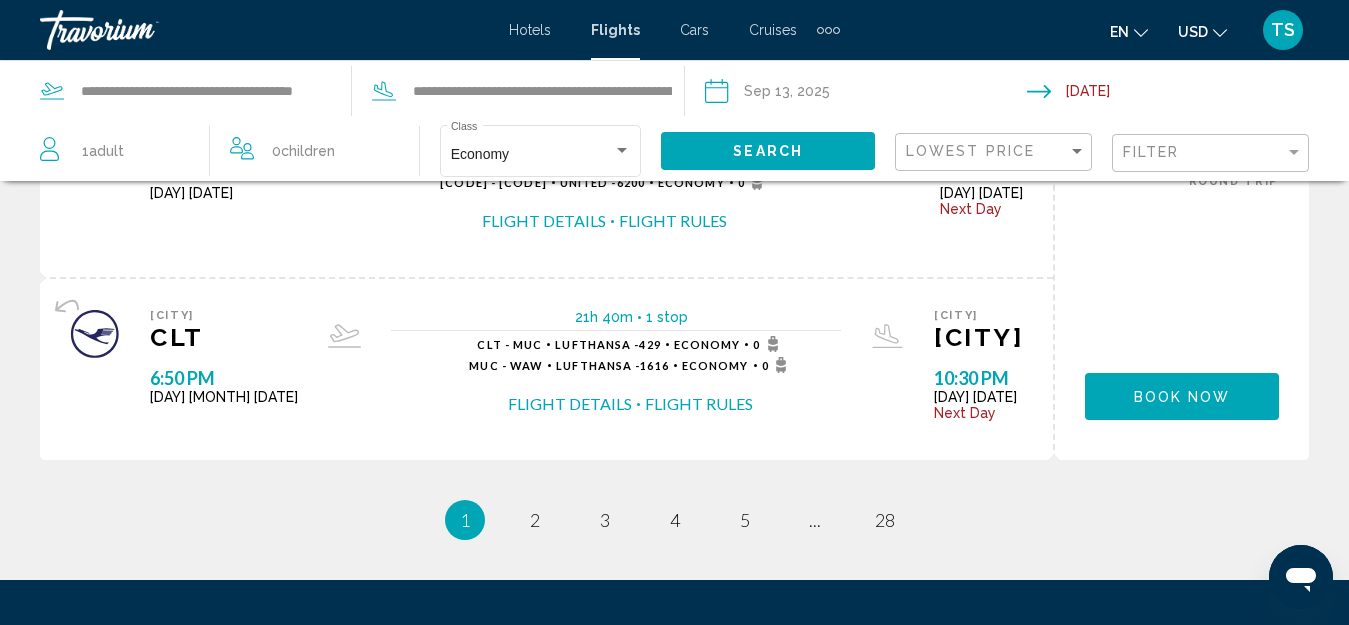 click on "Flight Details" at bounding box center (570, 404) 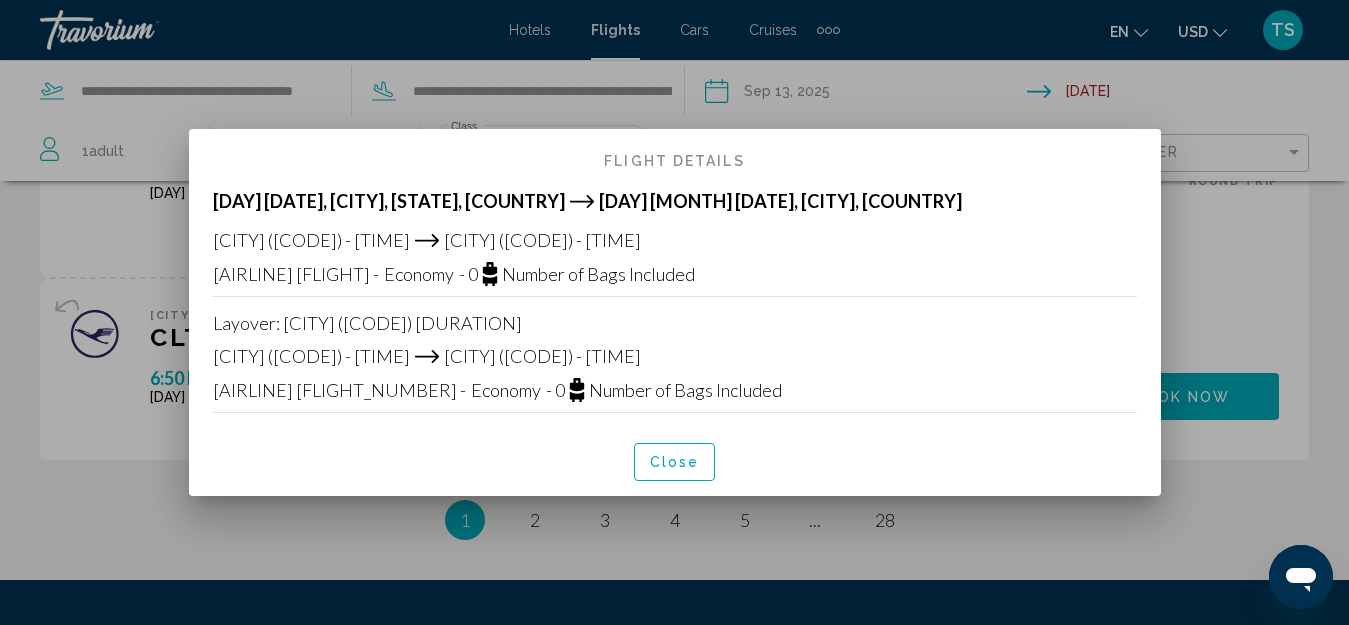 scroll, scrollTop: 0, scrollLeft: 0, axis: both 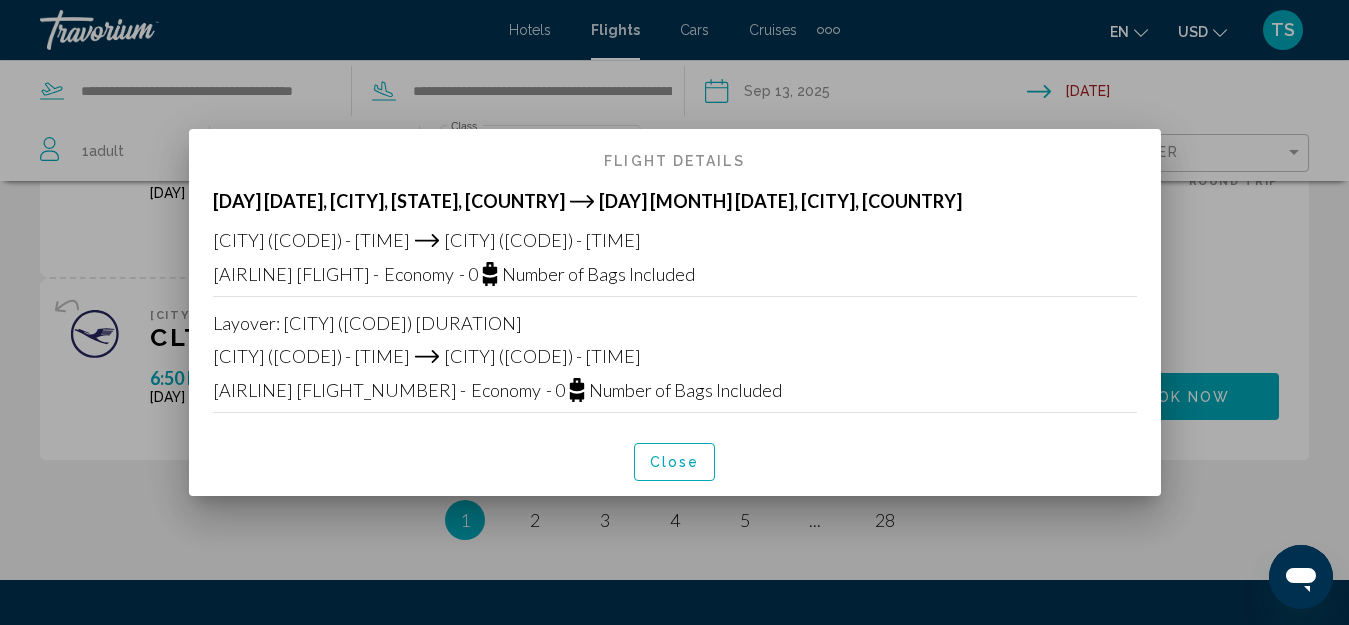 click on "Close" at bounding box center [675, 461] 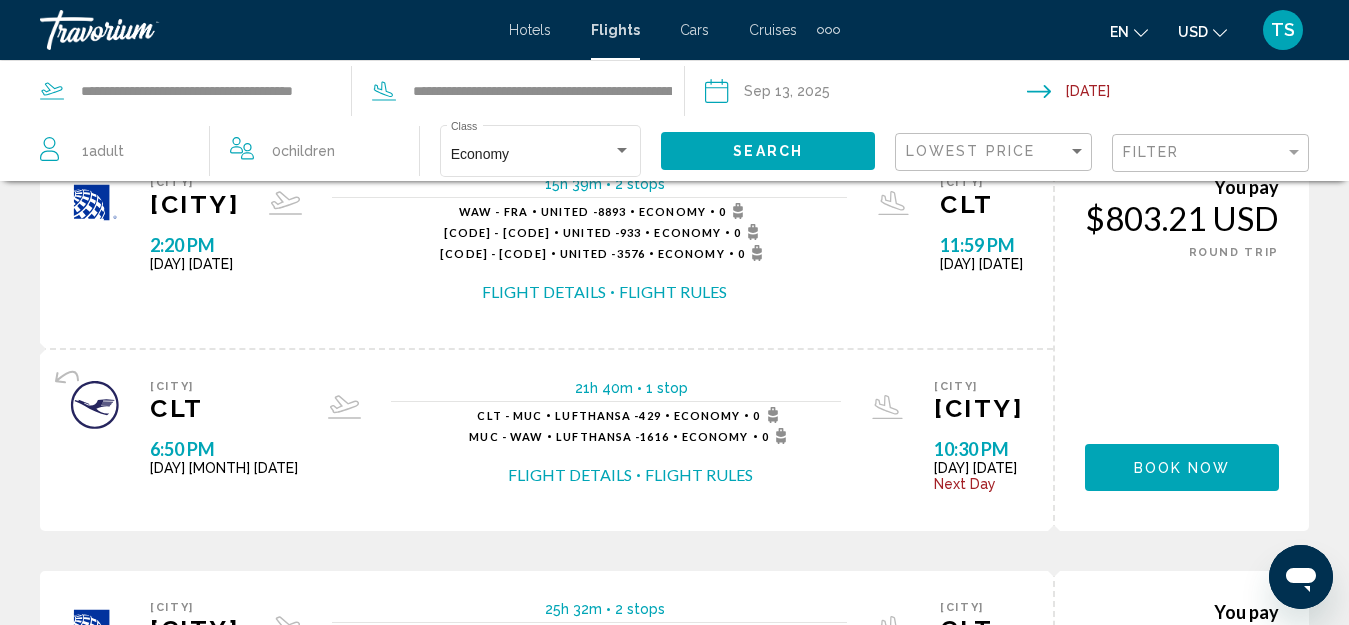 scroll, scrollTop: 700, scrollLeft: 0, axis: vertical 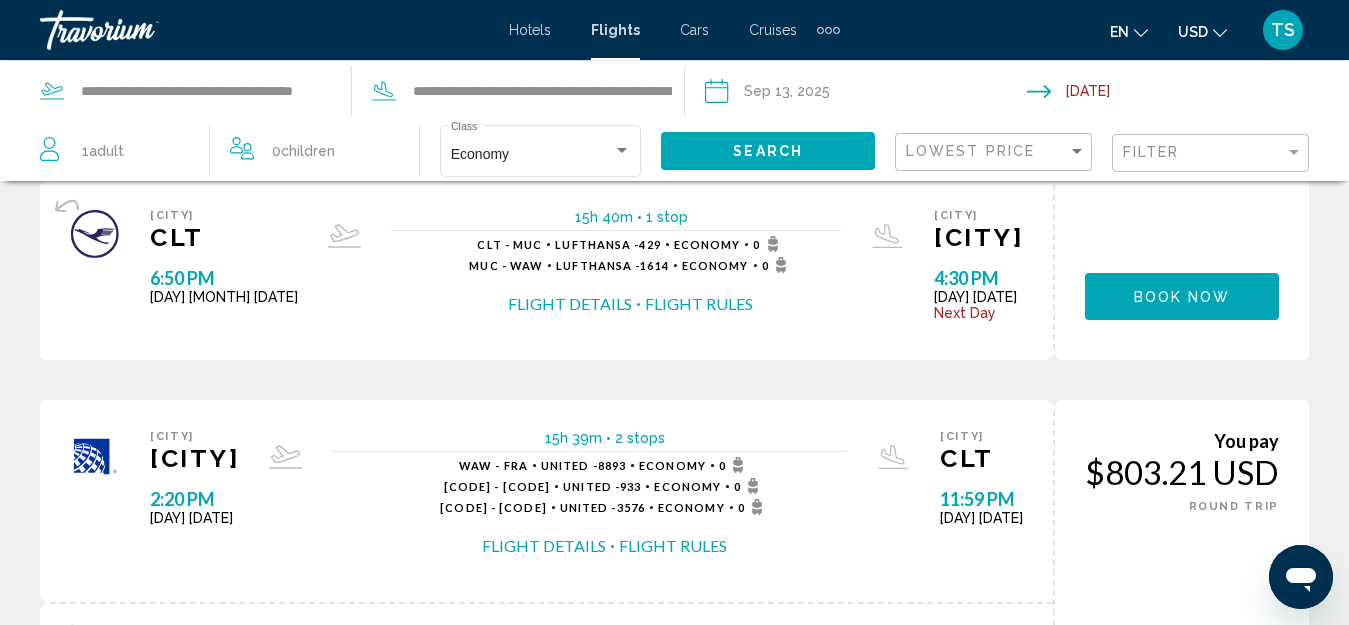 click on "**********" at bounding box center (865, 94) 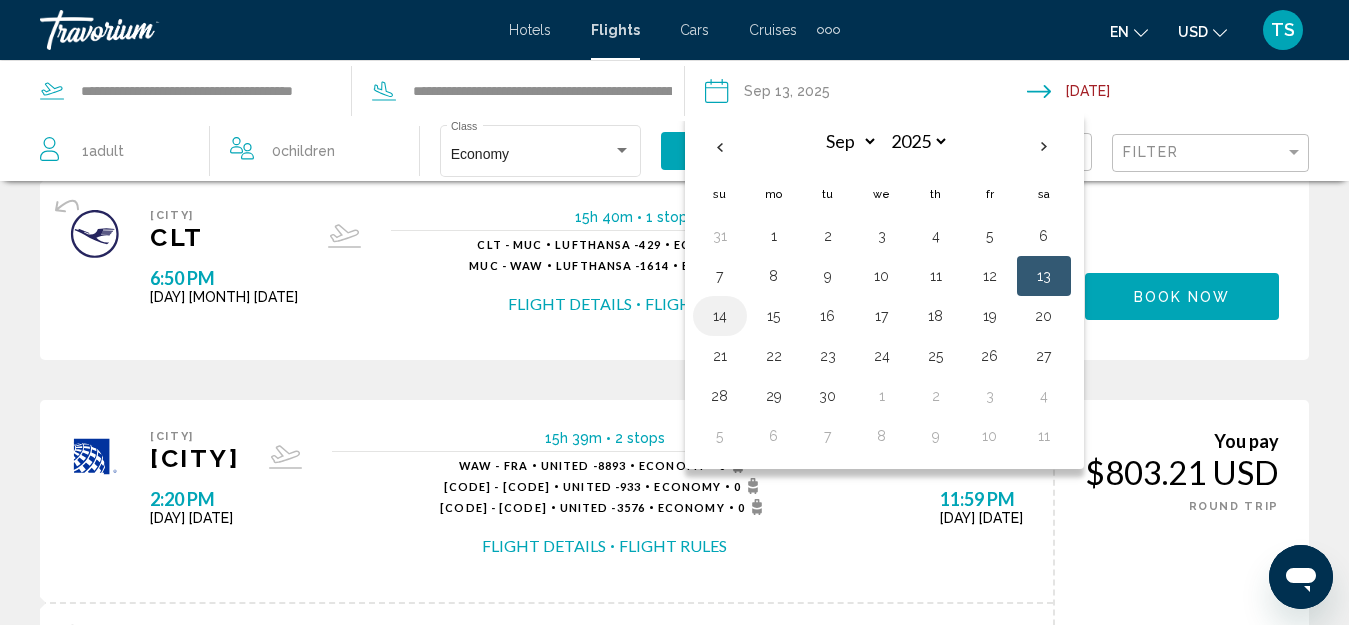 click on "14" at bounding box center (720, 316) 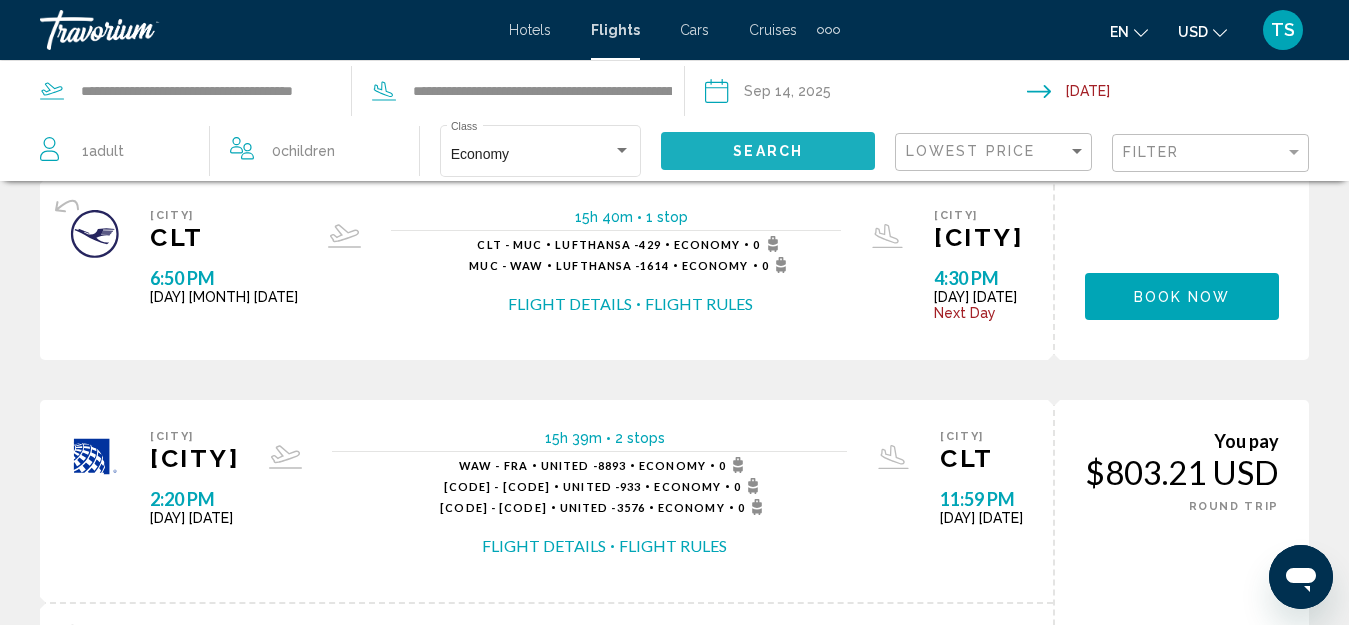 click on "Search" 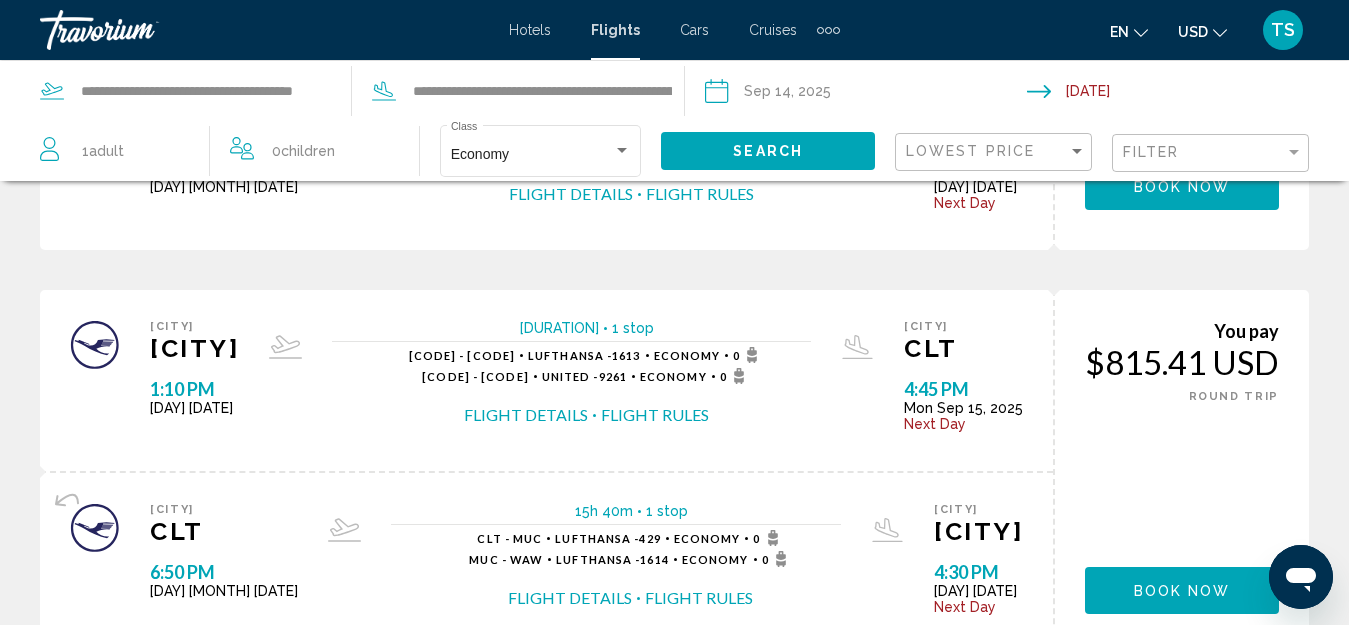 scroll, scrollTop: 200, scrollLeft: 0, axis: vertical 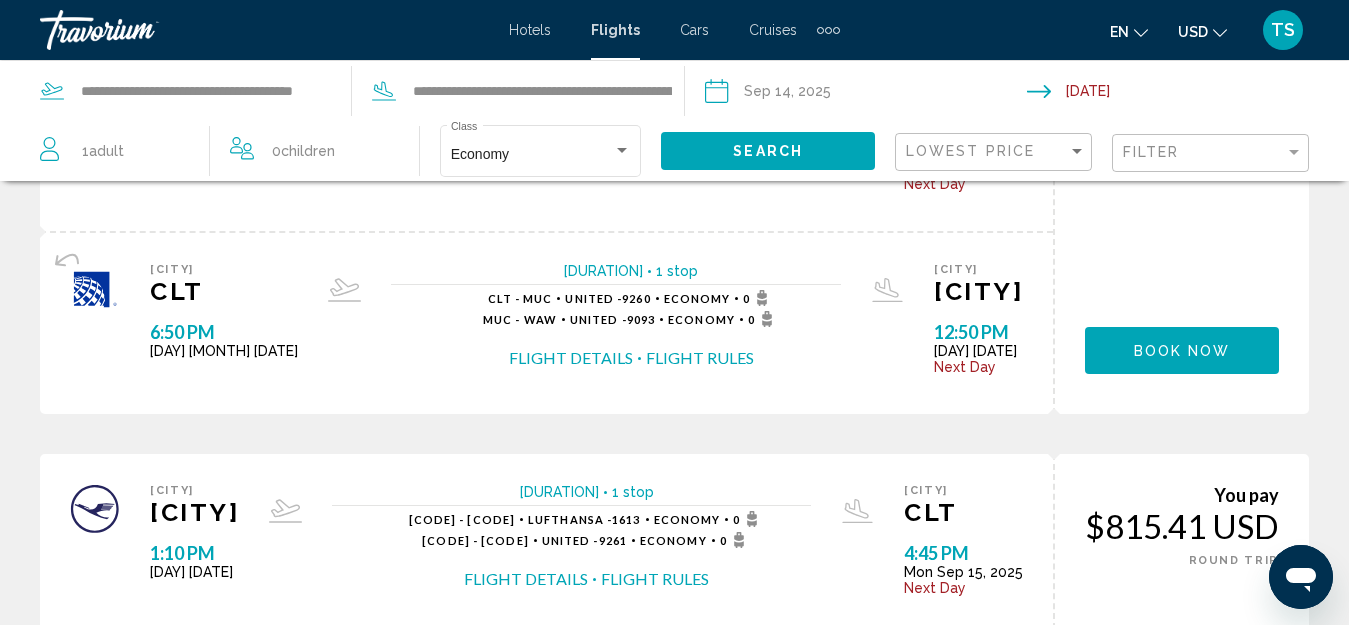 click on "Flight Details" at bounding box center [571, 358] 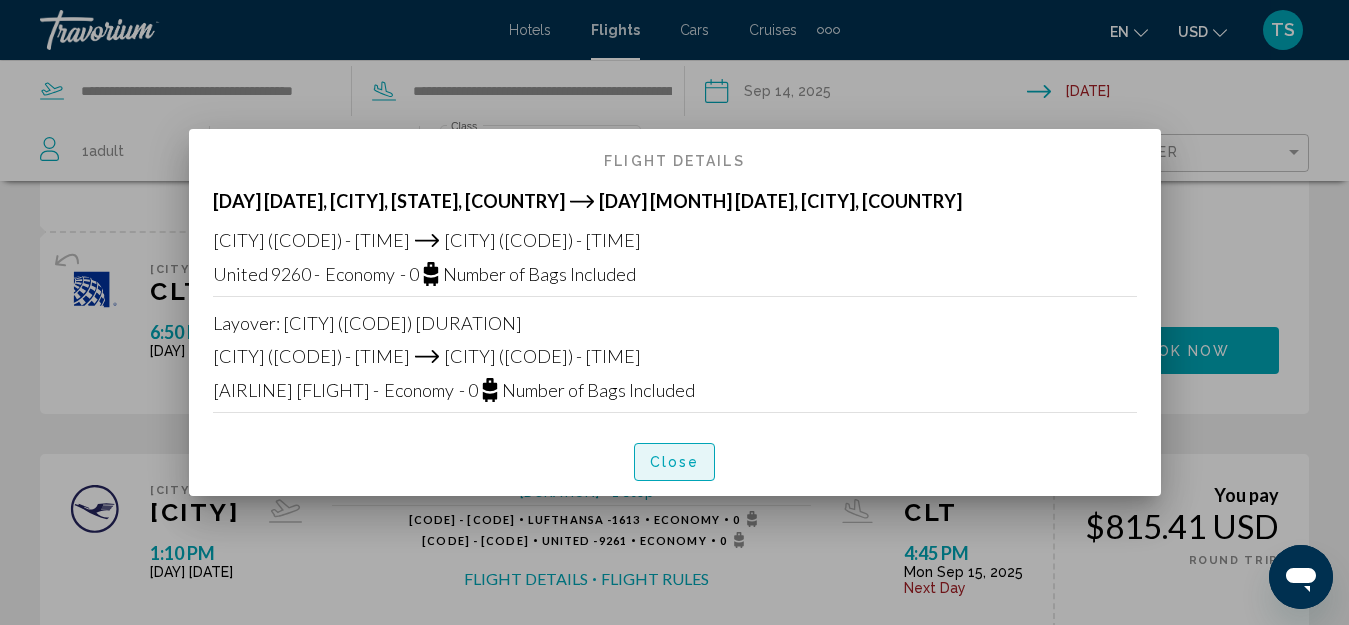 click on "Close" at bounding box center [675, 461] 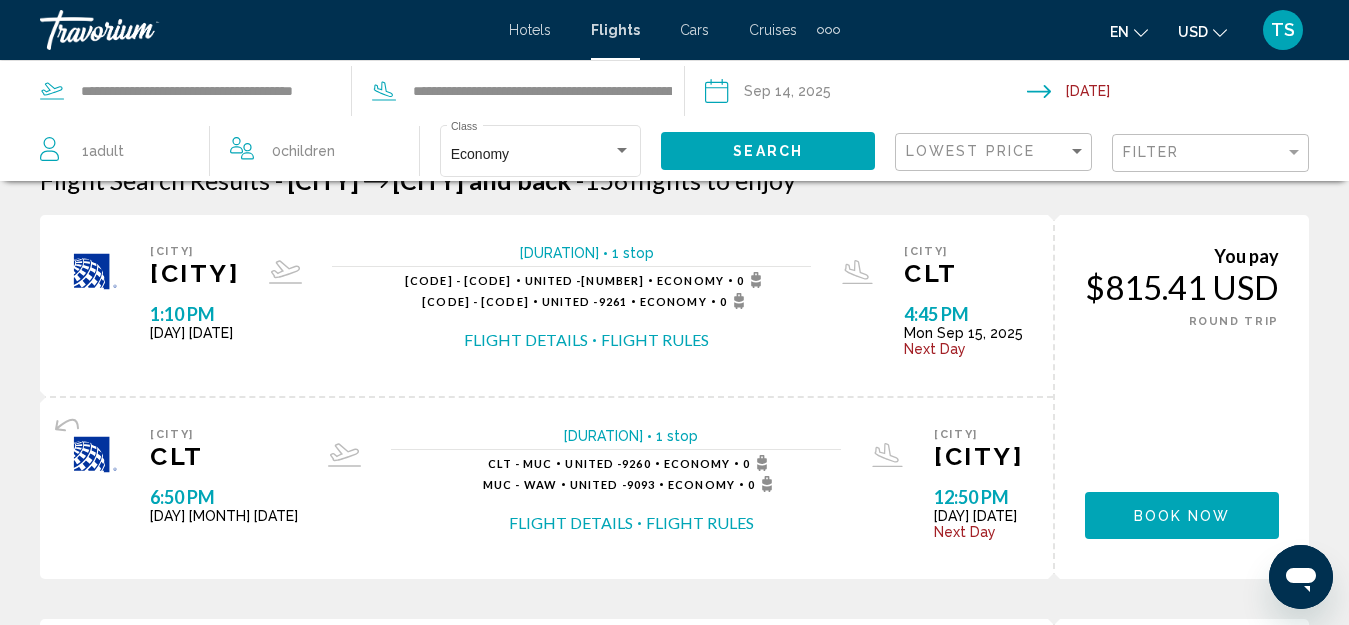 scroll, scrollTop: 0, scrollLeft: 0, axis: both 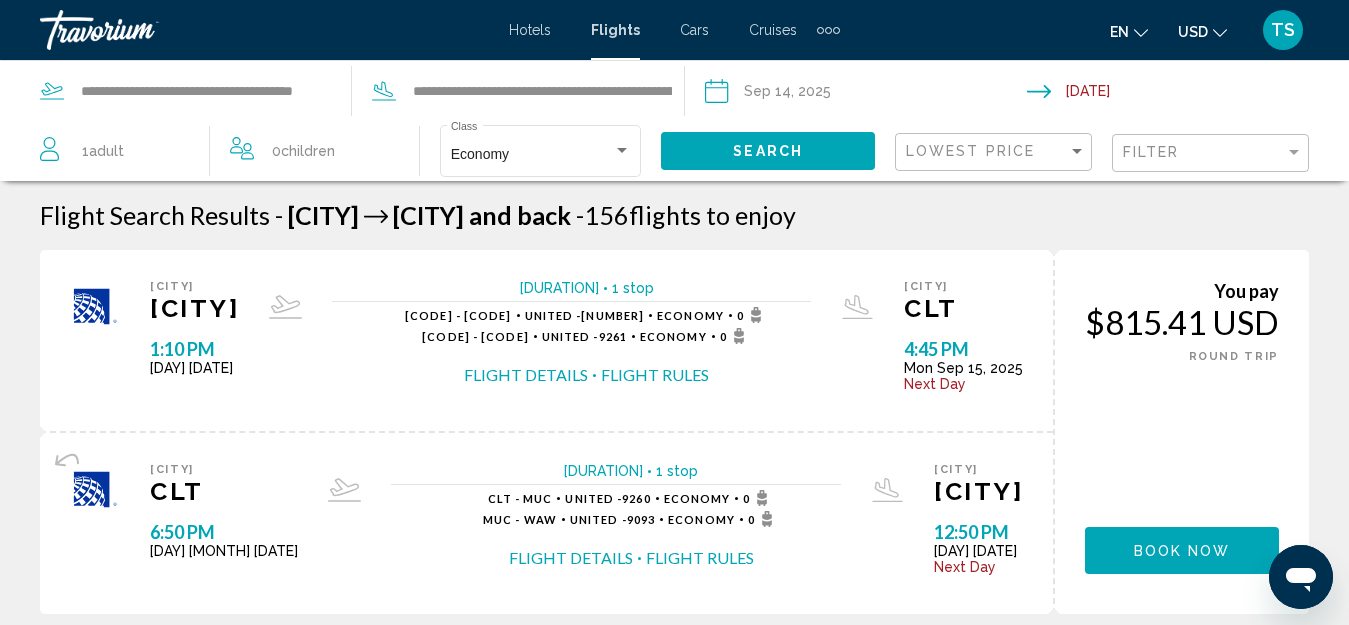click on "Flight Details" at bounding box center [526, 375] 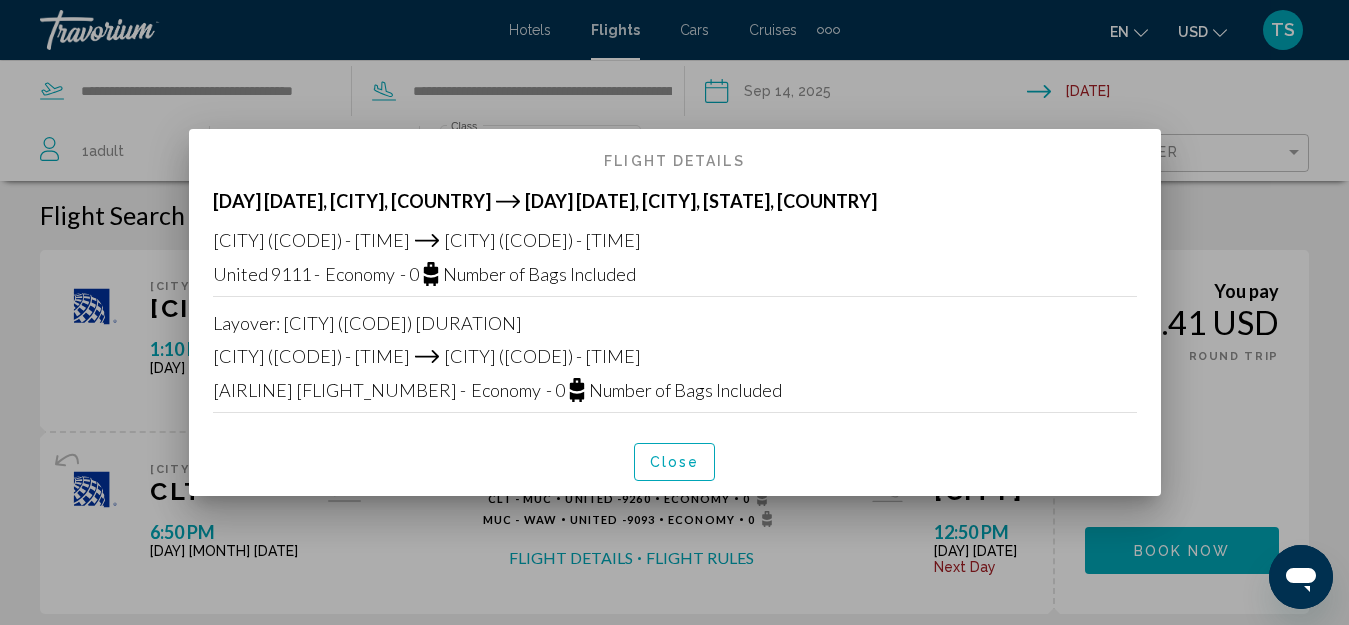 click on "Close" at bounding box center (675, 461) 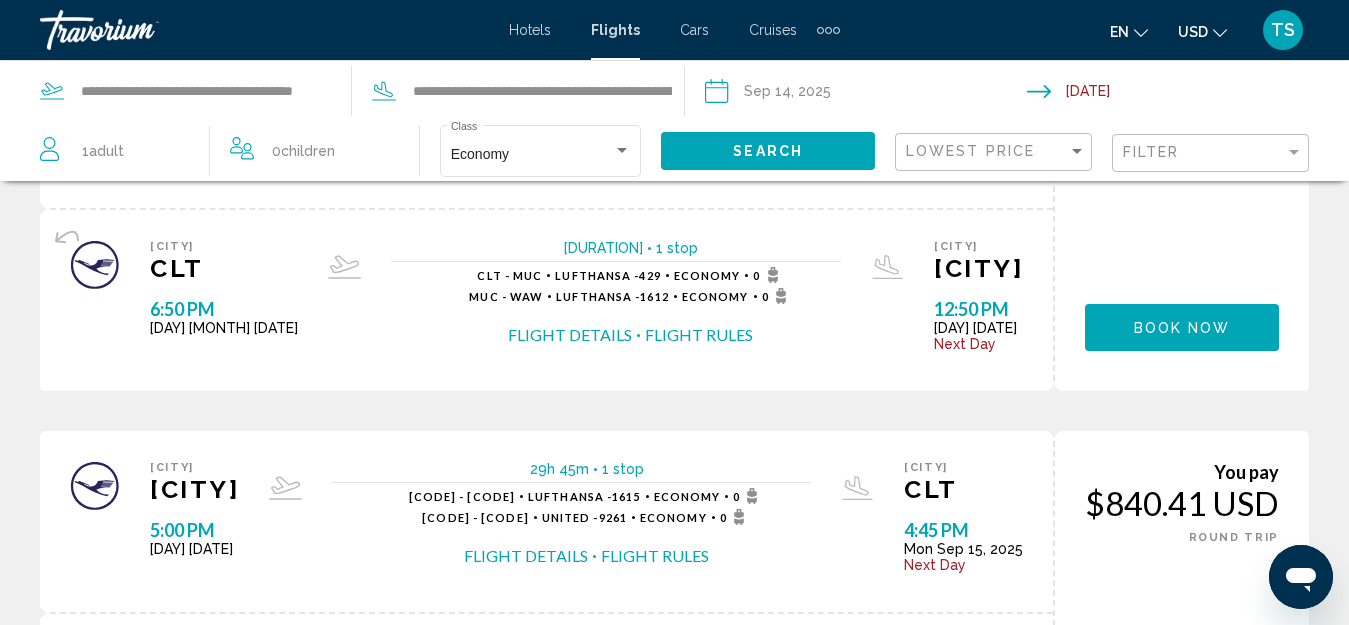 scroll, scrollTop: 1200, scrollLeft: 0, axis: vertical 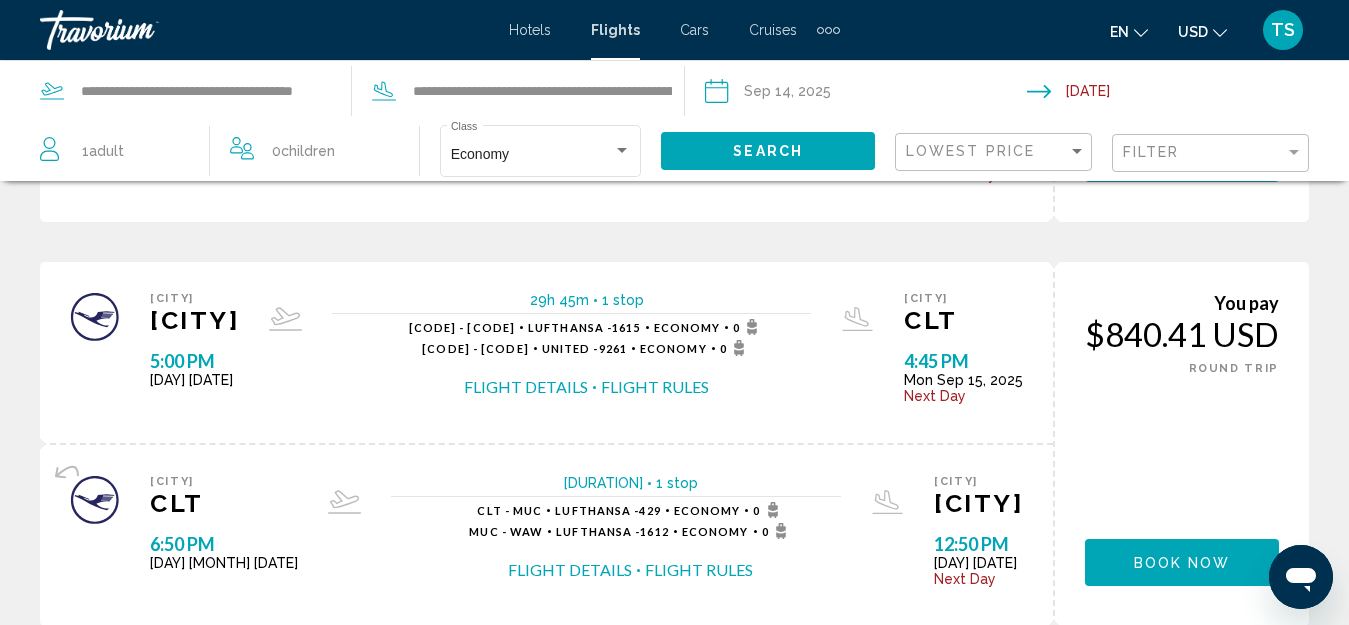 click on "**********" at bounding box center (865, 94) 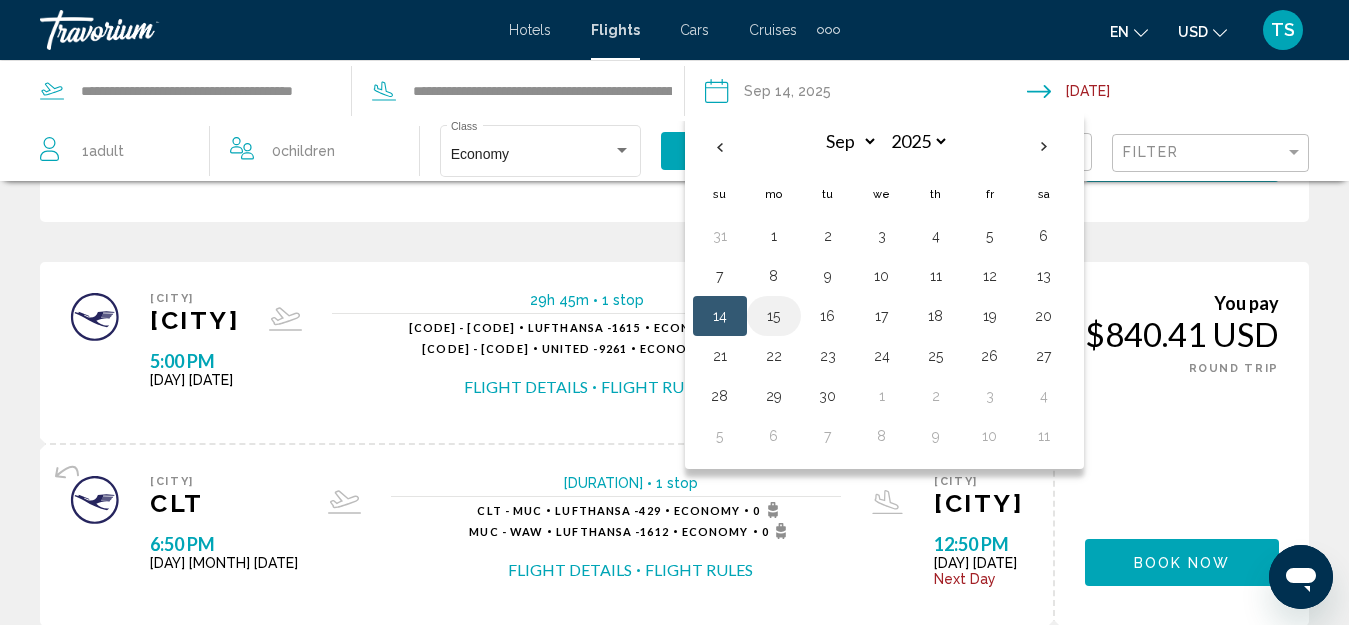 click on "15" at bounding box center (774, 316) 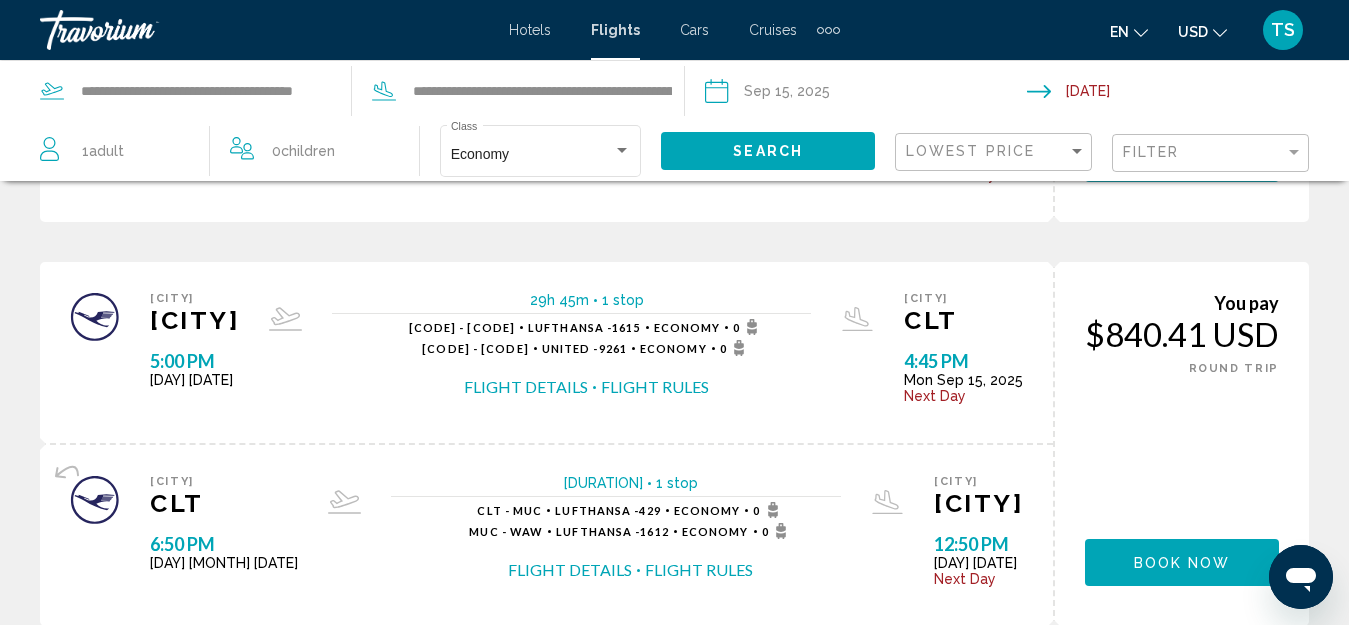 click on "Search" 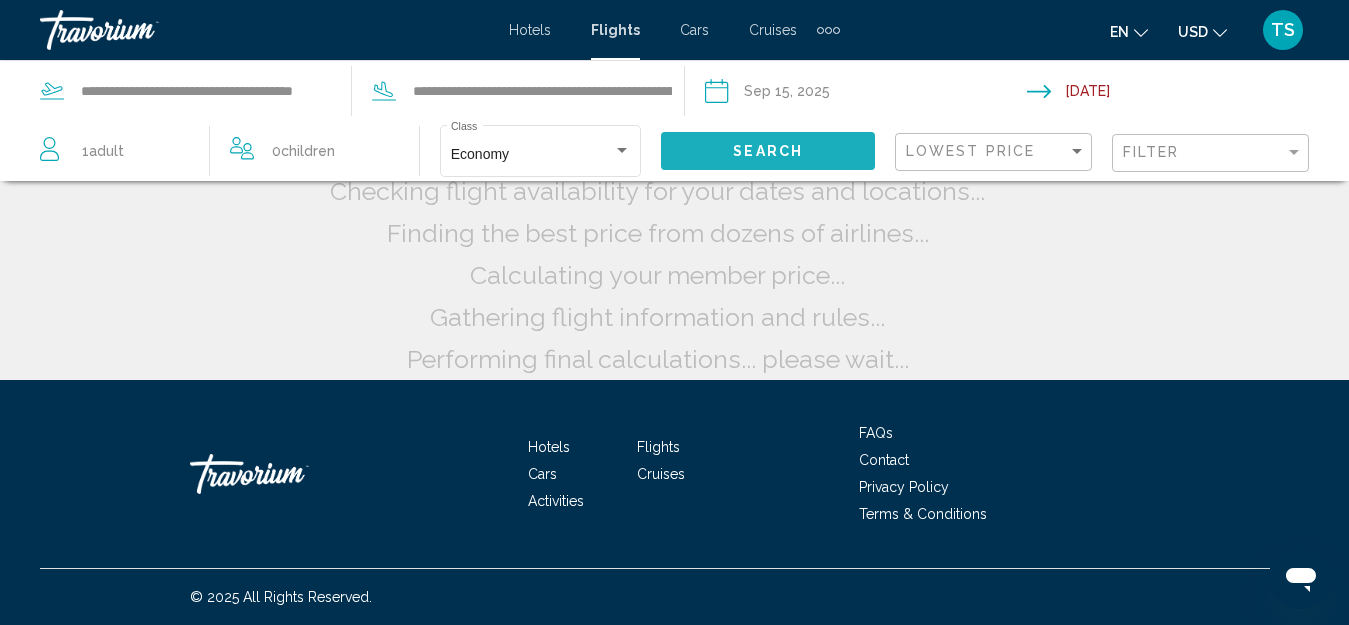 scroll, scrollTop: 32, scrollLeft: 0, axis: vertical 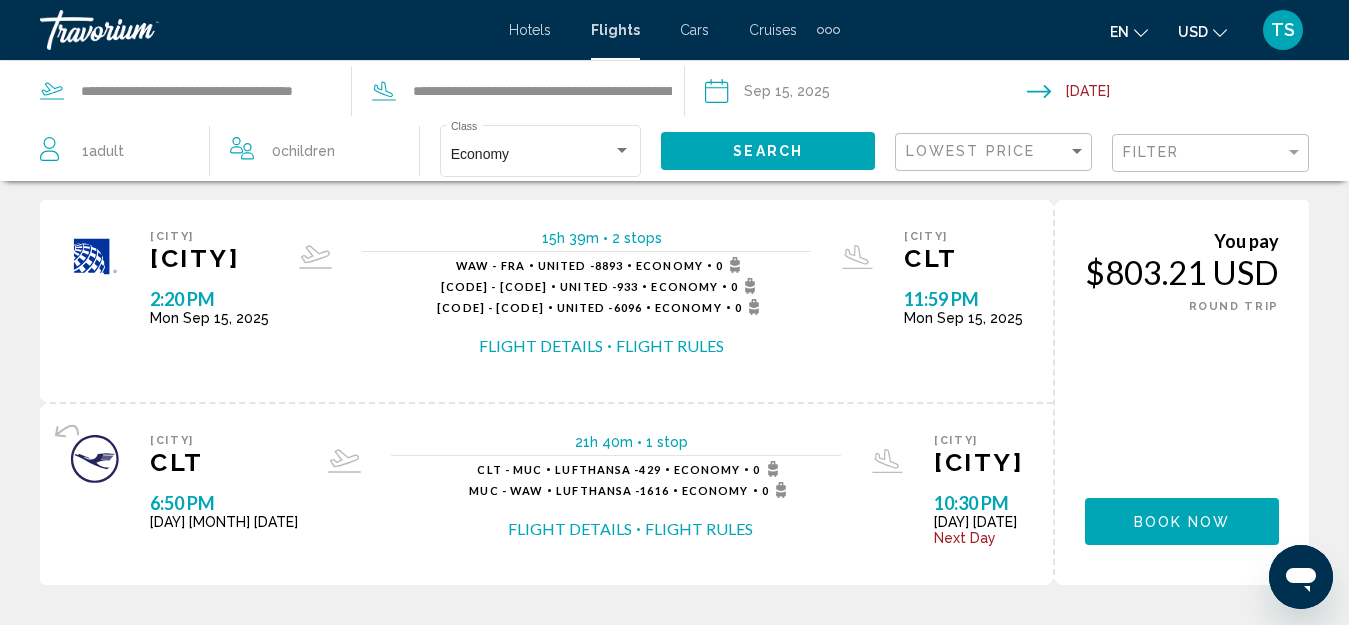 click on "Flight Details" at bounding box center [541, 346] 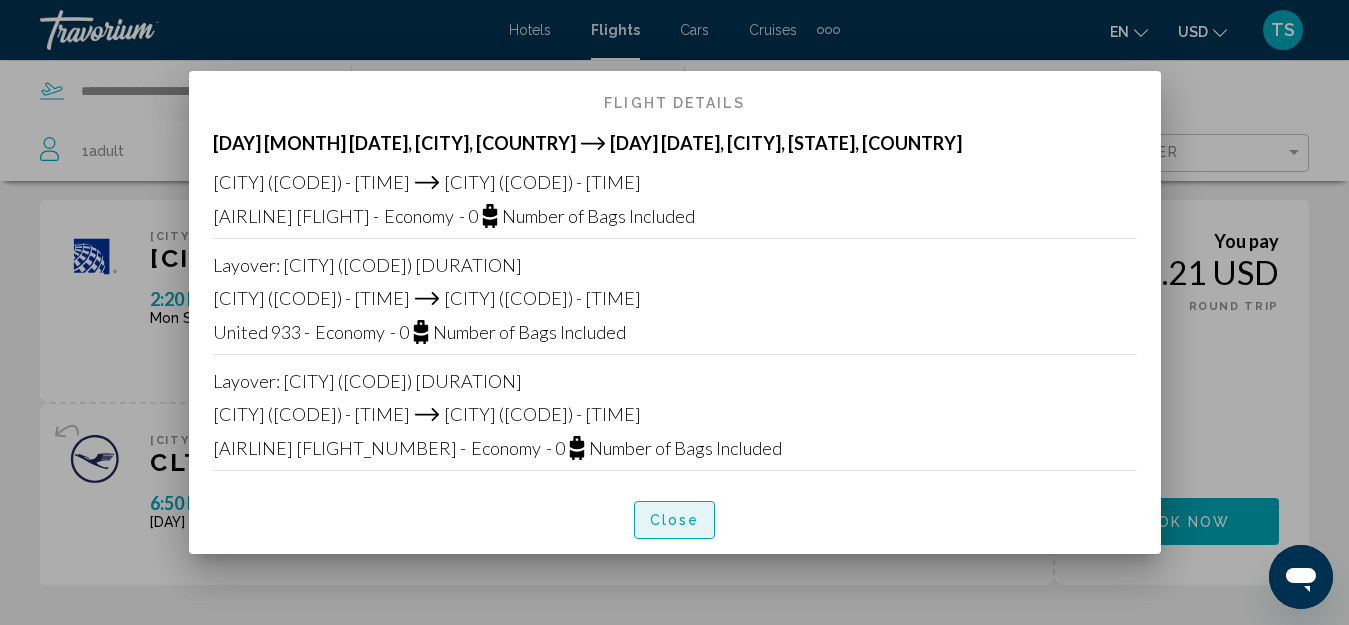 drag, startPoint x: 671, startPoint y: 522, endPoint x: 695, endPoint y: 488, distance: 41.617306 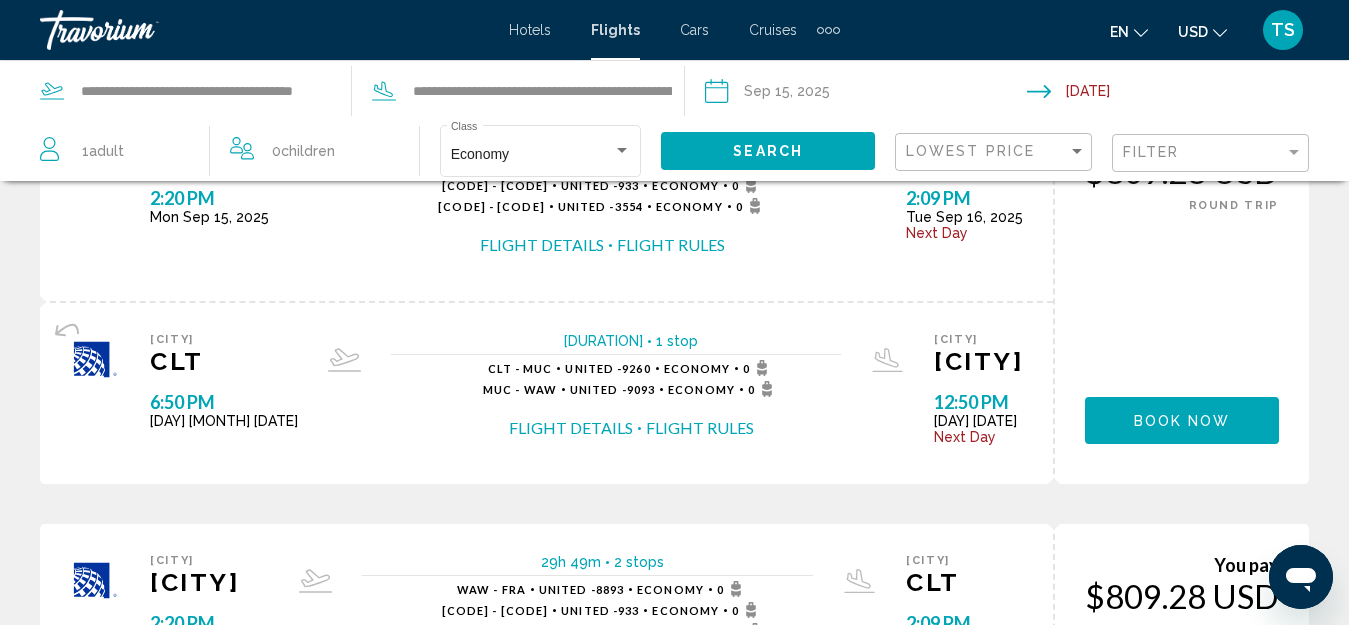 scroll, scrollTop: 1300, scrollLeft: 0, axis: vertical 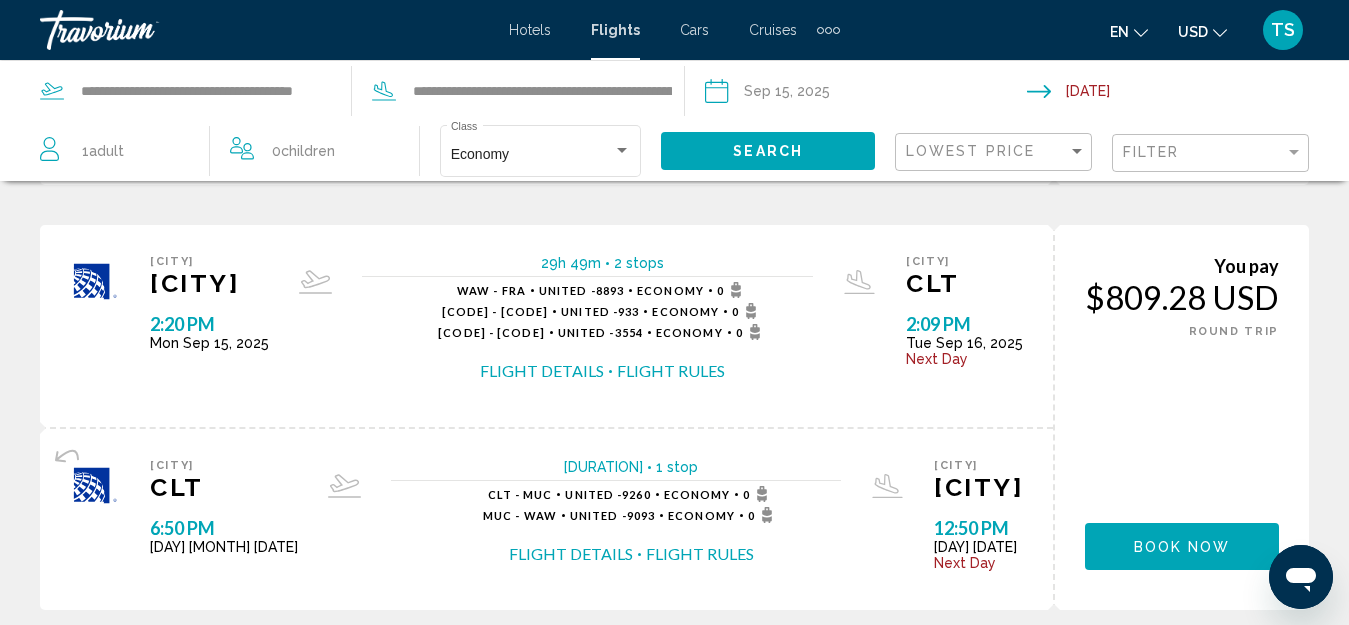 click on "**********" at bounding box center (865, 94) 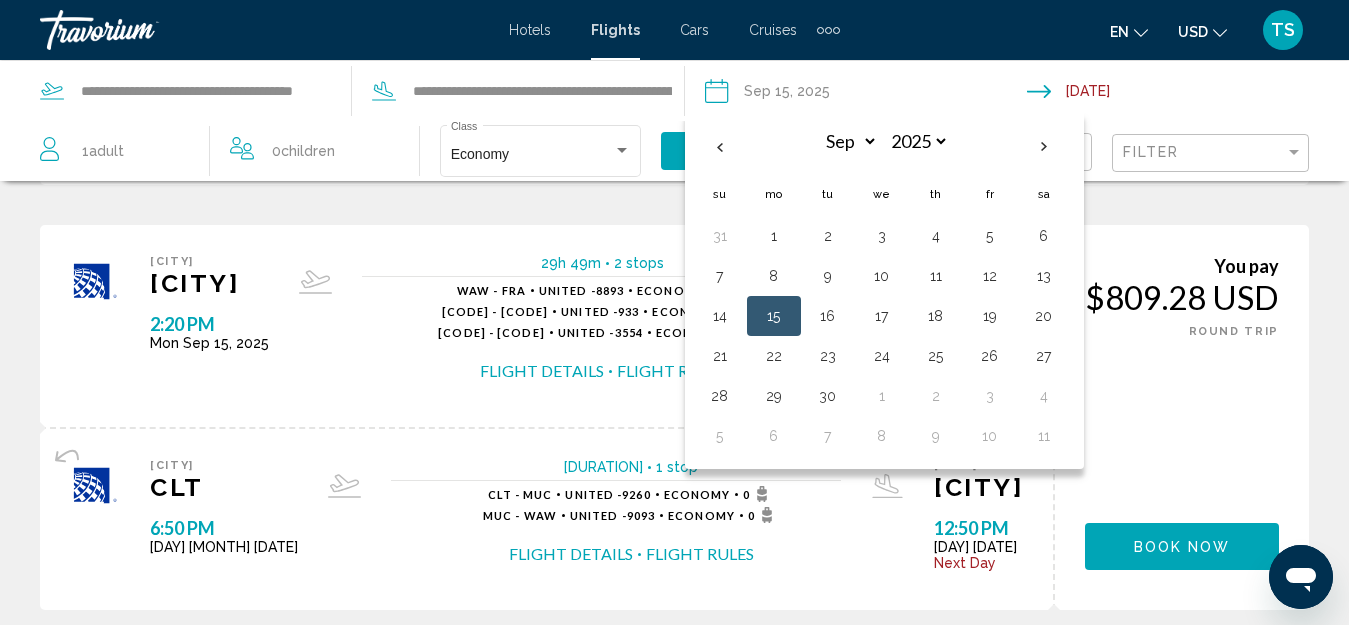 click on "16" at bounding box center (828, 316) 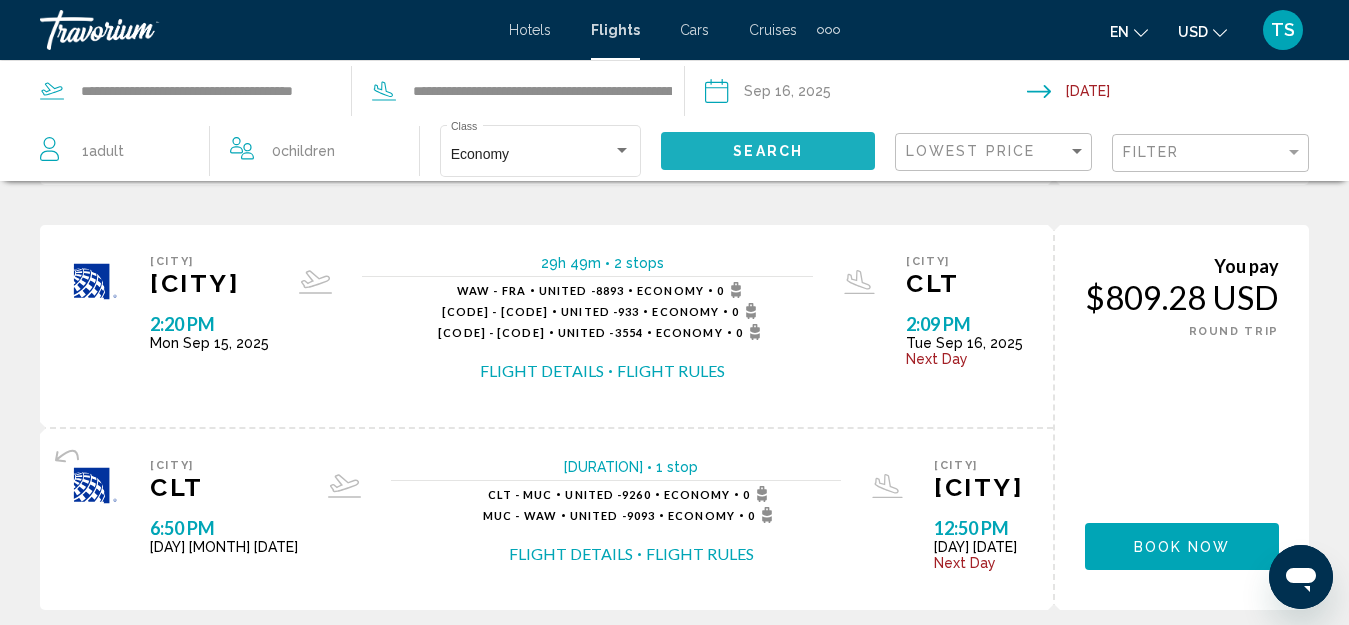 click on "Search" 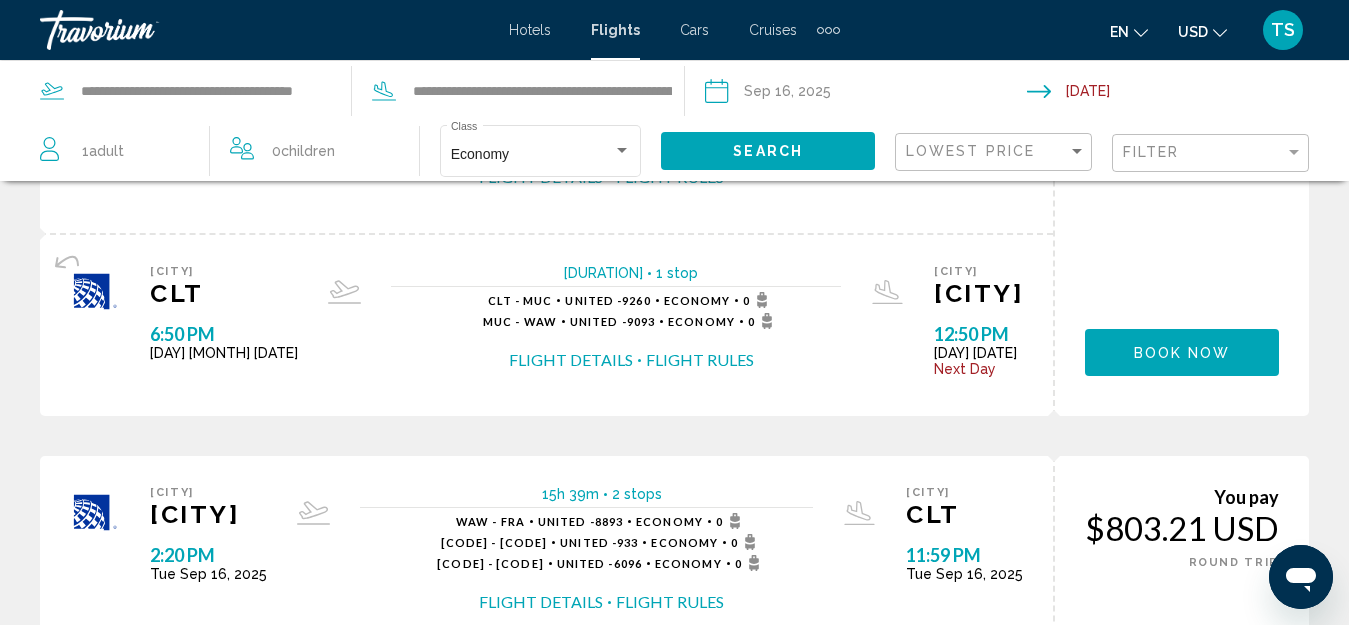 scroll, scrollTop: 0, scrollLeft: 0, axis: both 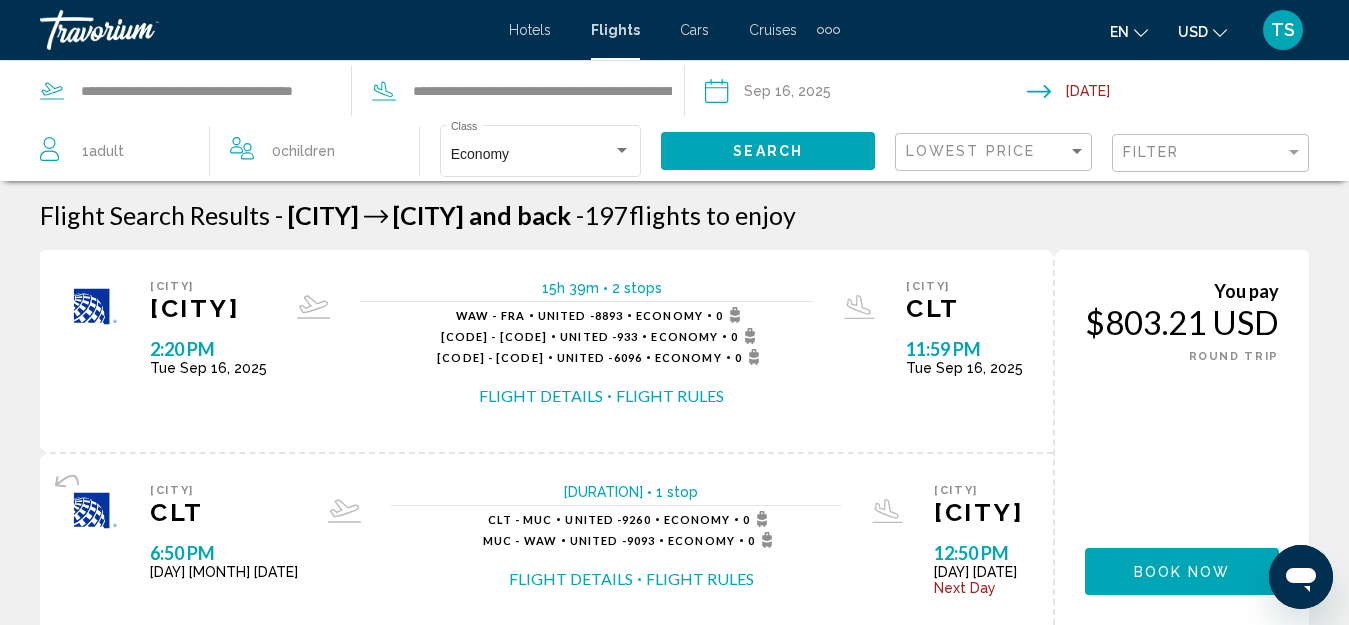 click on "Flight Details" at bounding box center (541, 396) 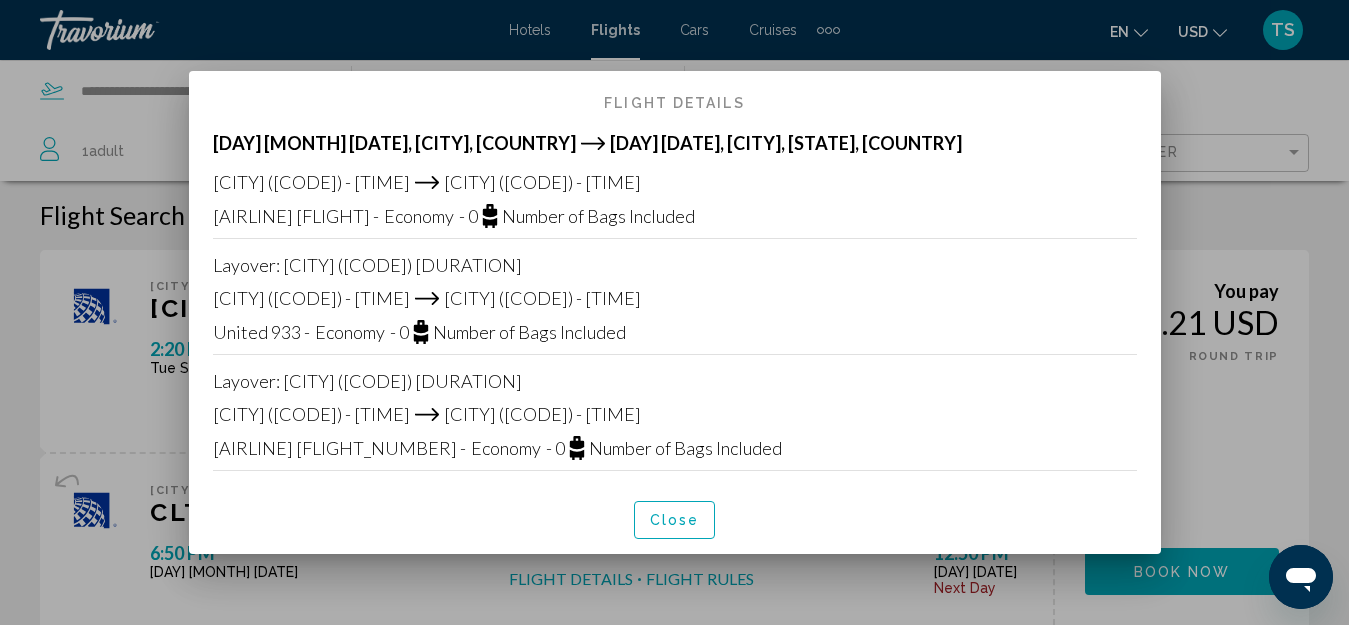click on "Close" at bounding box center [675, 521] 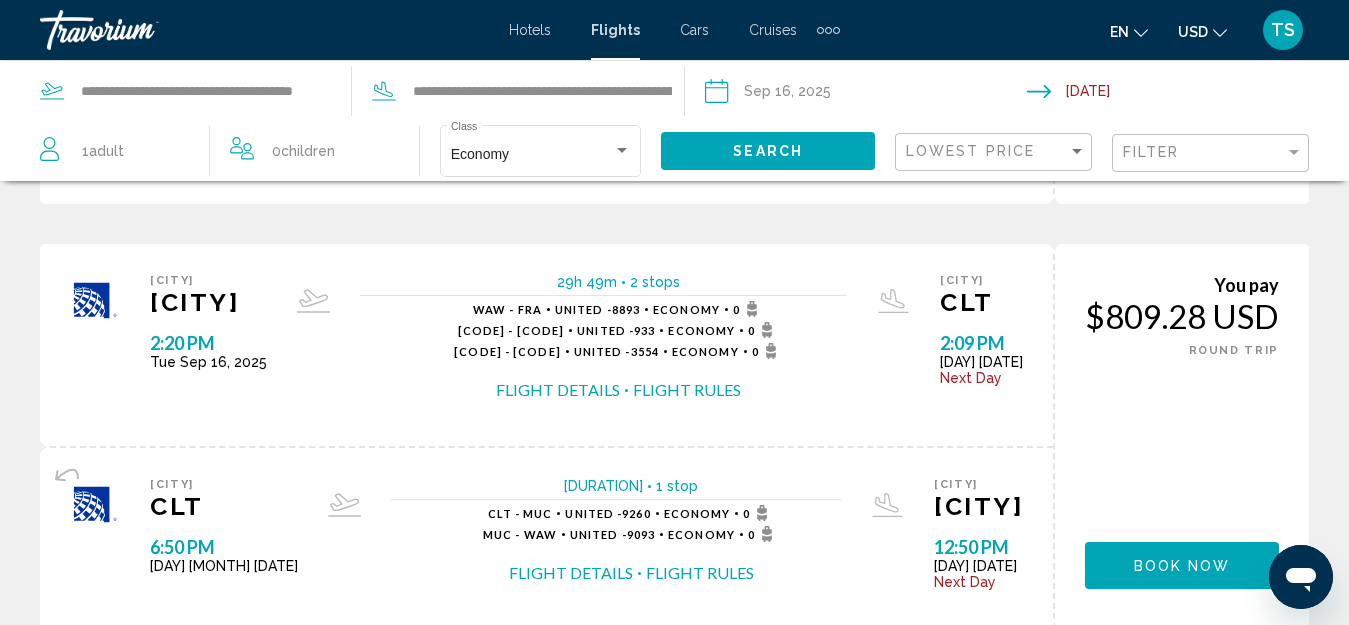 scroll, scrollTop: 1300, scrollLeft: 0, axis: vertical 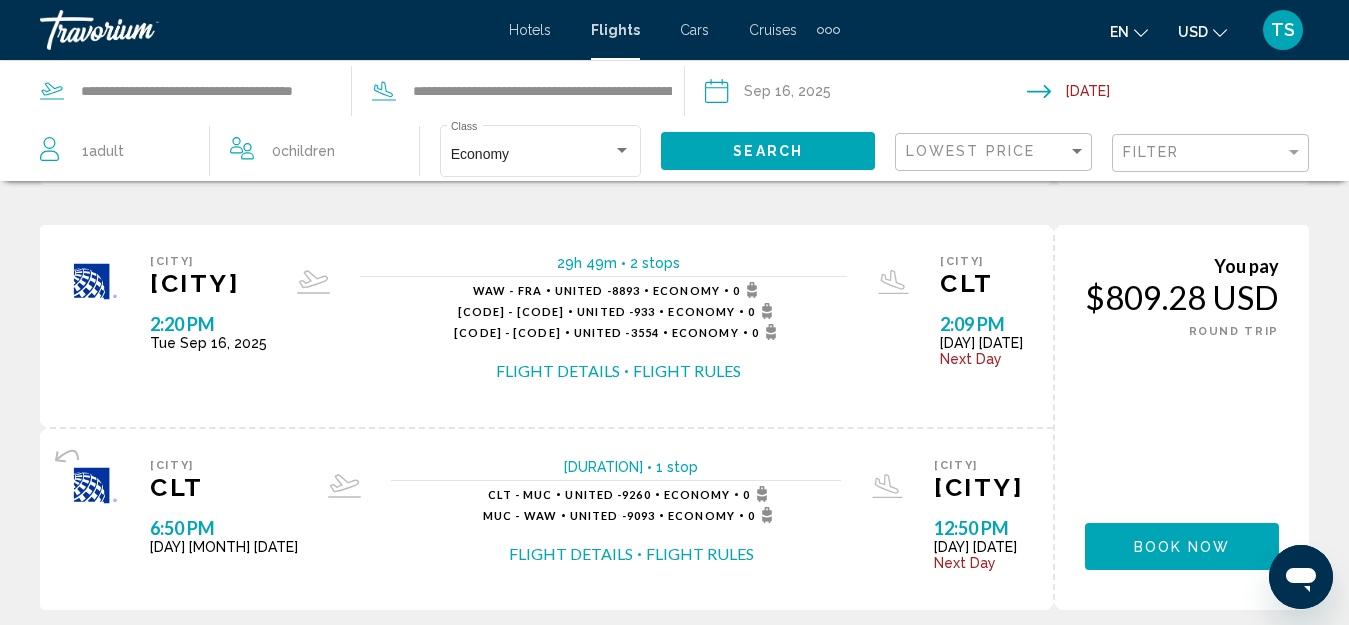 click on "Flight Details" at bounding box center [558, 371] 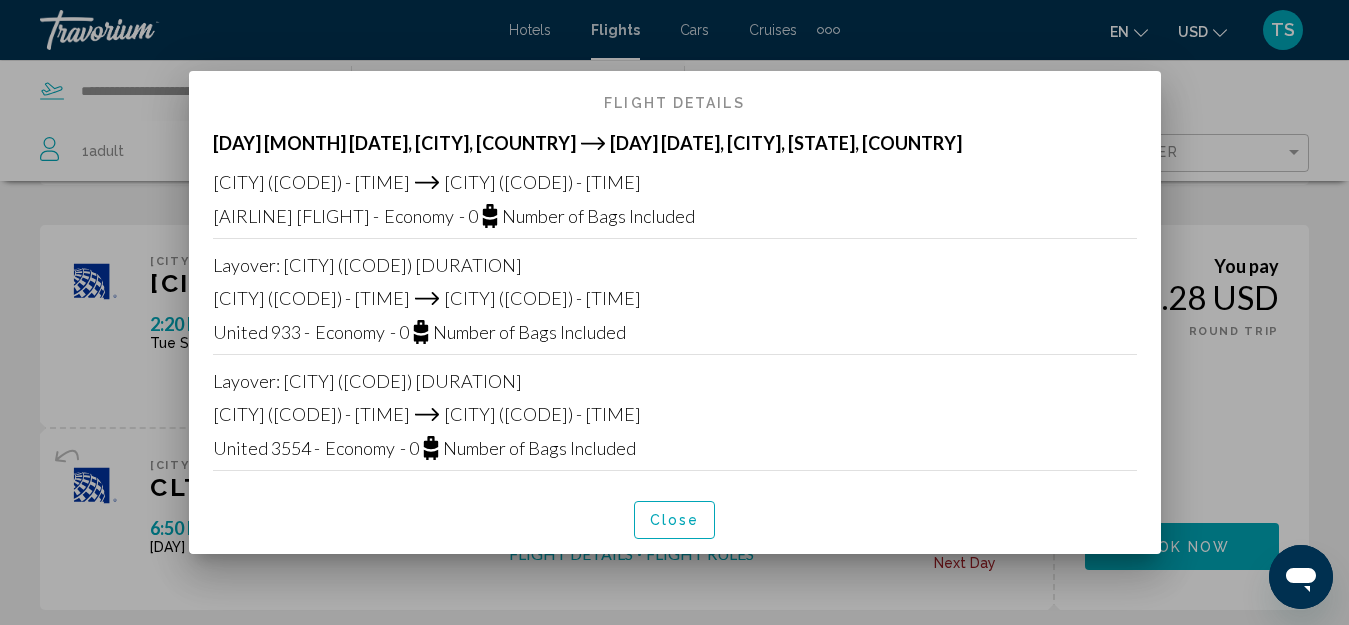 scroll, scrollTop: 0, scrollLeft: 0, axis: both 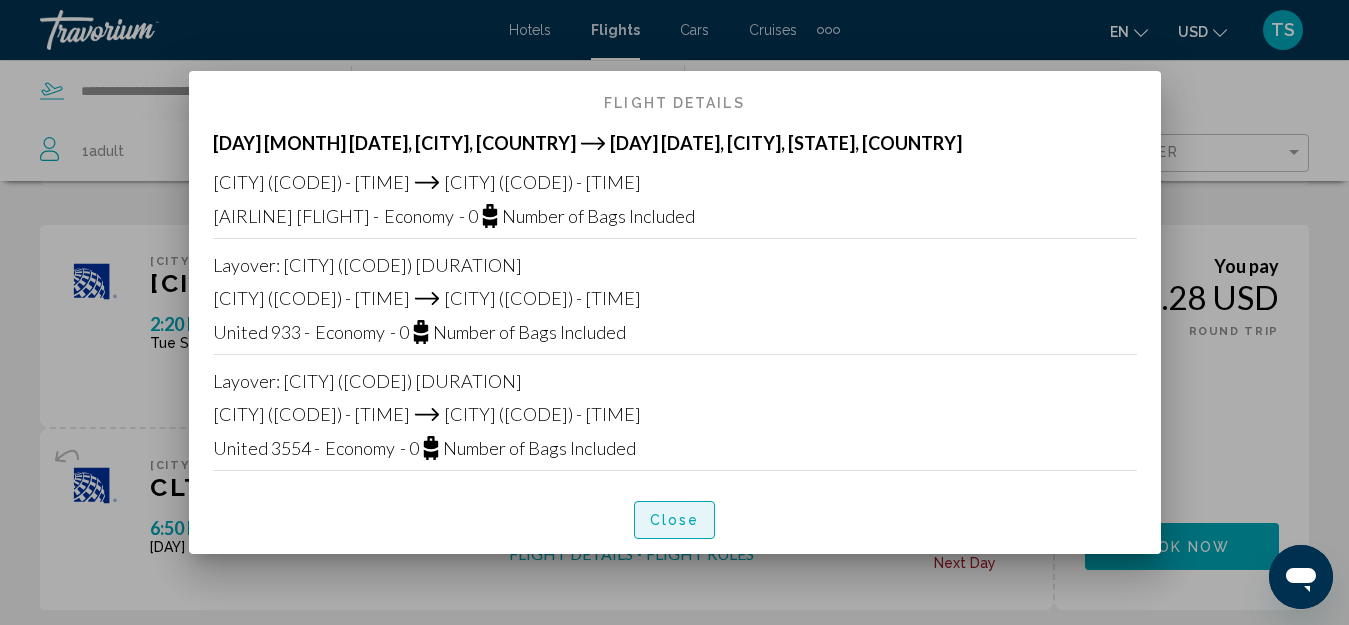 click on "Close" at bounding box center [675, 521] 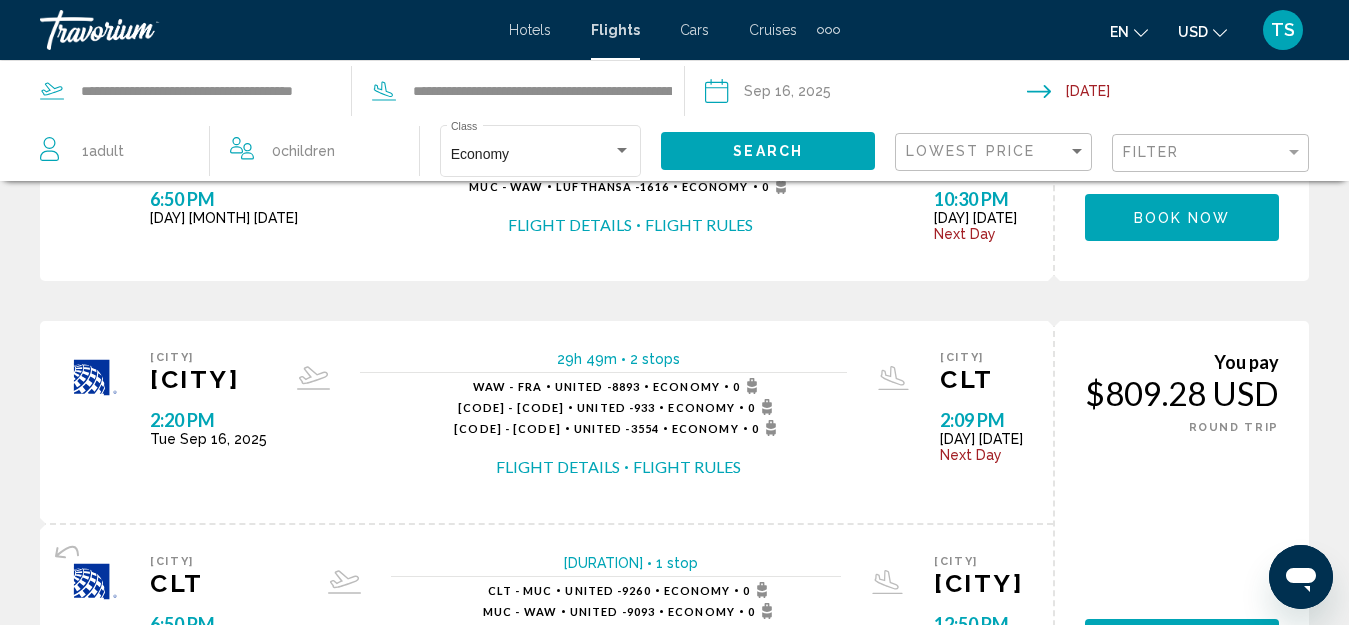scroll, scrollTop: 1200, scrollLeft: 0, axis: vertical 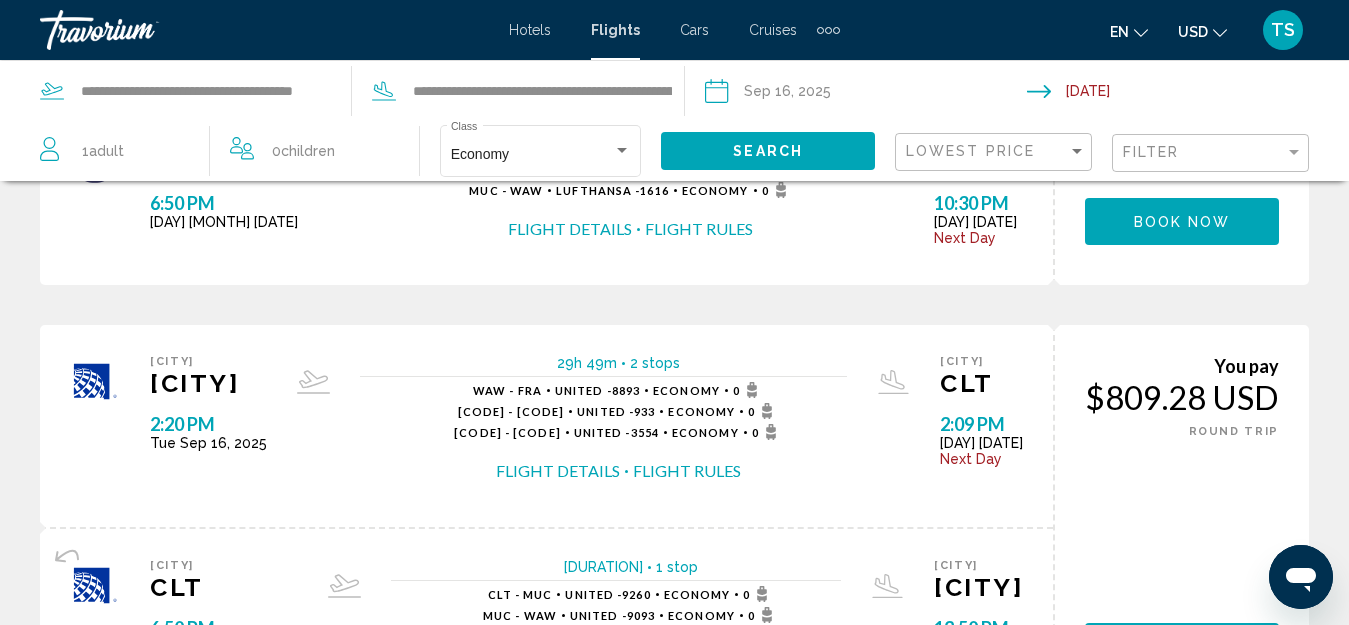 click on "**********" at bounding box center (865, 94) 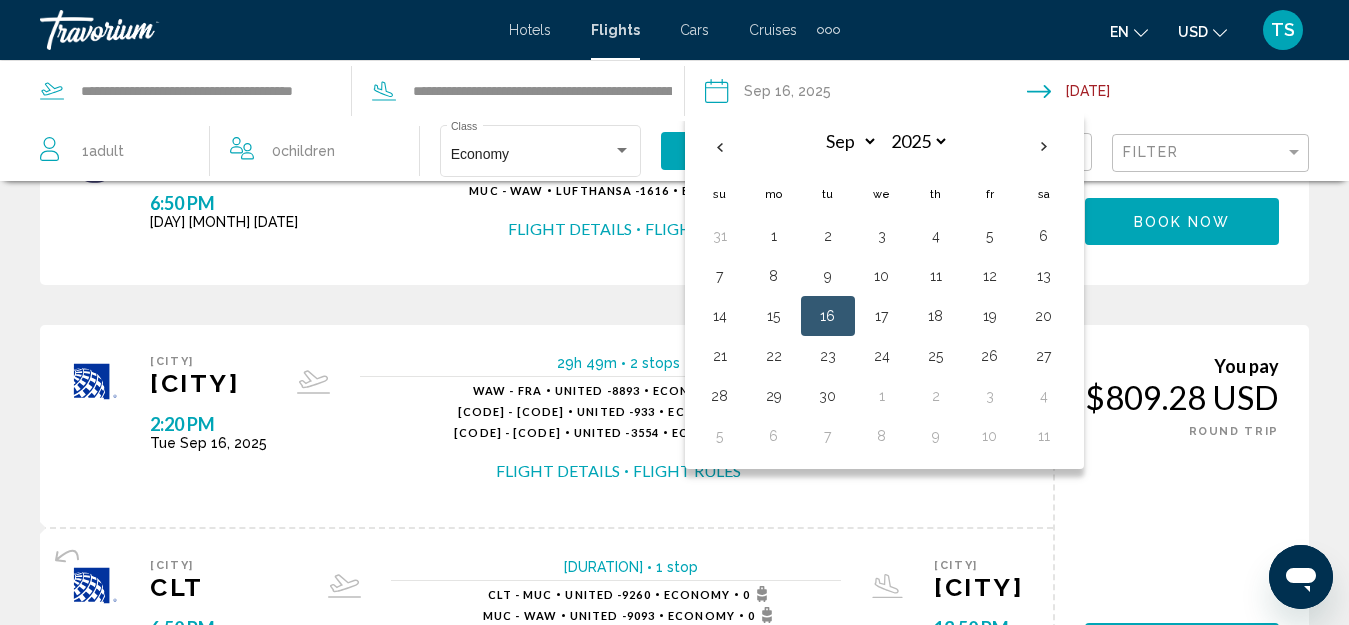 click on "17" at bounding box center (882, 316) 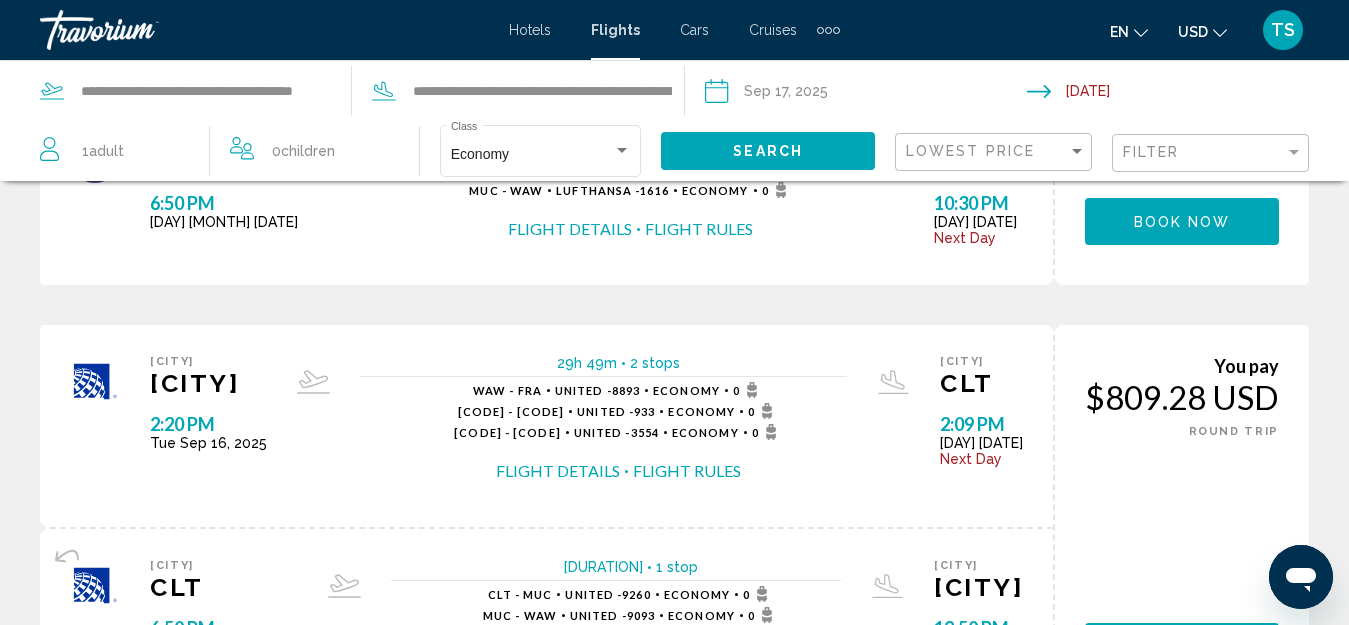click on "Search" 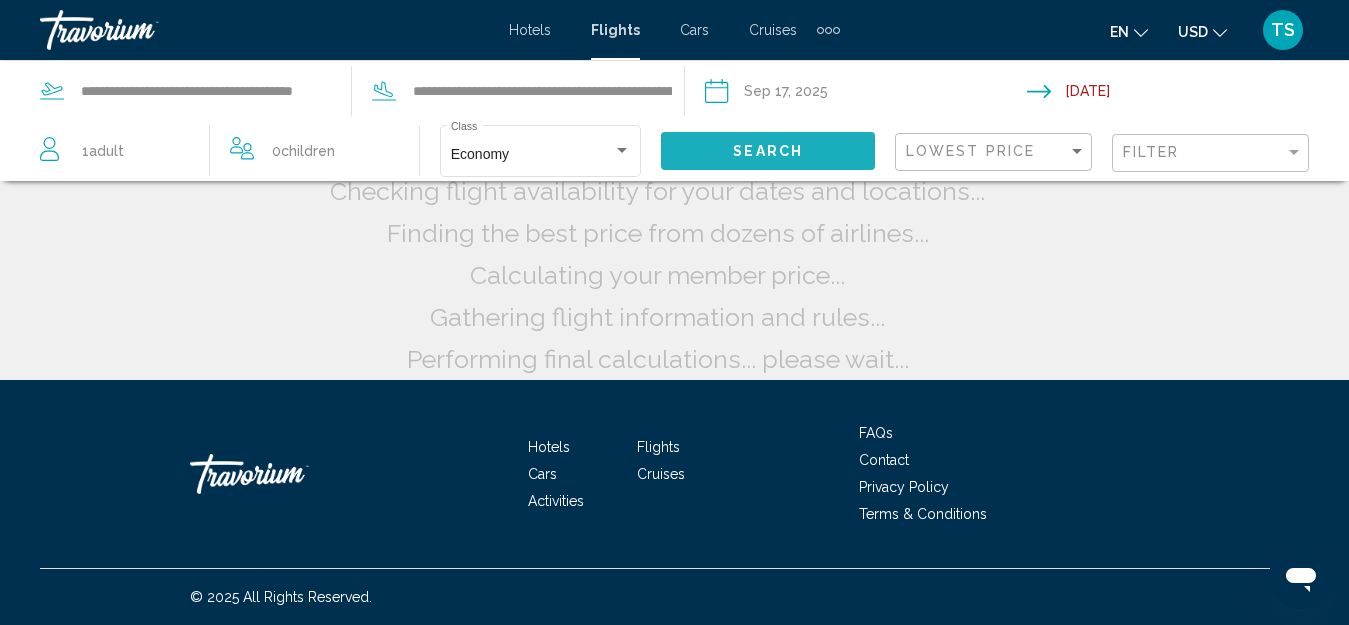 scroll, scrollTop: 32, scrollLeft: 0, axis: vertical 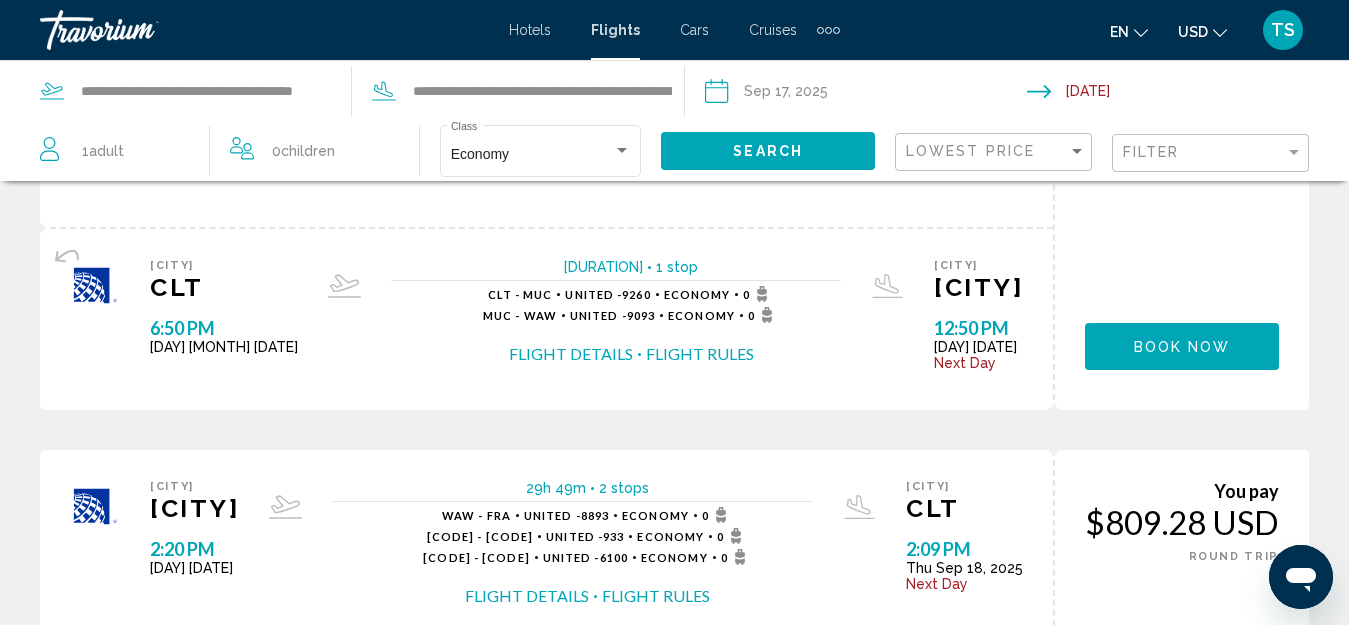 click on "**********" at bounding box center (865, 94) 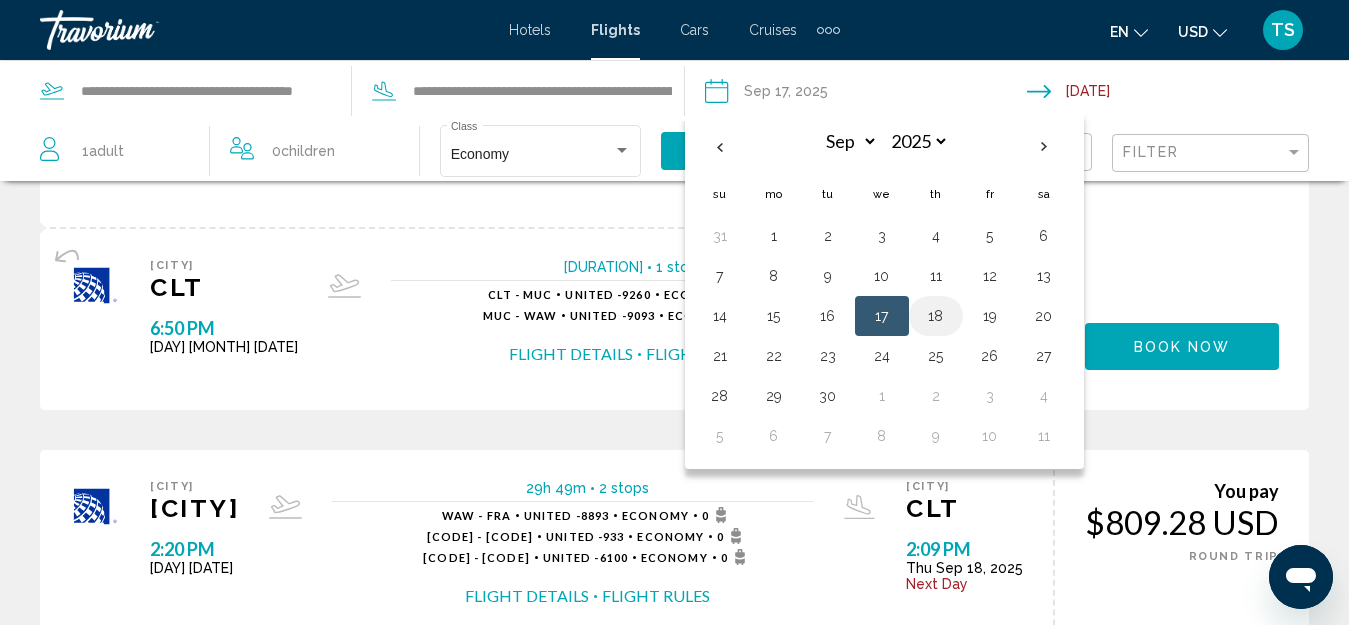 click on "18" at bounding box center [936, 316] 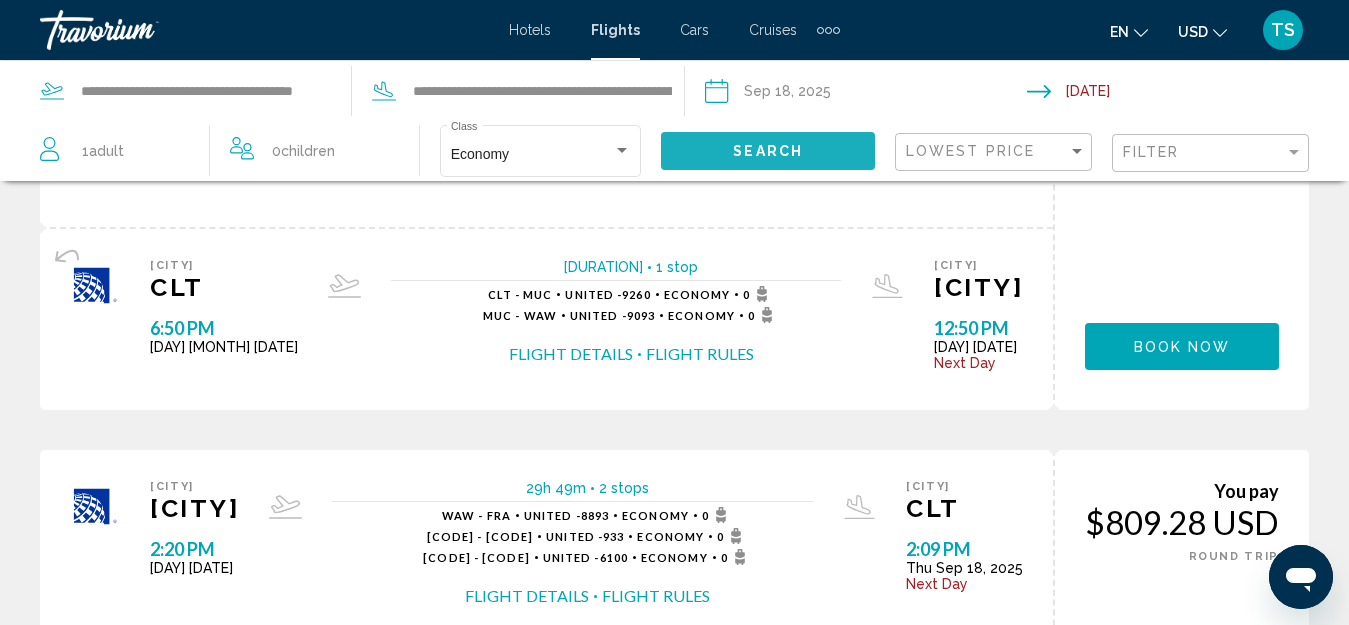 click on "Search" 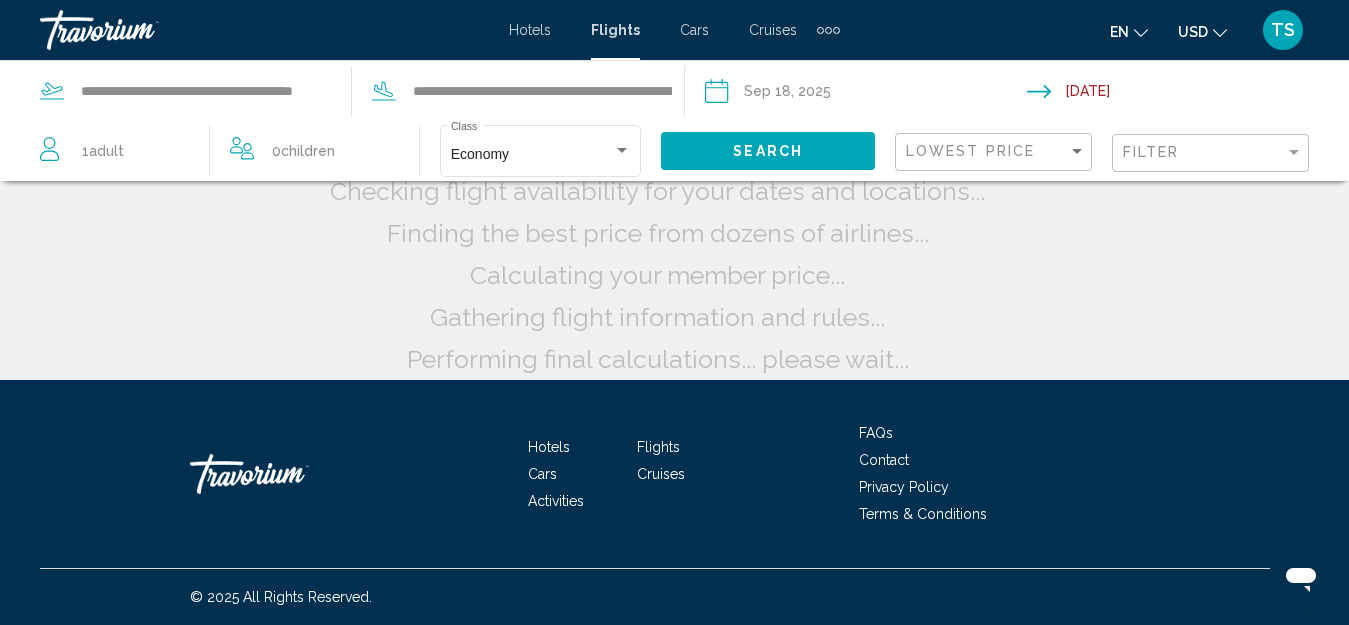 scroll, scrollTop: 32, scrollLeft: 0, axis: vertical 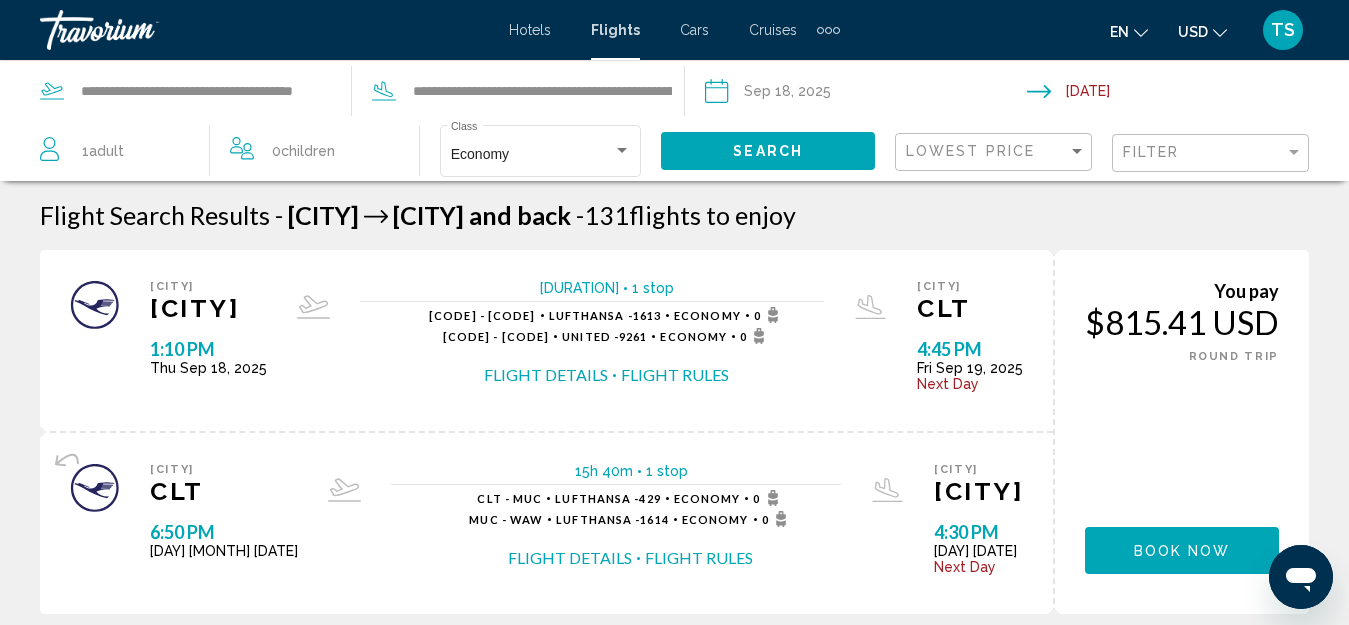 click on "**********" at bounding box center (865, 94) 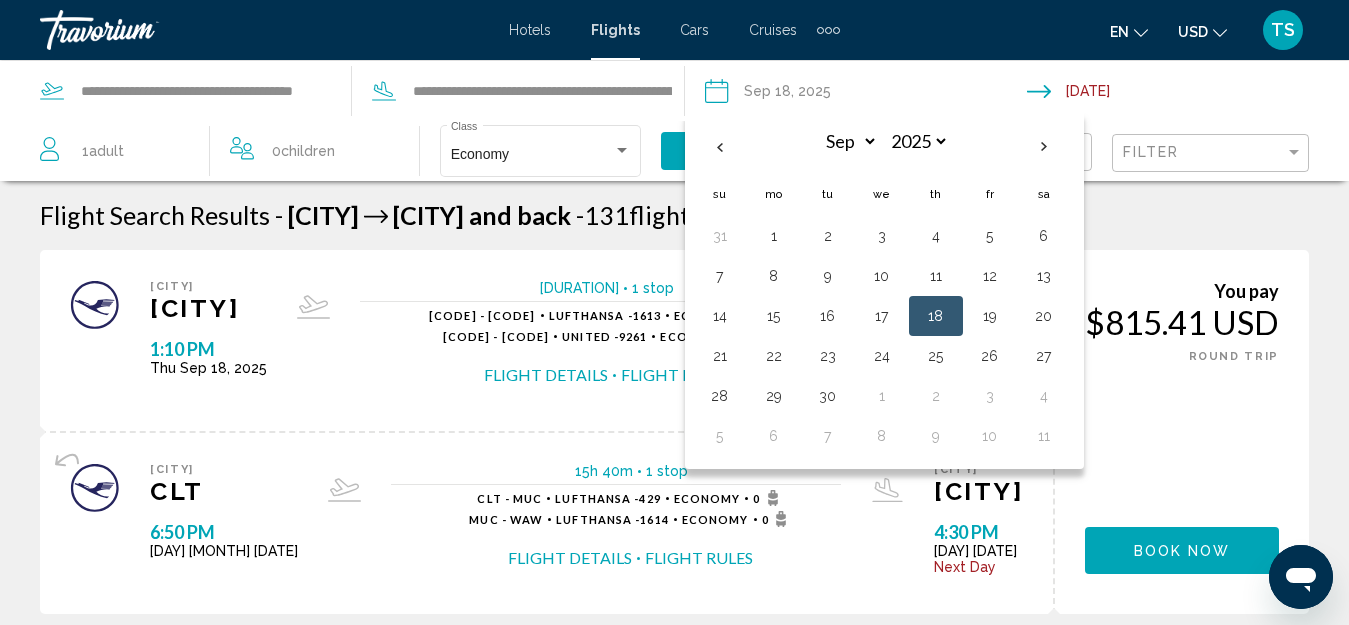 click on "19" at bounding box center [990, 316] 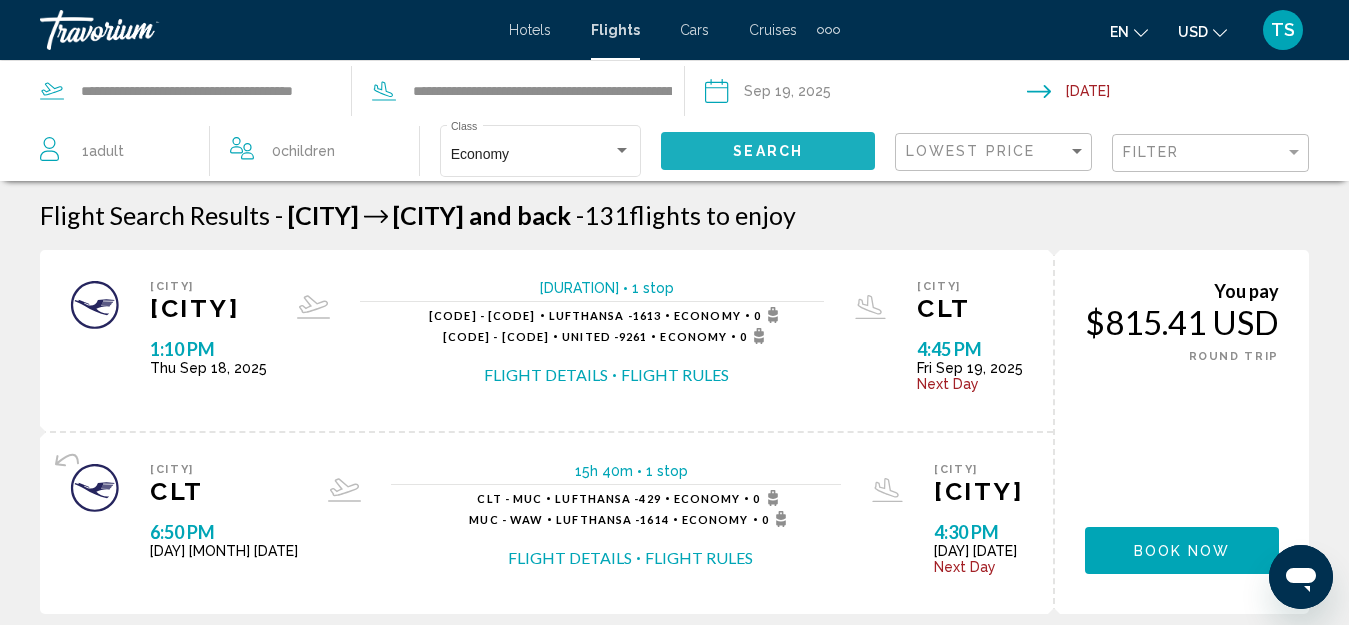 click on "Search" 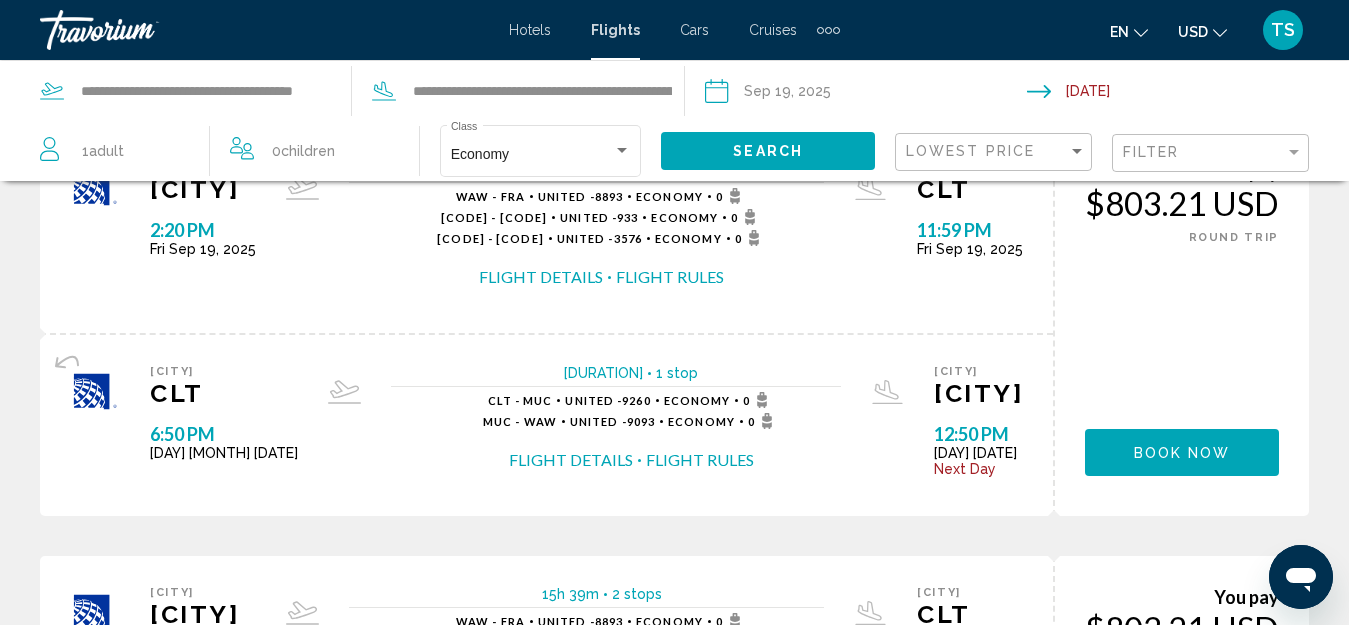 scroll, scrollTop: 0, scrollLeft: 0, axis: both 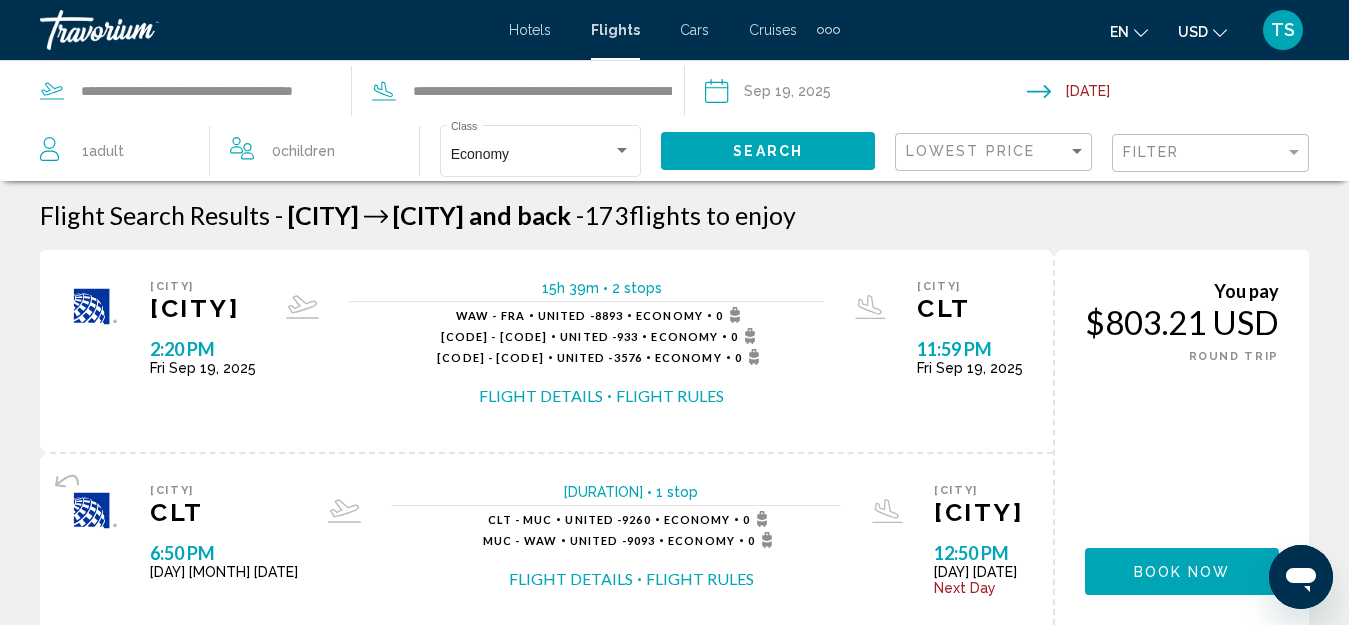 click on "**********" at bounding box center (865, 94) 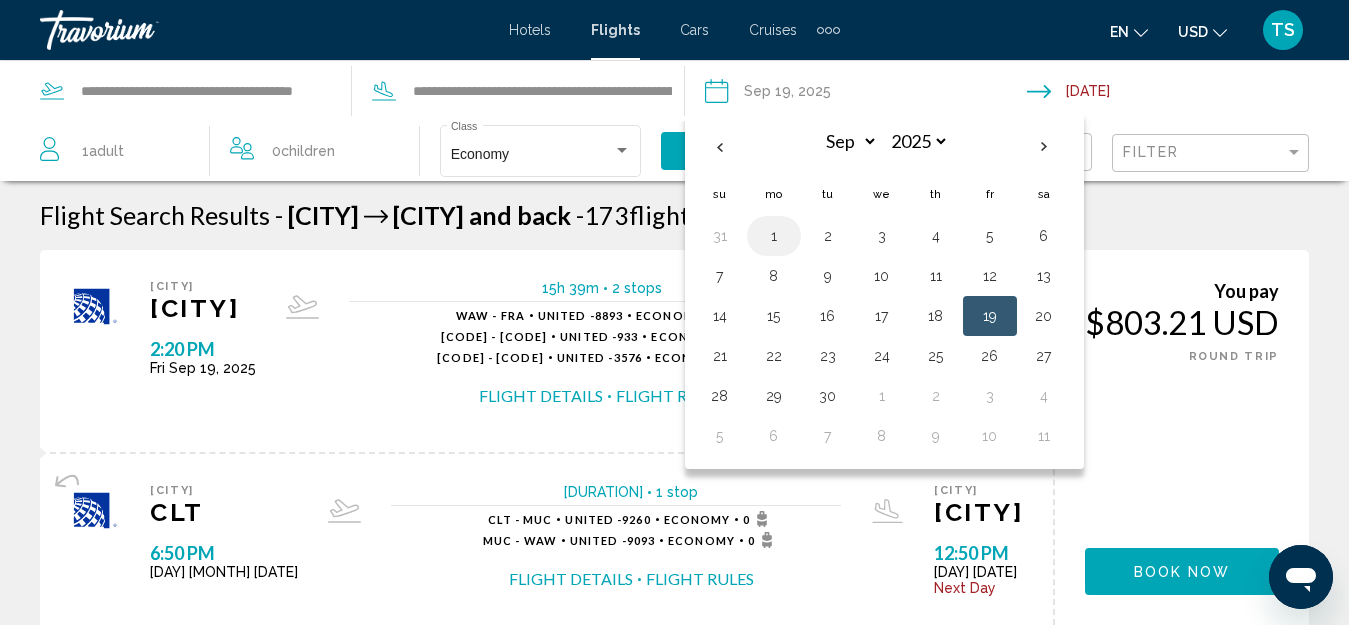 click on "1" at bounding box center (774, 236) 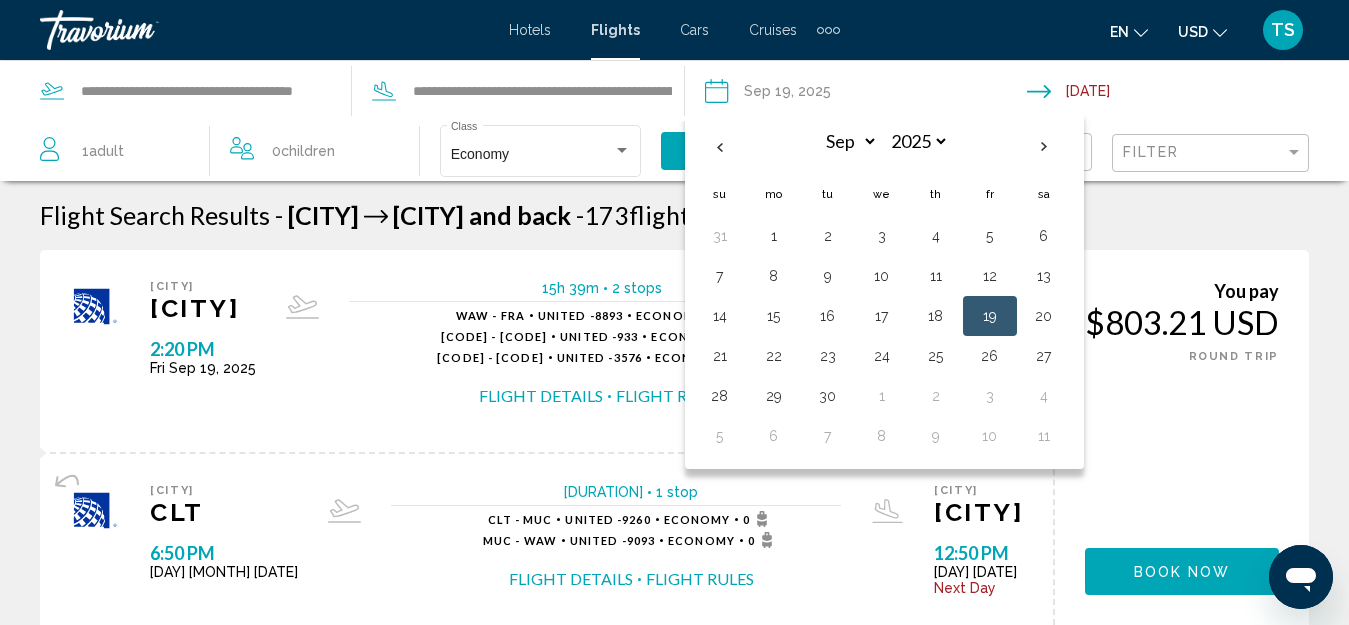 type on "**********" 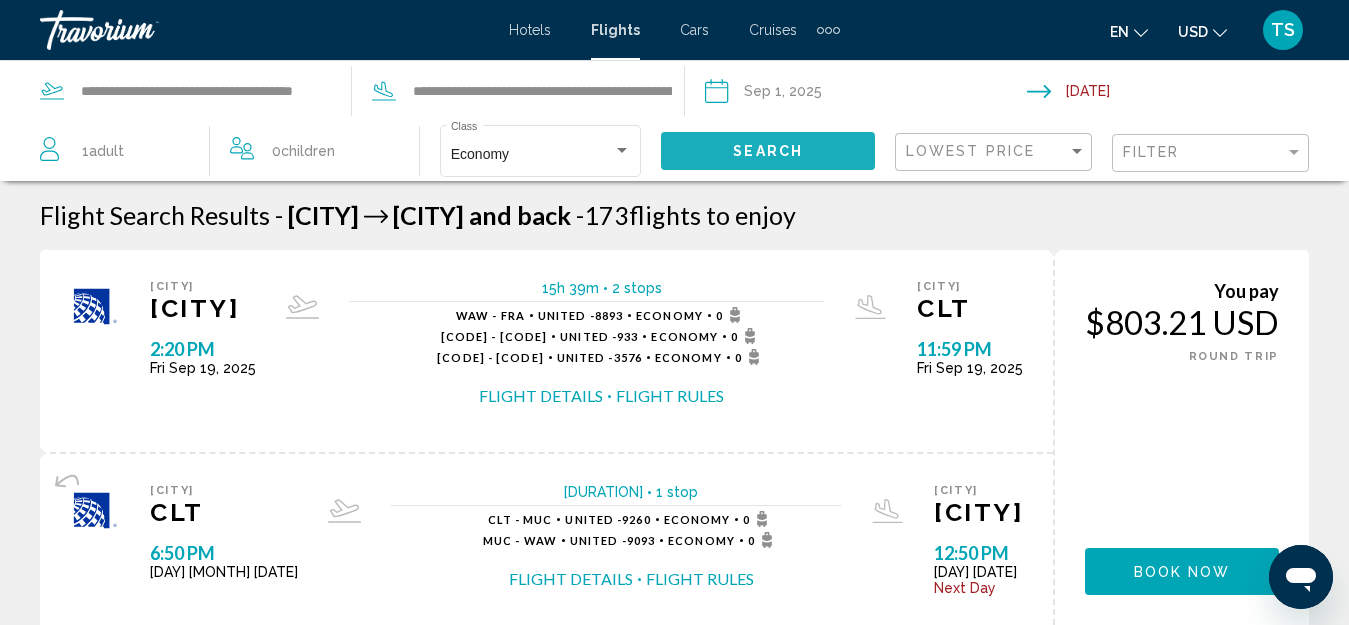 click on "Search" 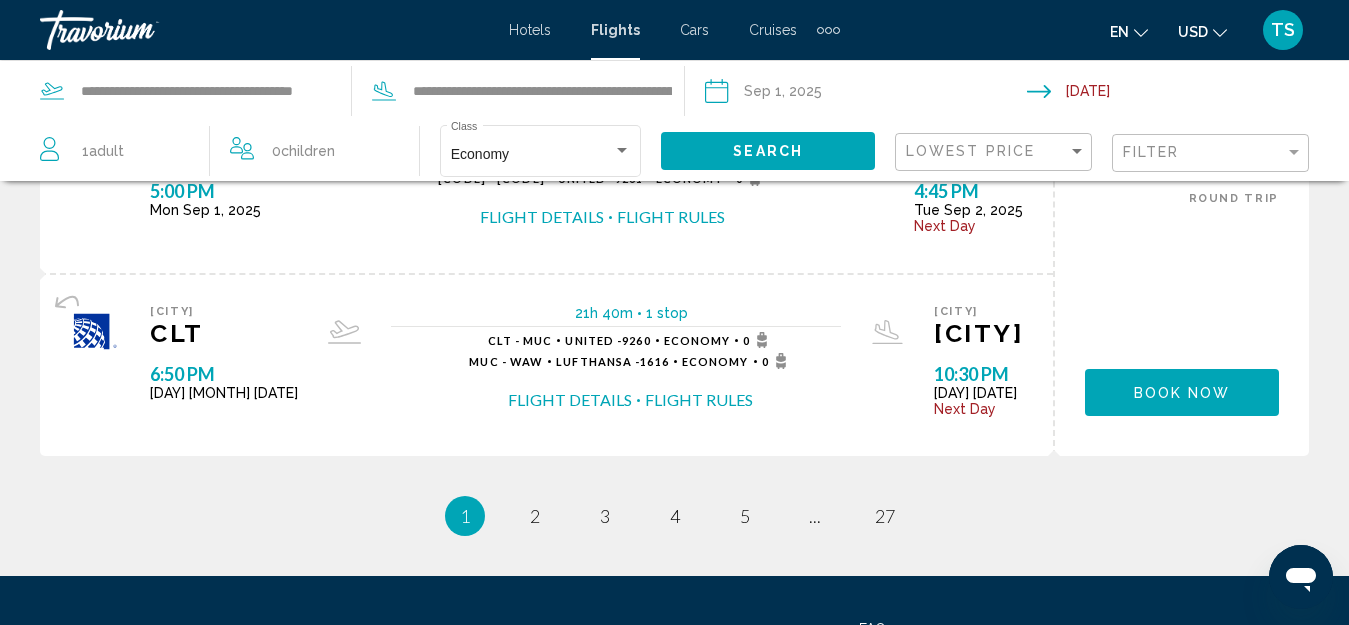 scroll, scrollTop: 2300, scrollLeft: 0, axis: vertical 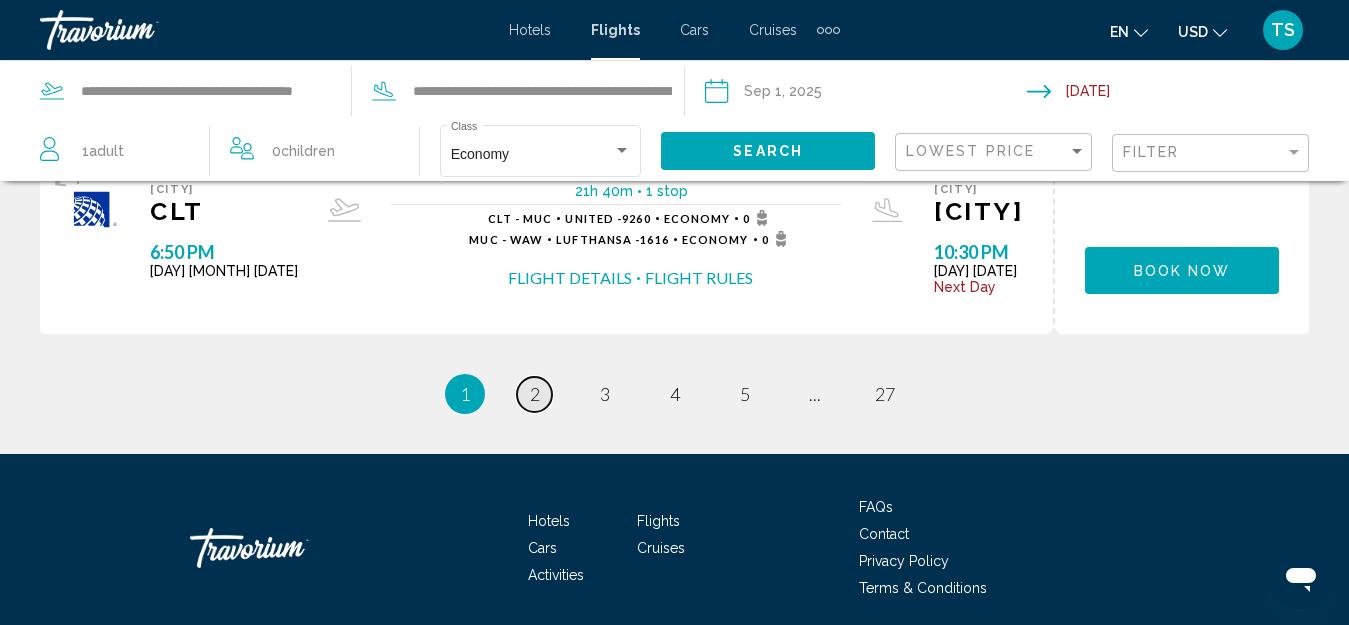 click on "page  2" at bounding box center (534, 394) 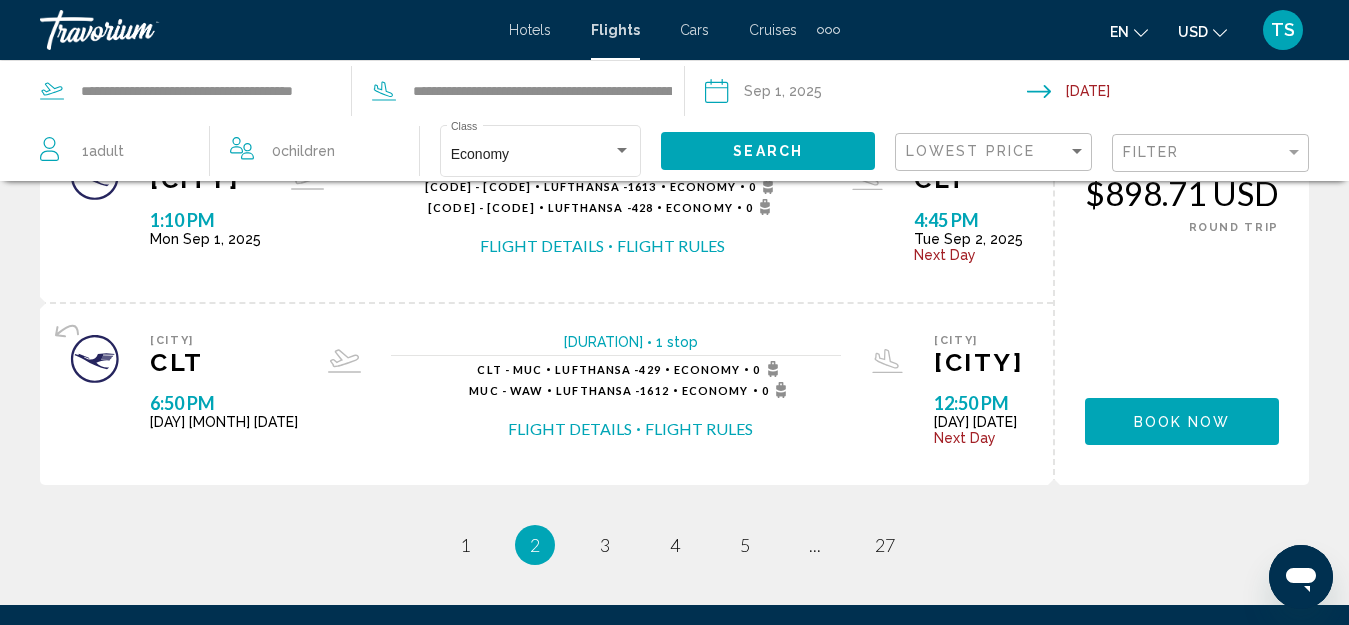 scroll, scrollTop: 2458, scrollLeft: 0, axis: vertical 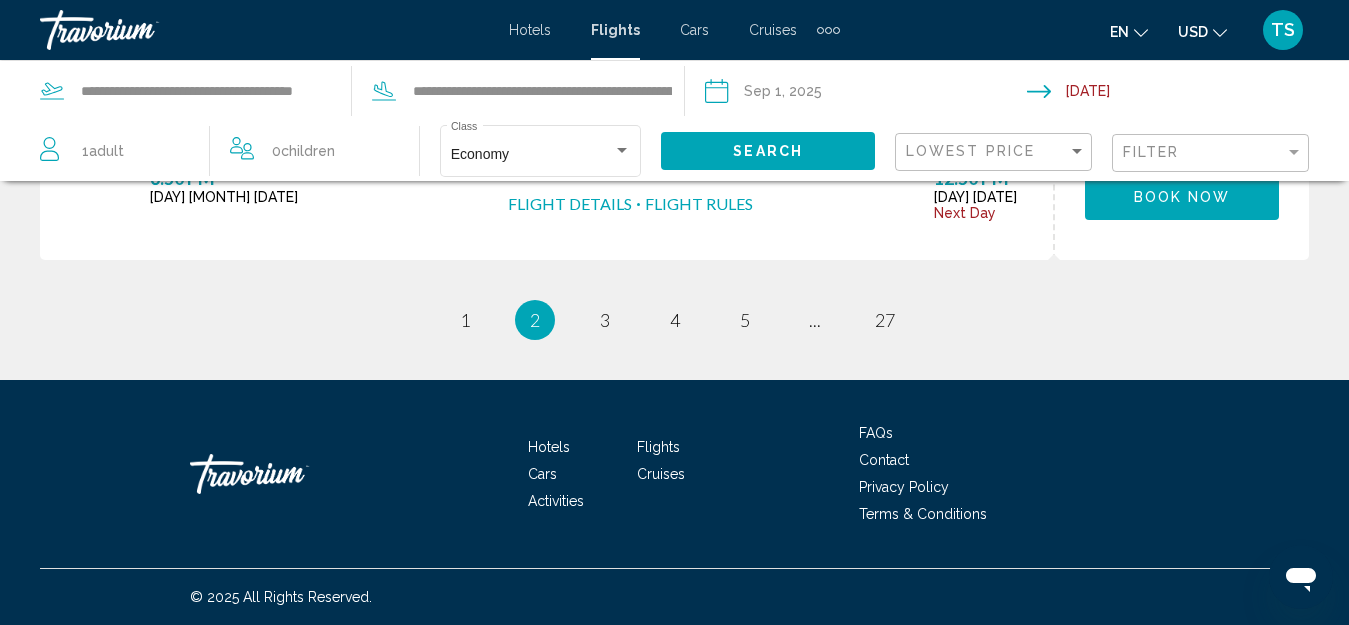 click on "**********" at bounding box center (865, 94) 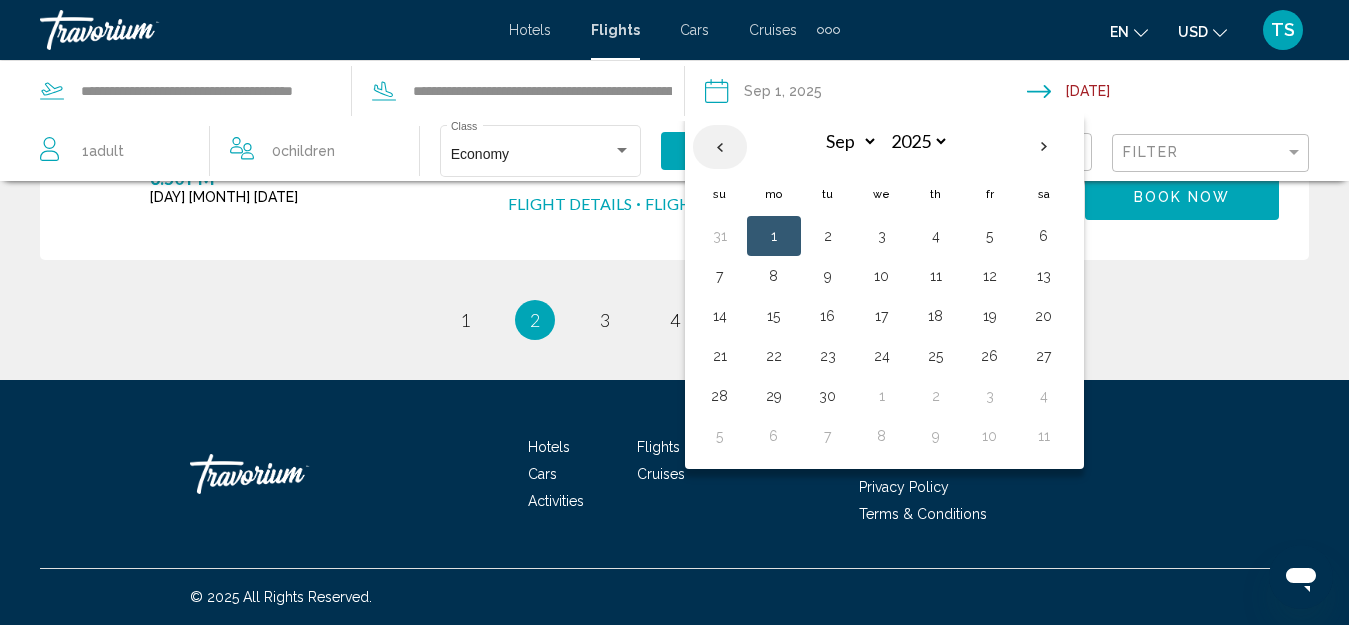 click at bounding box center [720, 147] 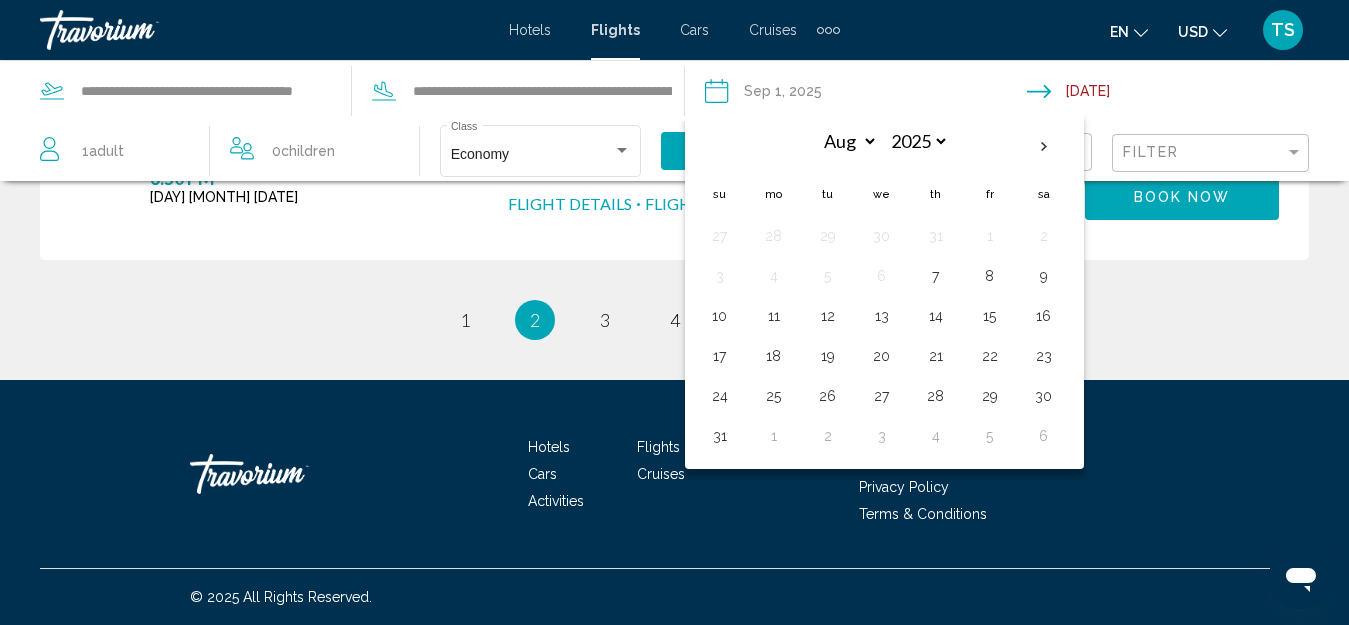 click on "31" at bounding box center (720, 436) 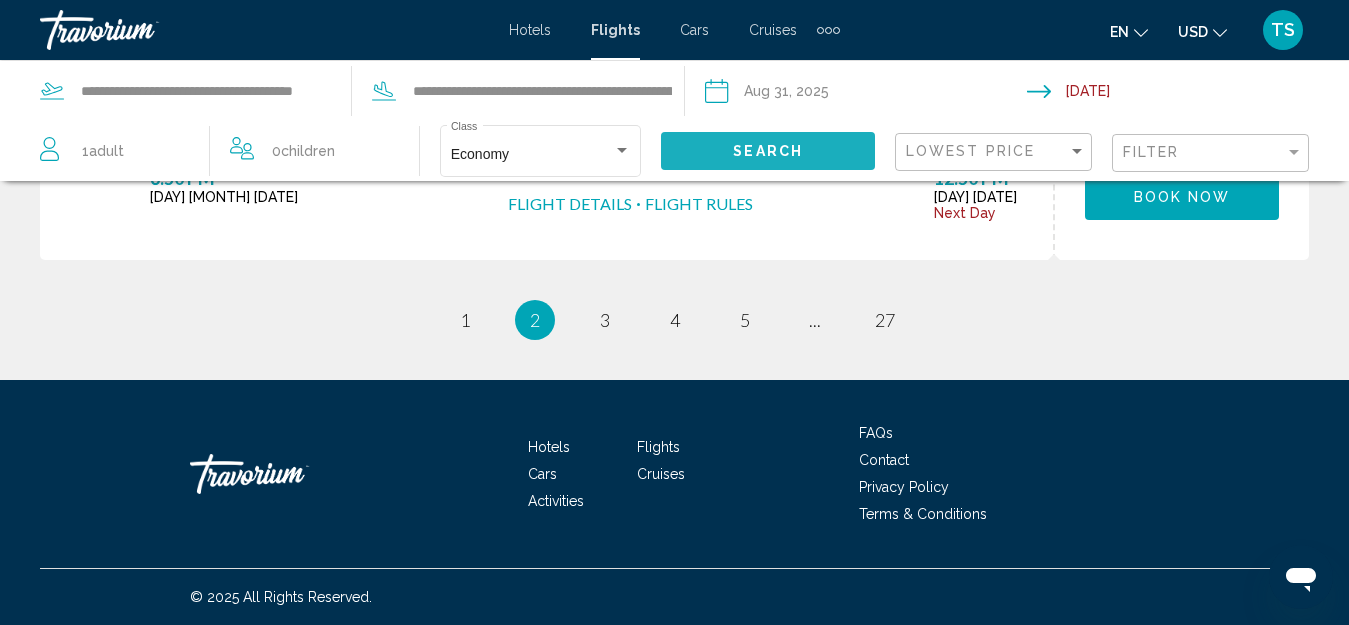 click on "Search" 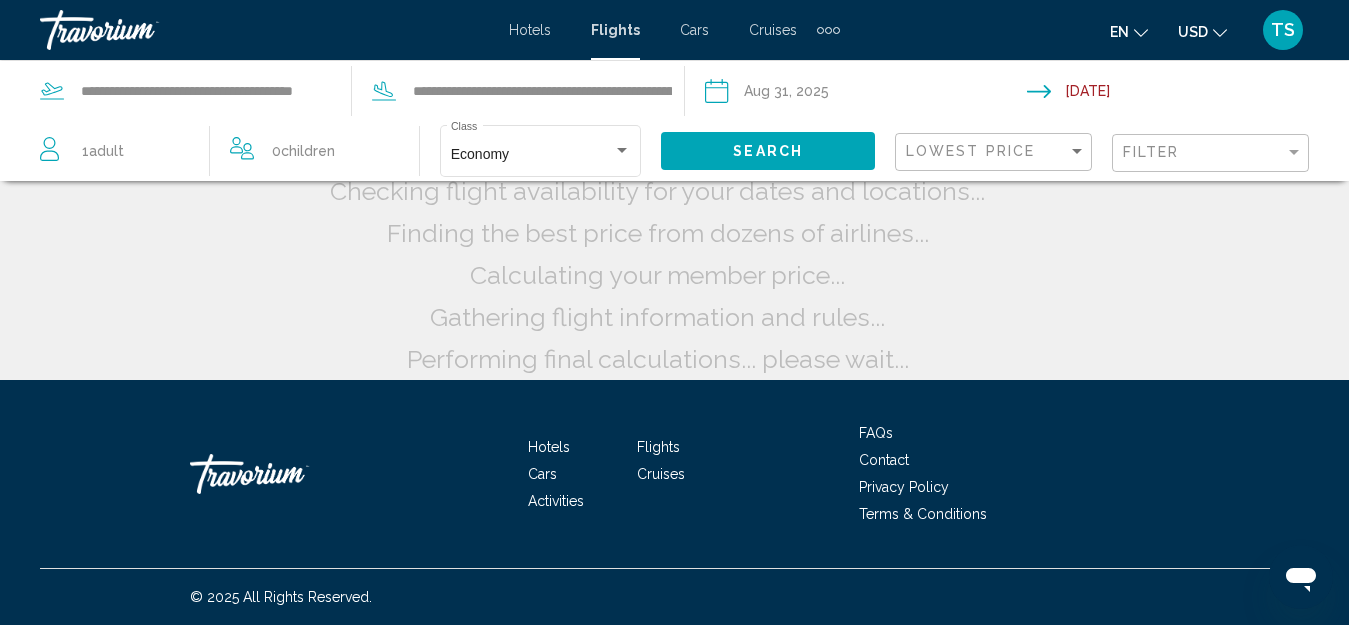scroll, scrollTop: 32, scrollLeft: 0, axis: vertical 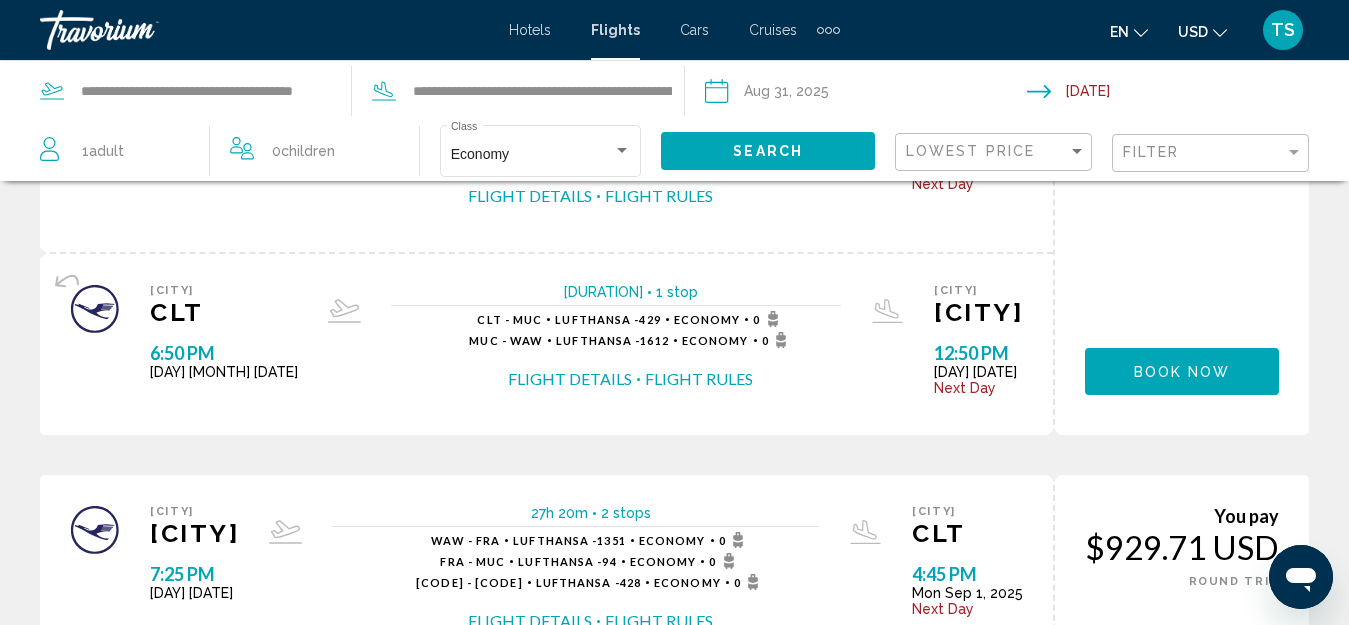 click on "Flight Details" at bounding box center [570, 379] 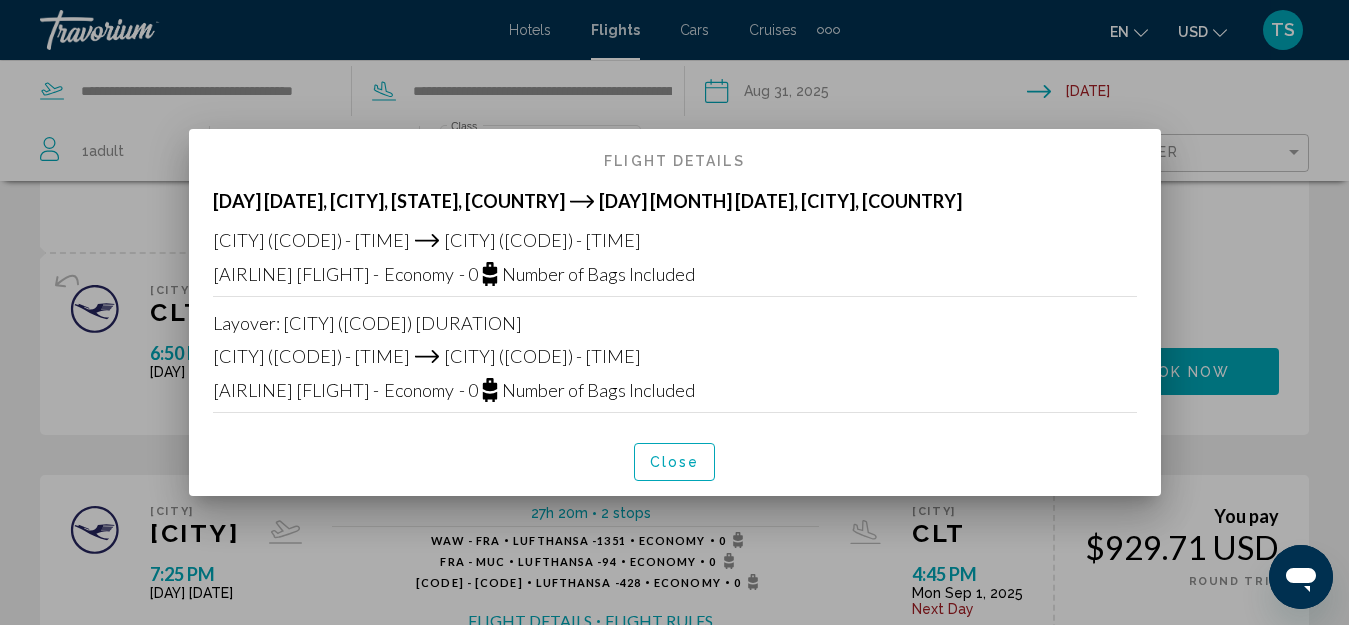 scroll, scrollTop: 0, scrollLeft: 0, axis: both 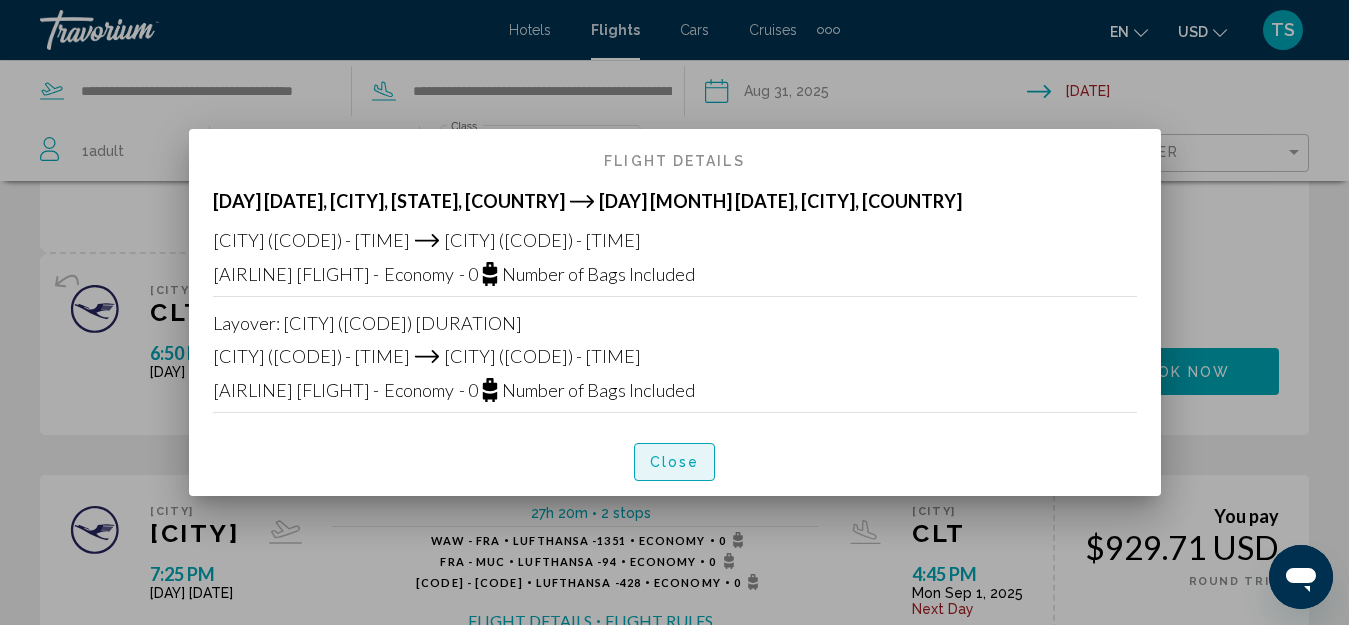 click on "Close" at bounding box center [675, 463] 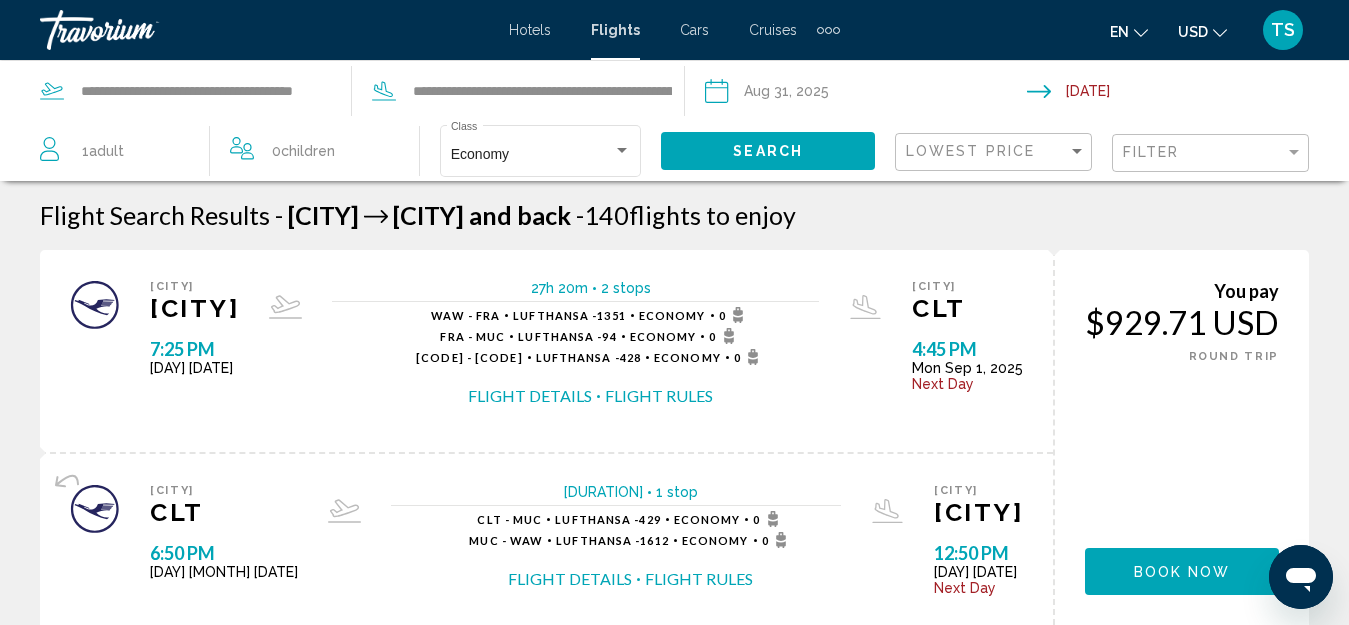 scroll, scrollTop: 200, scrollLeft: 0, axis: vertical 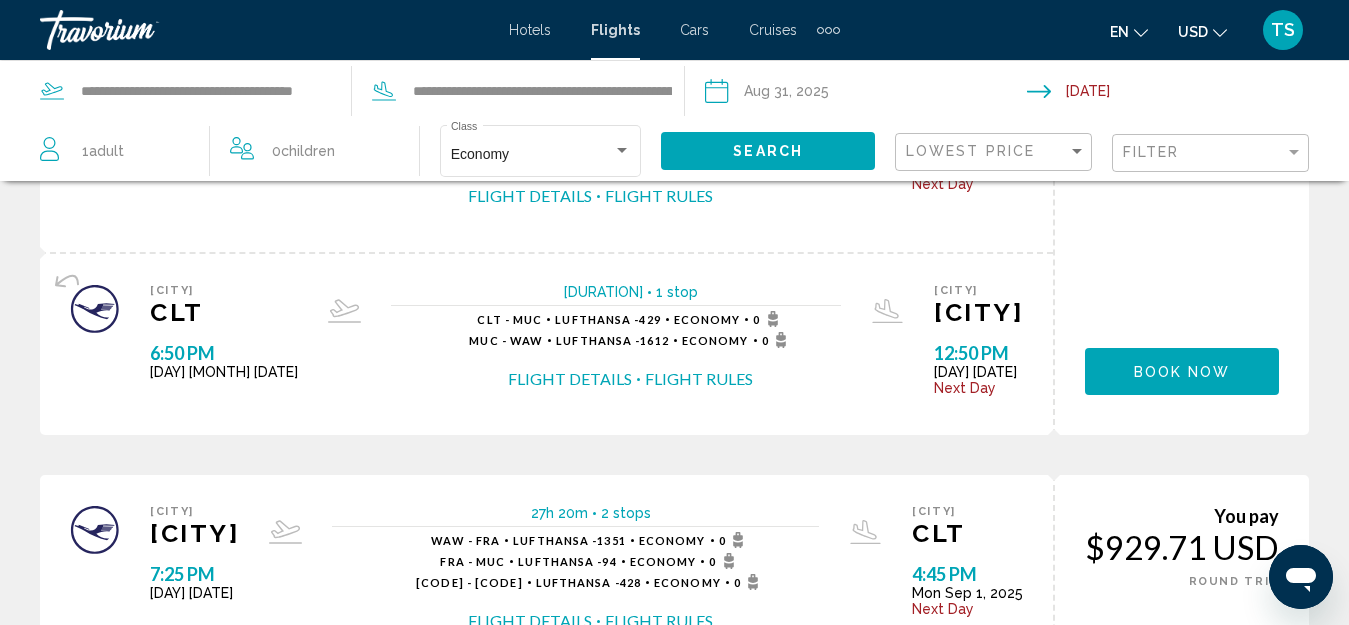 click on "**********" at bounding box center (865, 94) 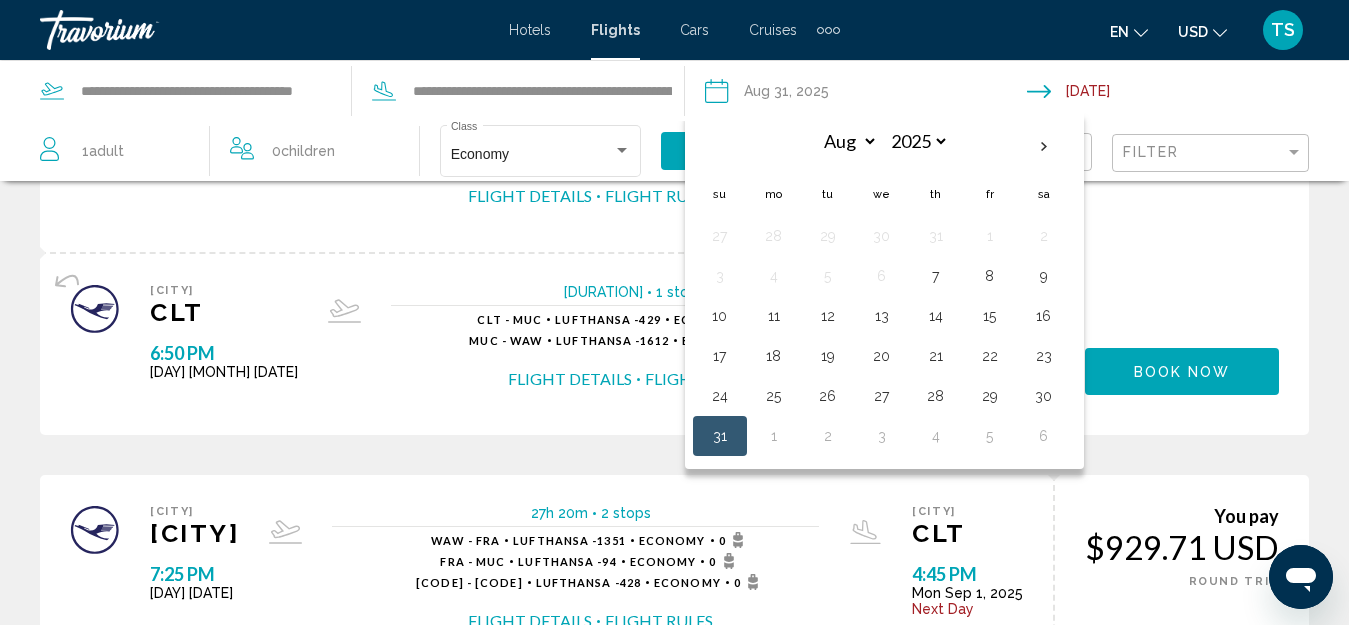 click on "30" at bounding box center [1044, 396] 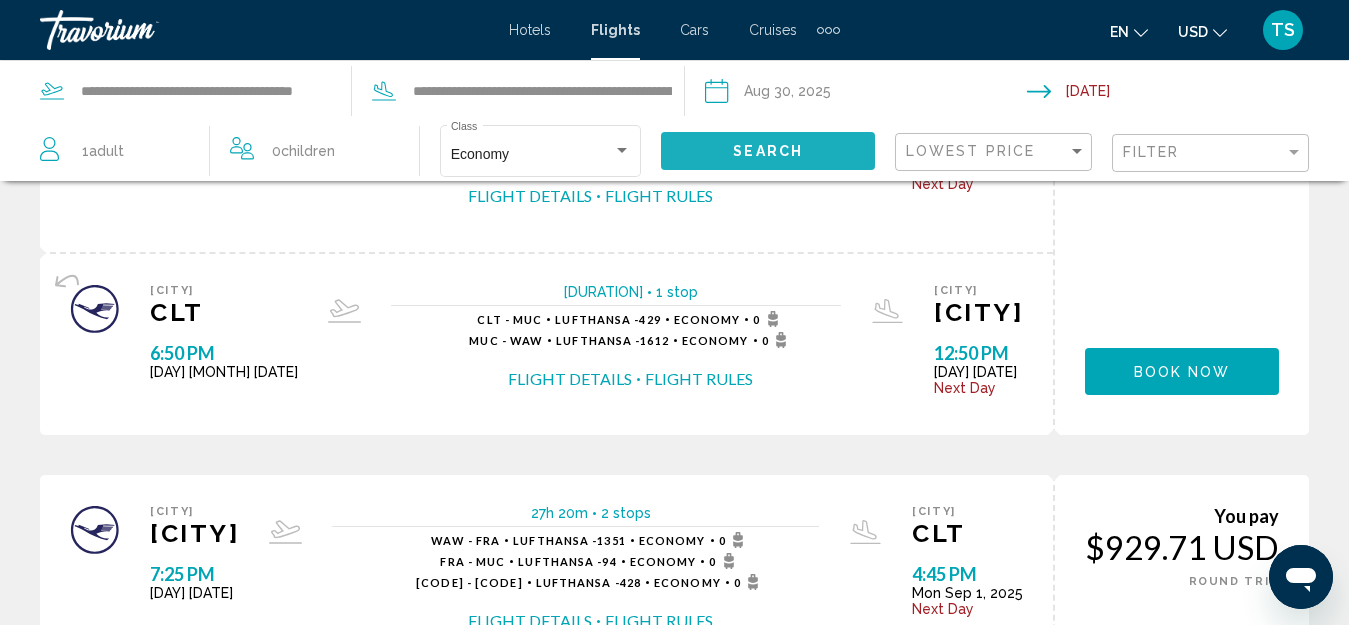 click on "Search" 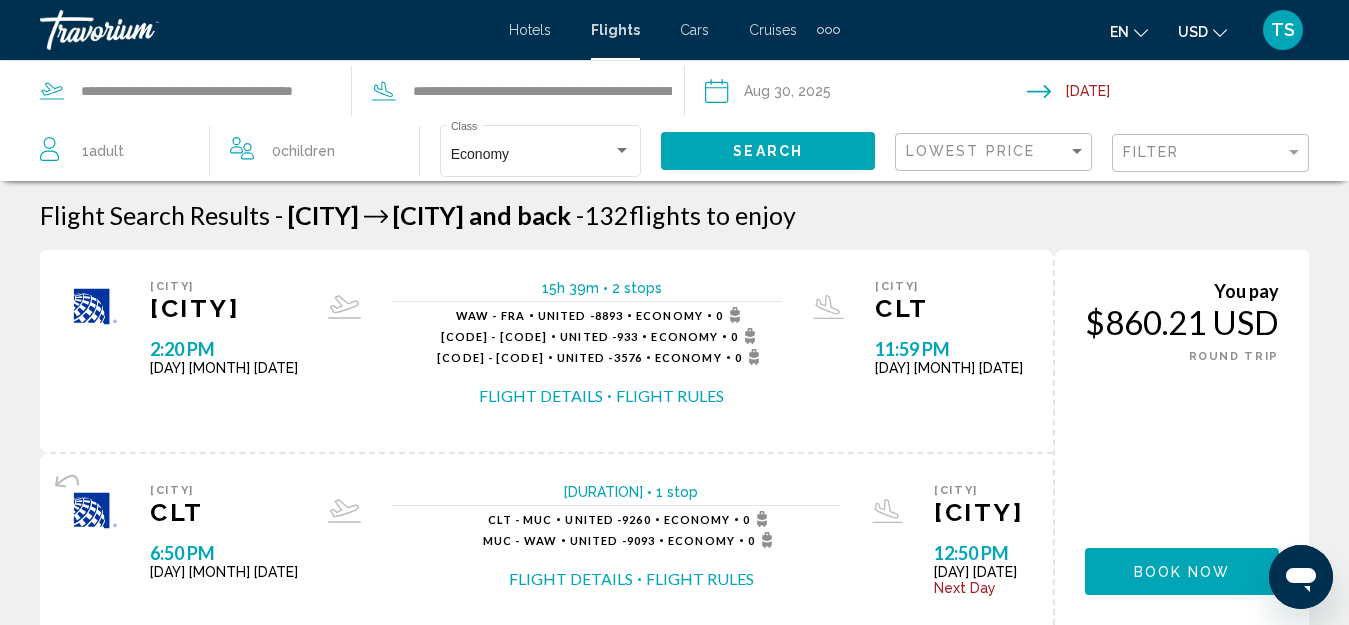 click on "Flight Details" at bounding box center [541, 396] 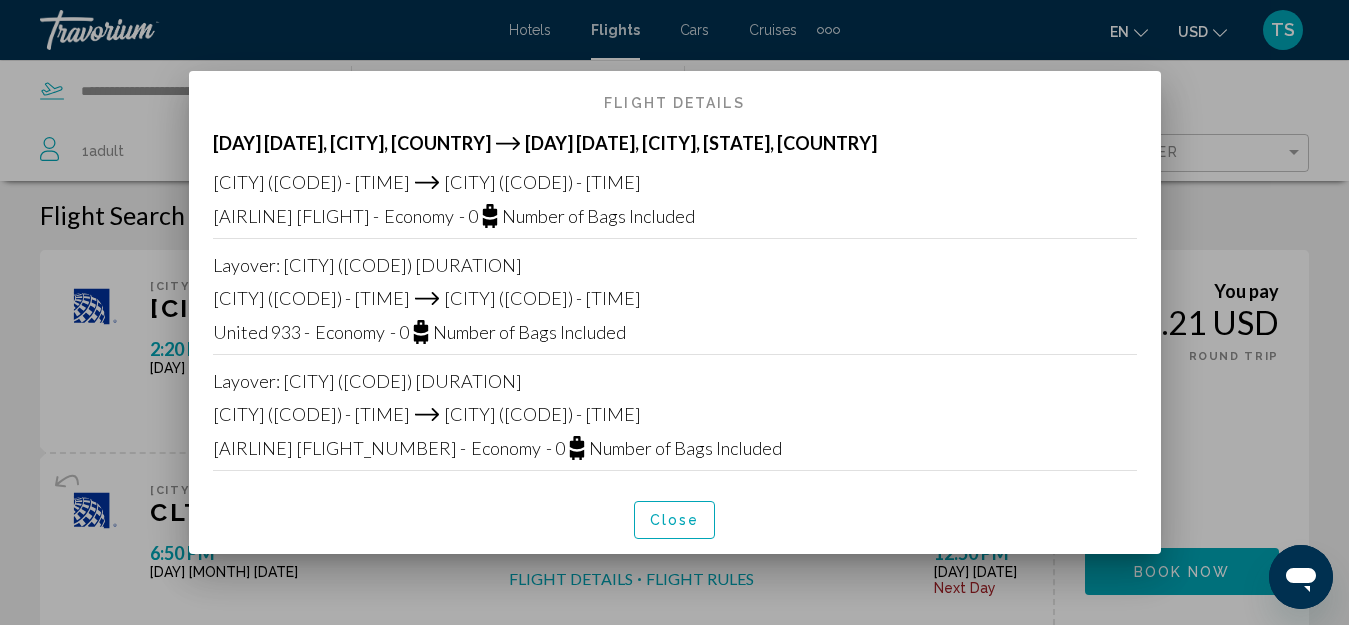click on "Close" at bounding box center [675, 521] 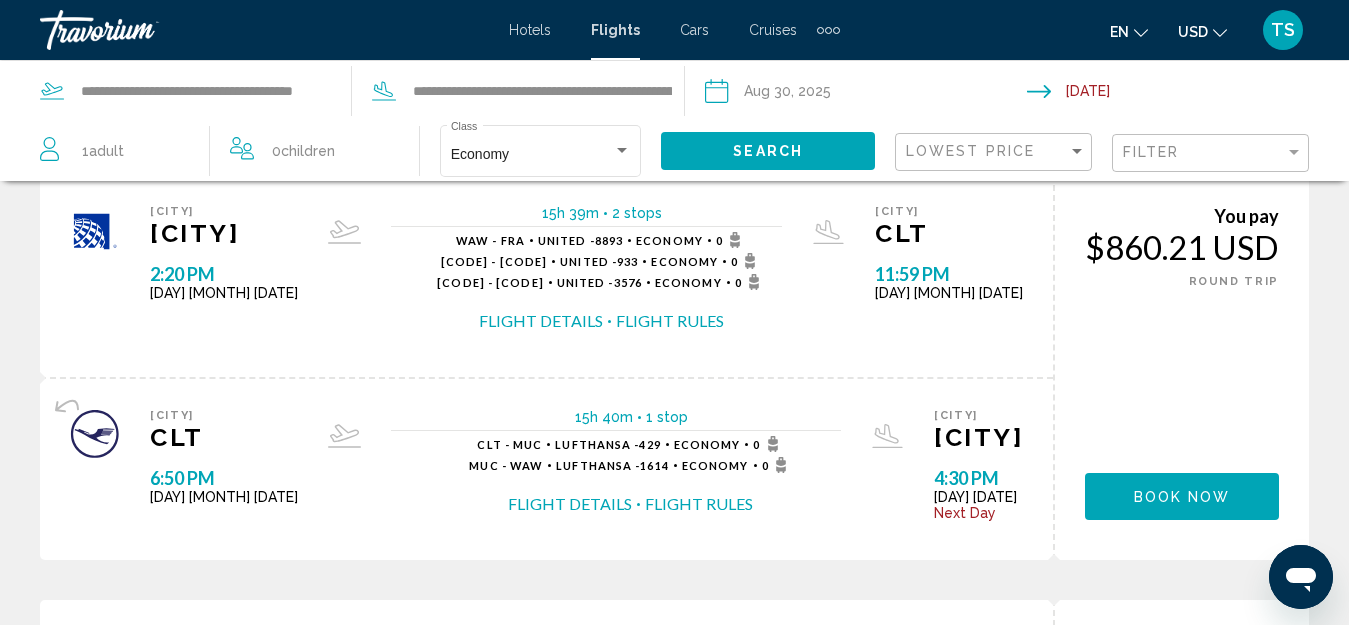 scroll, scrollTop: 0, scrollLeft: 0, axis: both 